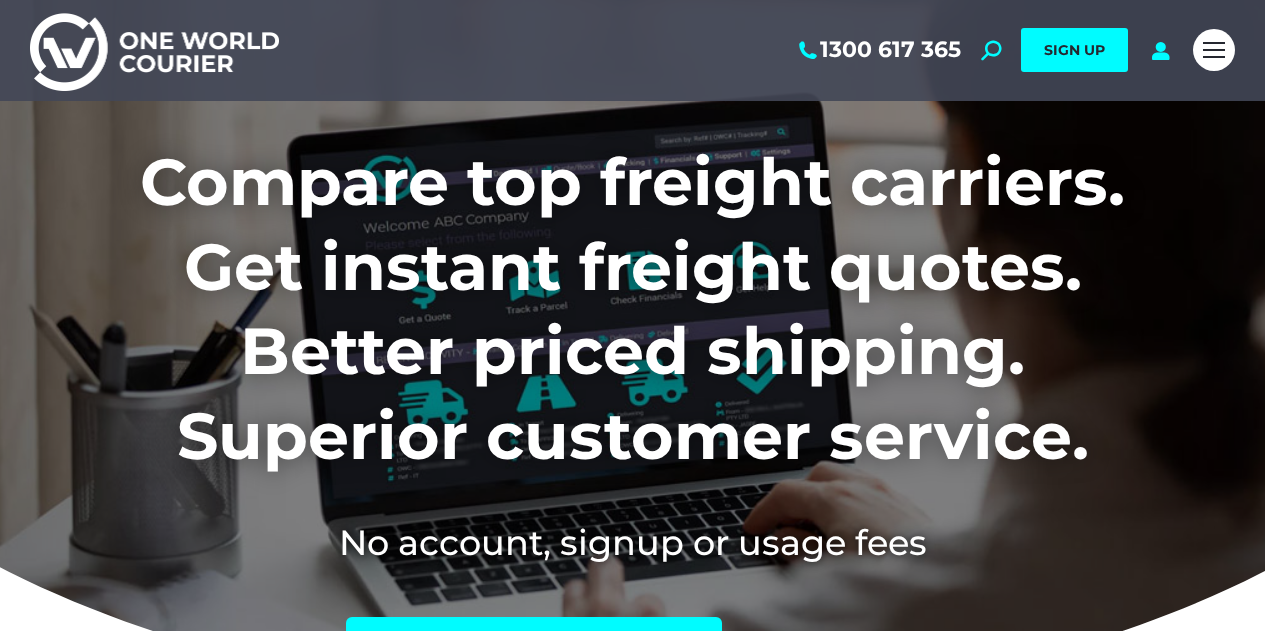scroll, scrollTop: 0, scrollLeft: 0, axis: both 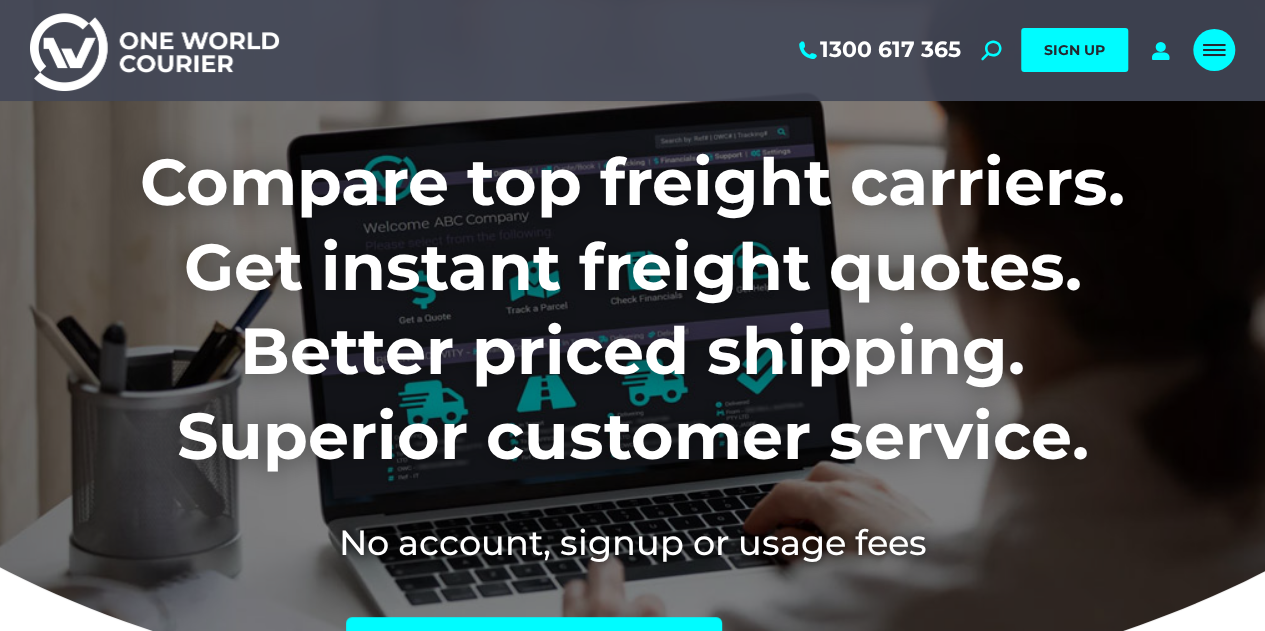click at bounding box center (1214, 55) 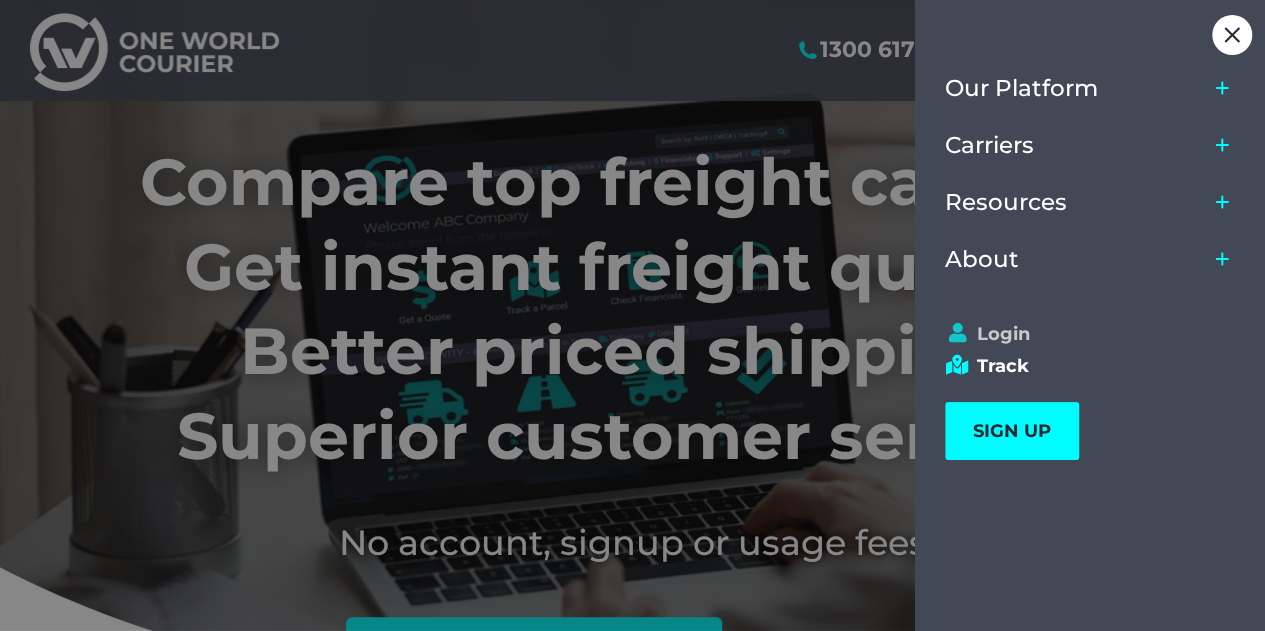 click on "Login" at bounding box center (1081, 334) 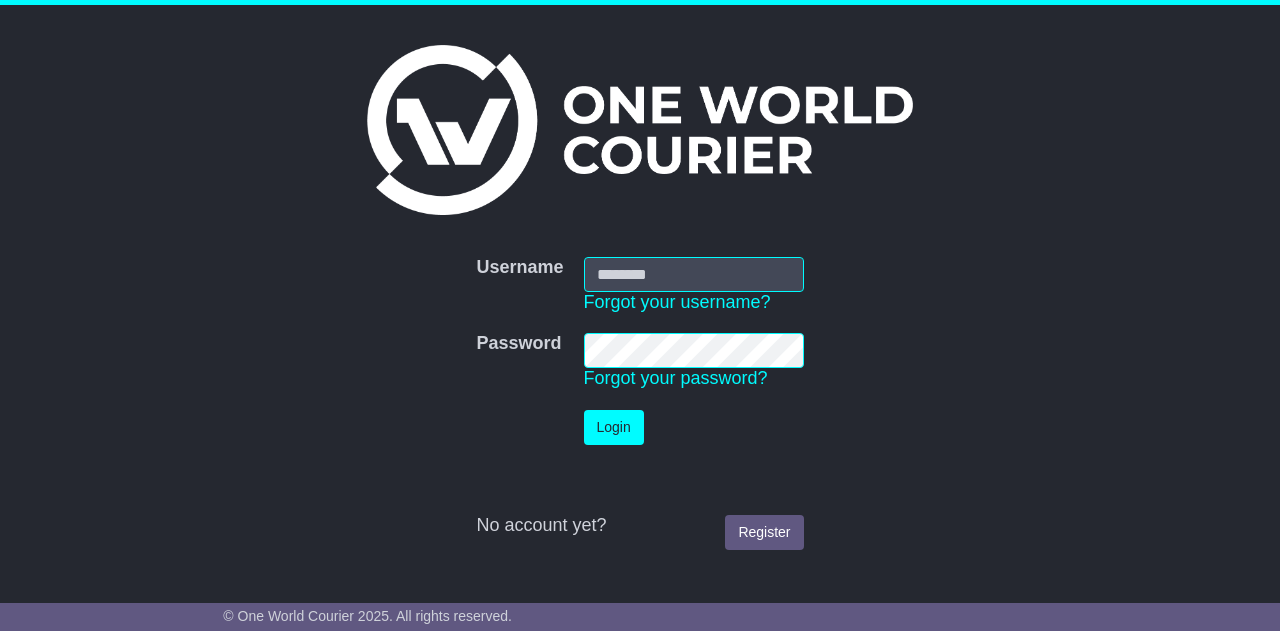 scroll, scrollTop: 0, scrollLeft: 0, axis: both 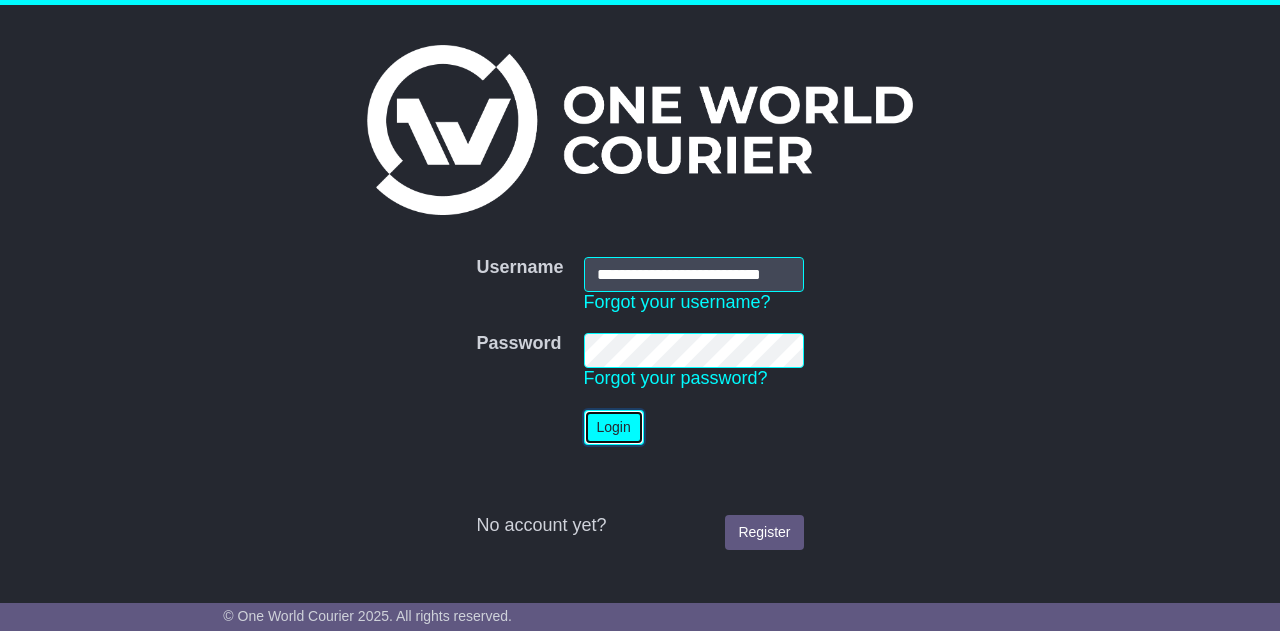 click on "Login" at bounding box center [614, 427] 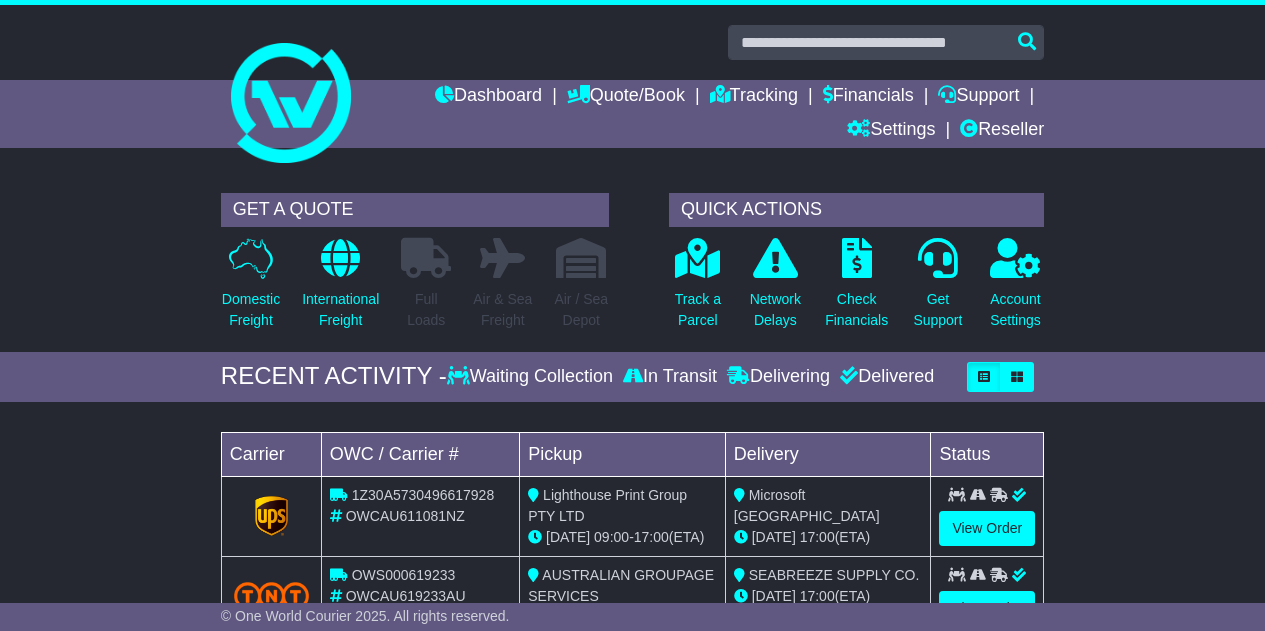 scroll, scrollTop: 0, scrollLeft: 0, axis: both 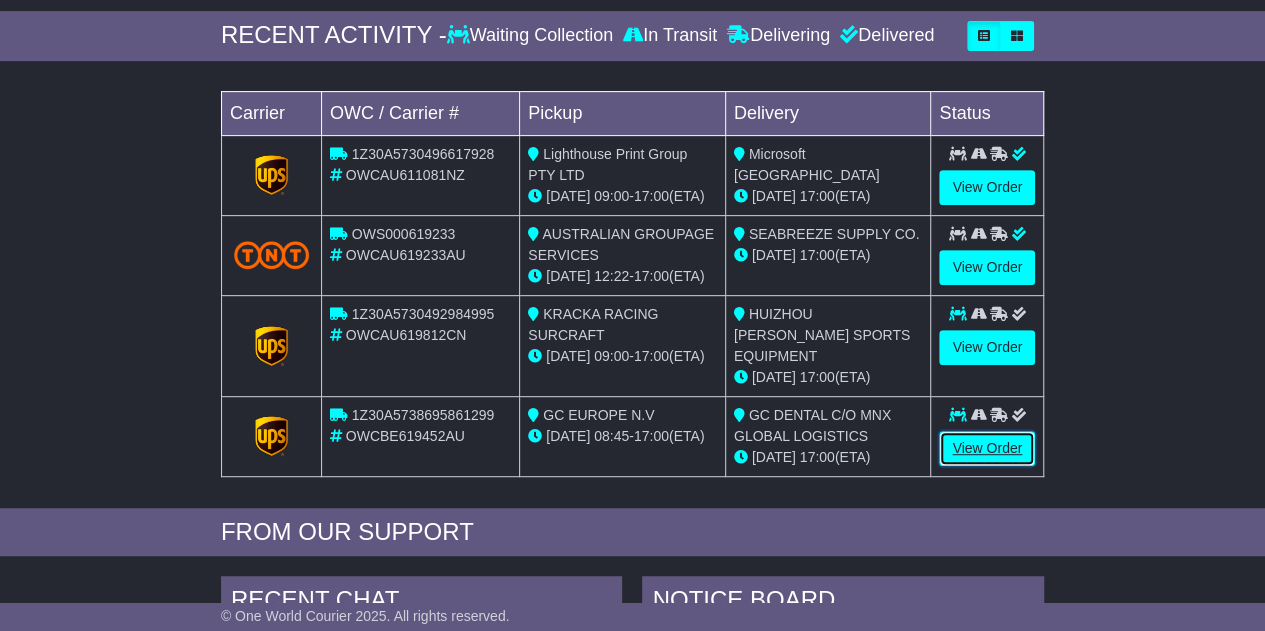 click on "View Order" at bounding box center [987, 448] 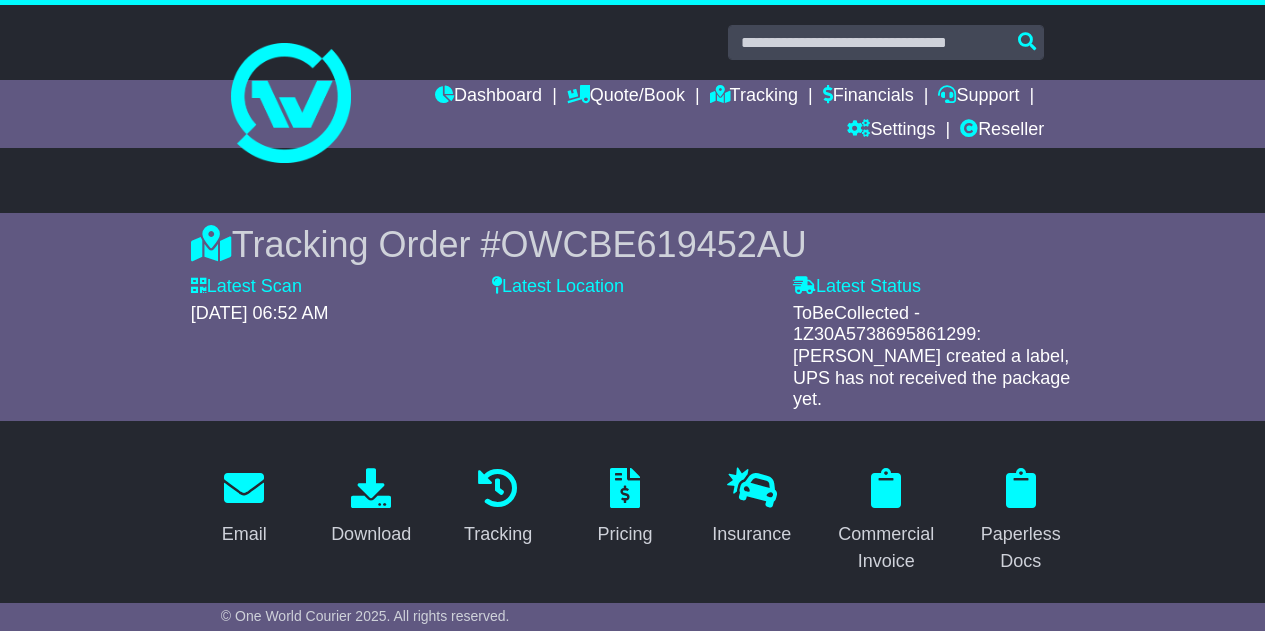 scroll, scrollTop: 0, scrollLeft: 0, axis: both 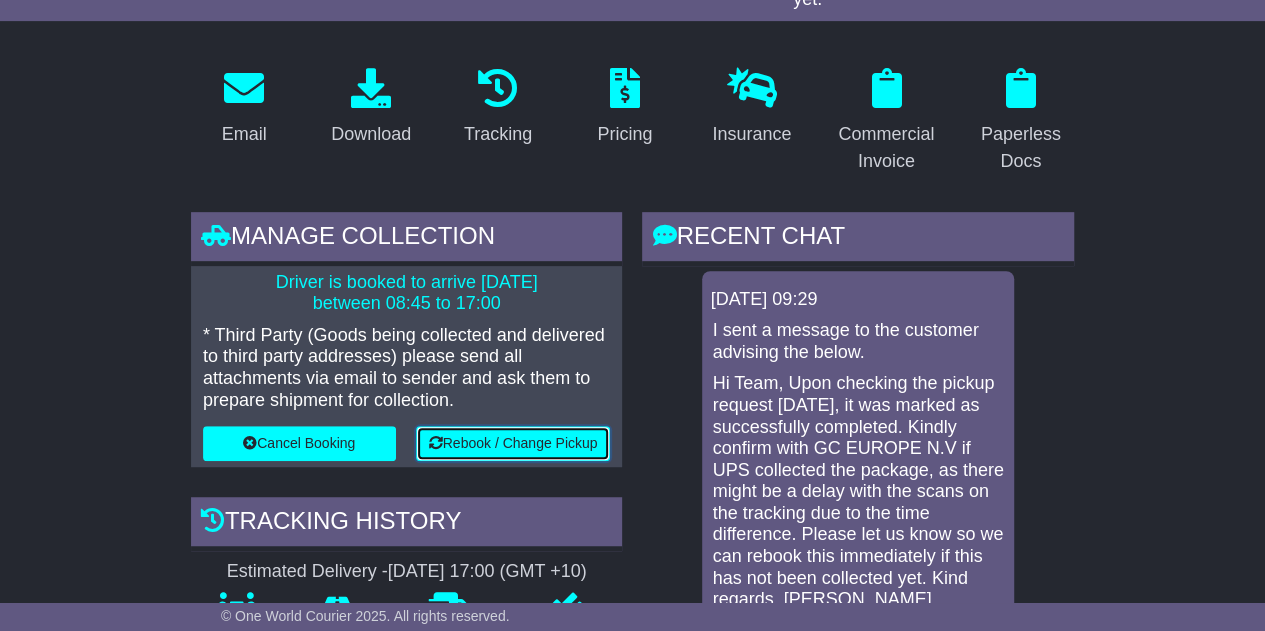 click on "Rebook / Change Pickup" at bounding box center (513, 443) 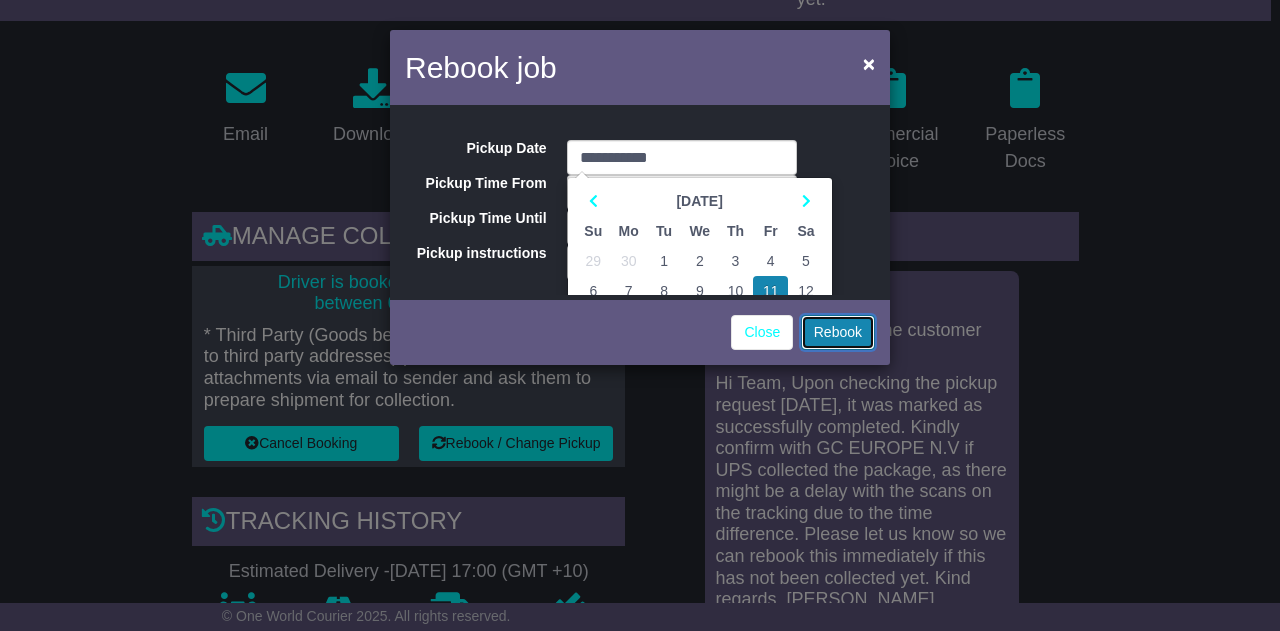click on "Rebook" at bounding box center (838, 332) 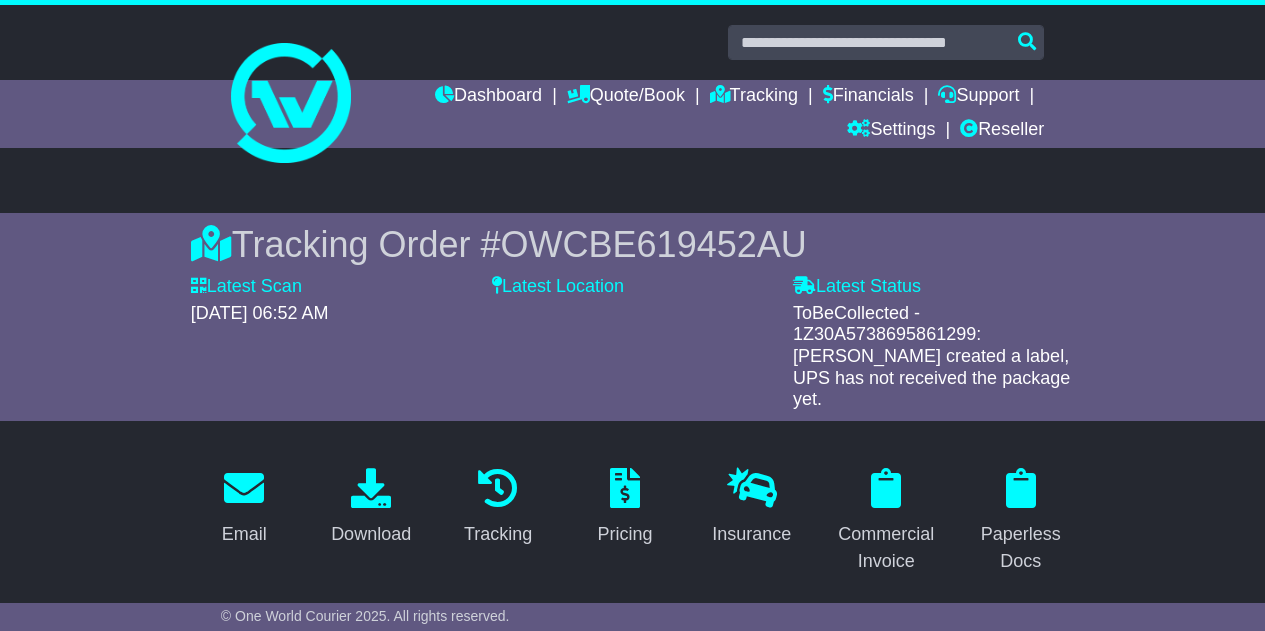 scroll, scrollTop: 400, scrollLeft: 0, axis: vertical 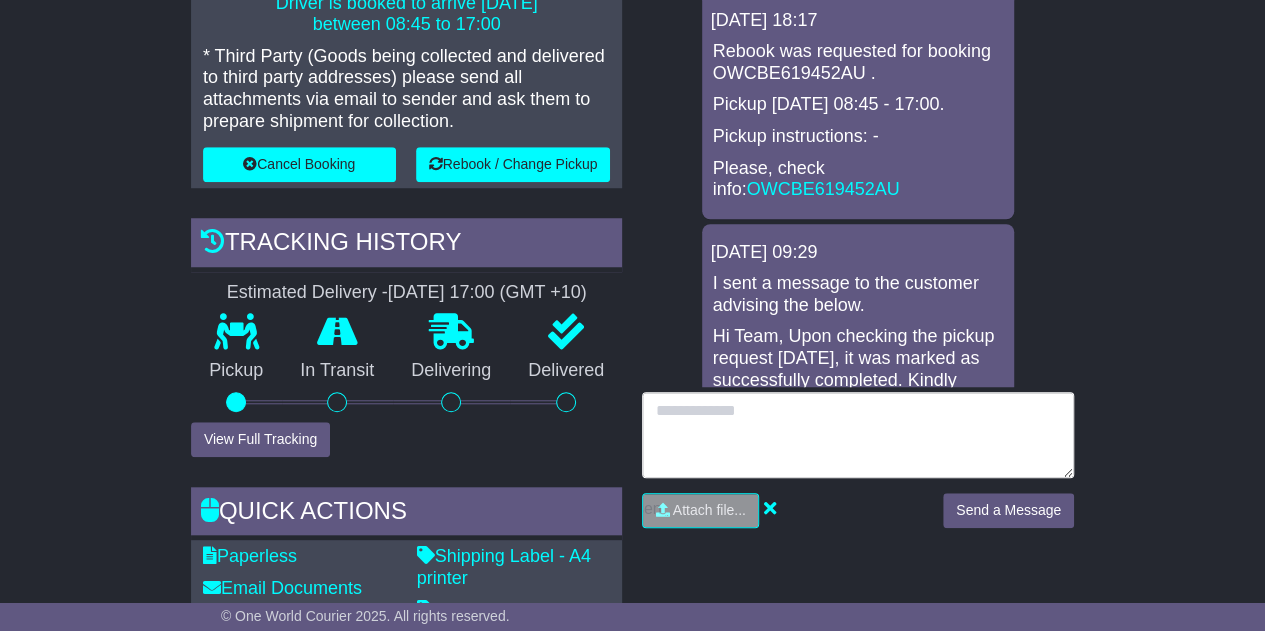 click at bounding box center [858, 435] 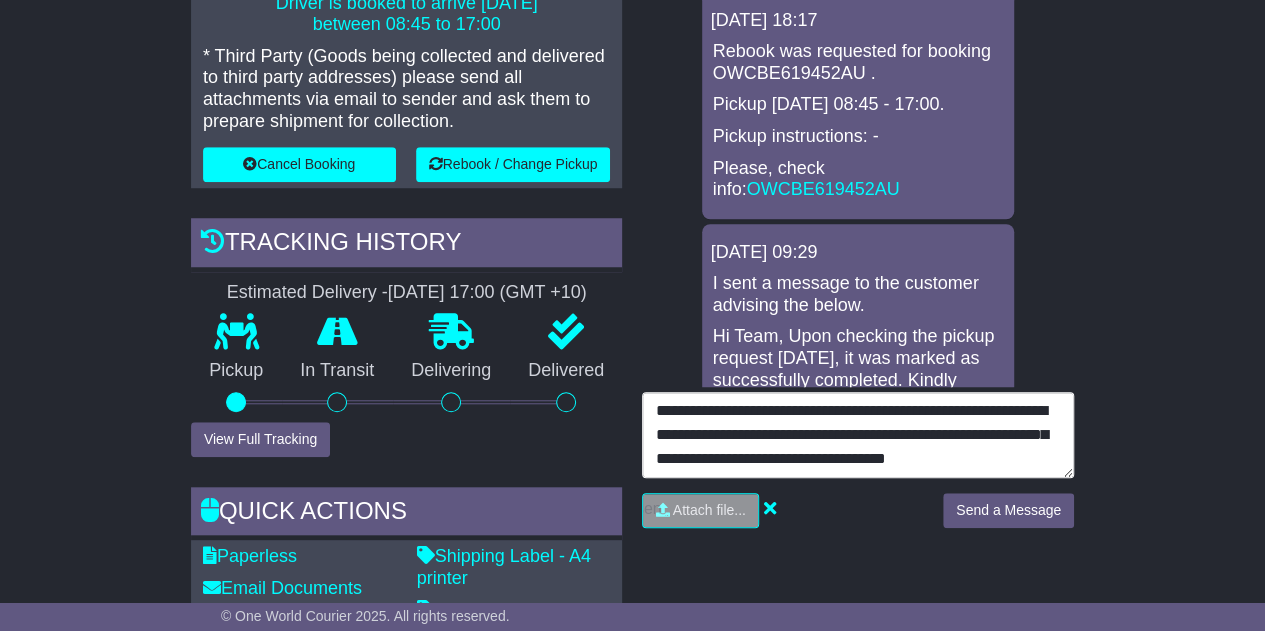 scroll, scrollTop: 15, scrollLeft: 0, axis: vertical 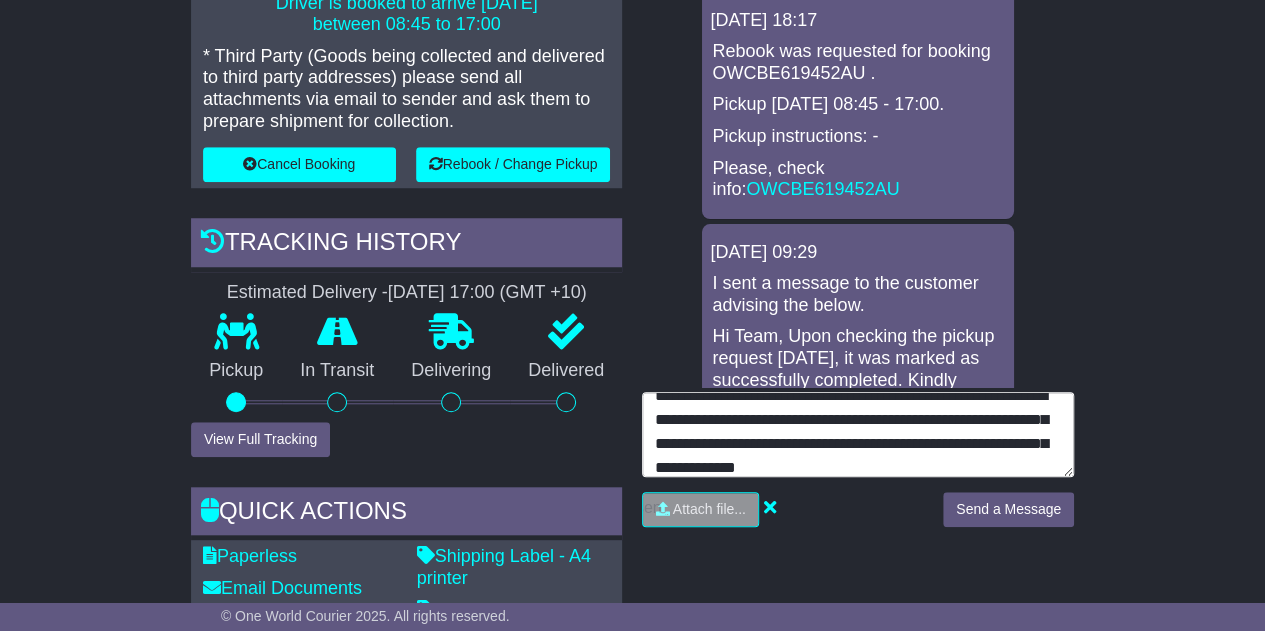 type on "**********" 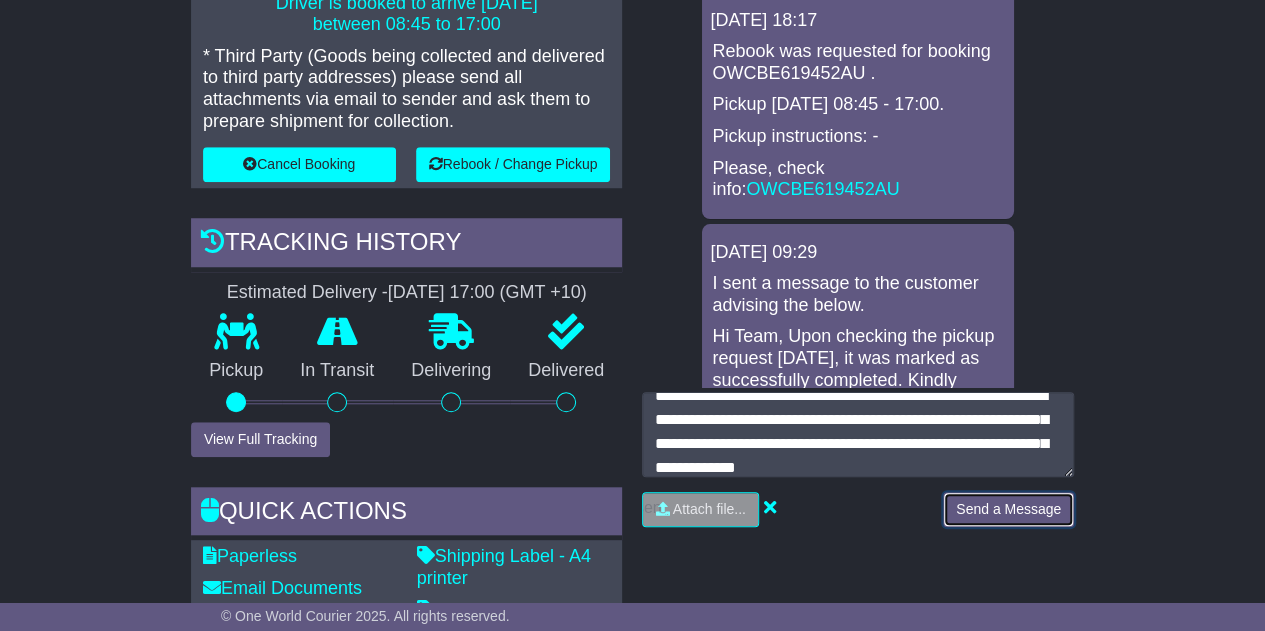 click on "Send a Message" at bounding box center (1008, 509) 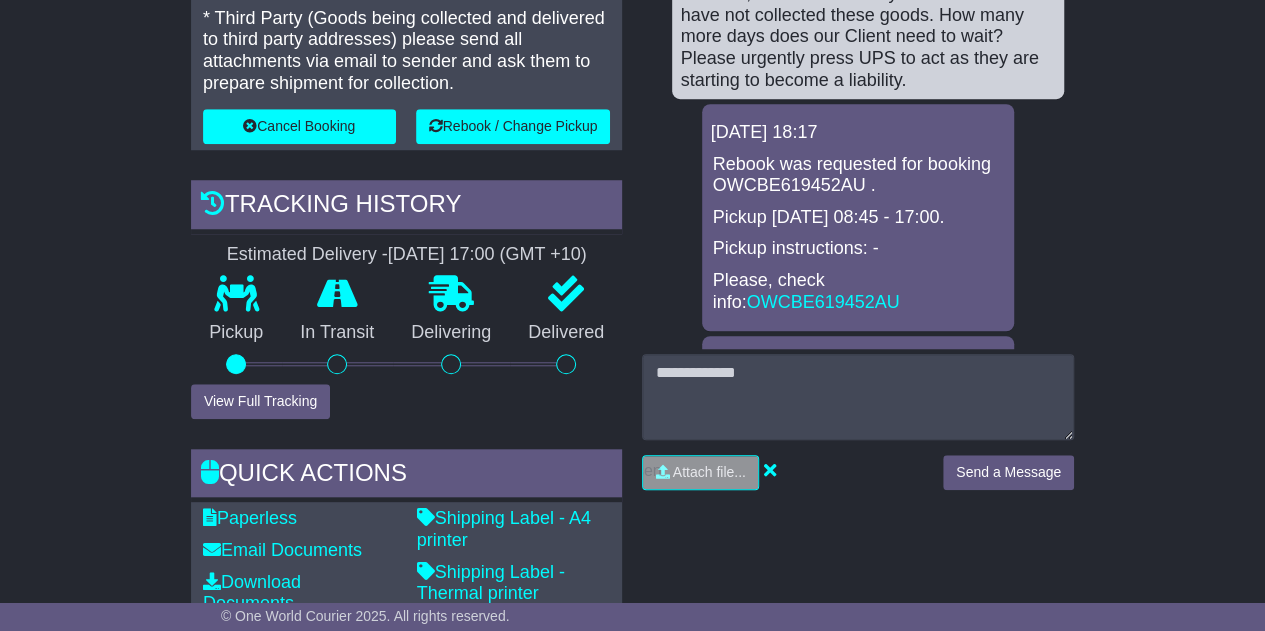 scroll, scrollTop: 719, scrollLeft: 0, axis: vertical 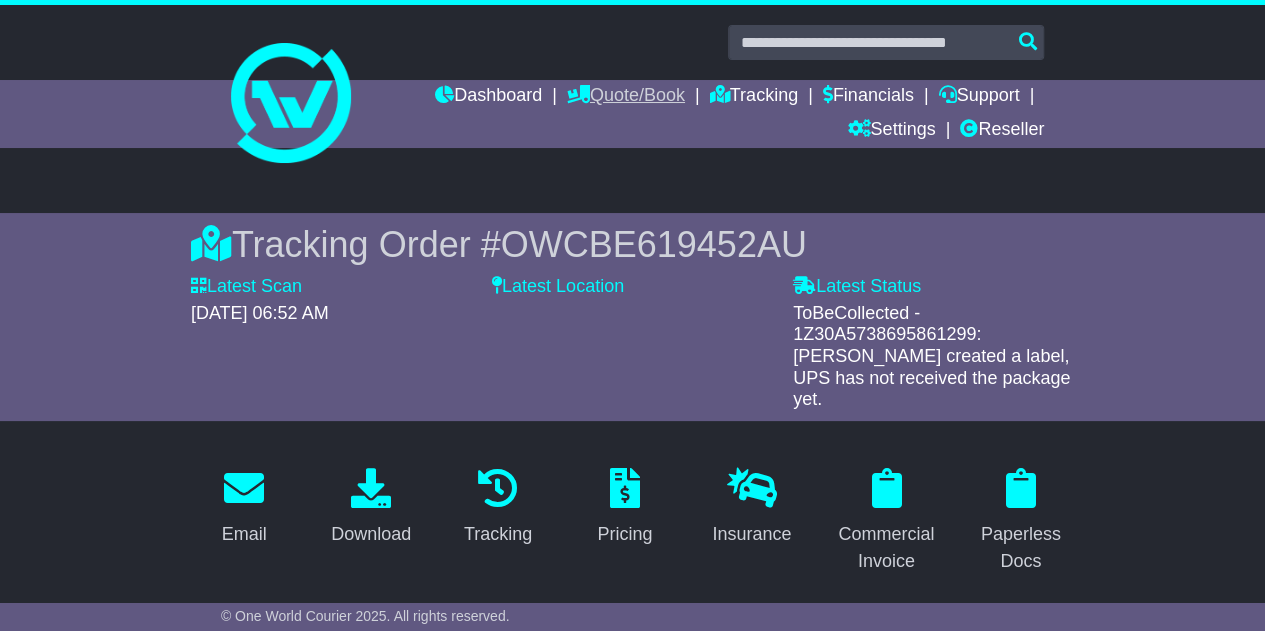 click on "Quote/Book" at bounding box center [626, 97] 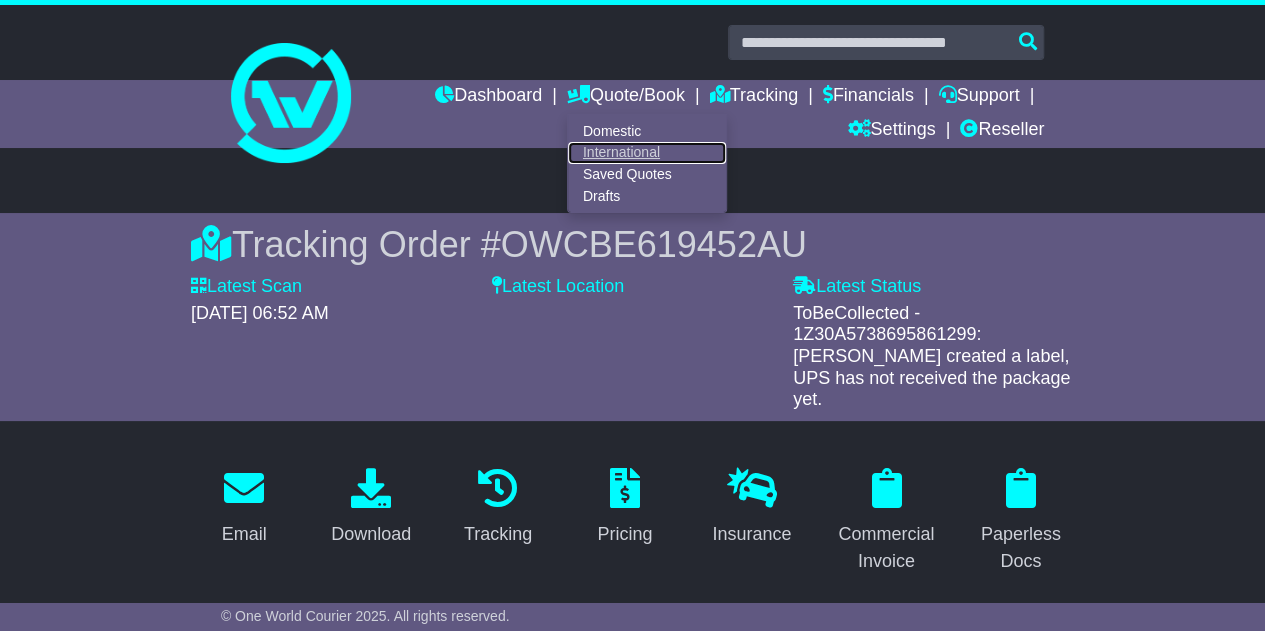 click on "International" at bounding box center [647, 153] 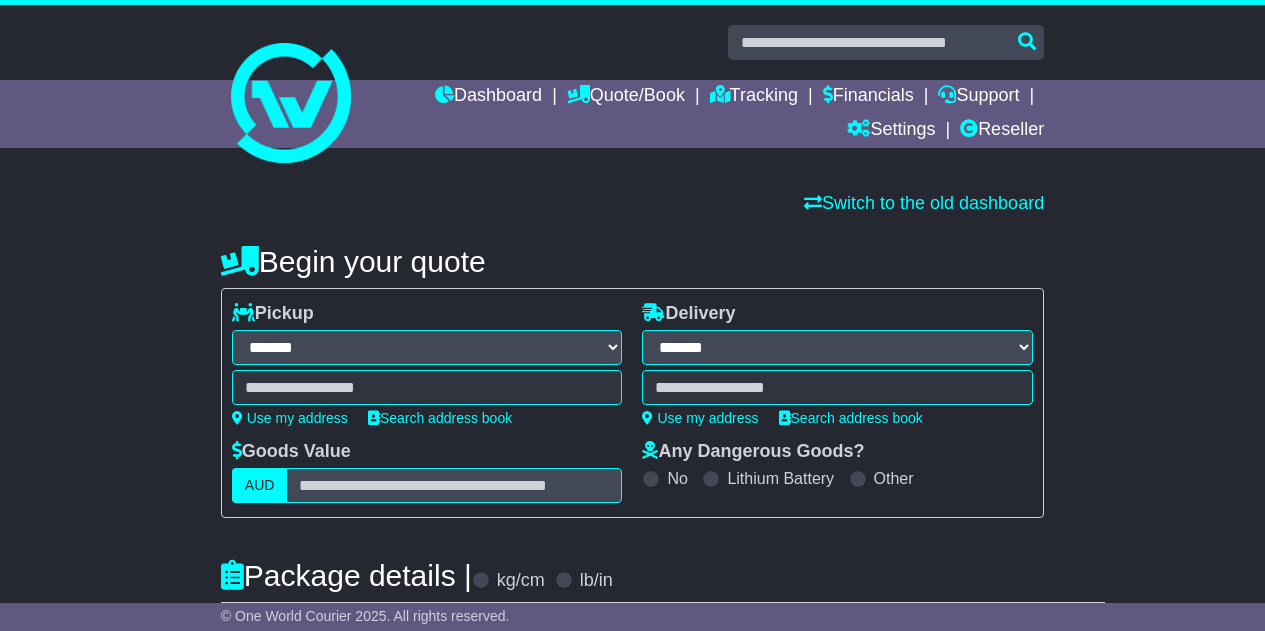 select on "**" 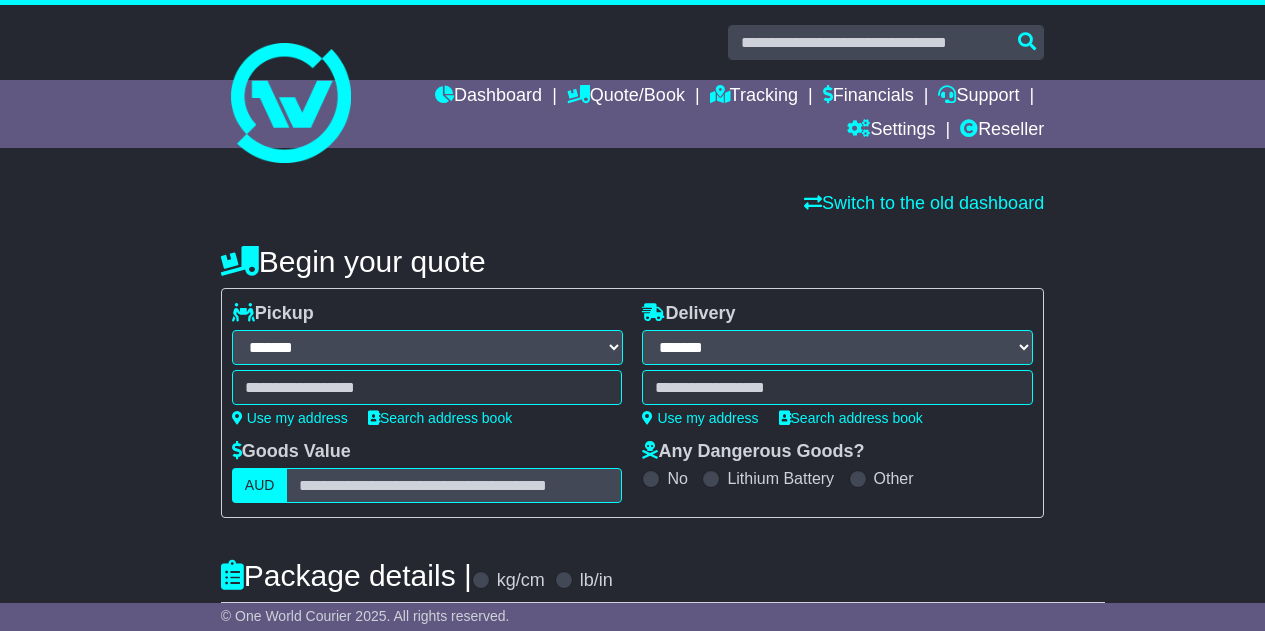 scroll, scrollTop: 0, scrollLeft: 0, axis: both 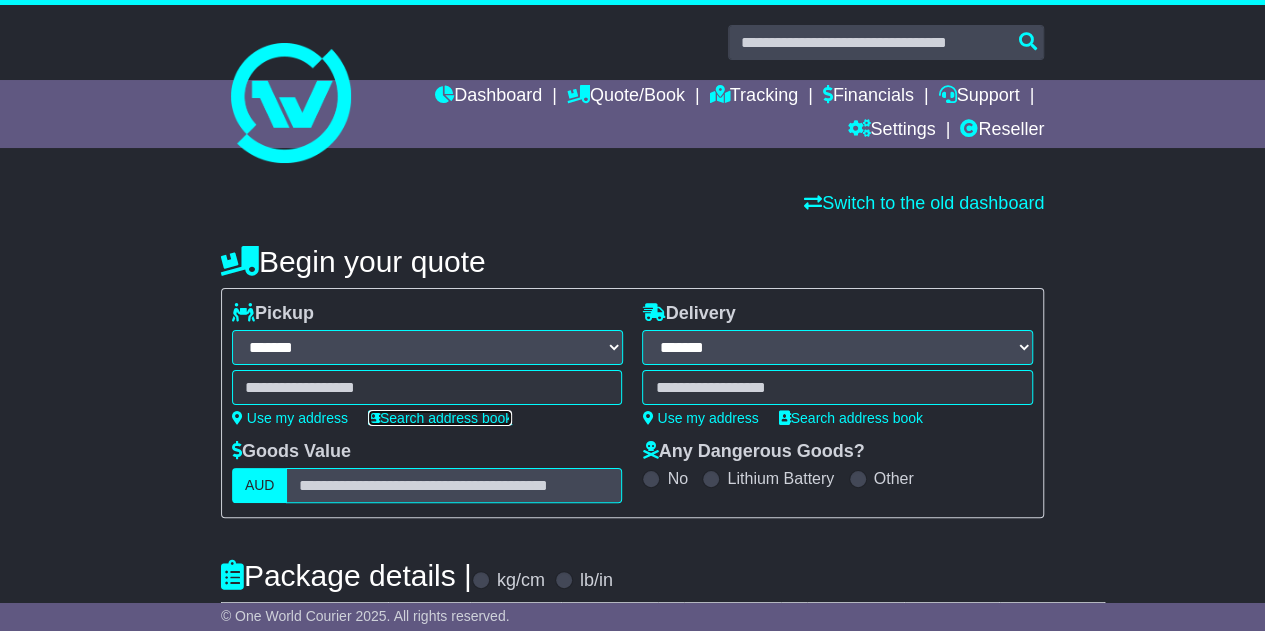 click on "Search address book" at bounding box center (440, 418) 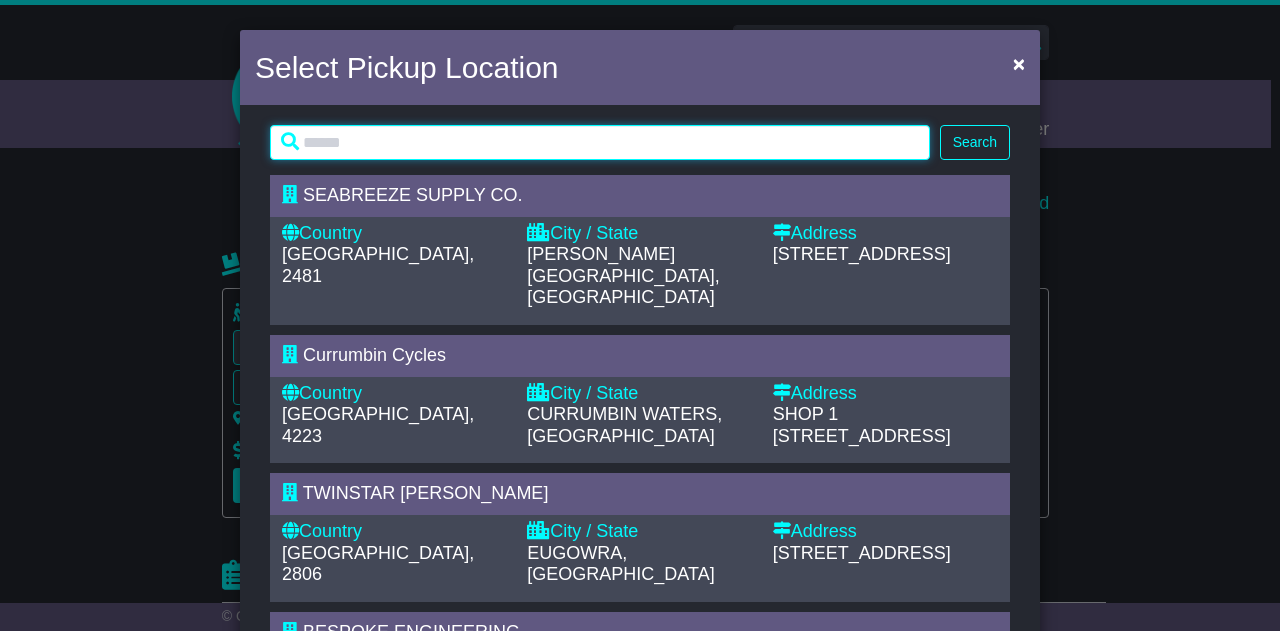 click at bounding box center (600, 142) 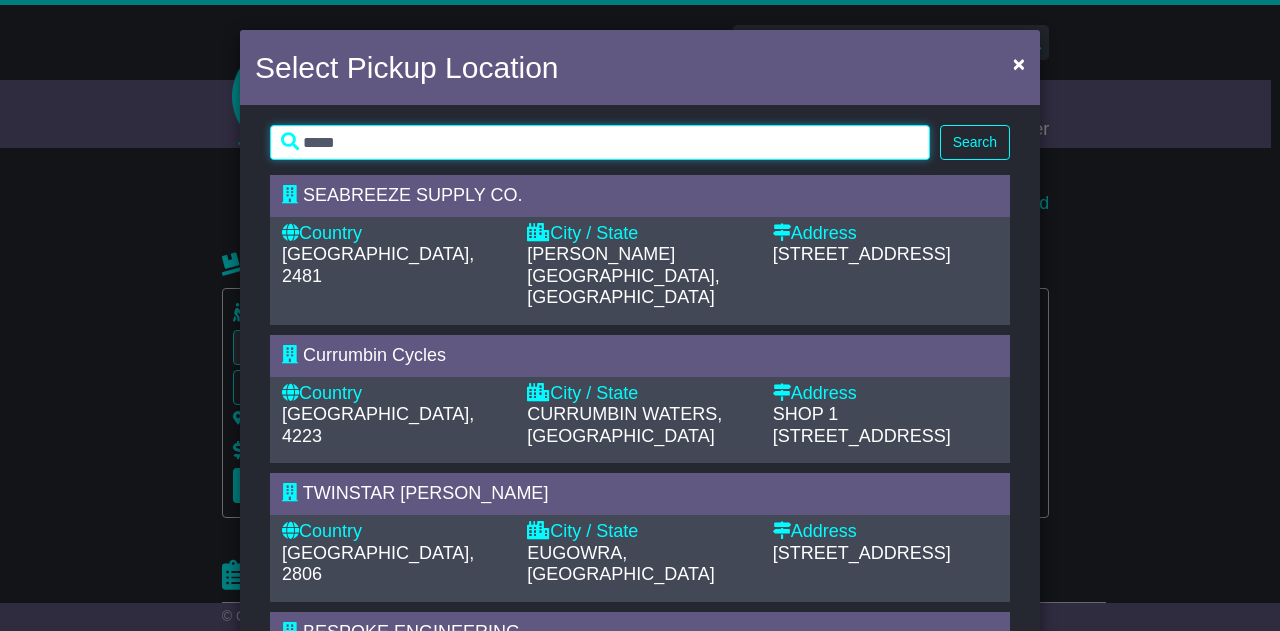 type on "*****" 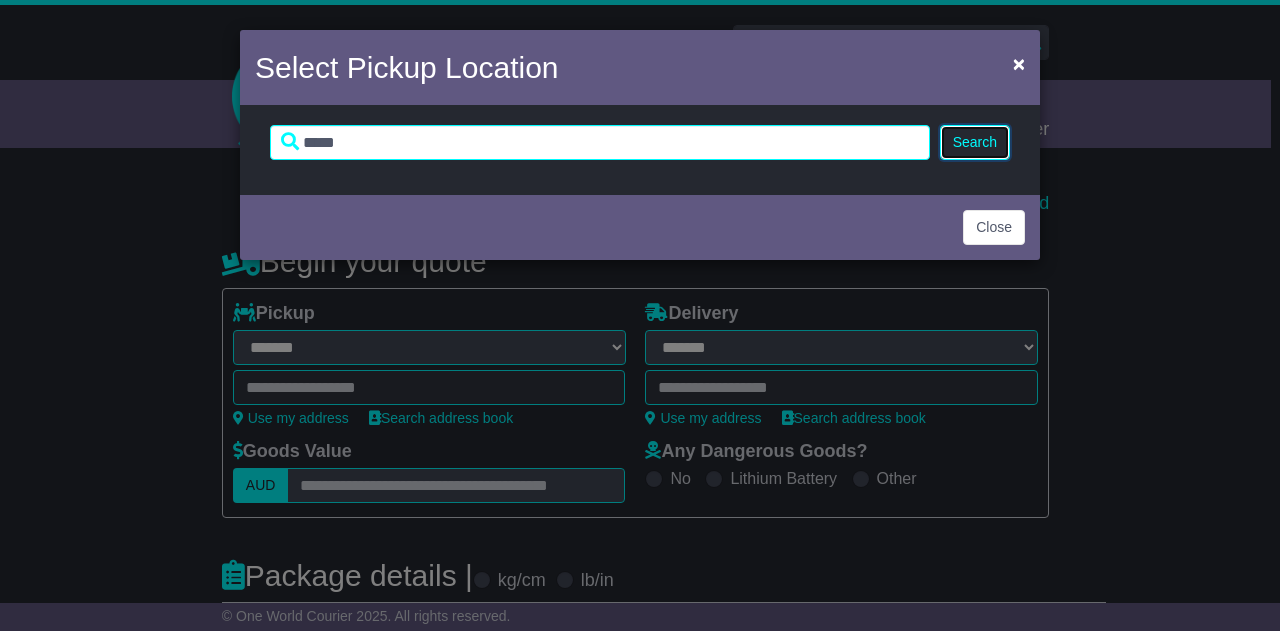 click on "Search" at bounding box center [975, 142] 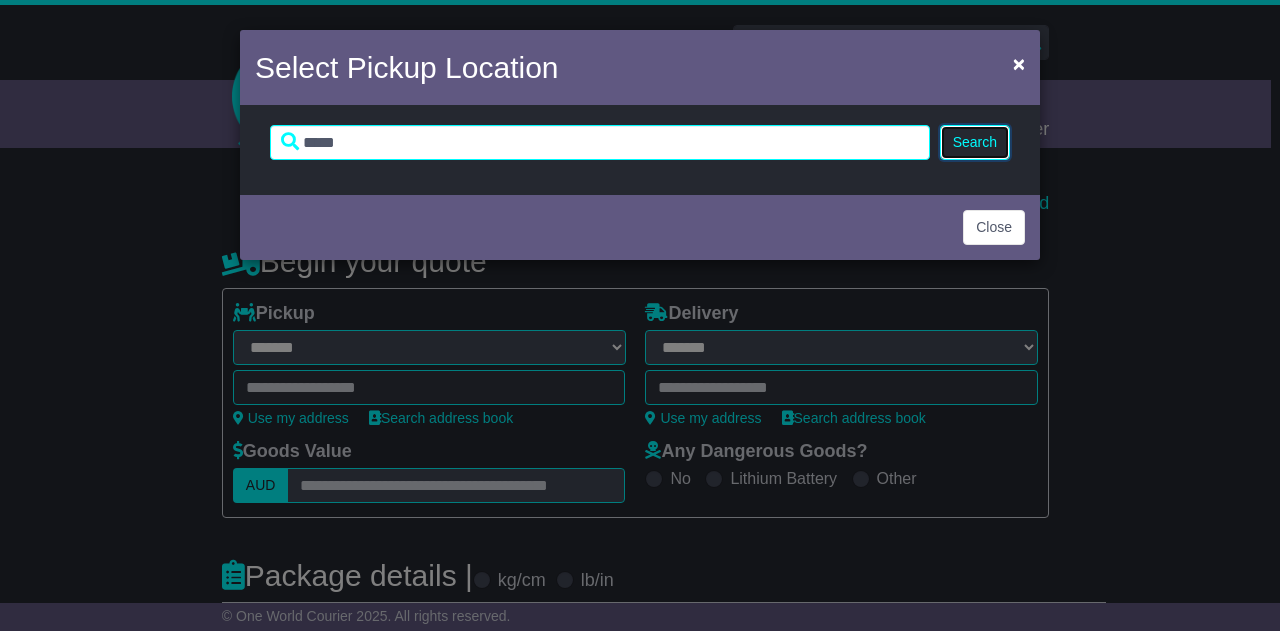 click on "Search" at bounding box center (975, 142) 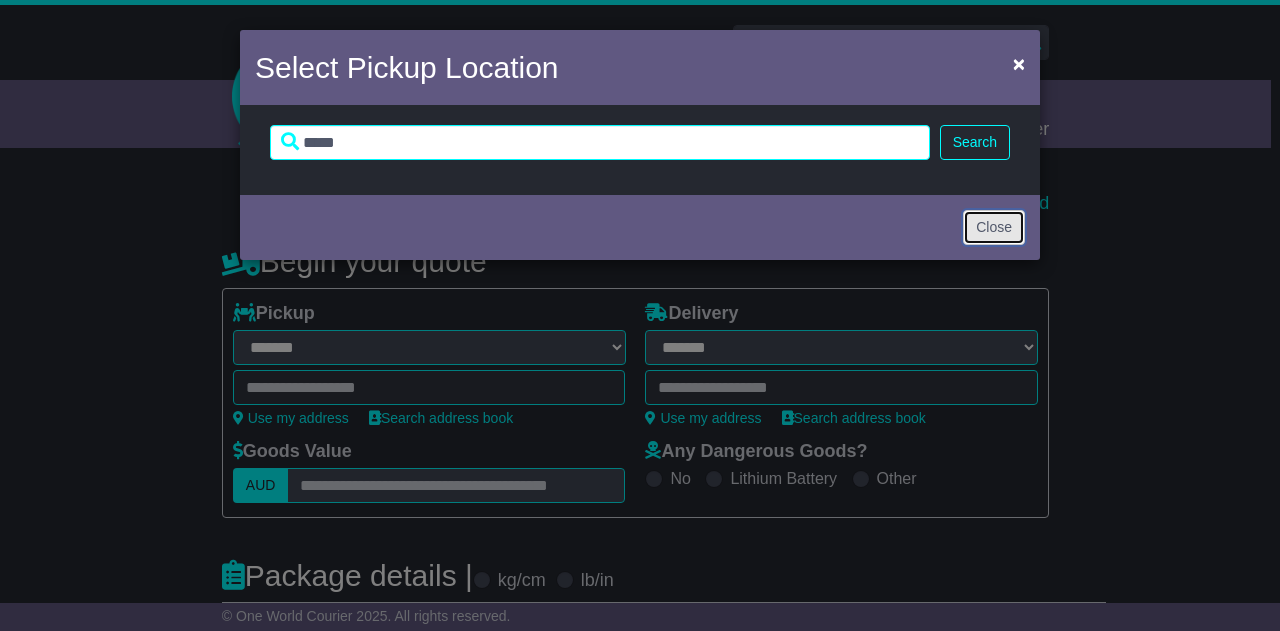 click on "Close" at bounding box center [994, 227] 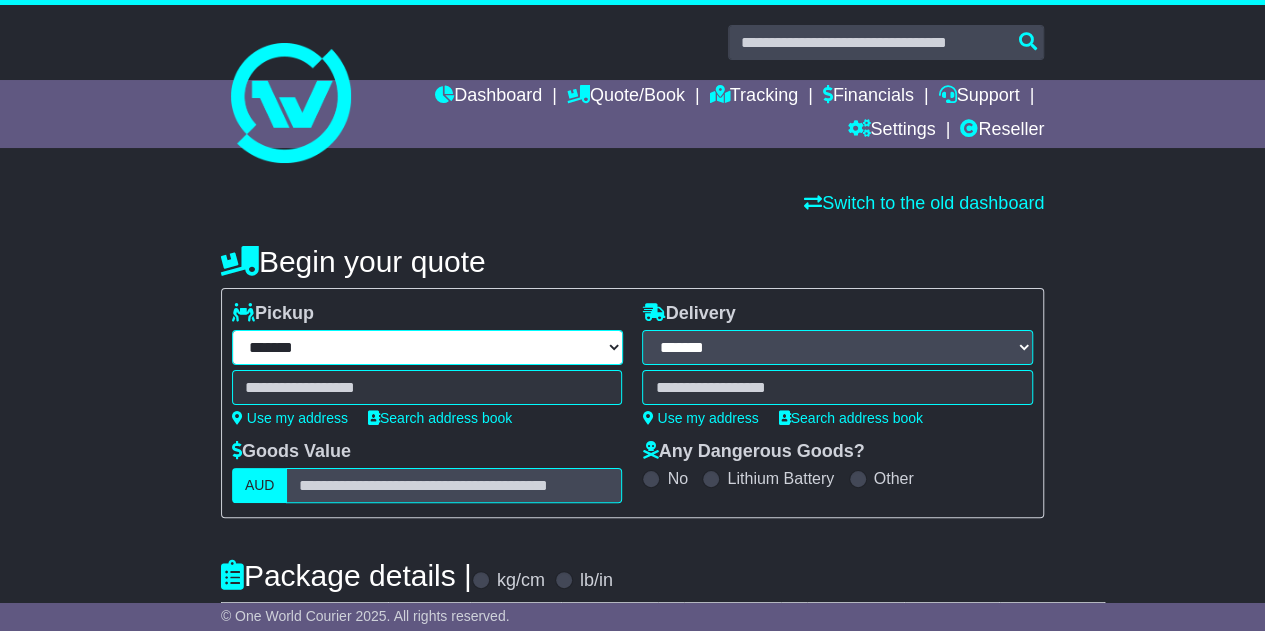 click on "**********" at bounding box center (427, 347) 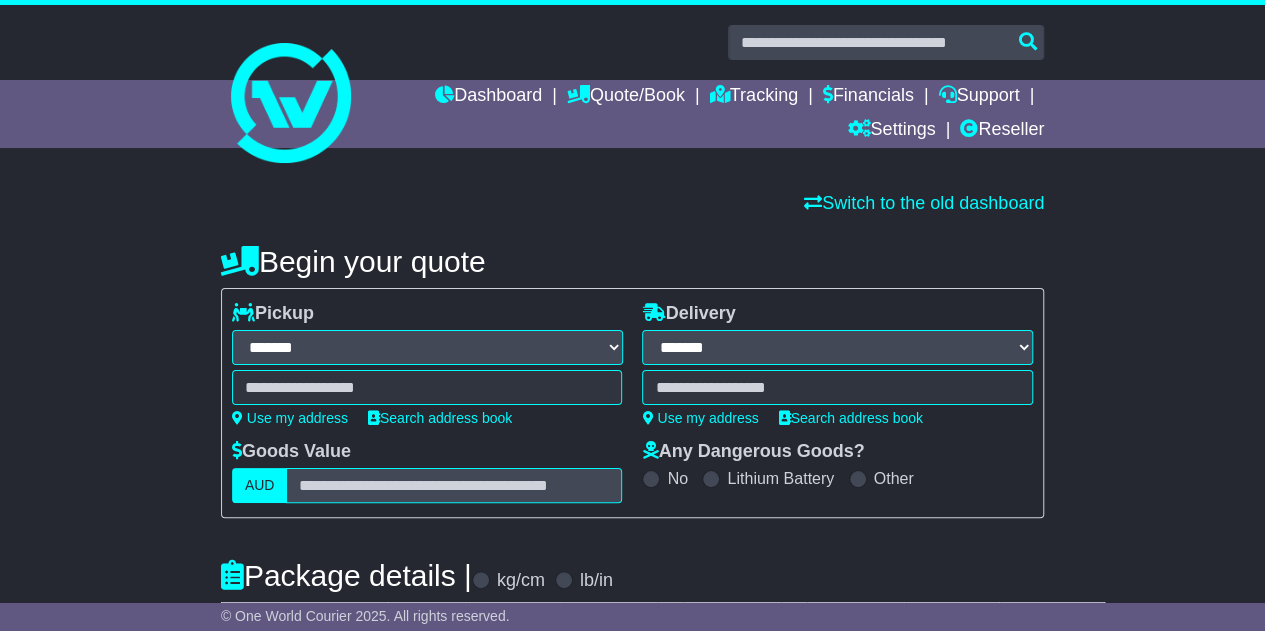 click on "**********" at bounding box center [427, 347] 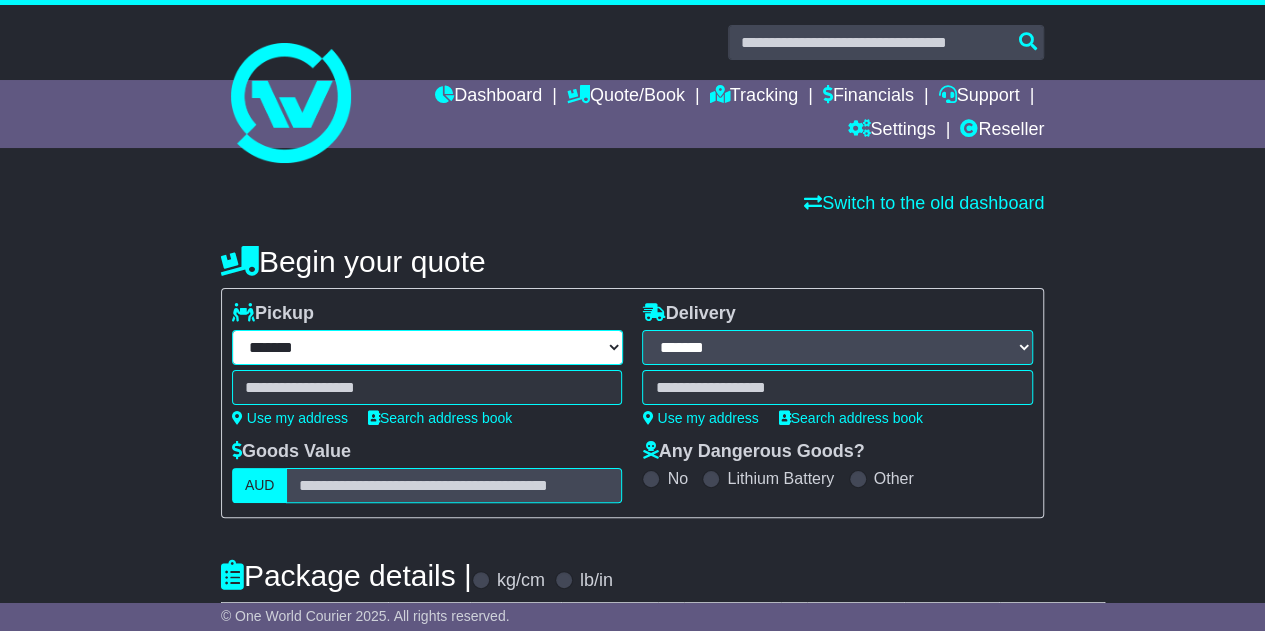 drag, startPoint x: 317, startPoint y: 339, endPoint x: 73, endPoint y: 343, distance: 244.03279 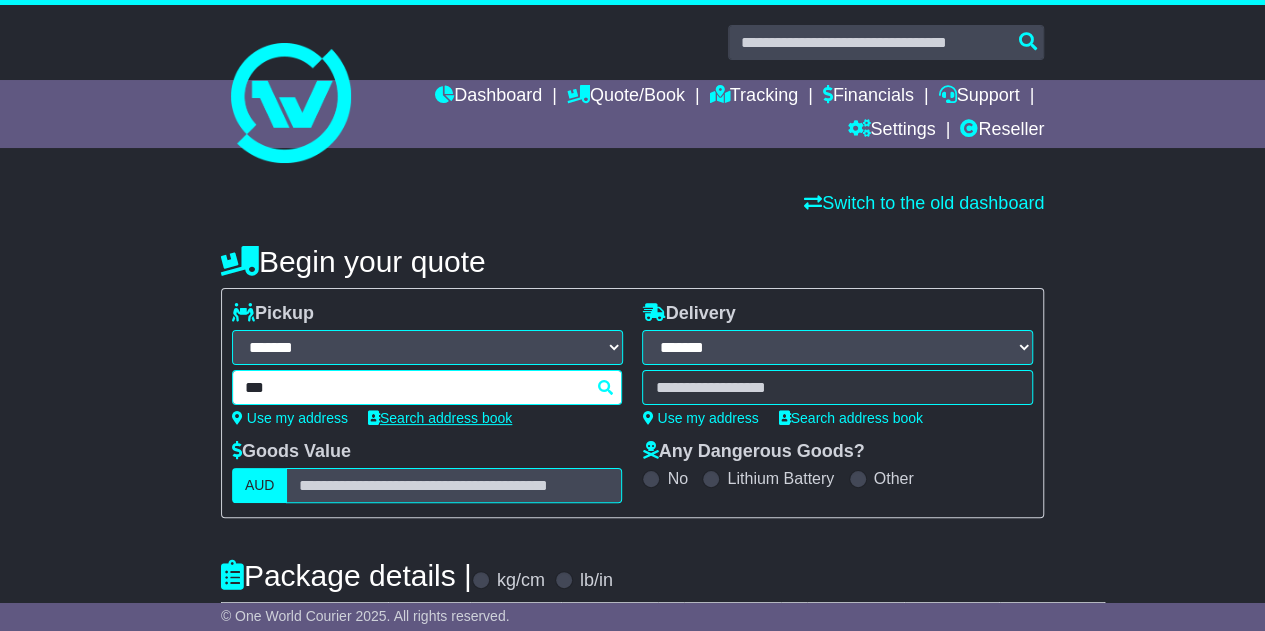 type on "****" 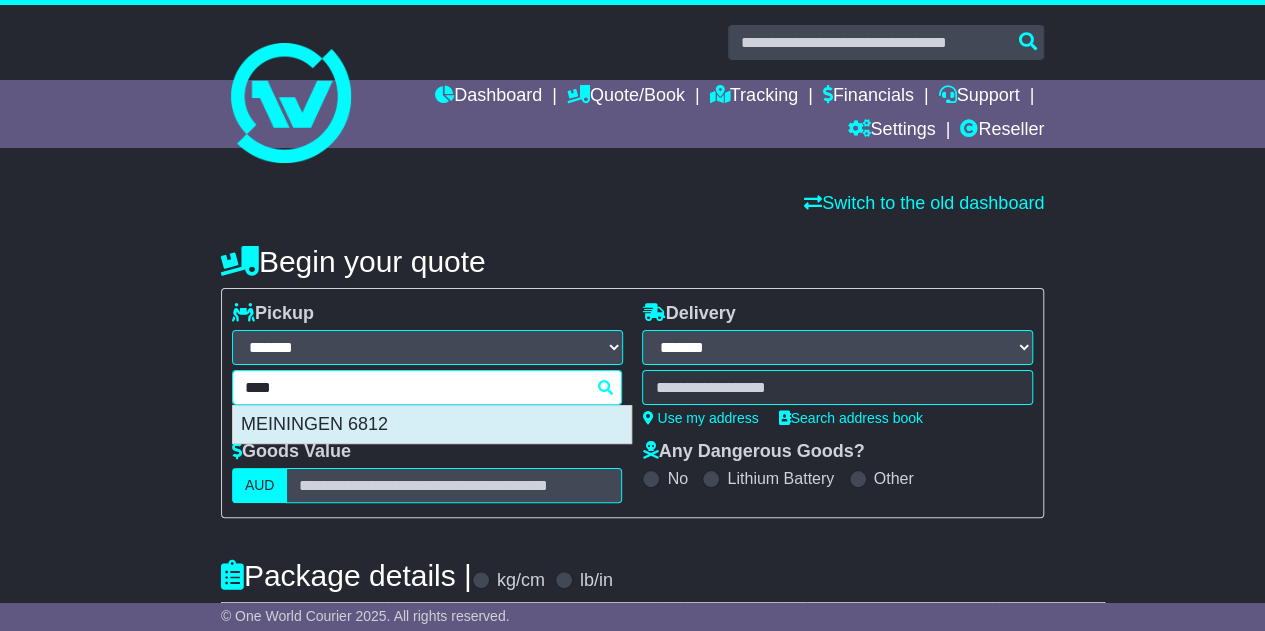 click on "MEININGEN 6812" at bounding box center [432, 425] 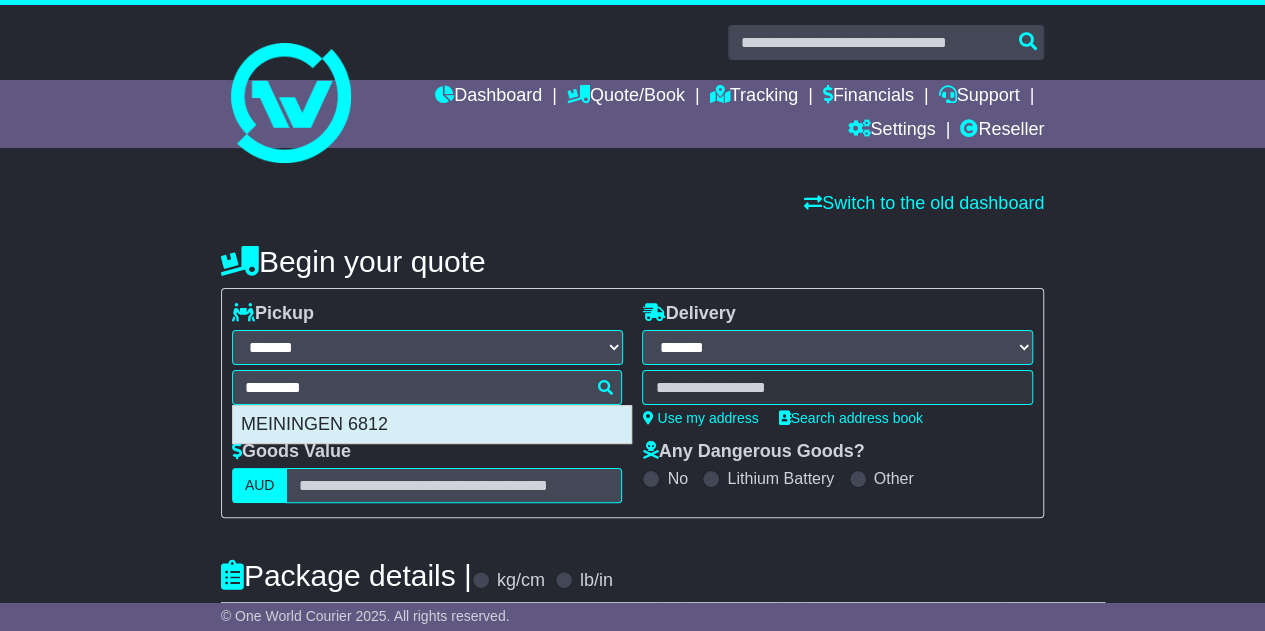 type on "**********" 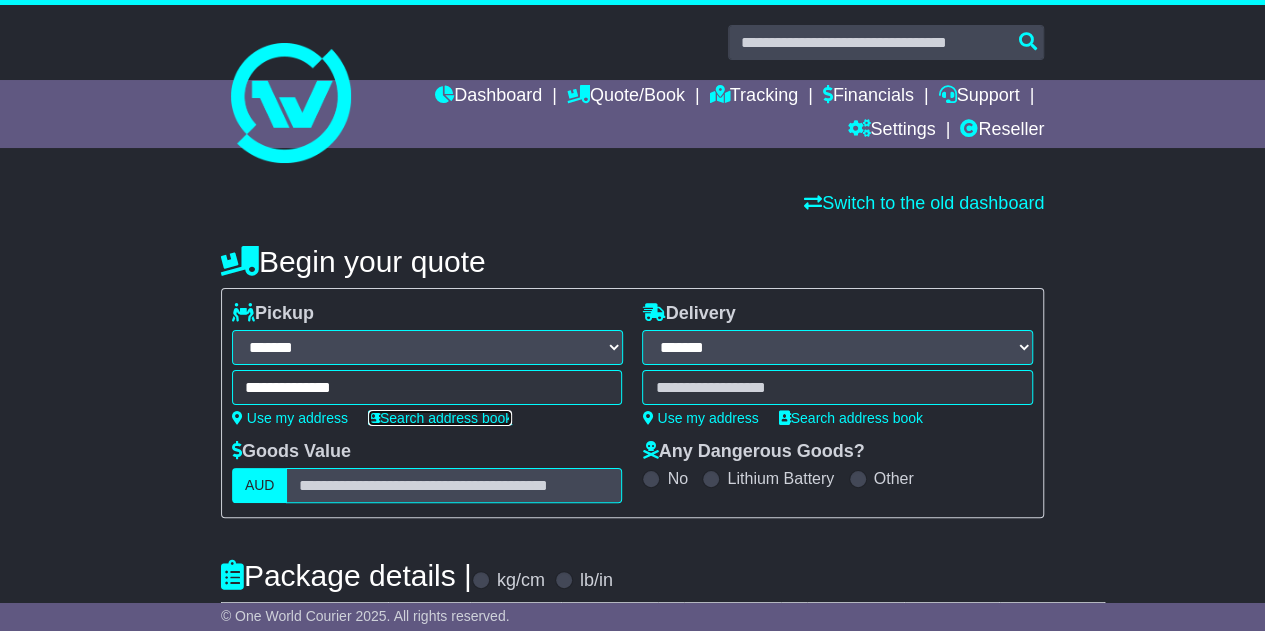 click on "Search address book" at bounding box center (440, 418) 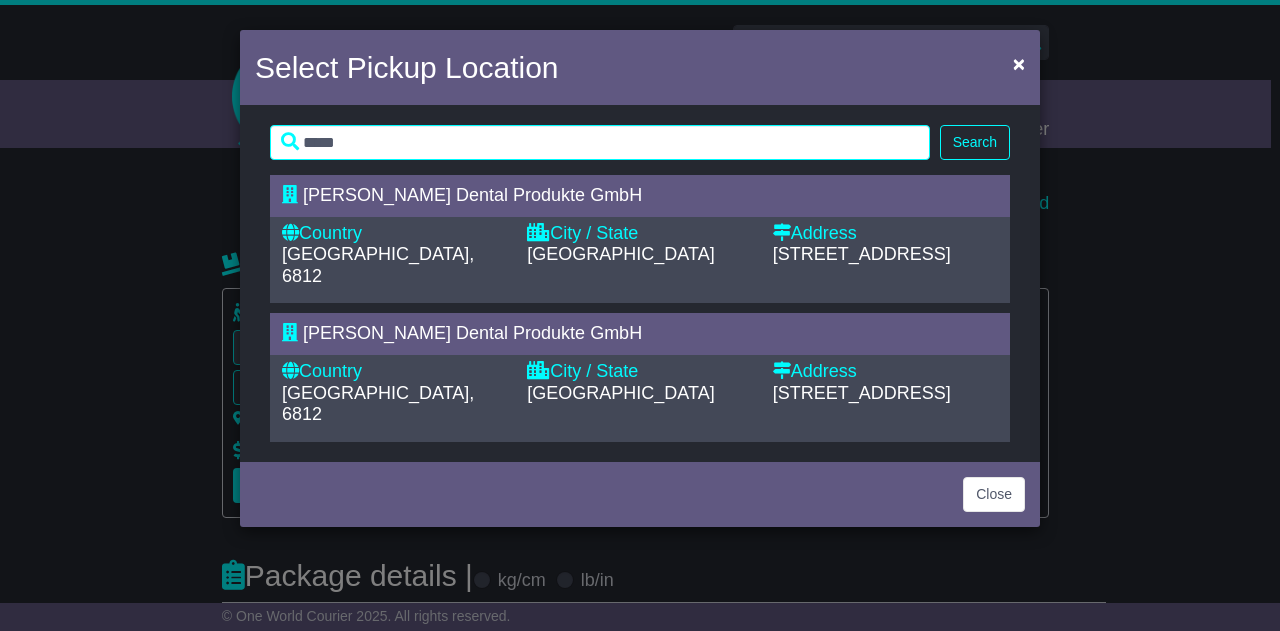 click on "Country" at bounding box center (394, 234) 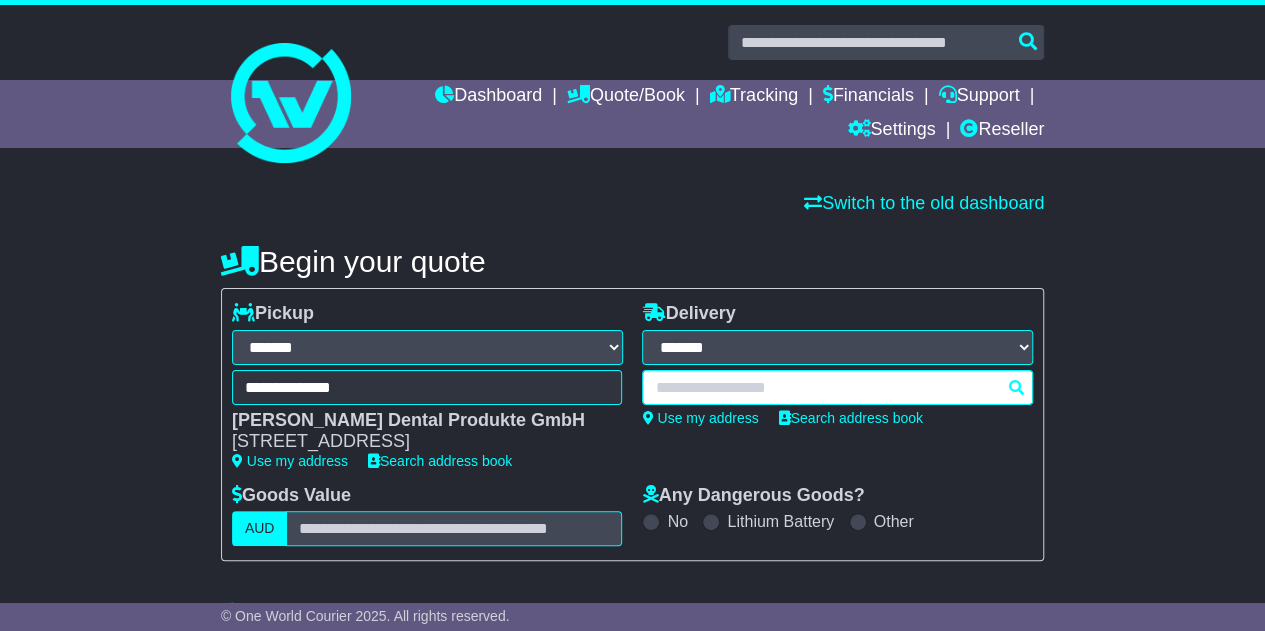 click at bounding box center [837, 387] 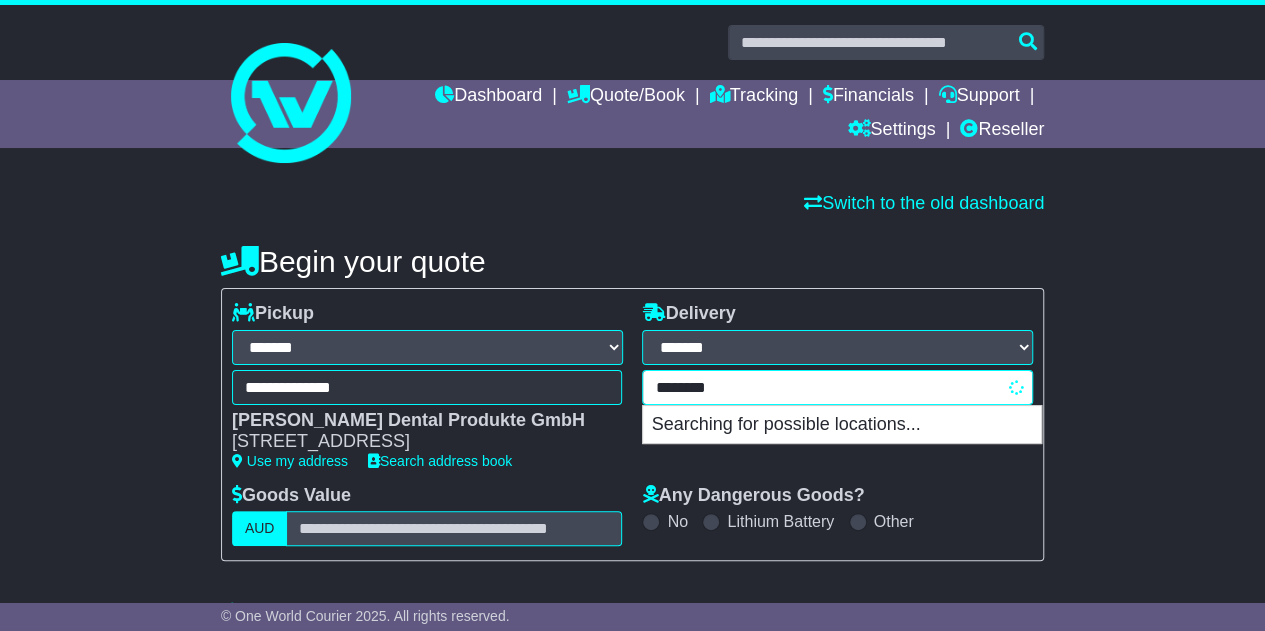type on "*********" 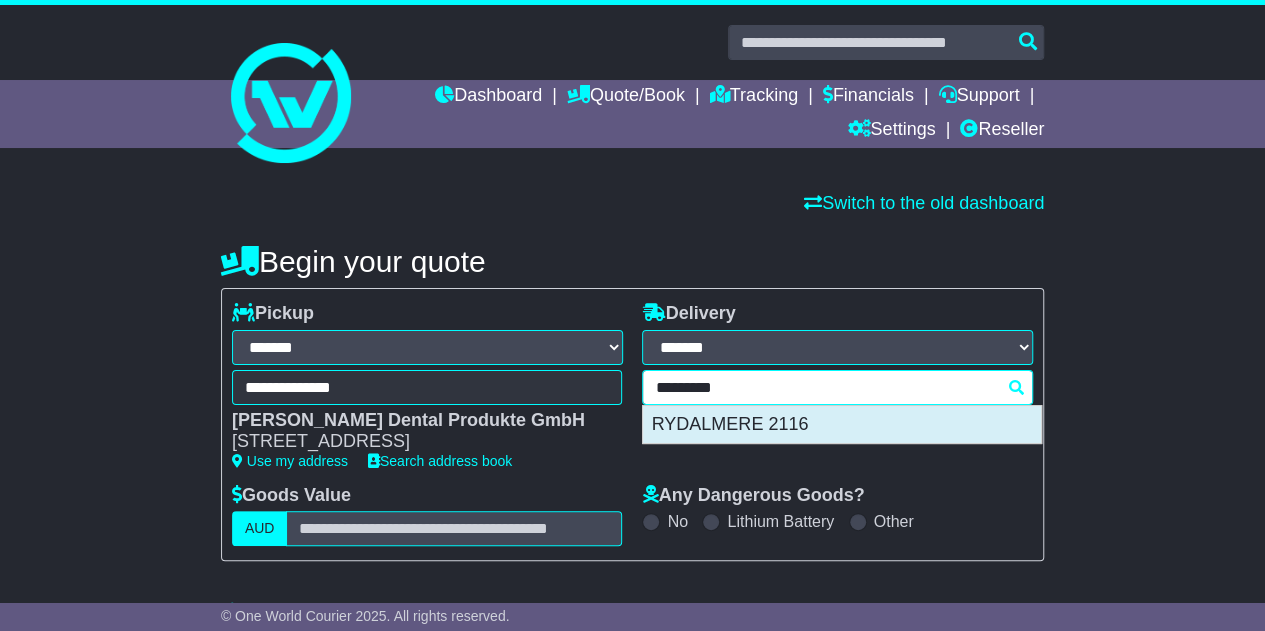 click on "RYDALMERE 2116" at bounding box center (842, 425) 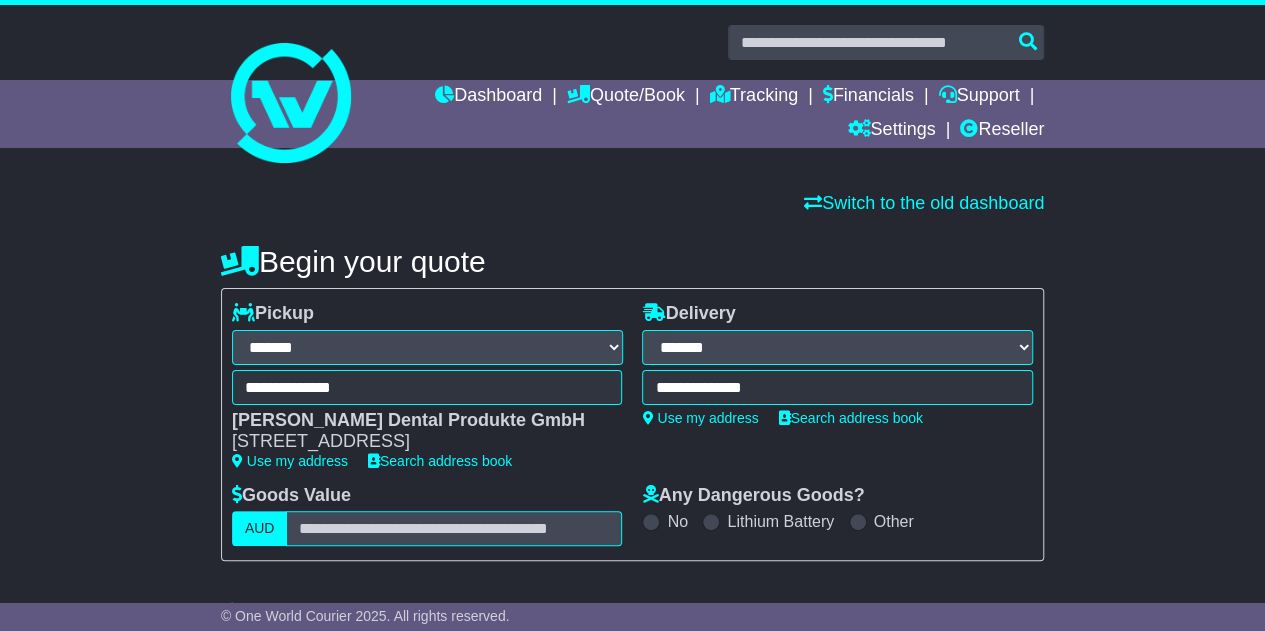 type on "**********" 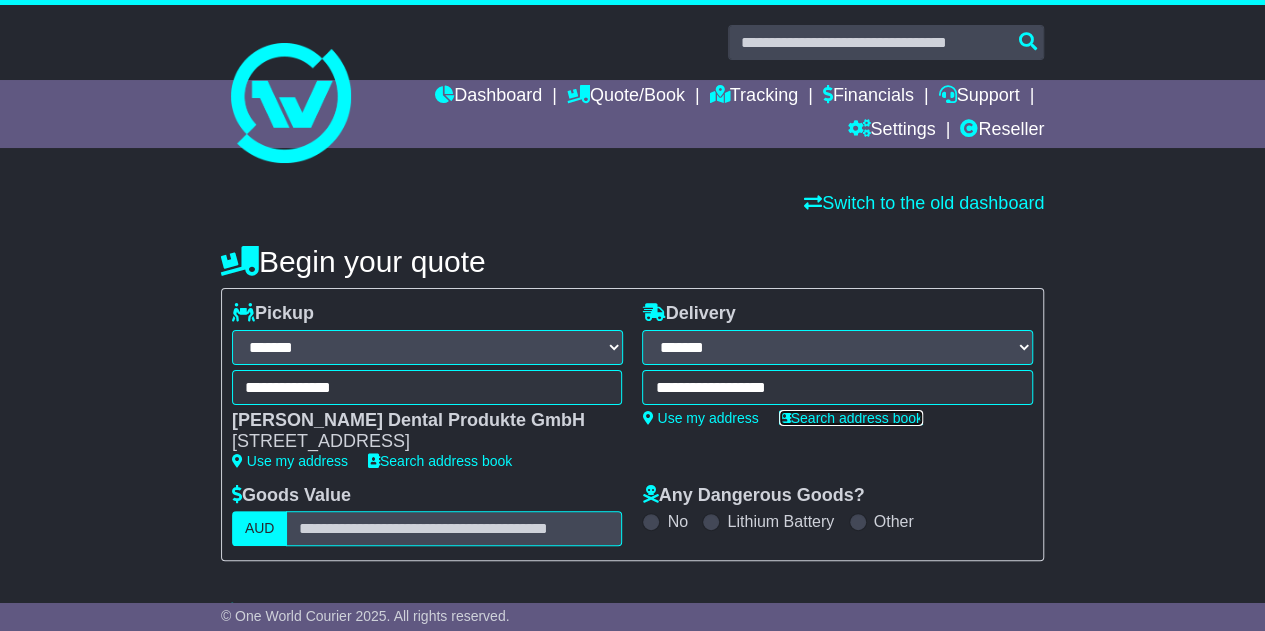 click on "Search address book" at bounding box center [851, 418] 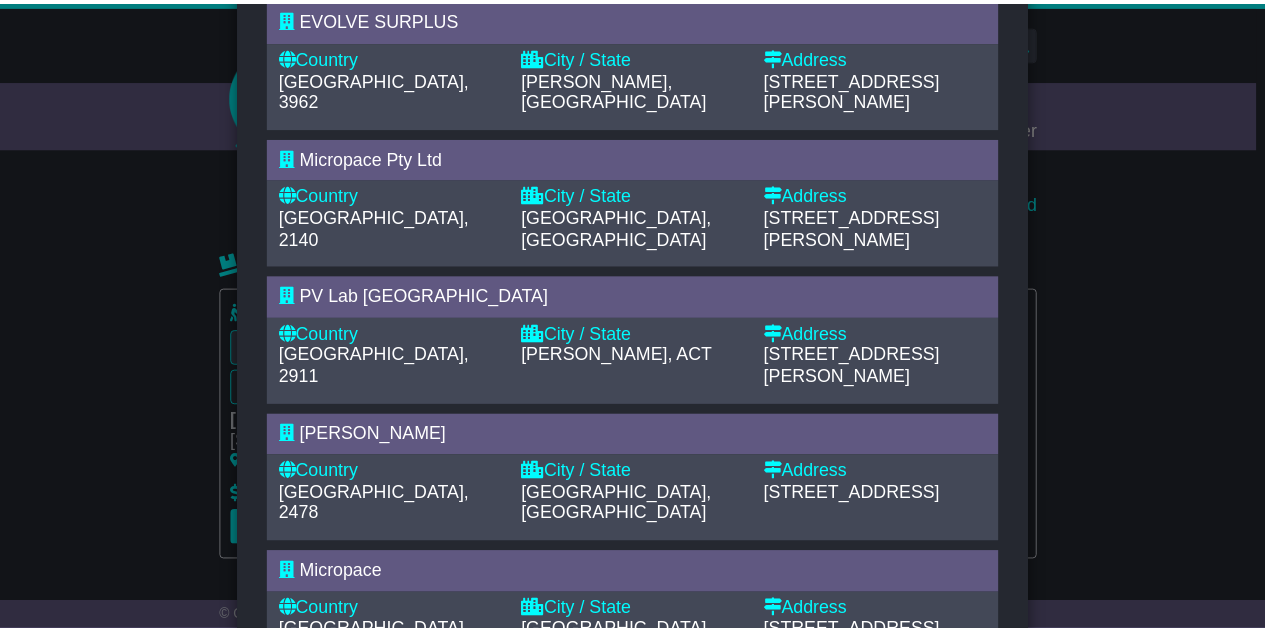 scroll, scrollTop: 0, scrollLeft: 0, axis: both 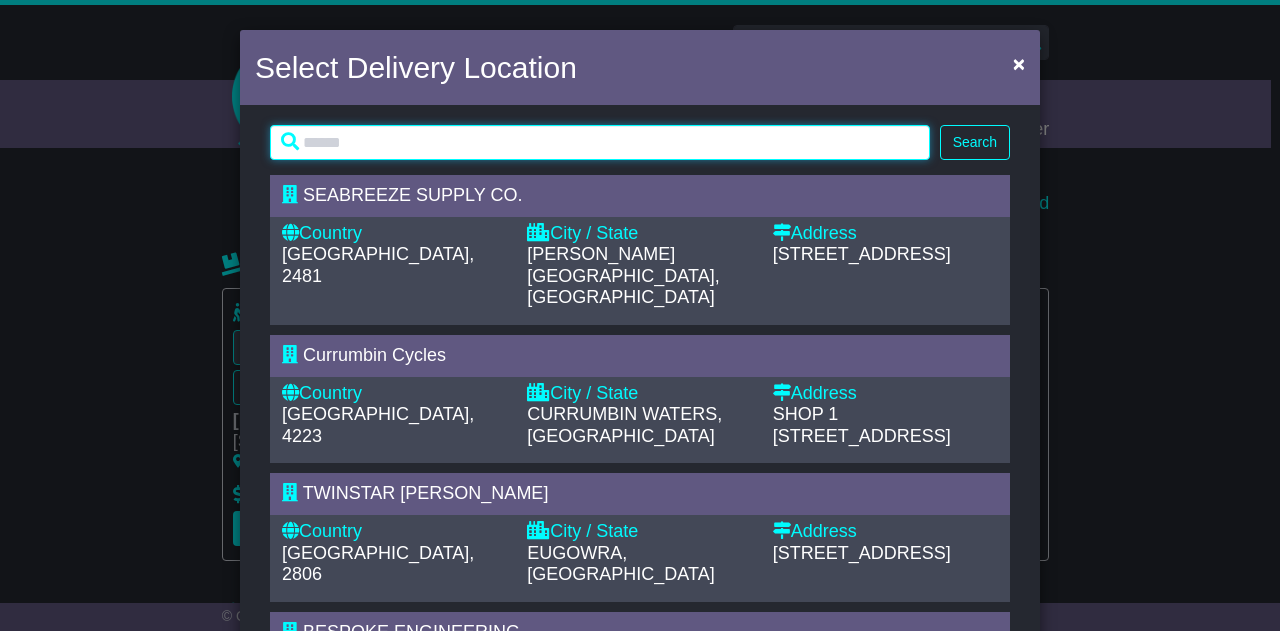 click at bounding box center [600, 142] 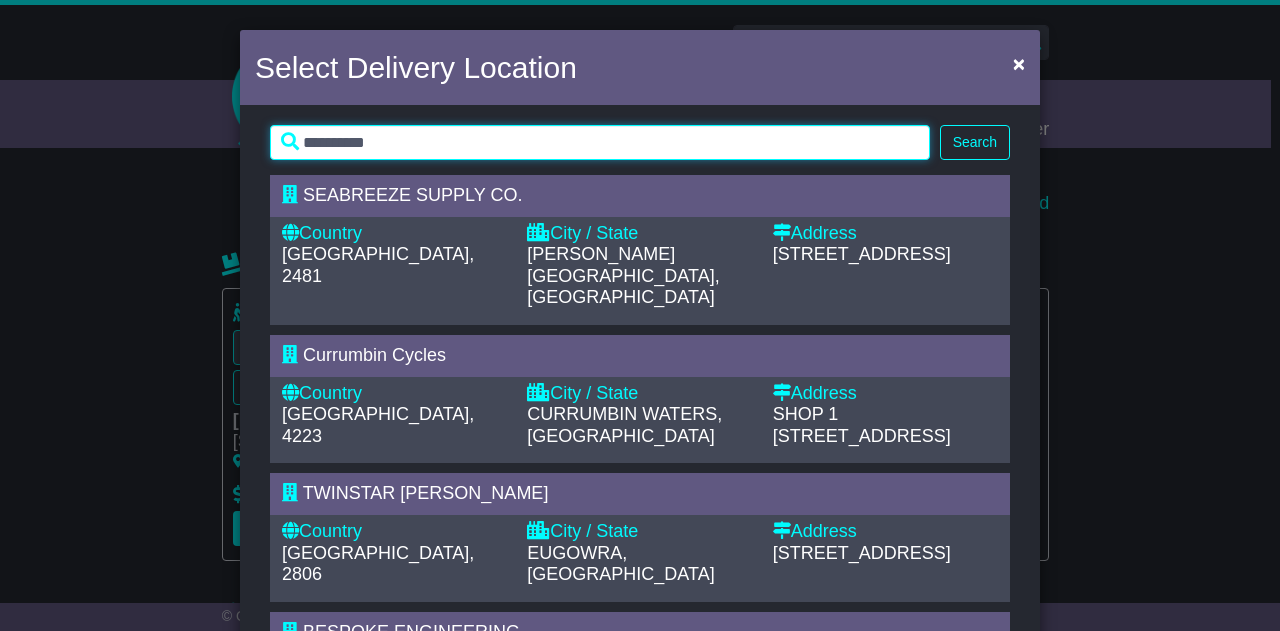 type on "*********" 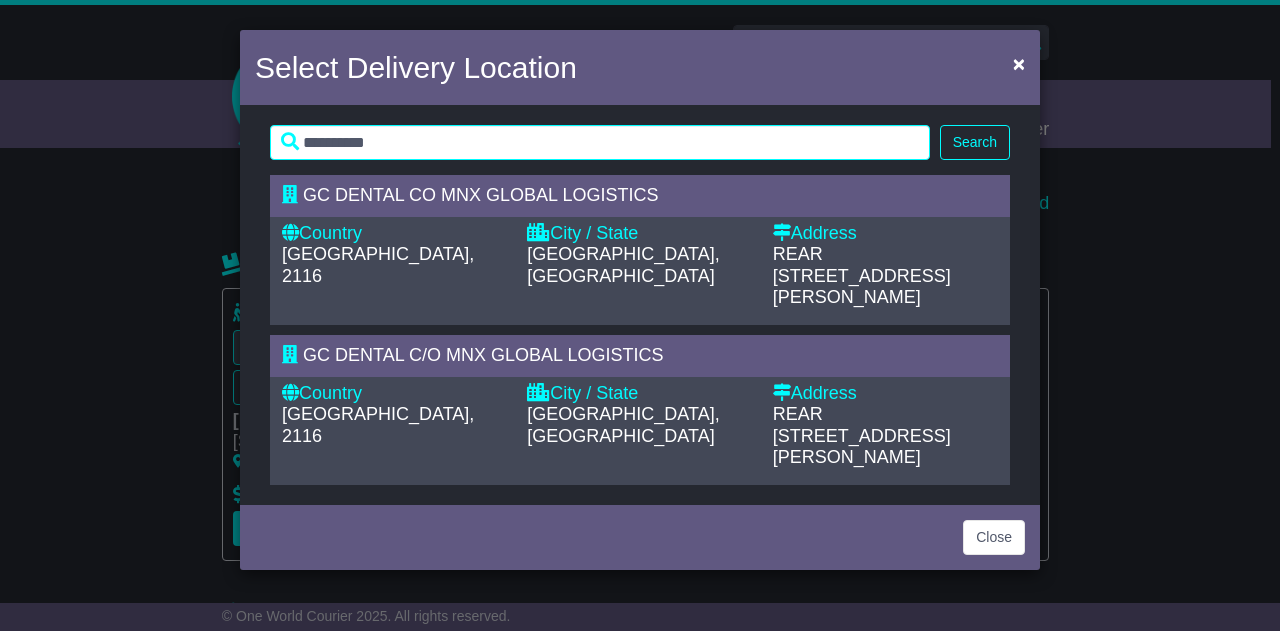 click on "GC DENTAL C/O MNX GLOBAL LOGISTICS" at bounding box center (483, 355) 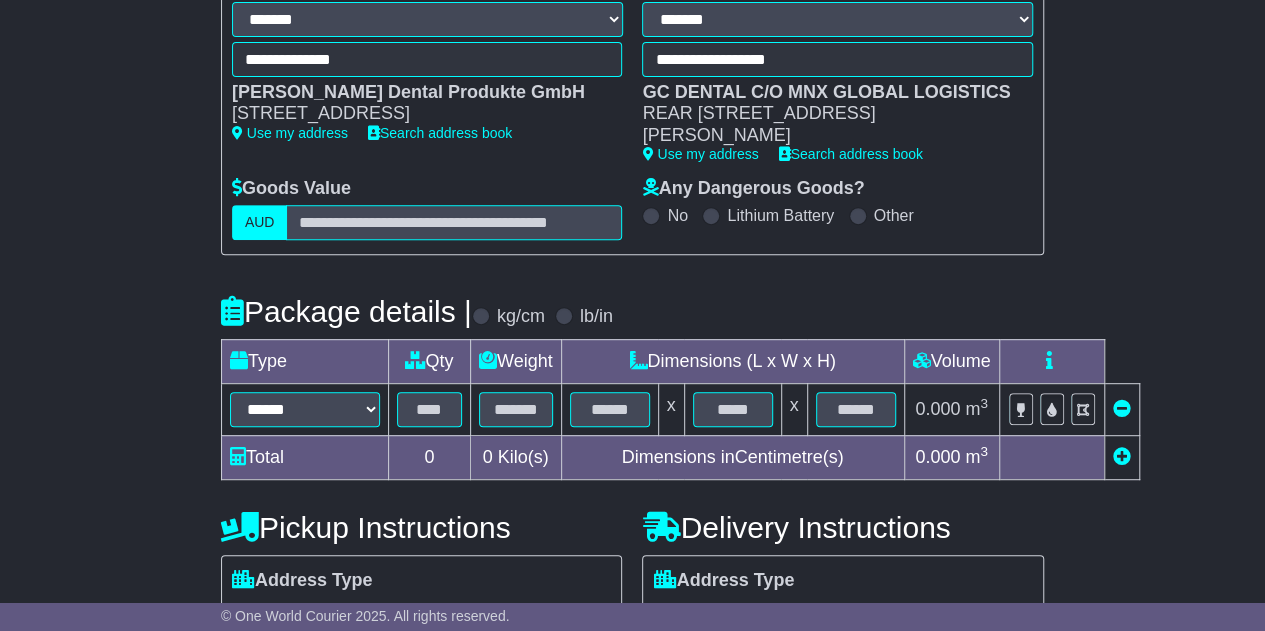 scroll, scrollTop: 330, scrollLeft: 0, axis: vertical 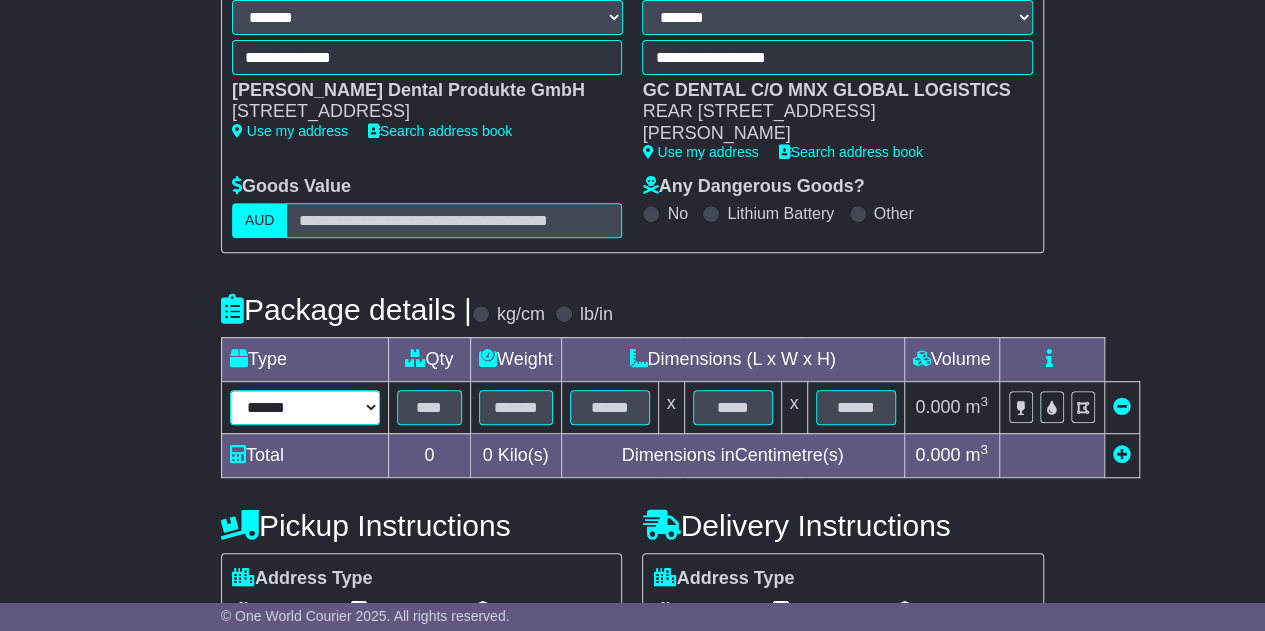 click on "****** ****** *** ******** ***** **** **** ****** *** *******" at bounding box center (305, 407) 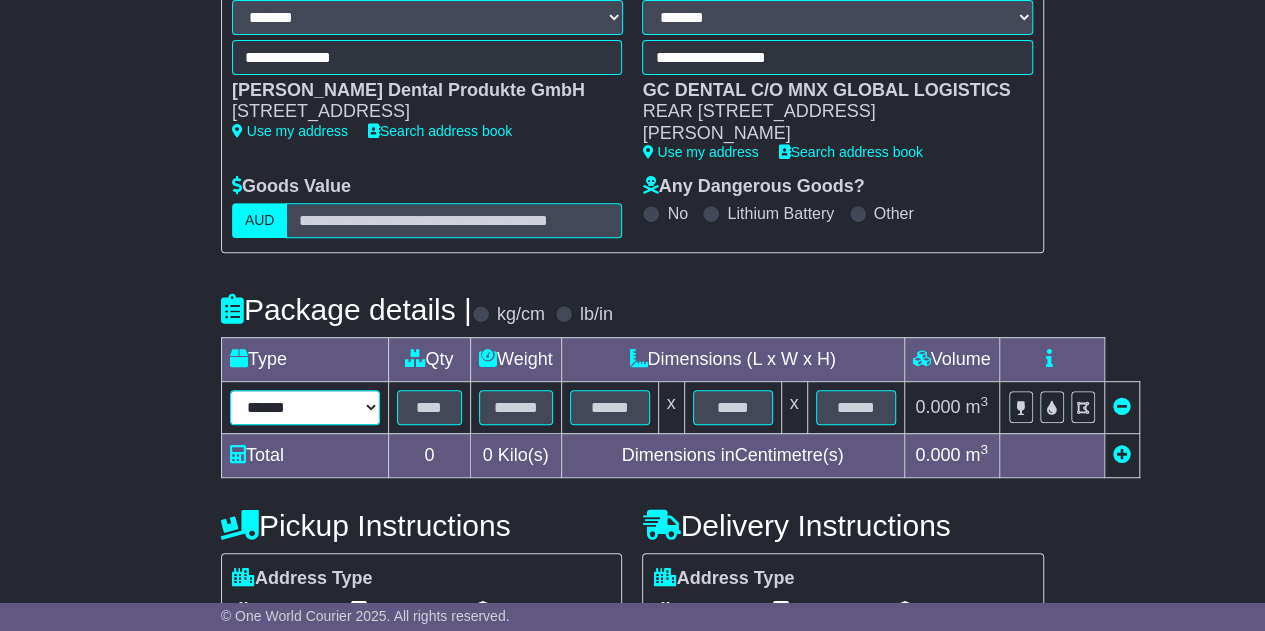 select on "***" 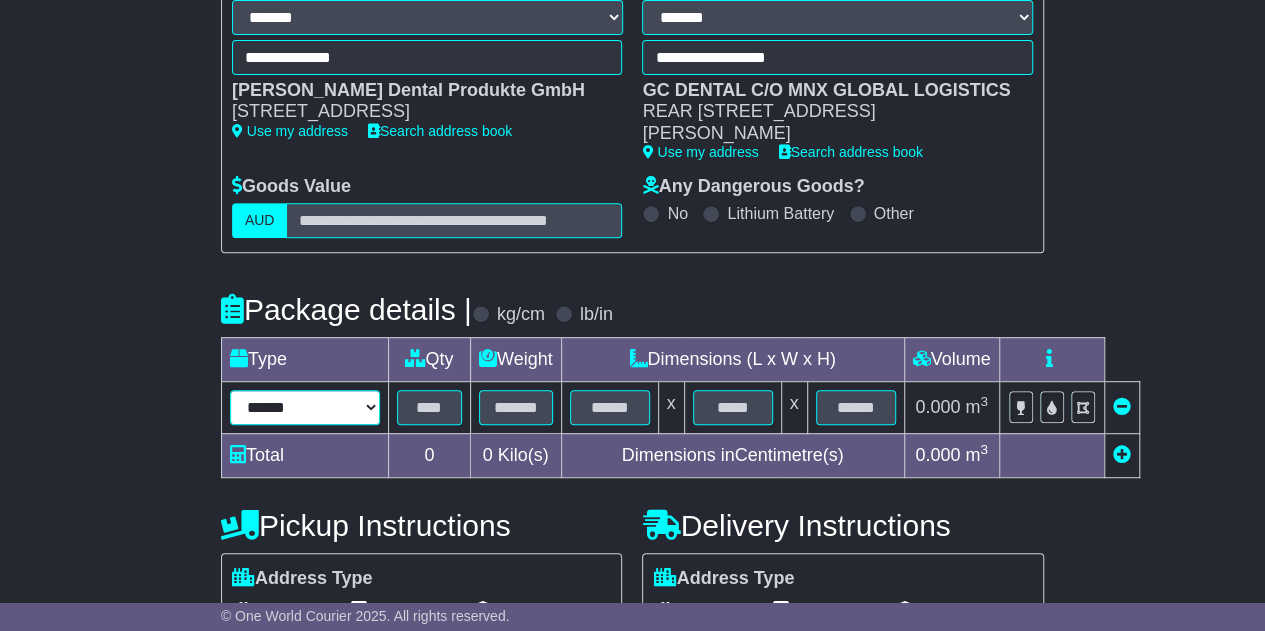 click on "****** ****** *** ******** ***** **** **** ****** *** *******" at bounding box center (305, 407) 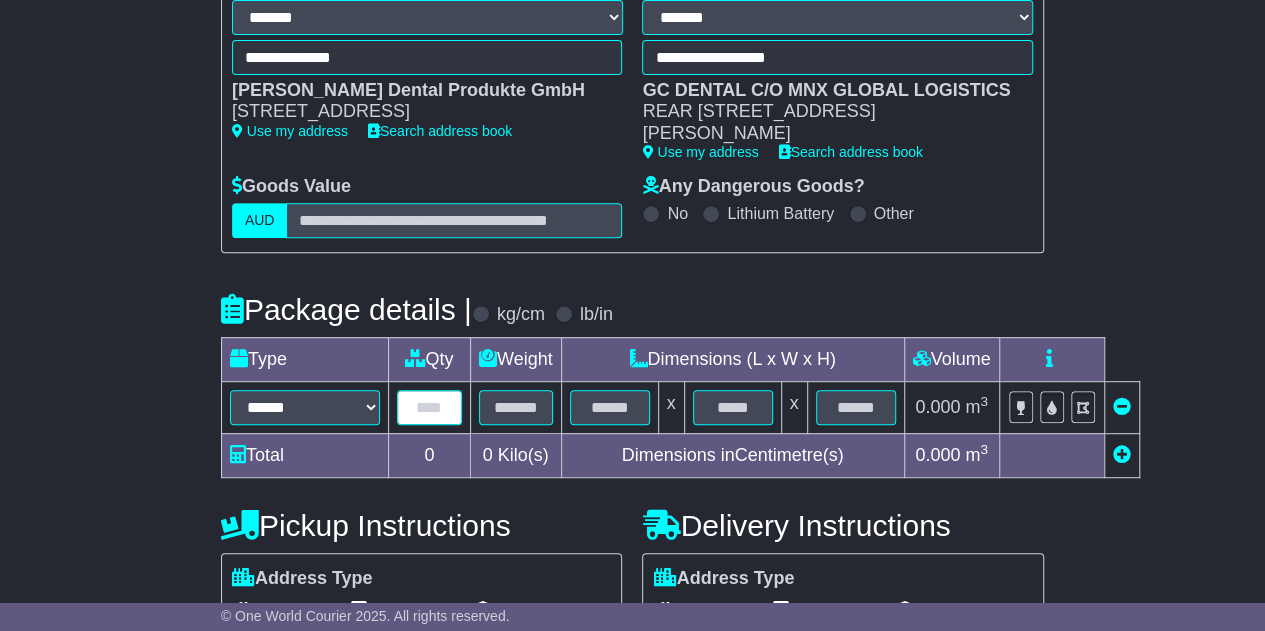 click at bounding box center [429, 407] 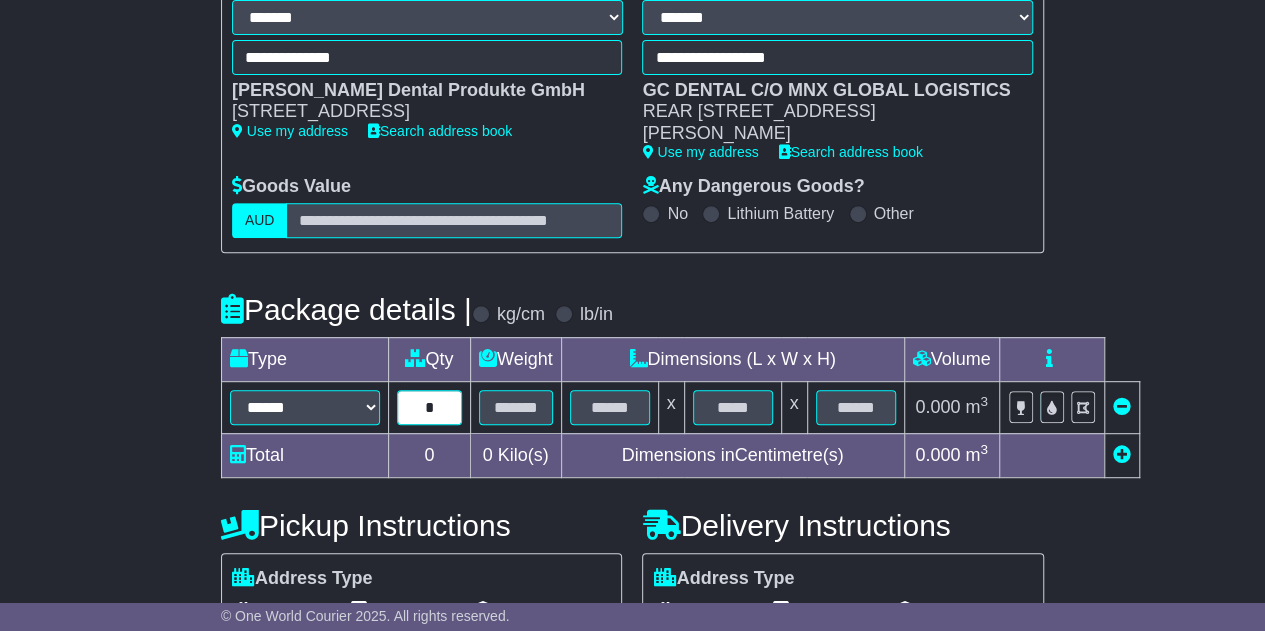 type on "*" 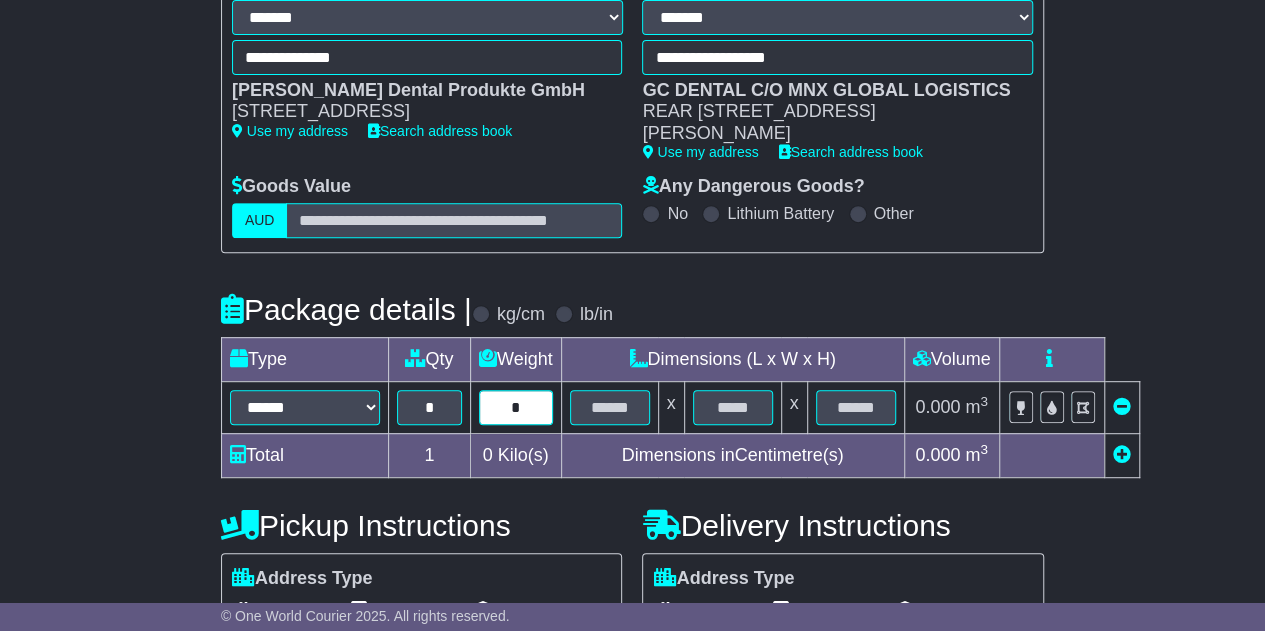 type on "*" 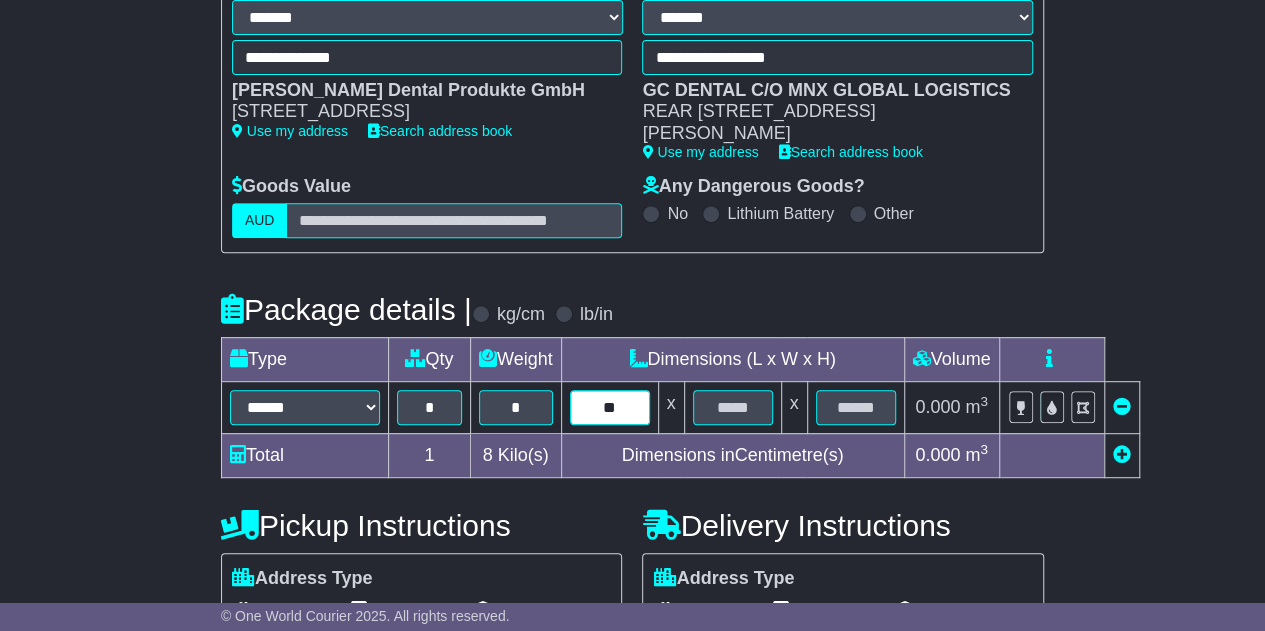 type on "**" 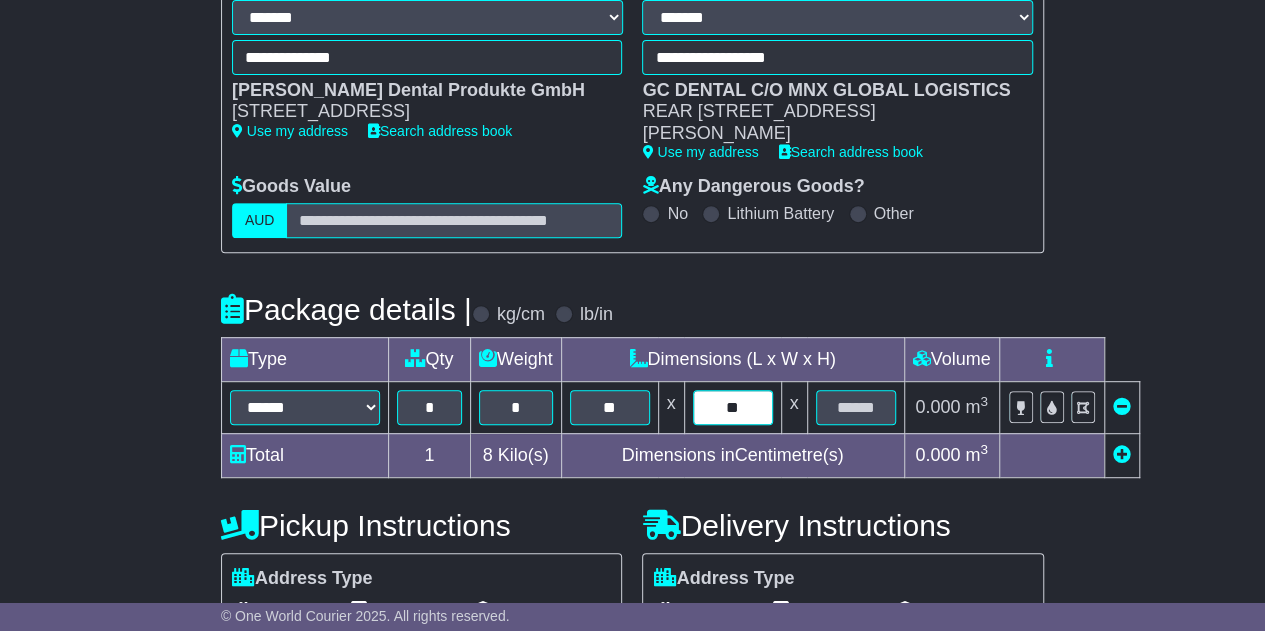 type on "**" 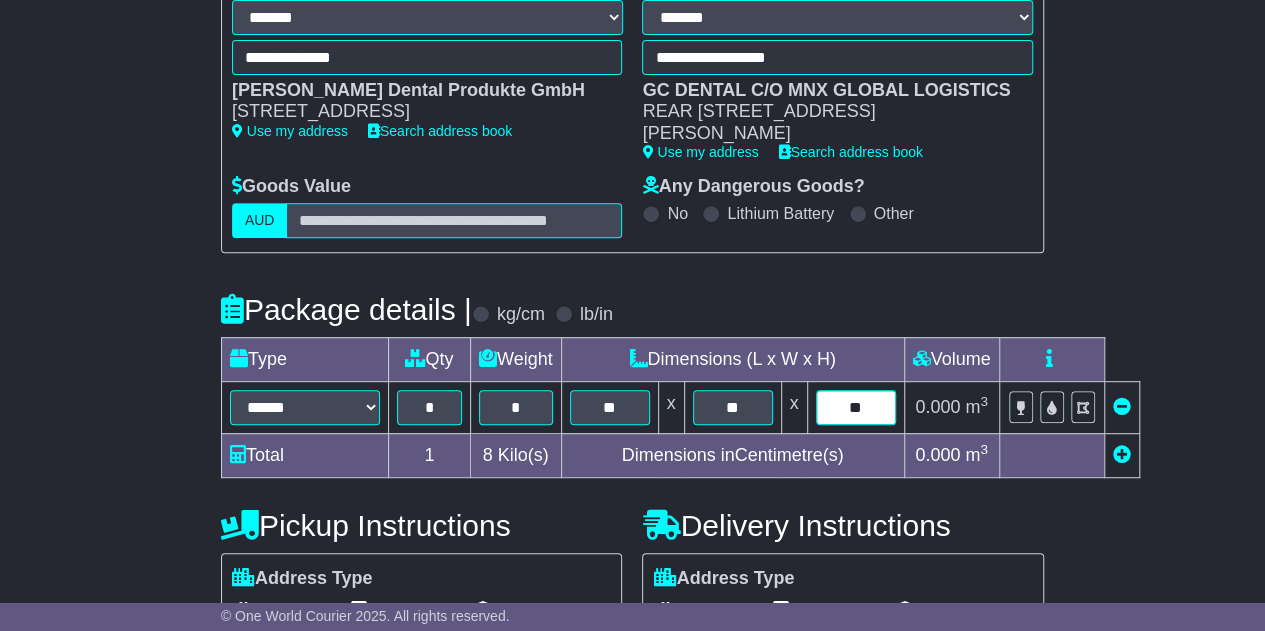 type on "**" 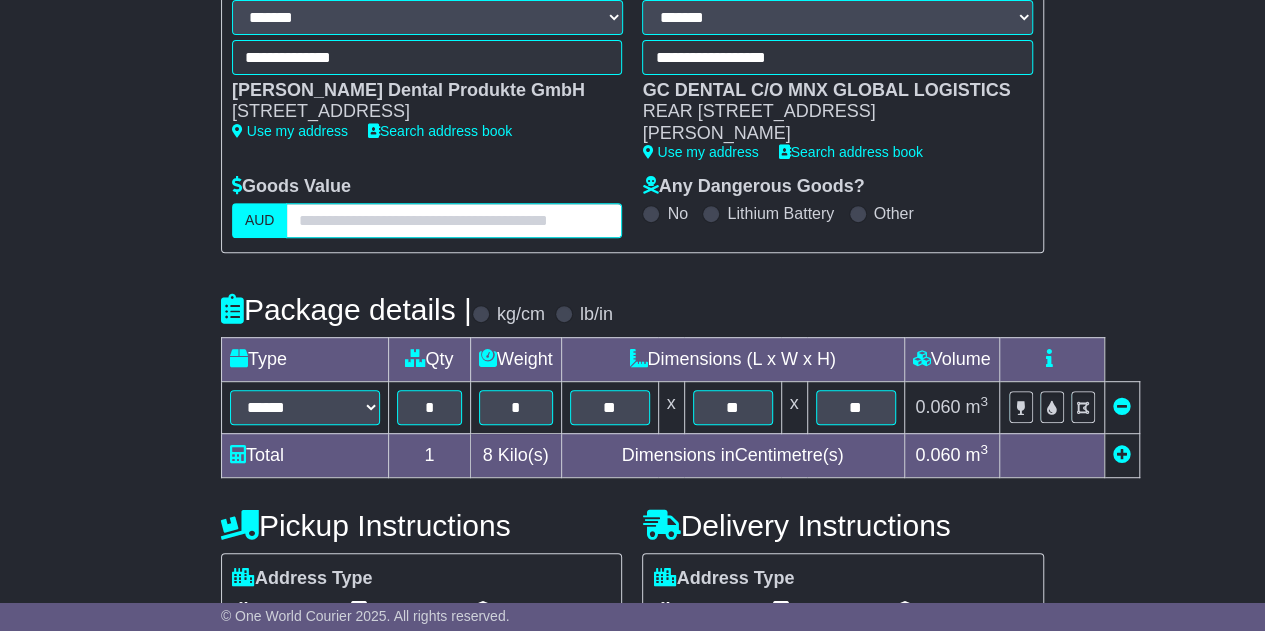 click at bounding box center [454, 220] 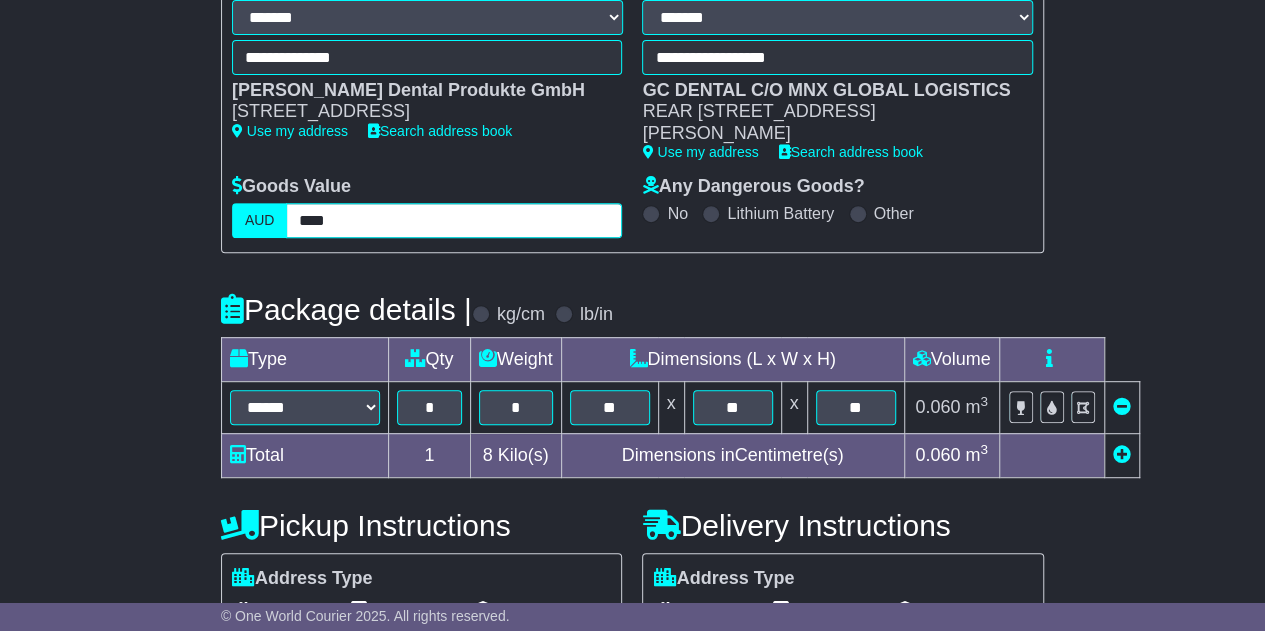 scroll, scrollTop: 572, scrollLeft: 0, axis: vertical 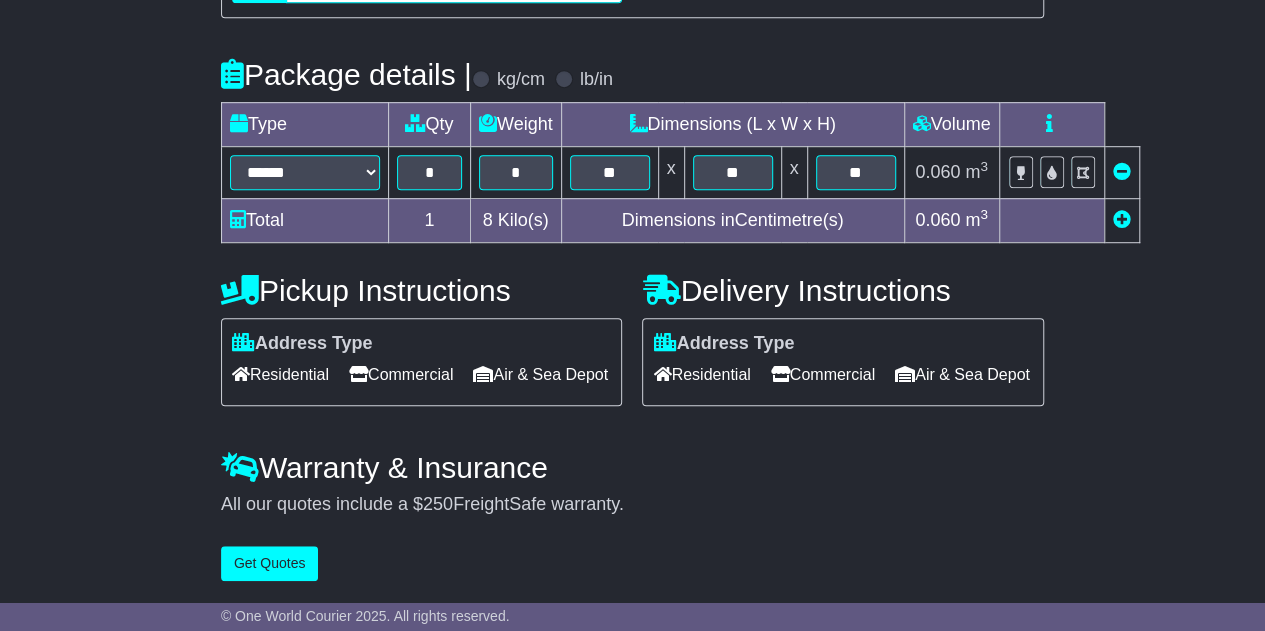 type on "****" 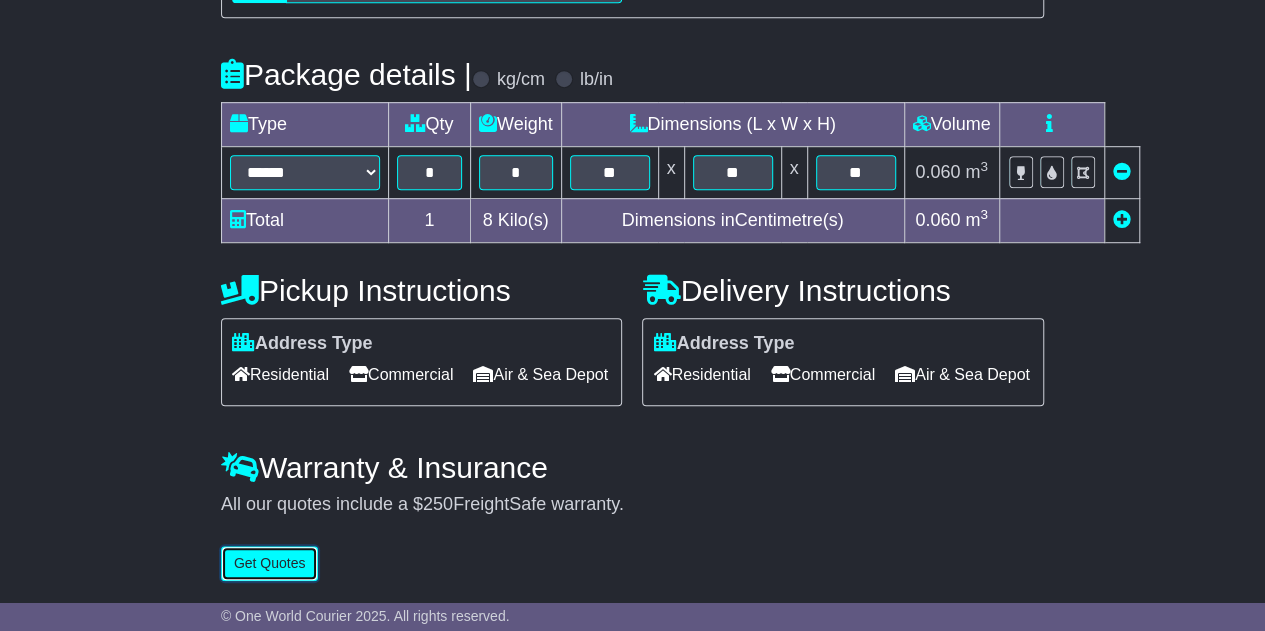 click on "Get Quotes" at bounding box center [270, 563] 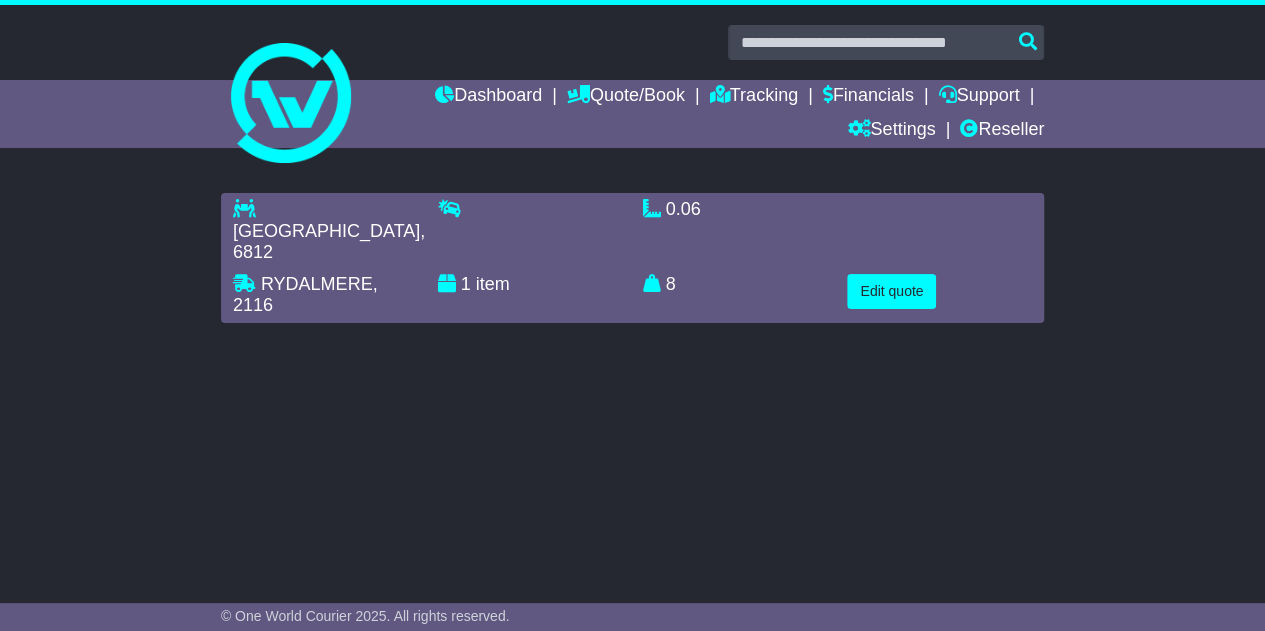scroll, scrollTop: 0, scrollLeft: 0, axis: both 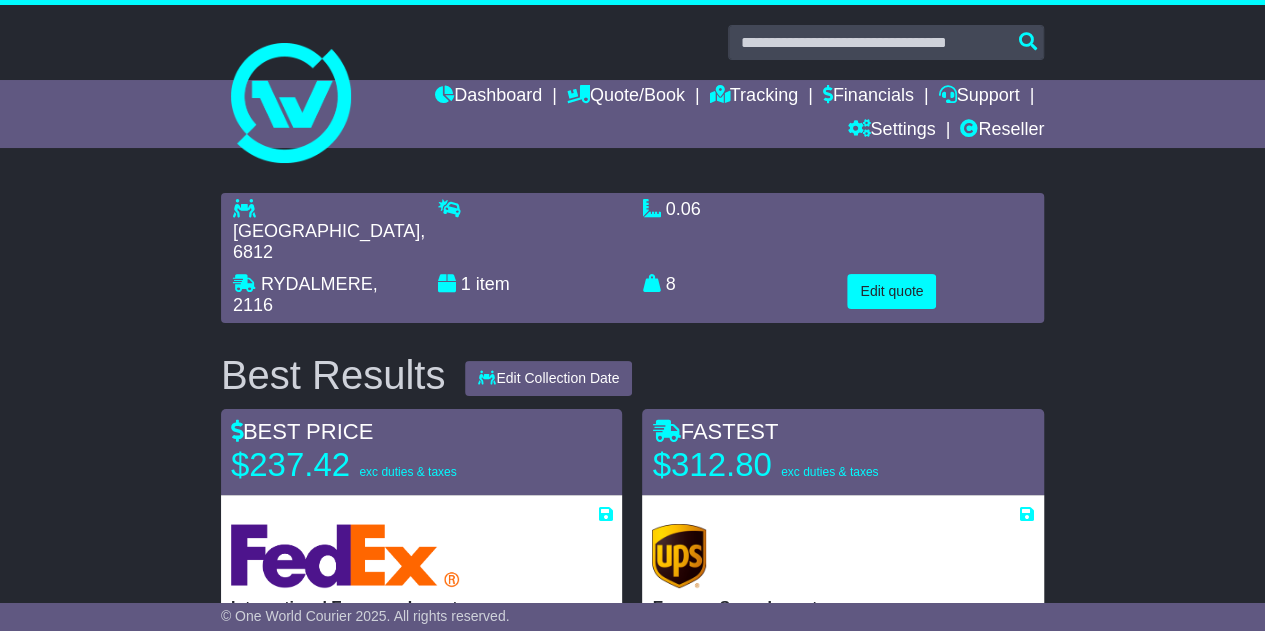 click on "$312.80
exc duties & taxes" at bounding box center [777, 465] 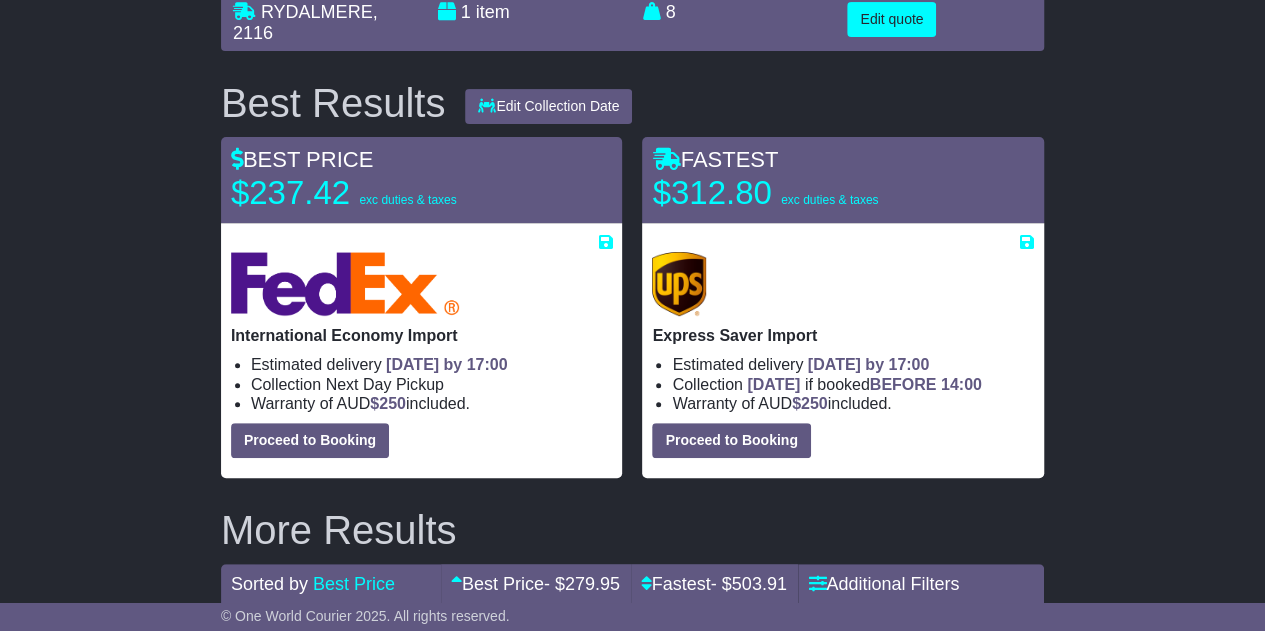 scroll, scrollTop: 302, scrollLeft: 0, axis: vertical 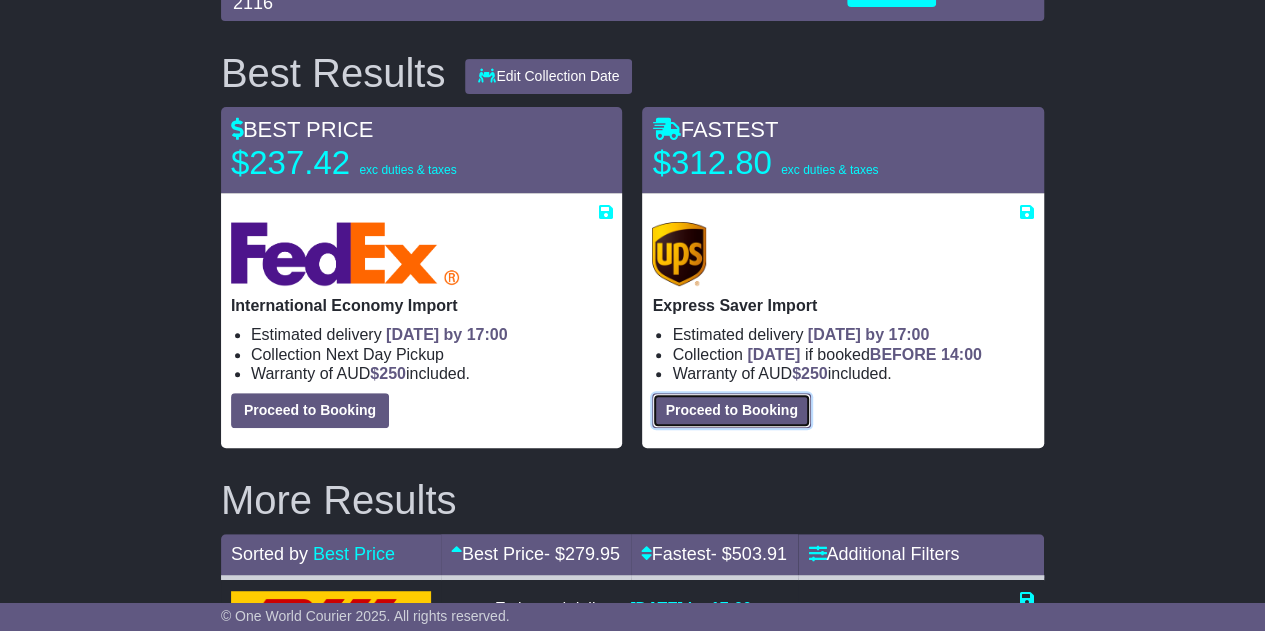 click on "Proceed to Booking" at bounding box center [731, 410] 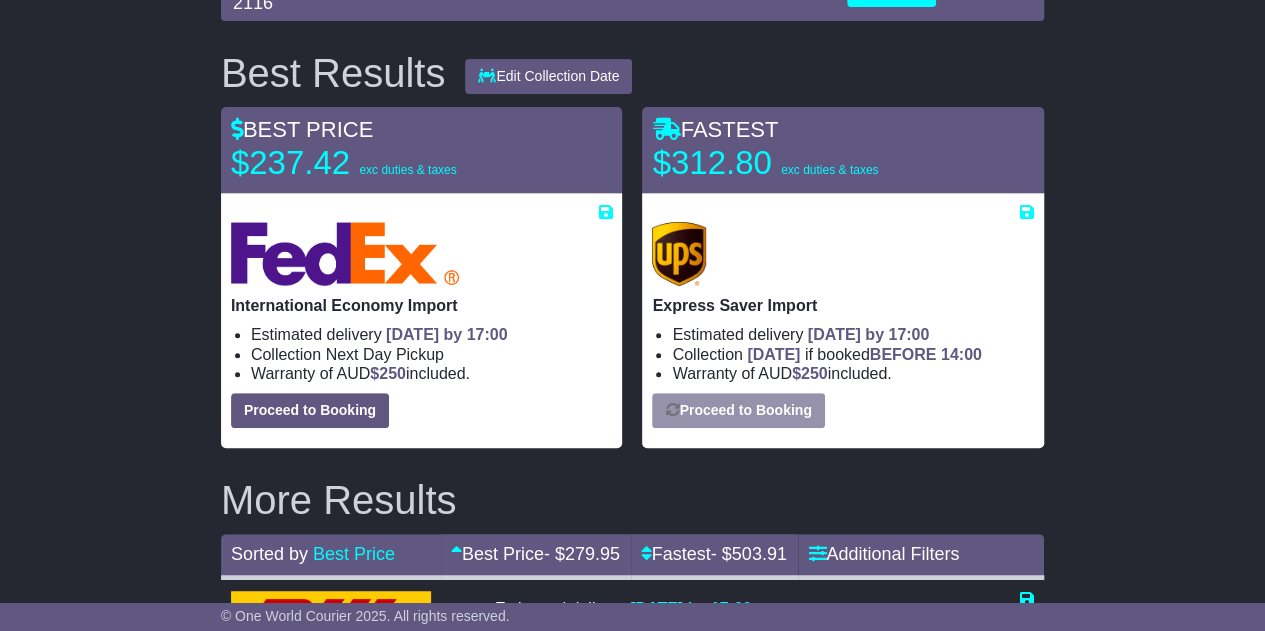select on "***" 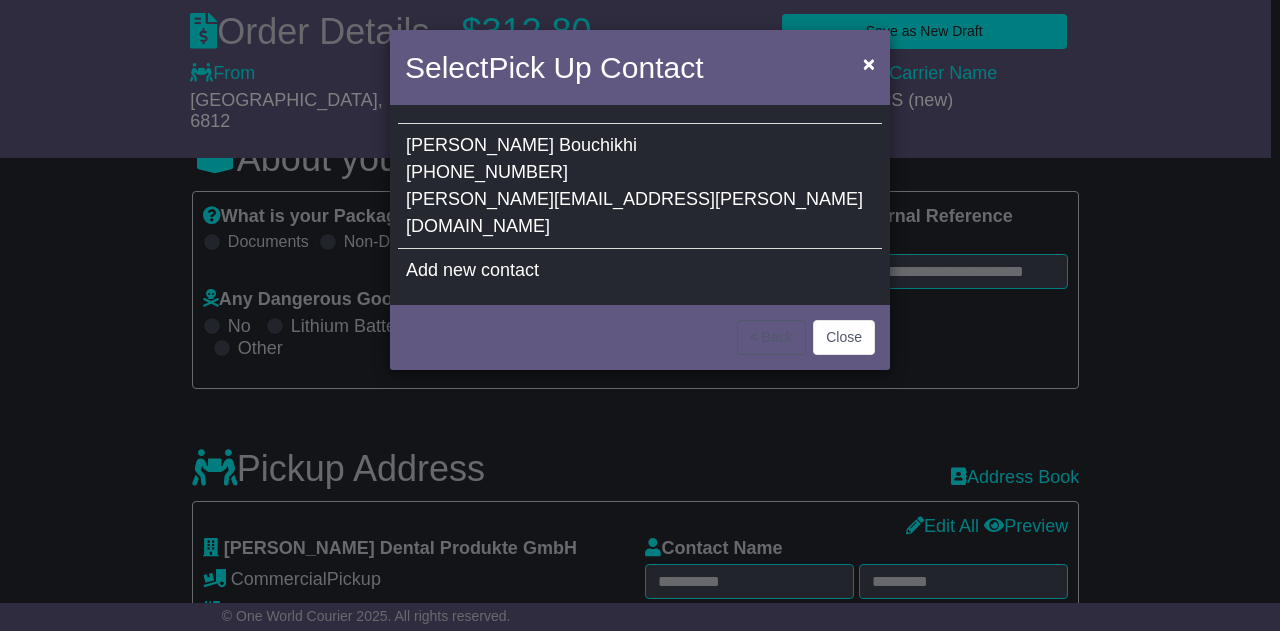 click on "[PHONE_NUMBER]" at bounding box center (487, 172) 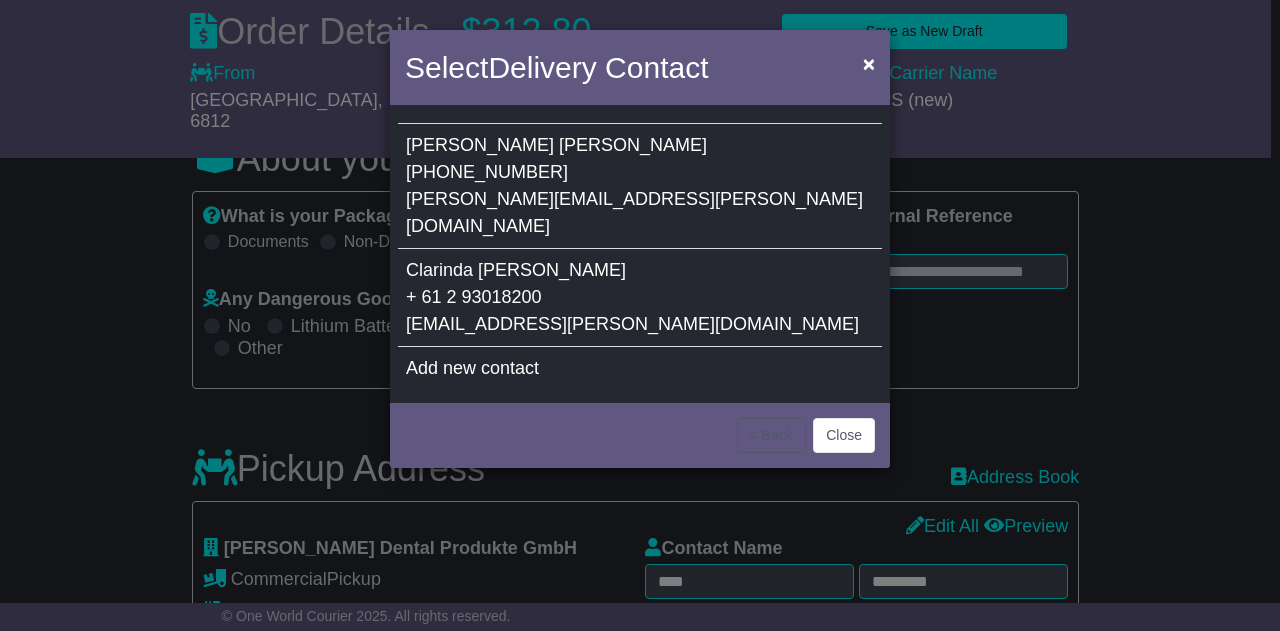 click on "Clarinda   Huang
+ 61 2 93018200
clarinda.huang@gc.dental" at bounding box center [640, 298] 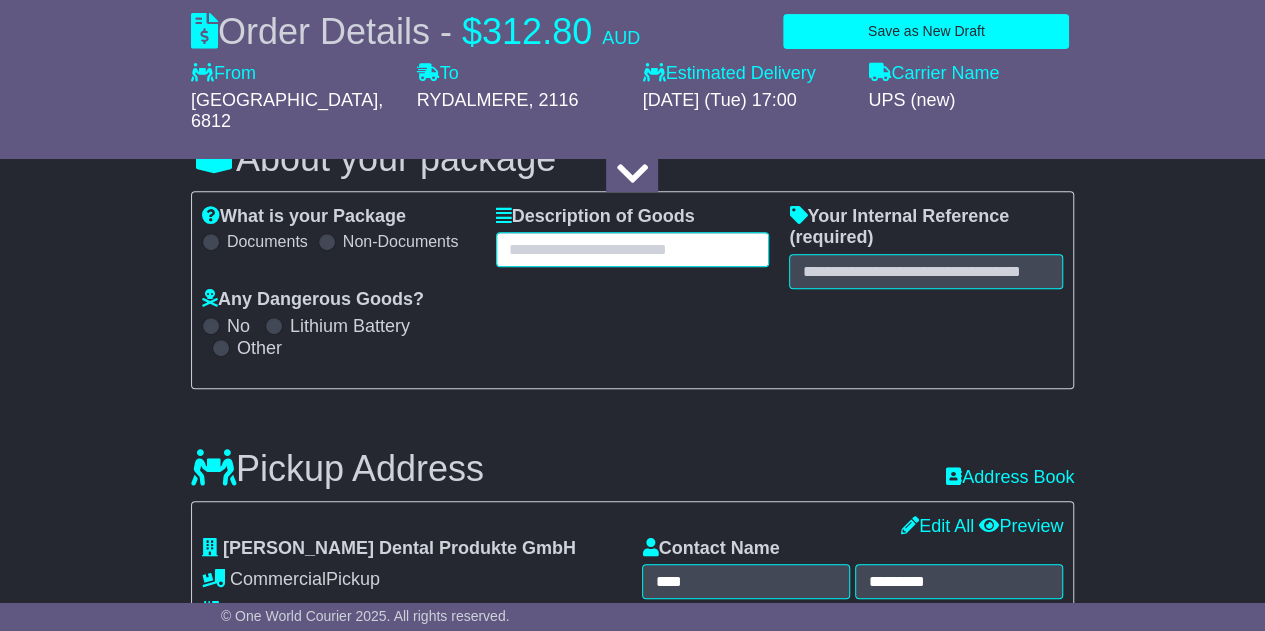 click at bounding box center (633, 249) 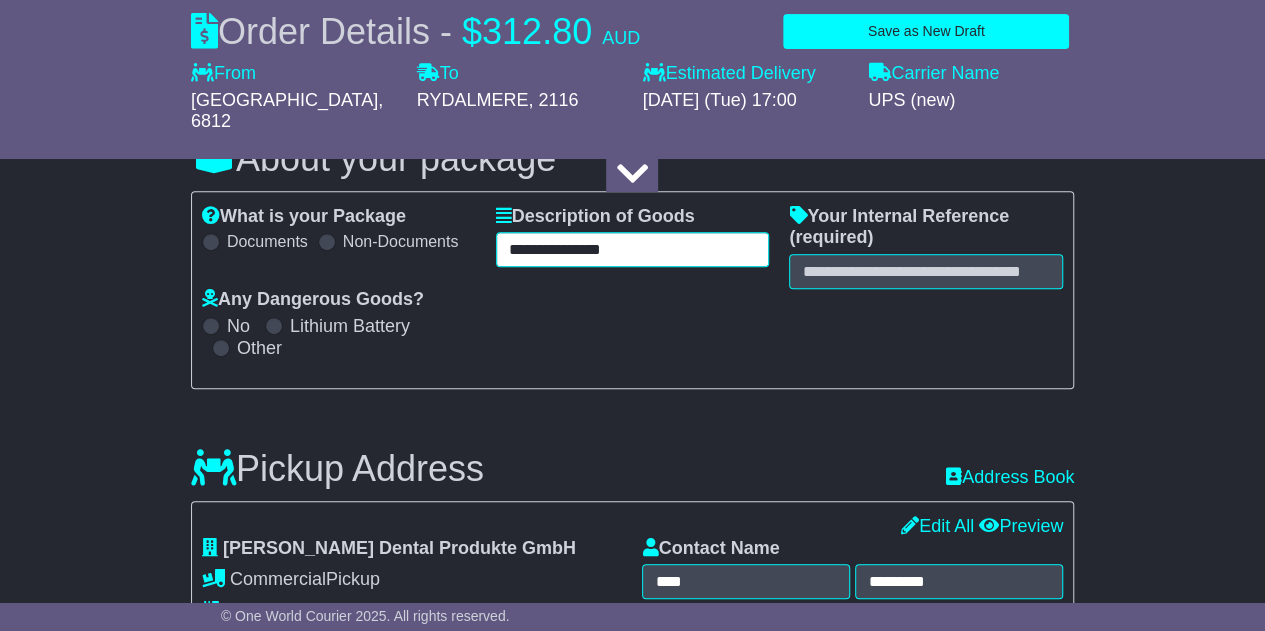 type on "**********" 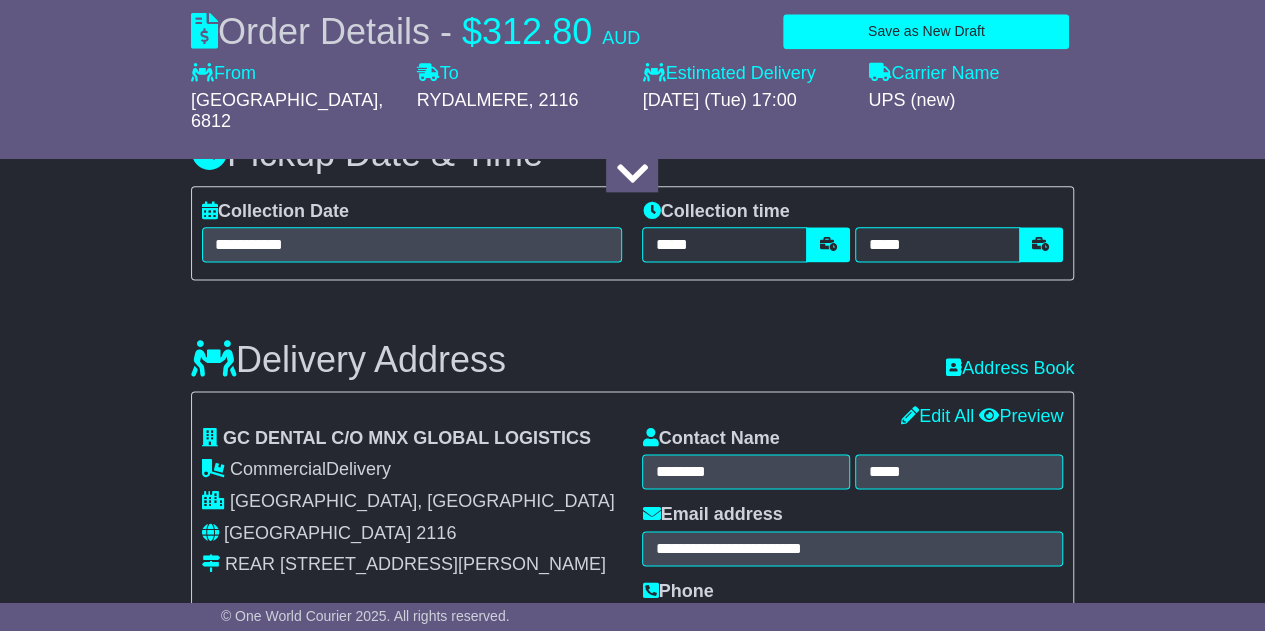 scroll, scrollTop: 1180, scrollLeft: 0, axis: vertical 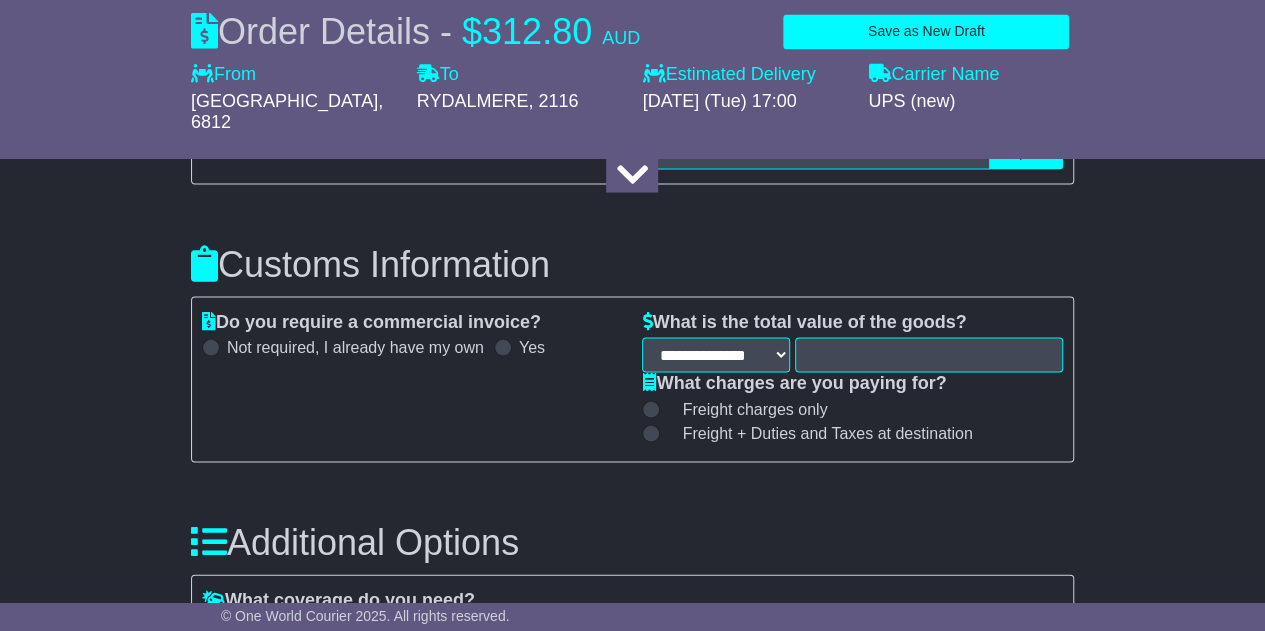 type on "**********" 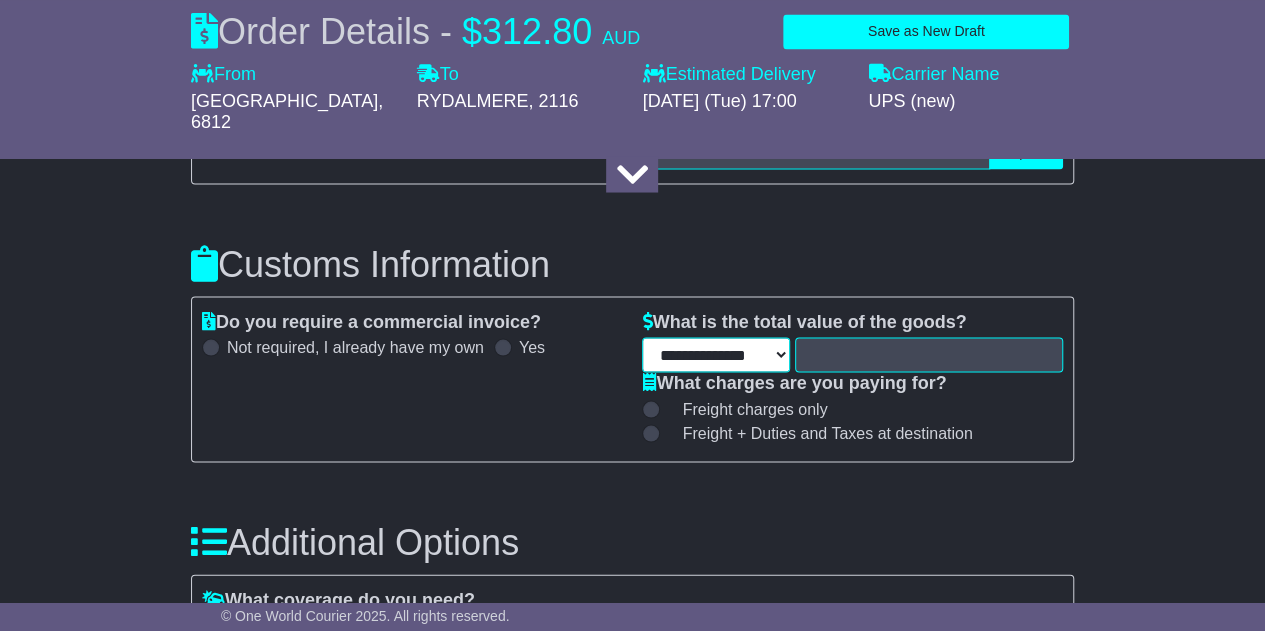 click on "**********" at bounding box center [716, 354] 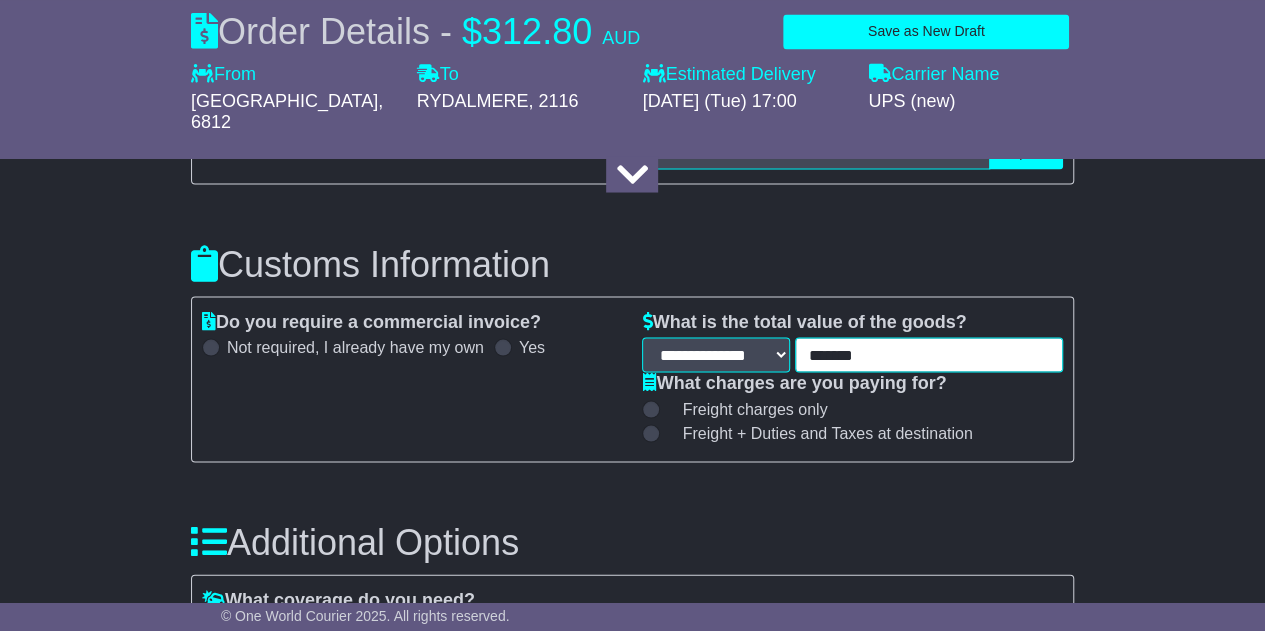 type on "*******" 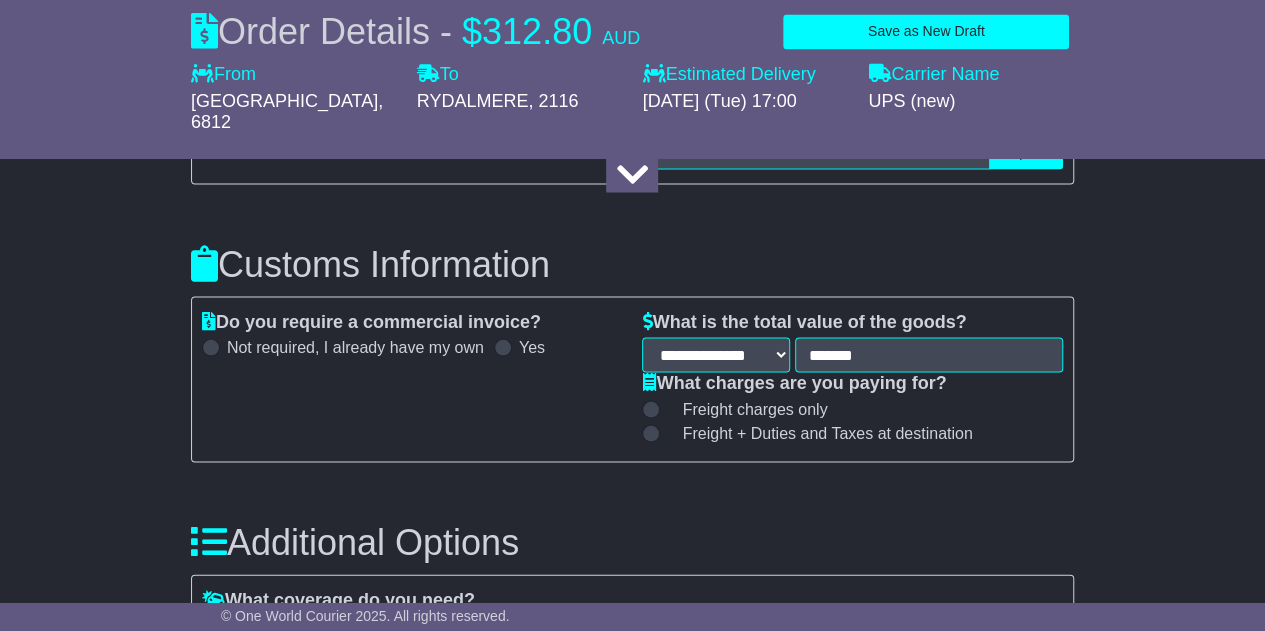 click on "Freight + Duties and Taxes at destination" at bounding box center (827, 432) 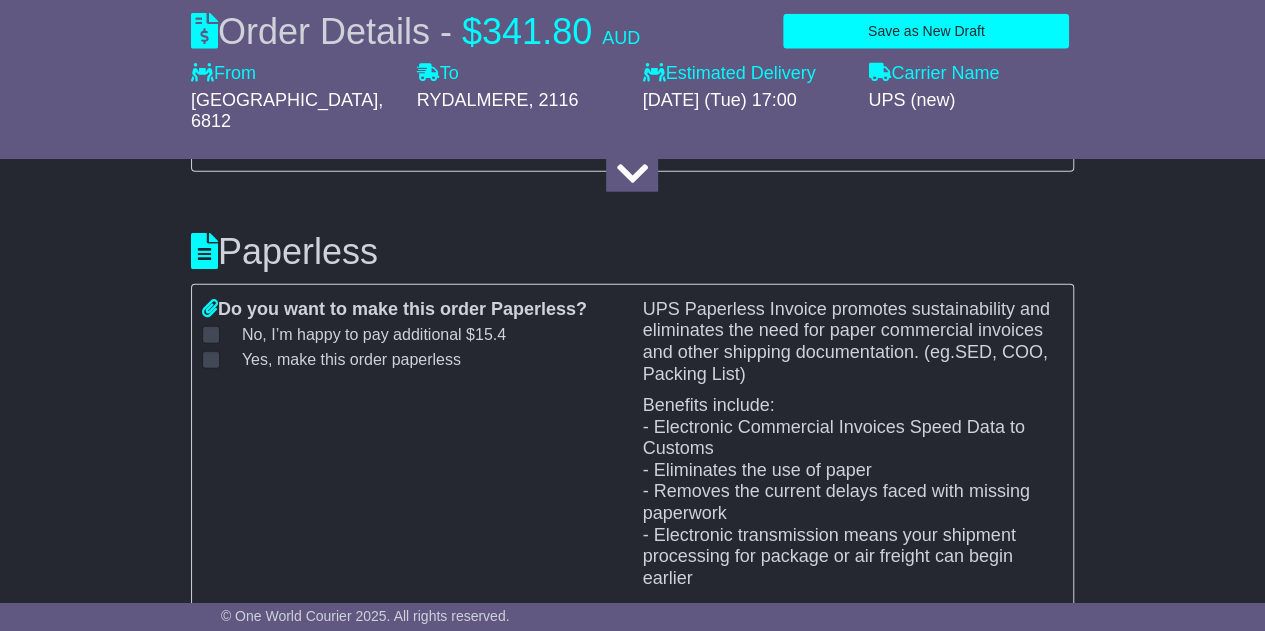 scroll, scrollTop: 2450, scrollLeft: 0, axis: vertical 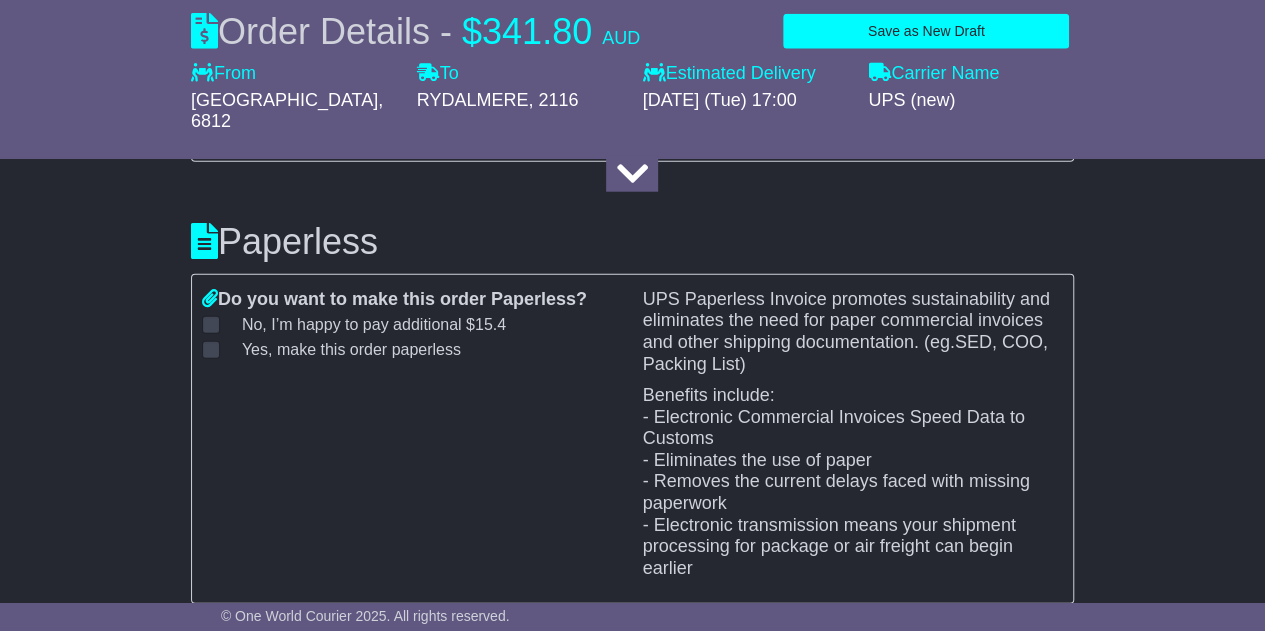 click on "Yes, make this order paperless" at bounding box center [339, 349] 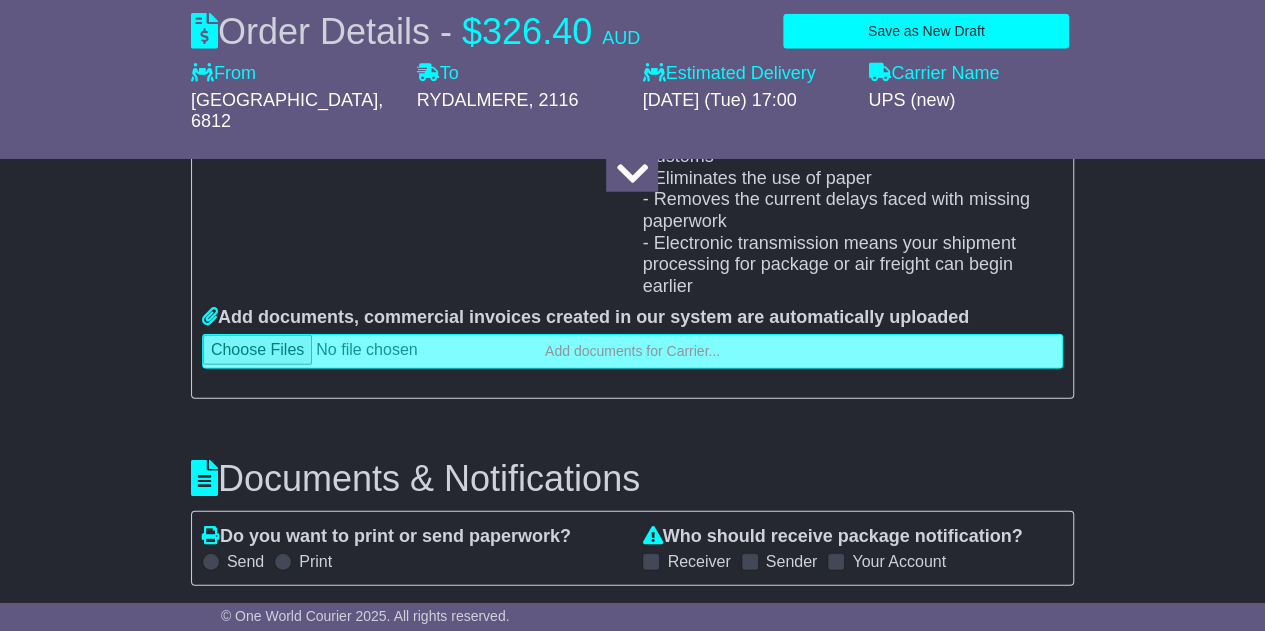 scroll, scrollTop: 2800, scrollLeft: 0, axis: vertical 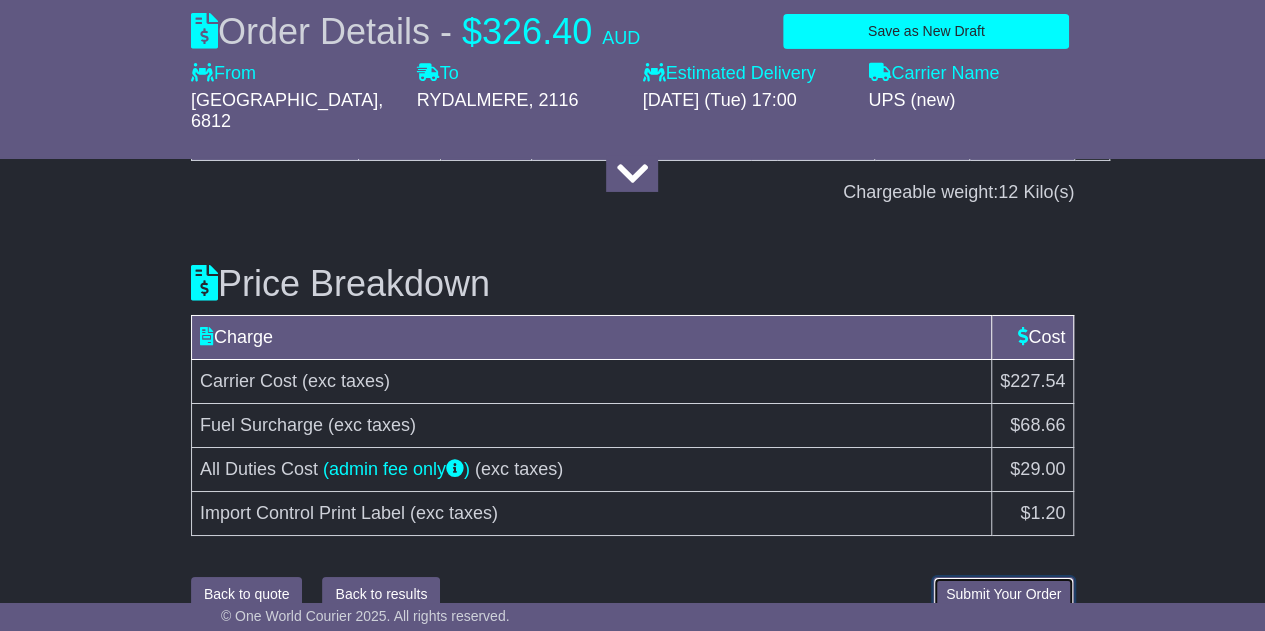 click on "Submit Your Order" at bounding box center (1003, 594) 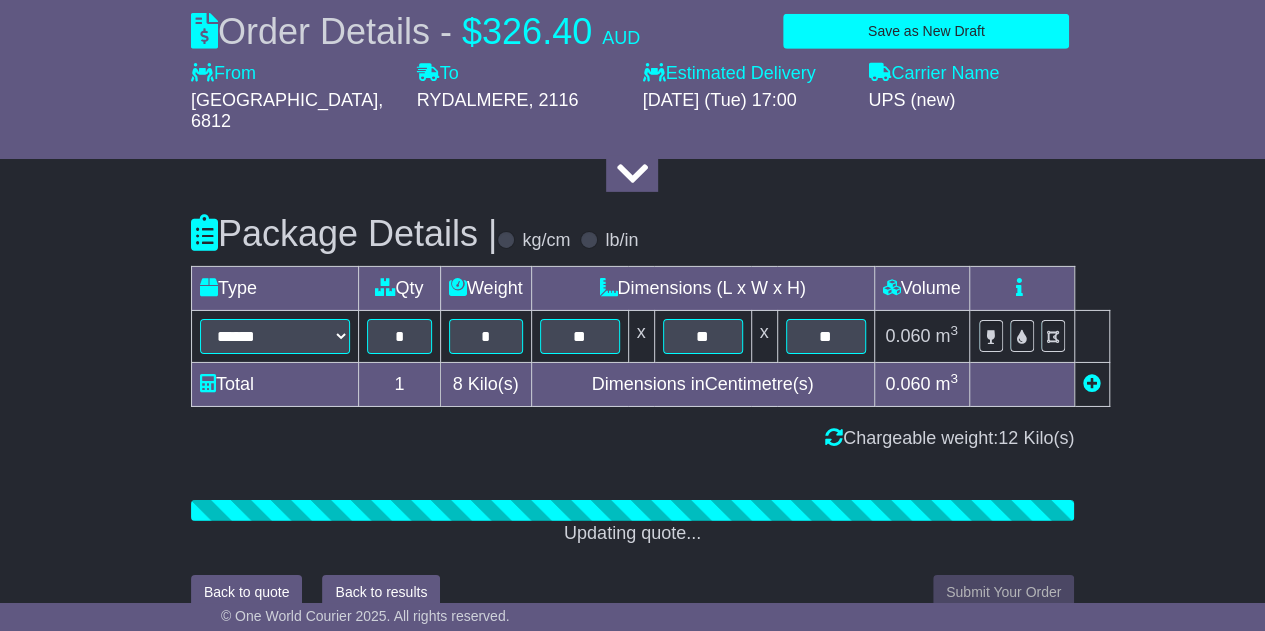 scroll, scrollTop: 3410, scrollLeft: 0, axis: vertical 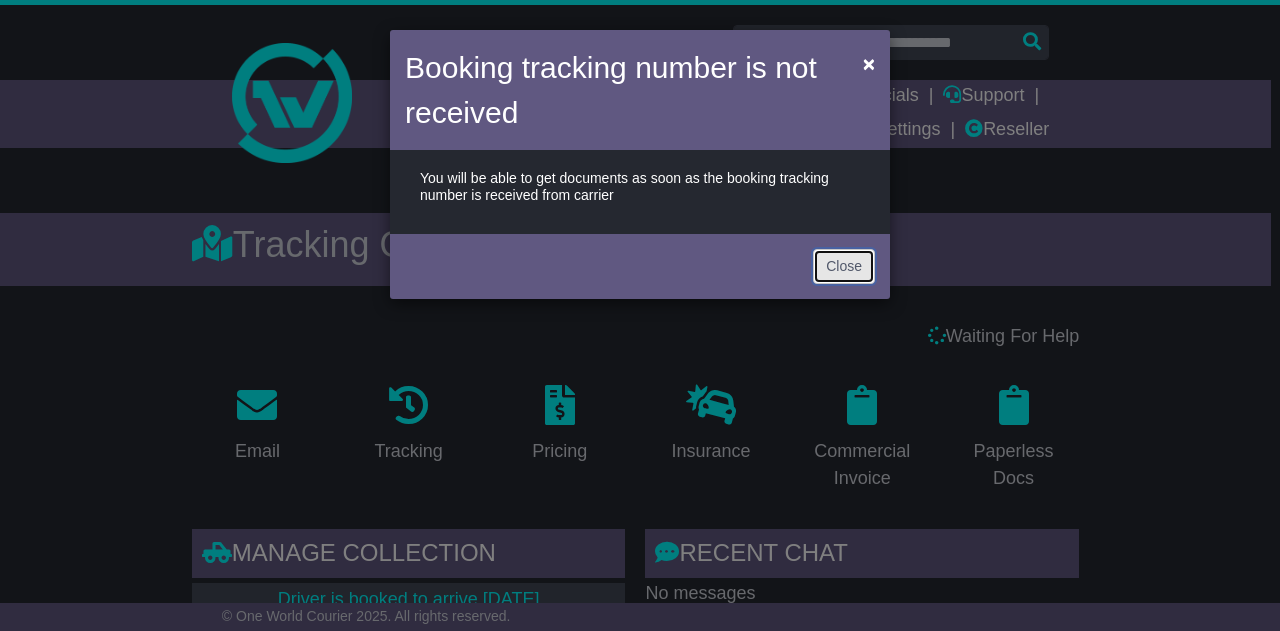 click on "Close" at bounding box center [844, 266] 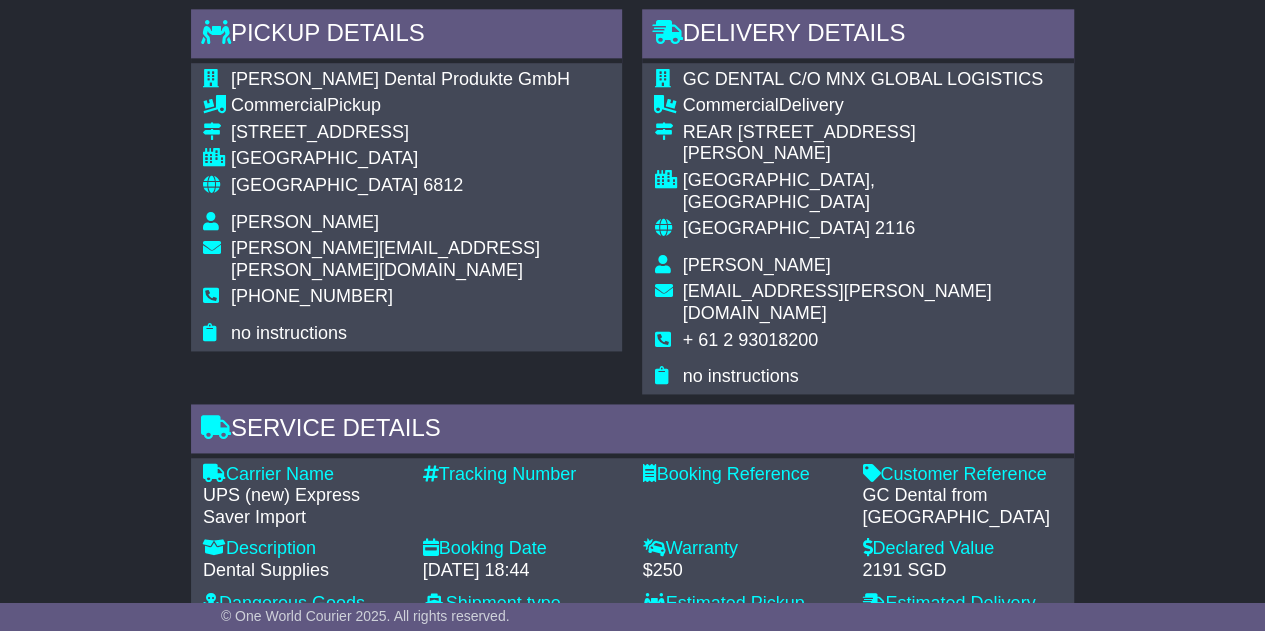 scroll, scrollTop: 1312, scrollLeft: 0, axis: vertical 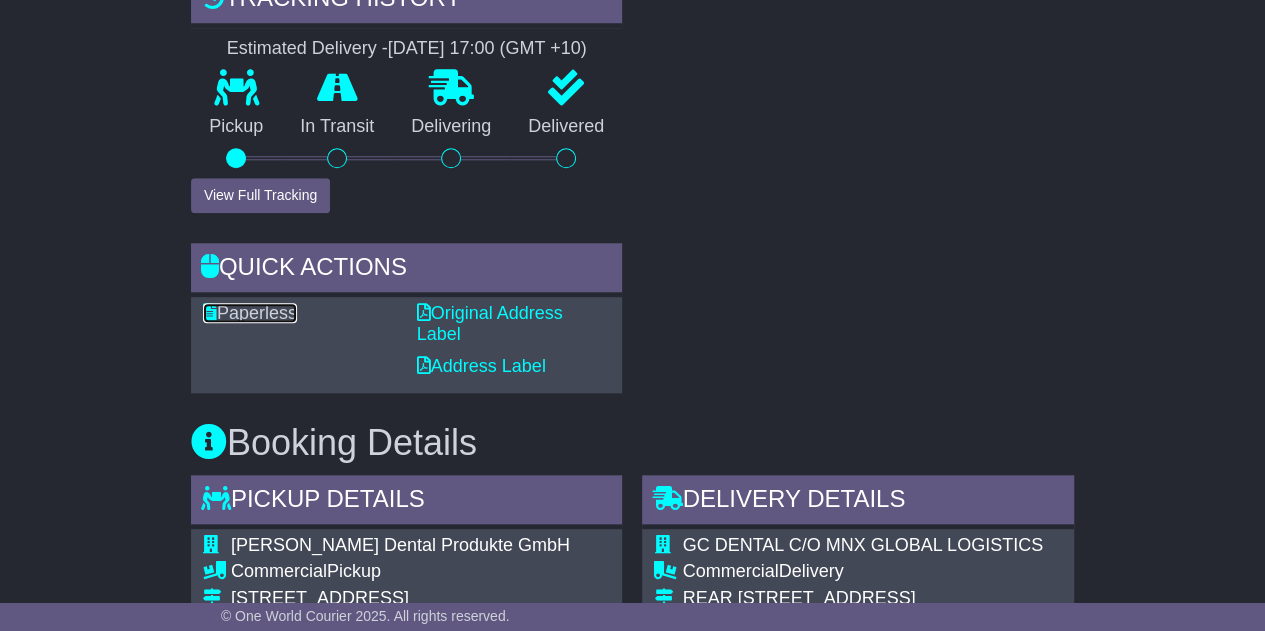 click on "Paperless" at bounding box center [250, 313] 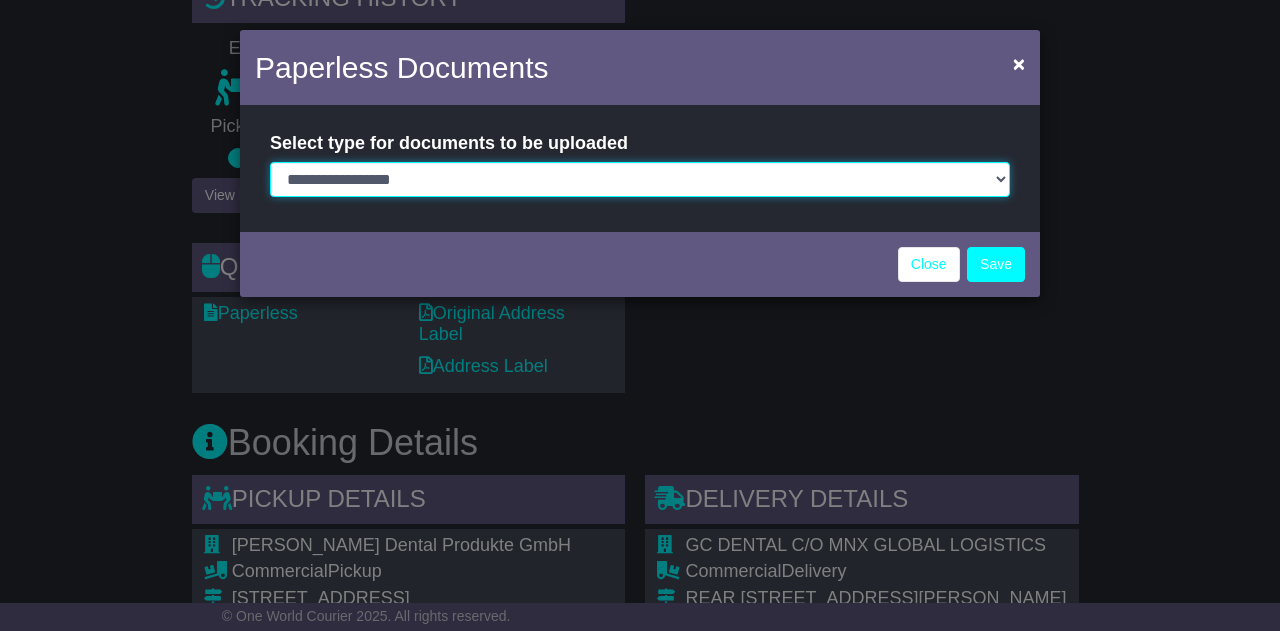 click on "**********" at bounding box center (640, 179) 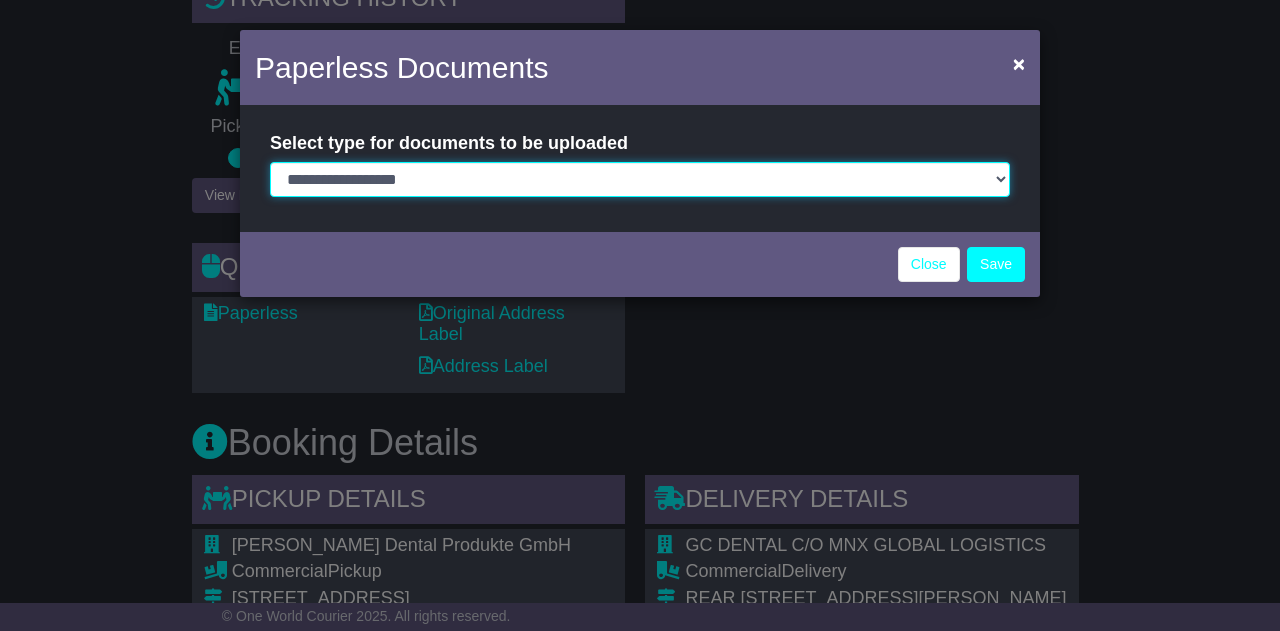 click on "**********" at bounding box center (640, 179) 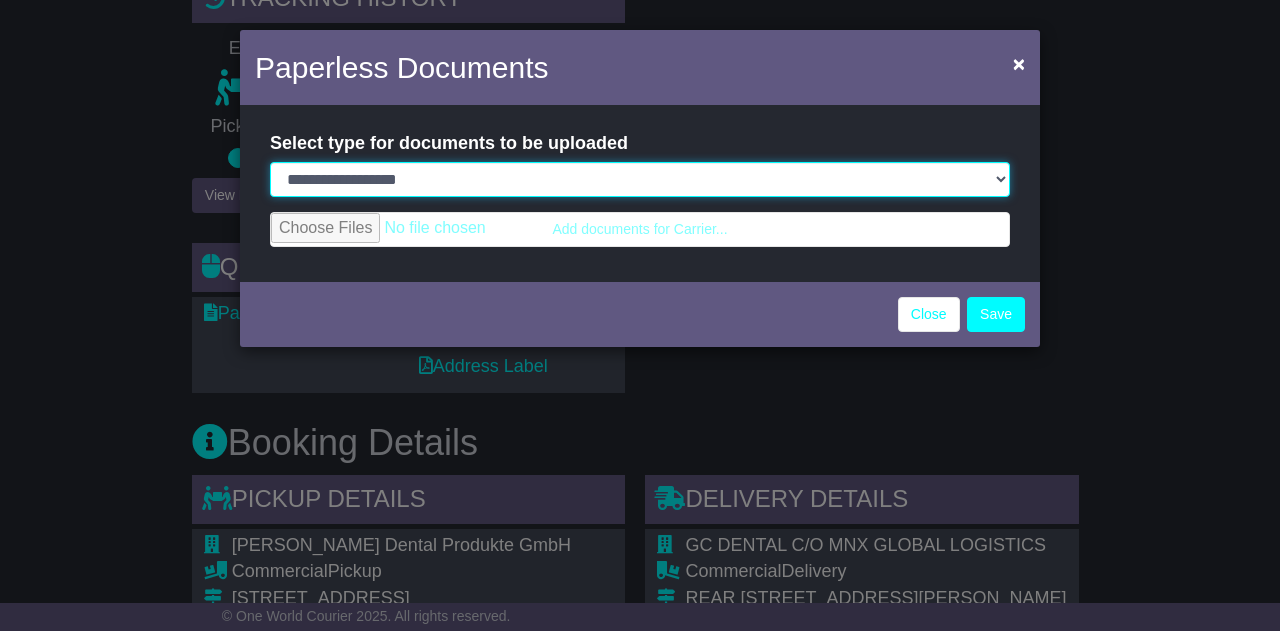 click on "**********" at bounding box center (640, 179) 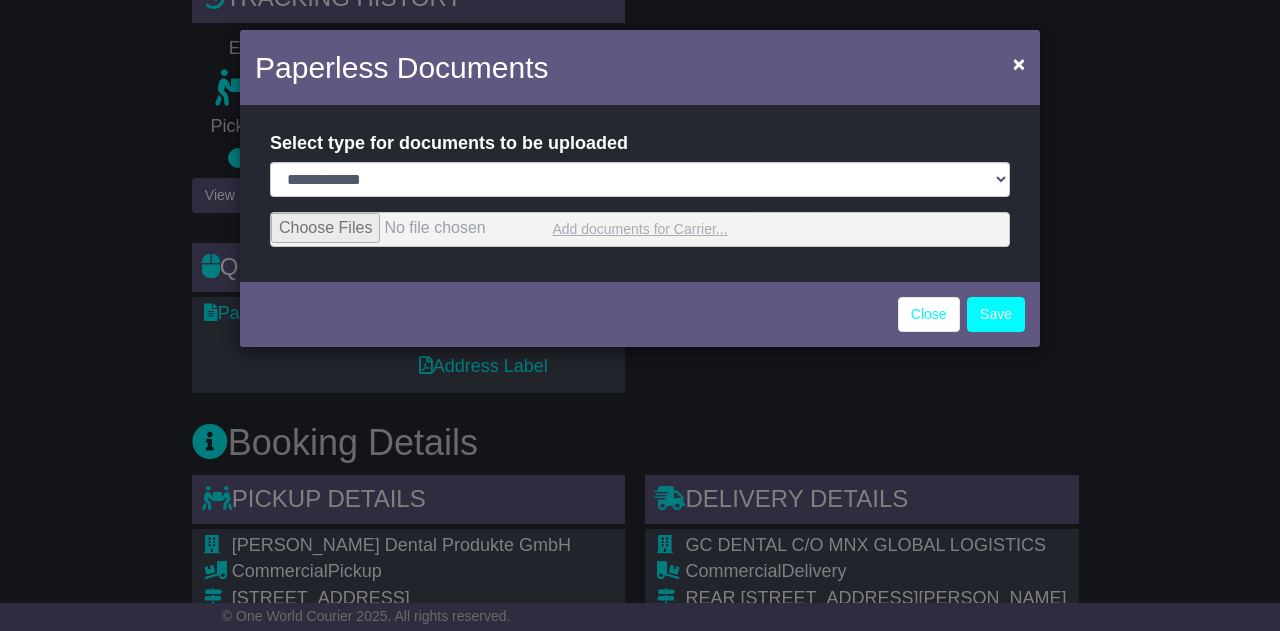 click at bounding box center [640, 229] 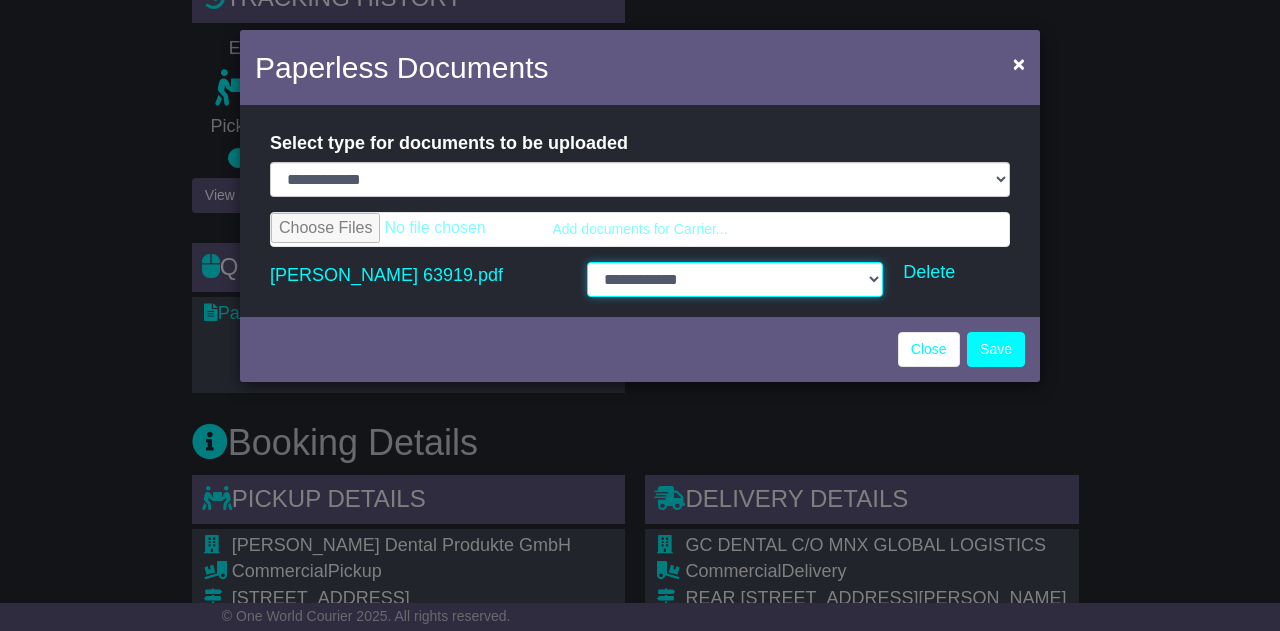 click on "**********" at bounding box center (735, 279) 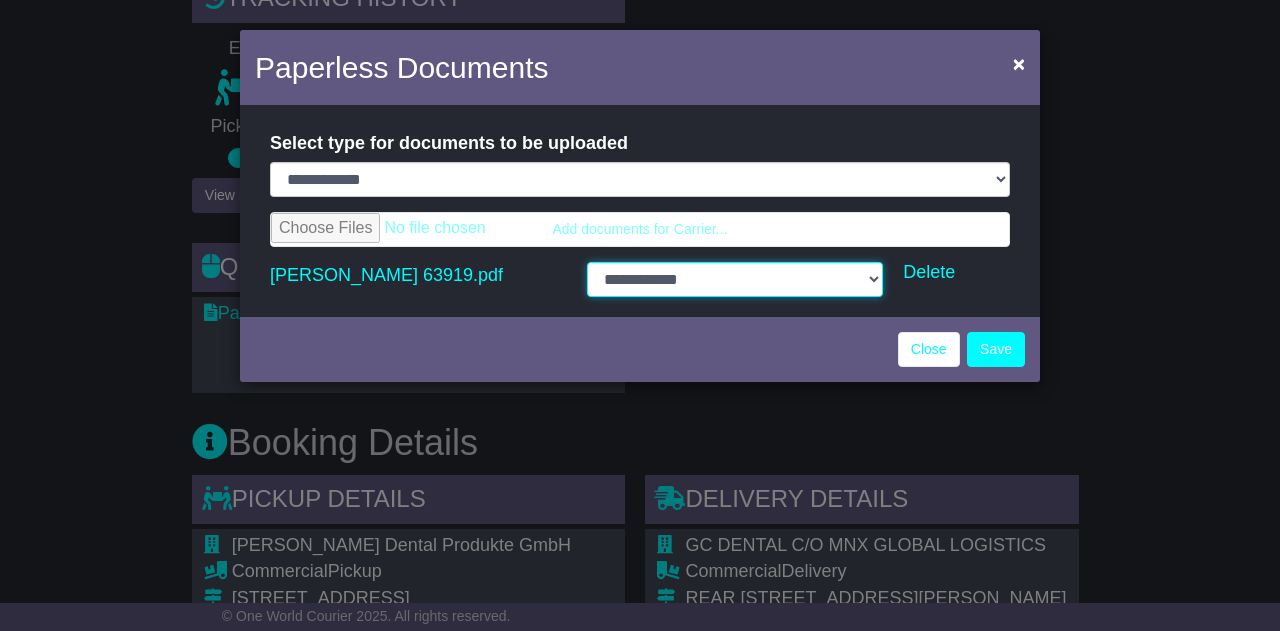 click on "**********" at bounding box center [735, 279] 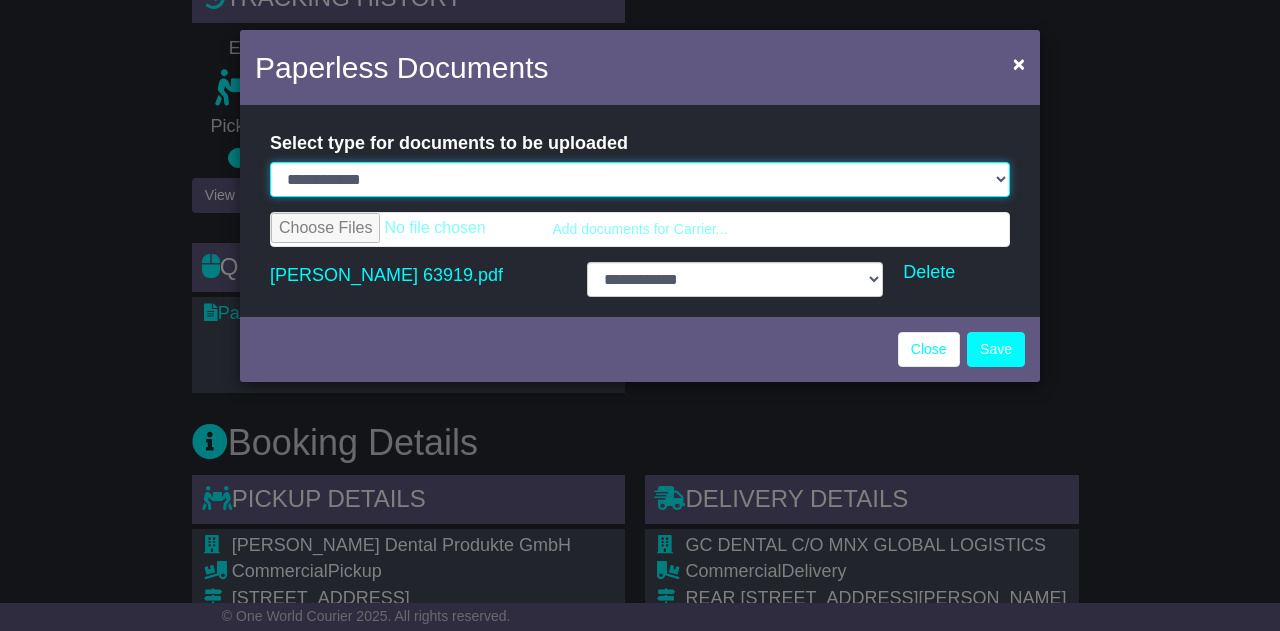 click on "**********" at bounding box center [640, 179] 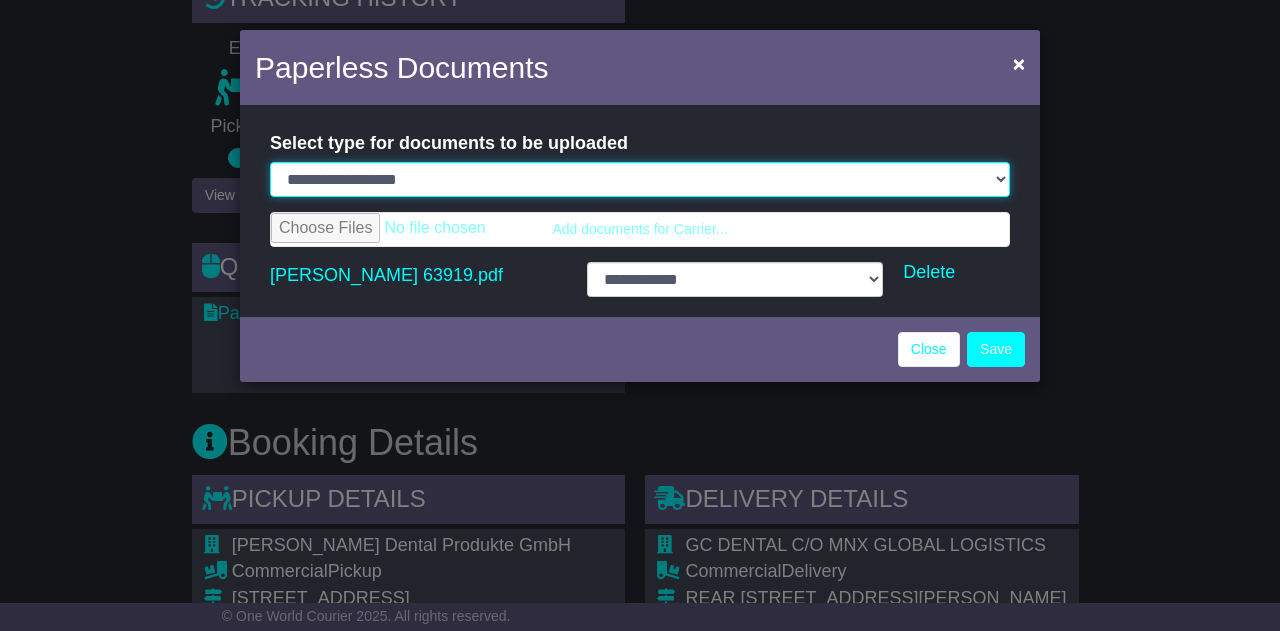 click on "**********" at bounding box center (640, 179) 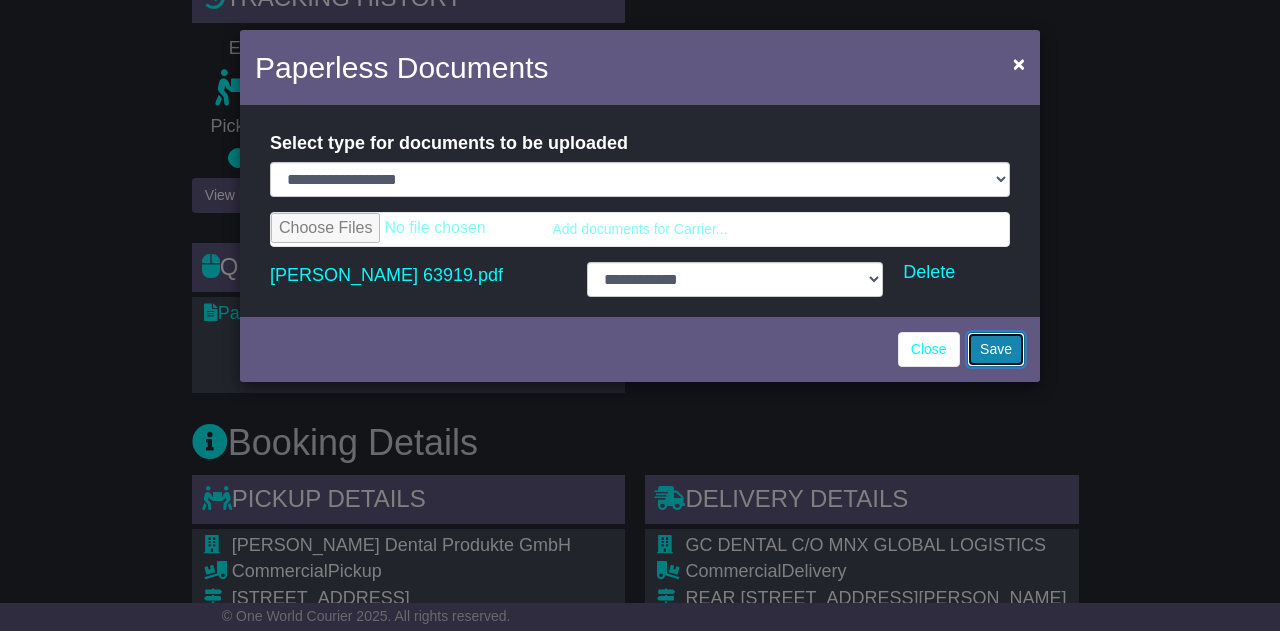 click on "Save" at bounding box center (996, 349) 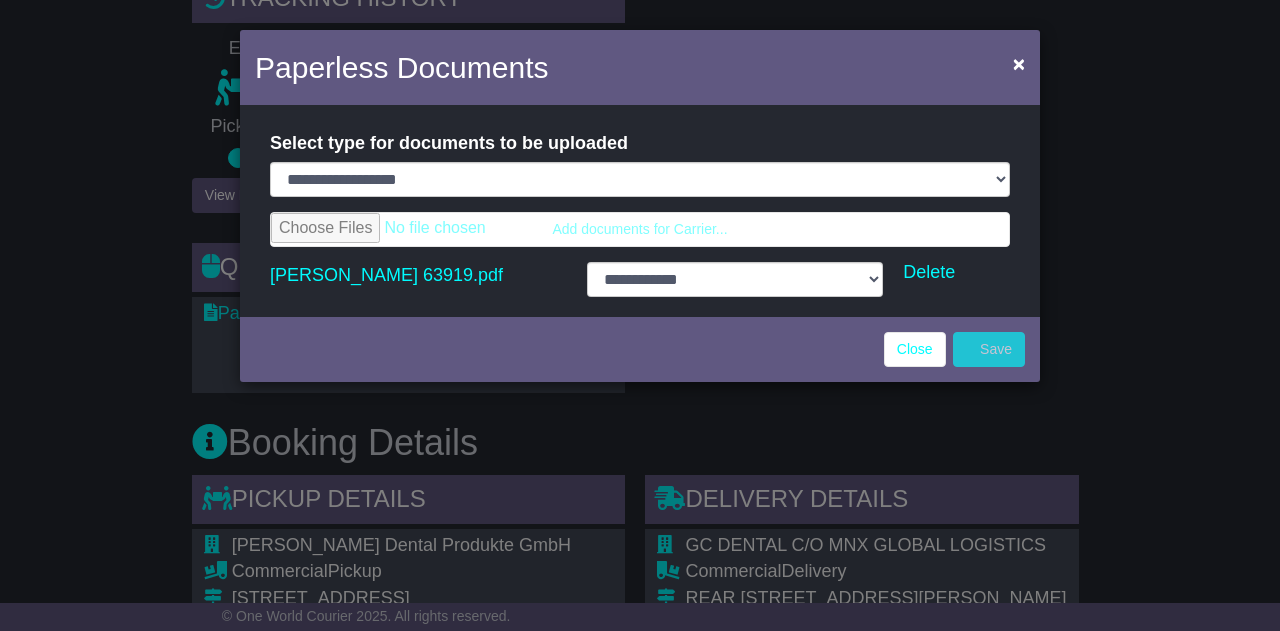 select on "**********" 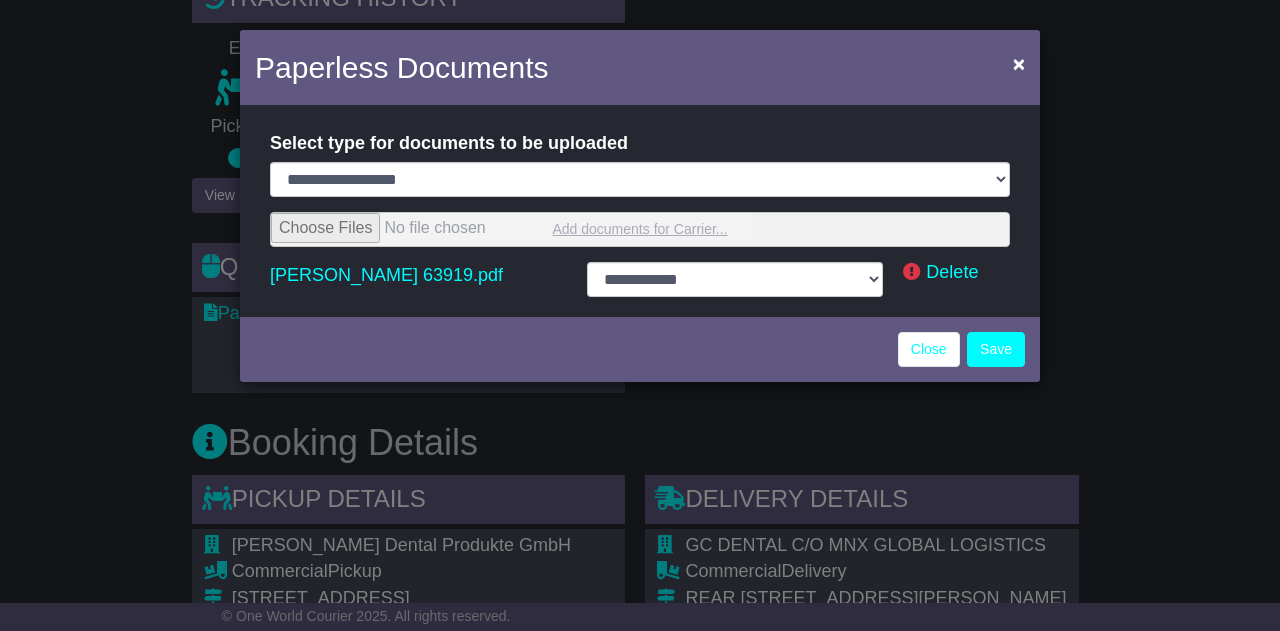 click at bounding box center (640, 229) 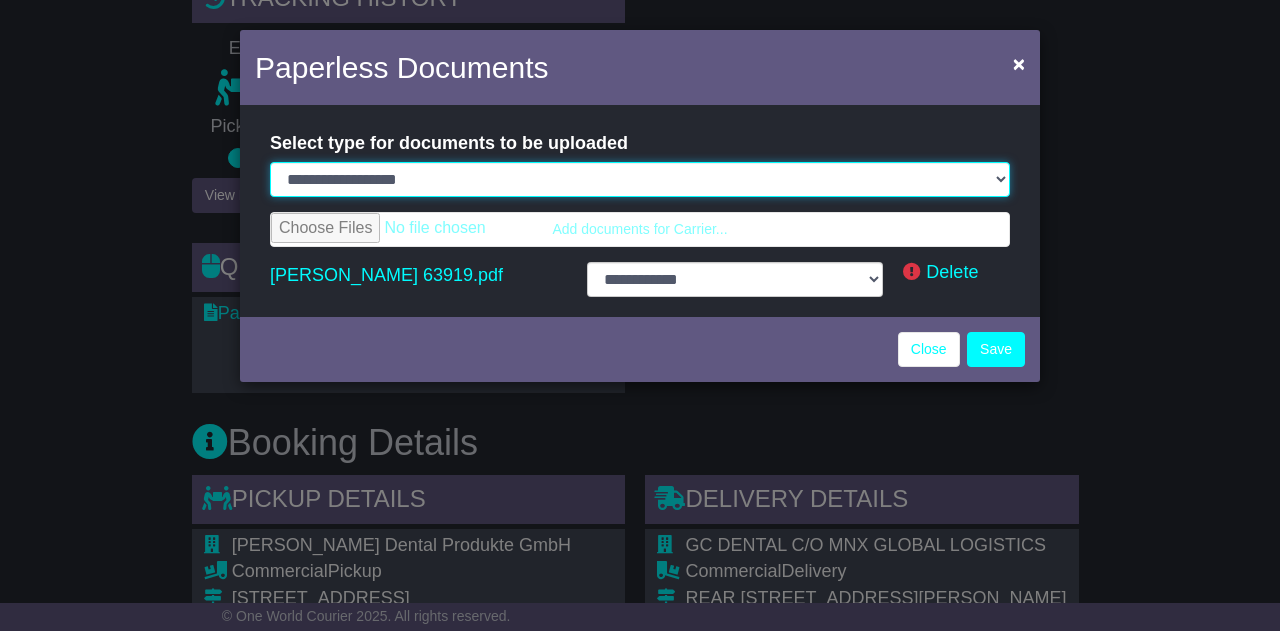 click on "**********" at bounding box center [640, 179] 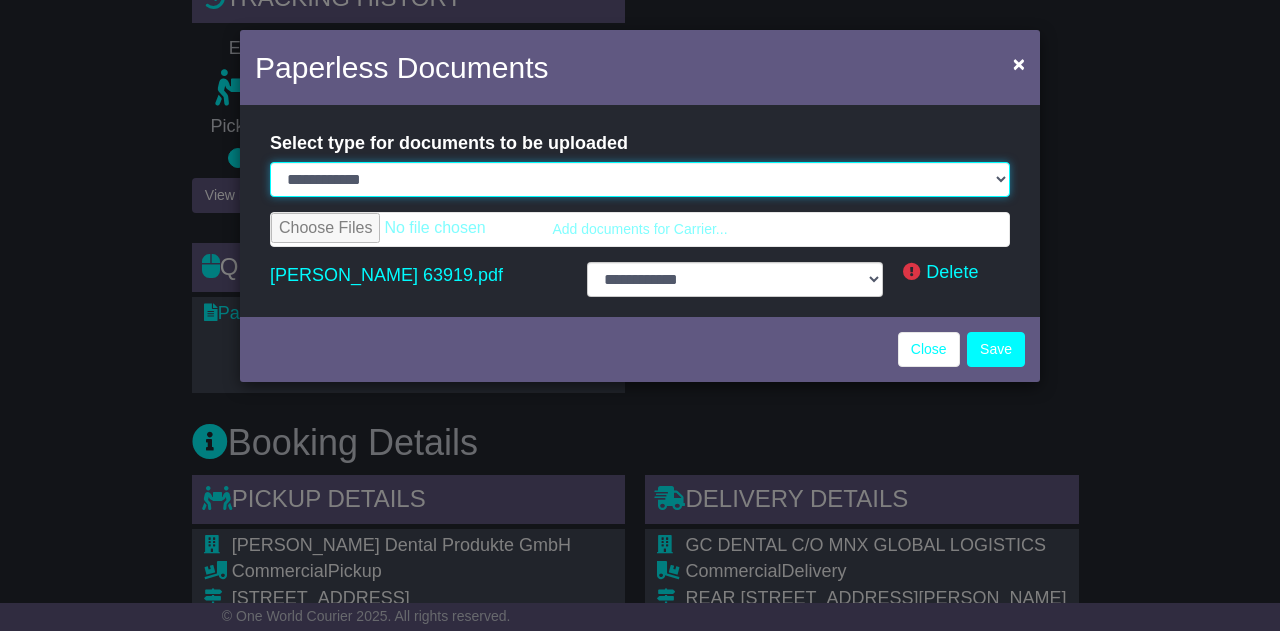 click on "**********" at bounding box center [640, 179] 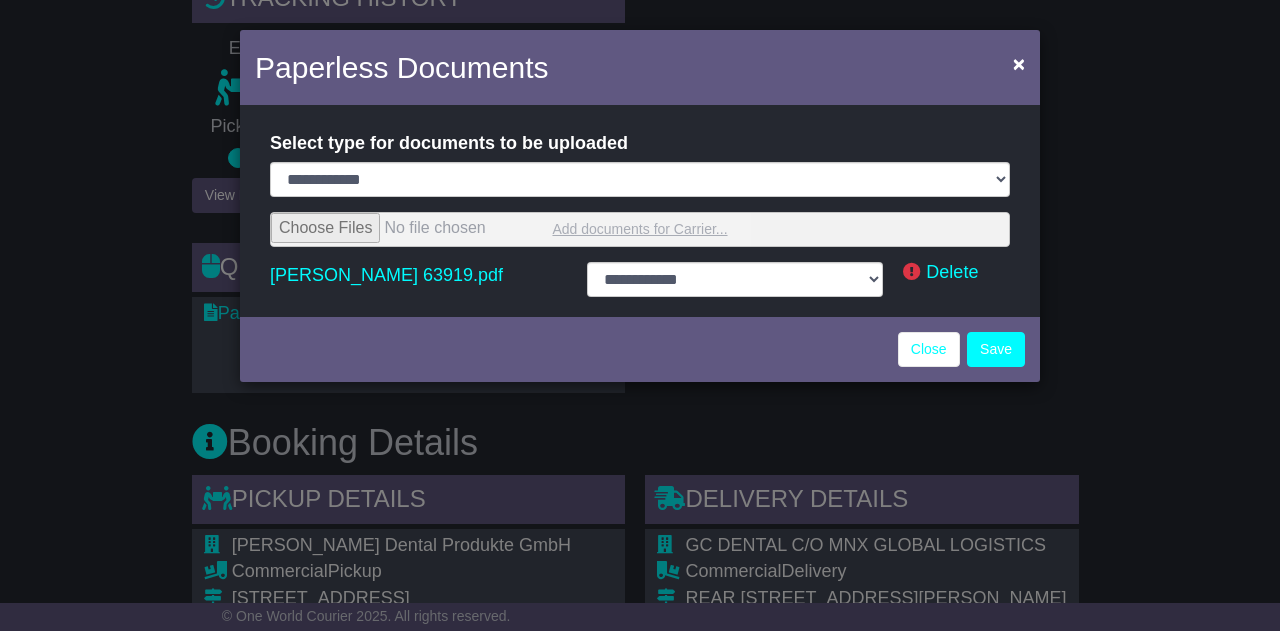 click at bounding box center (640, 229) 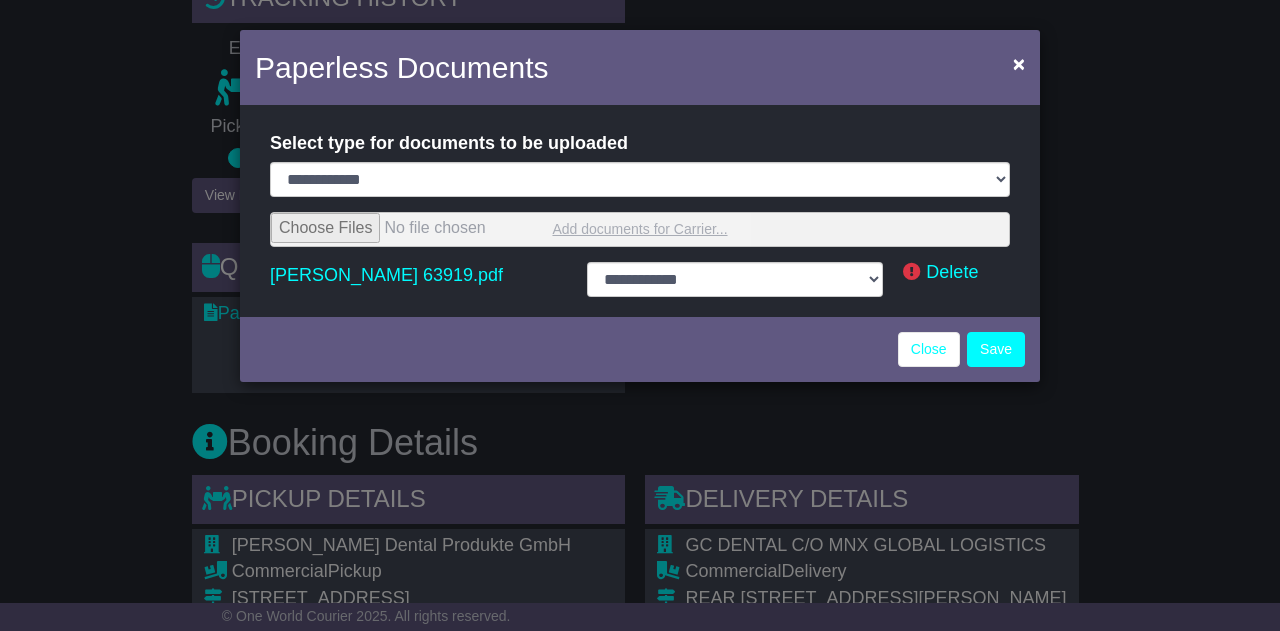 type on "**********" 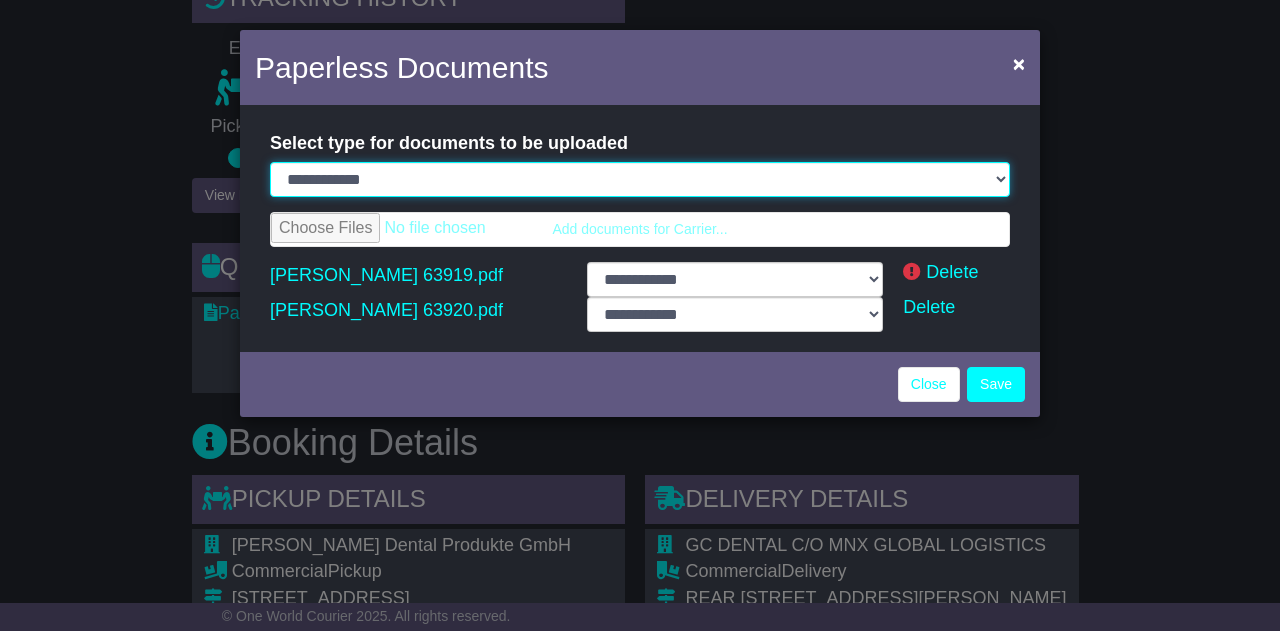 click on "**********" at bounding box center [640, 179] 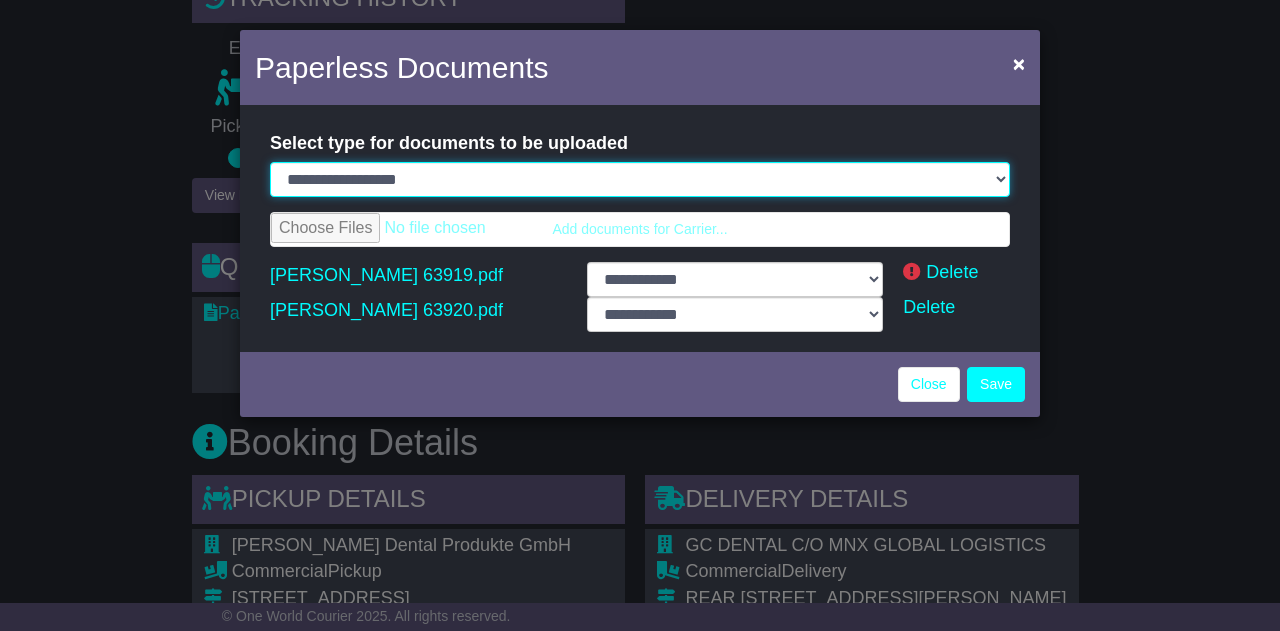 click on "**********" at bounding box center (640, 179) 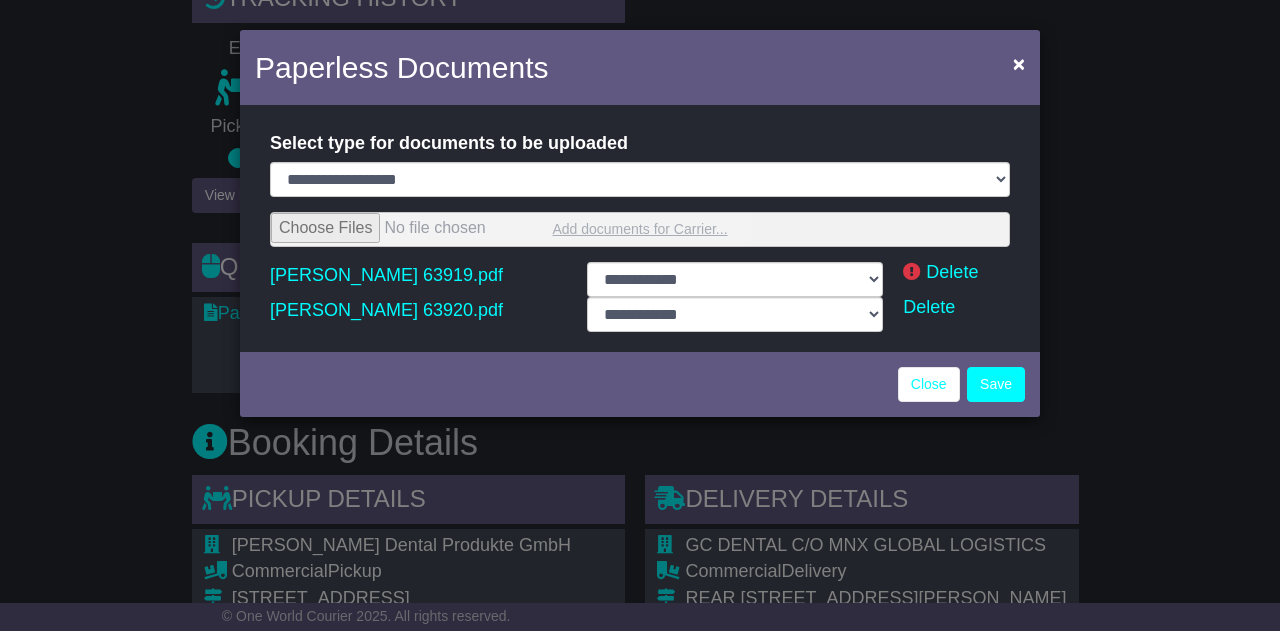 click at bounding box center (640, 229) 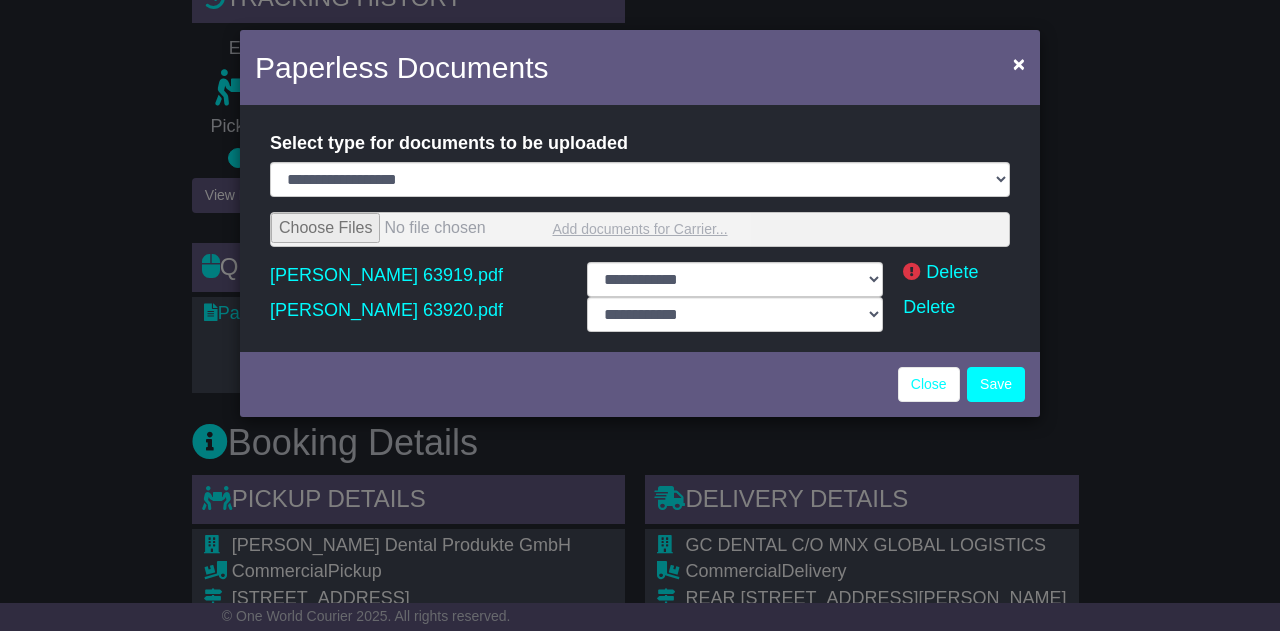 type on "**********" 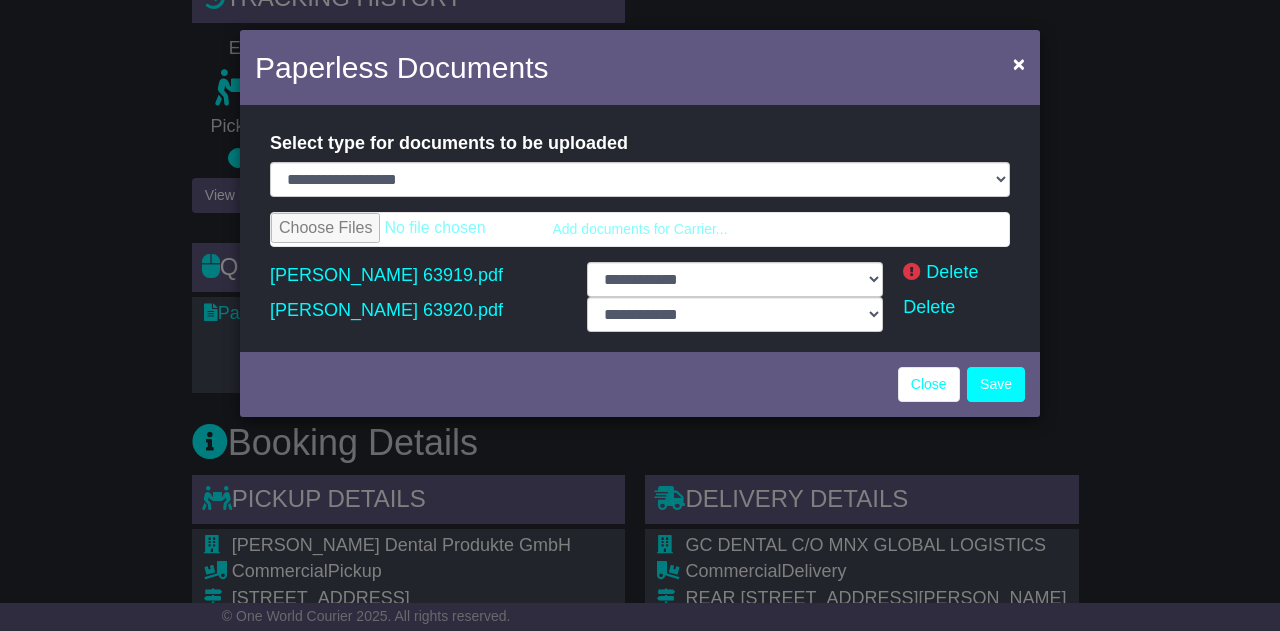 select on "**********" 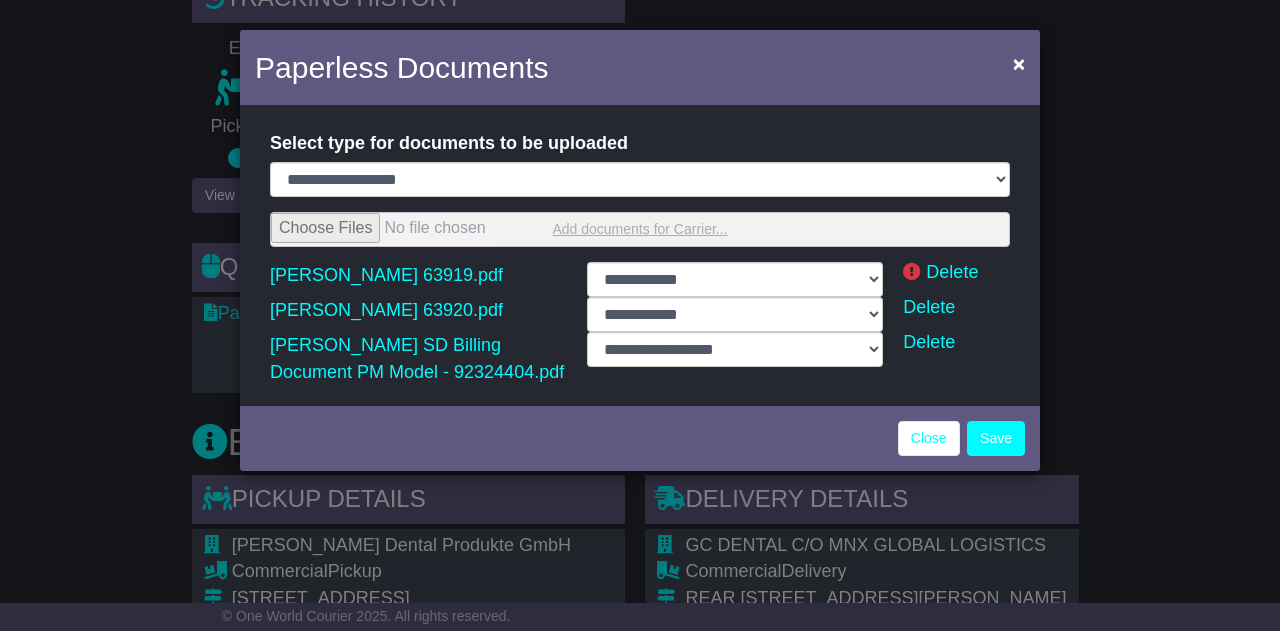 click at bounding box center [640, 229] 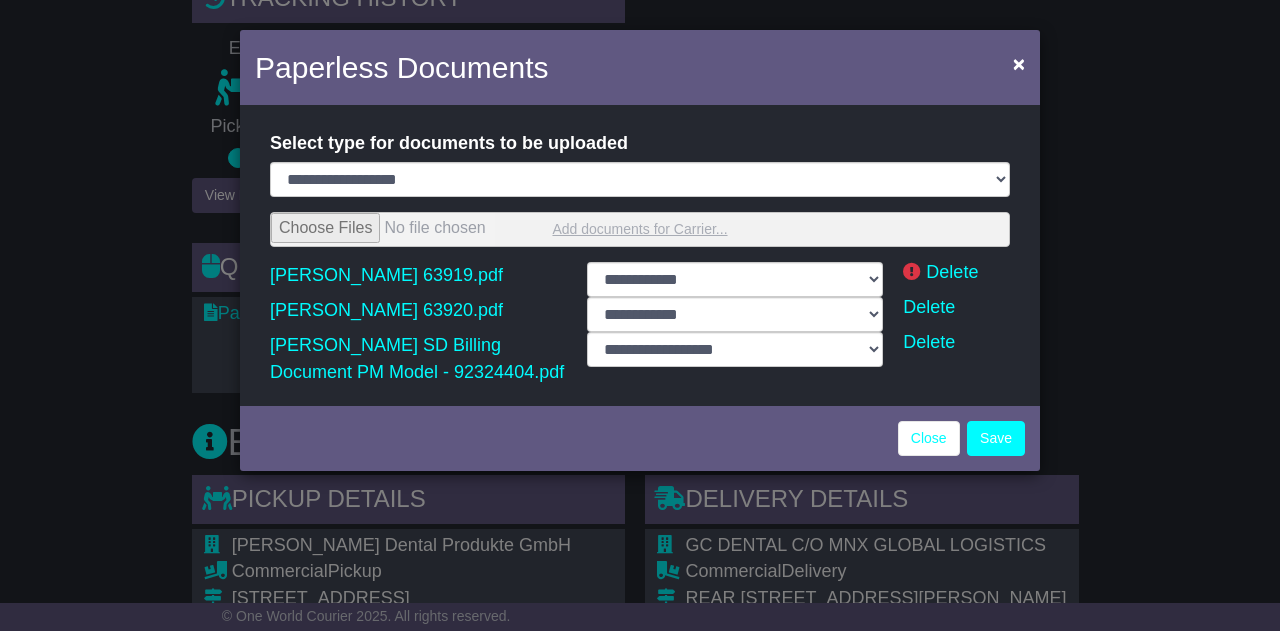 type on "**********" 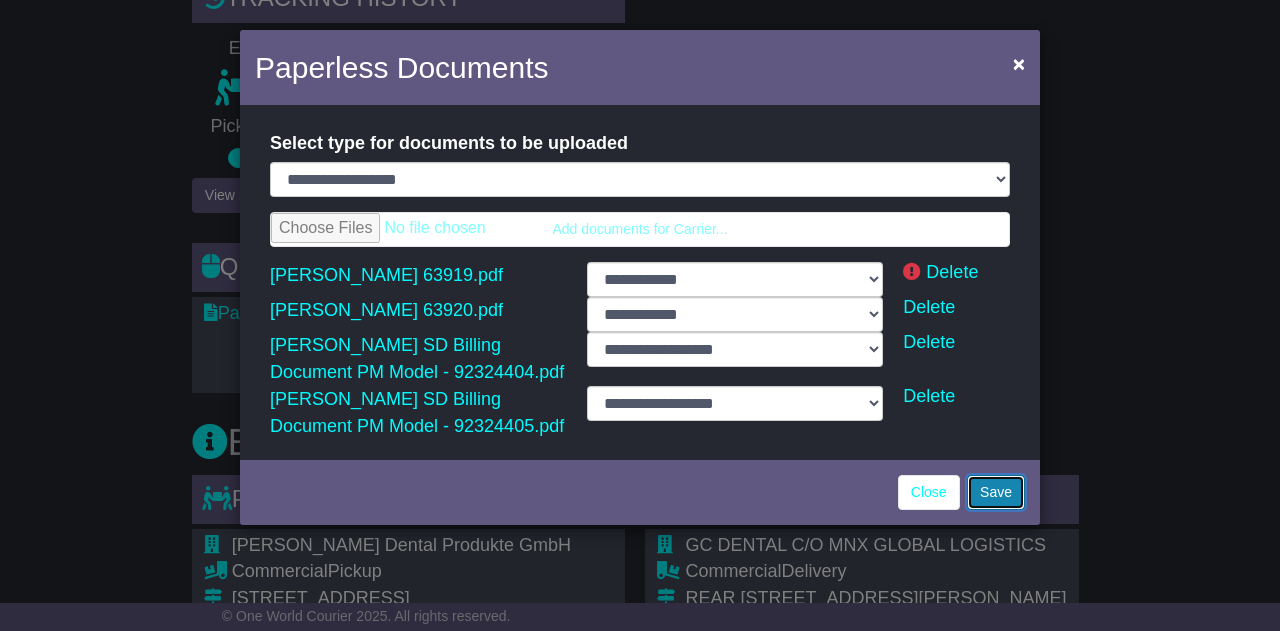 click on "Save" at bounding box center (996, 492) 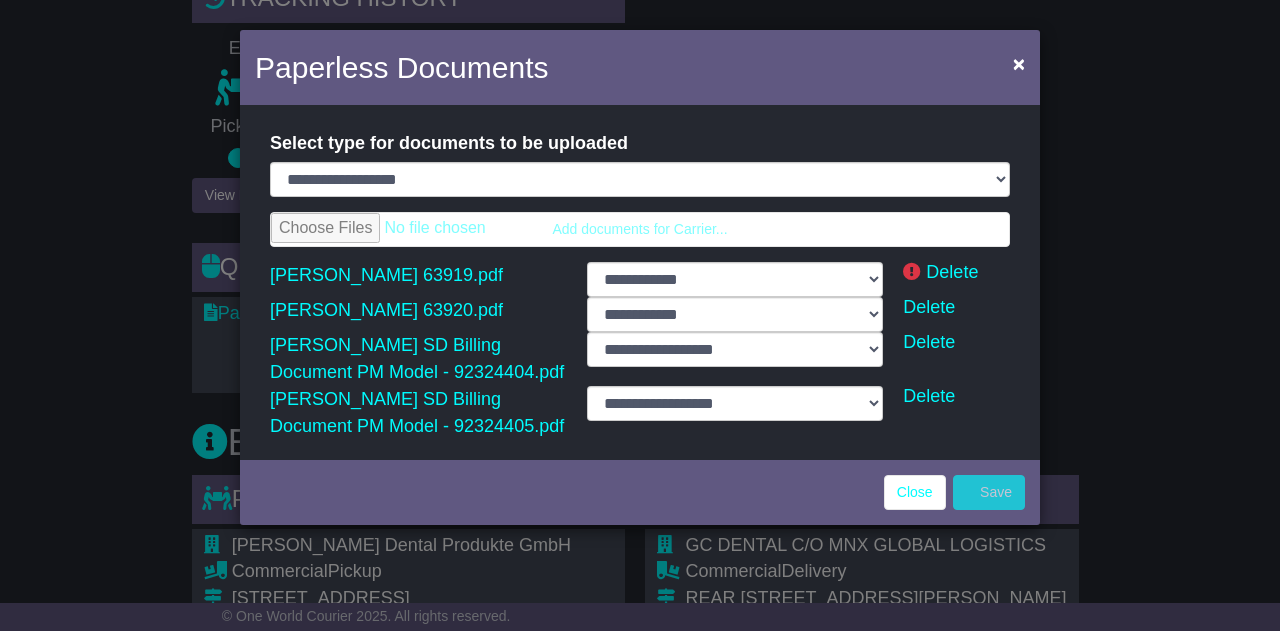 select on "**********" 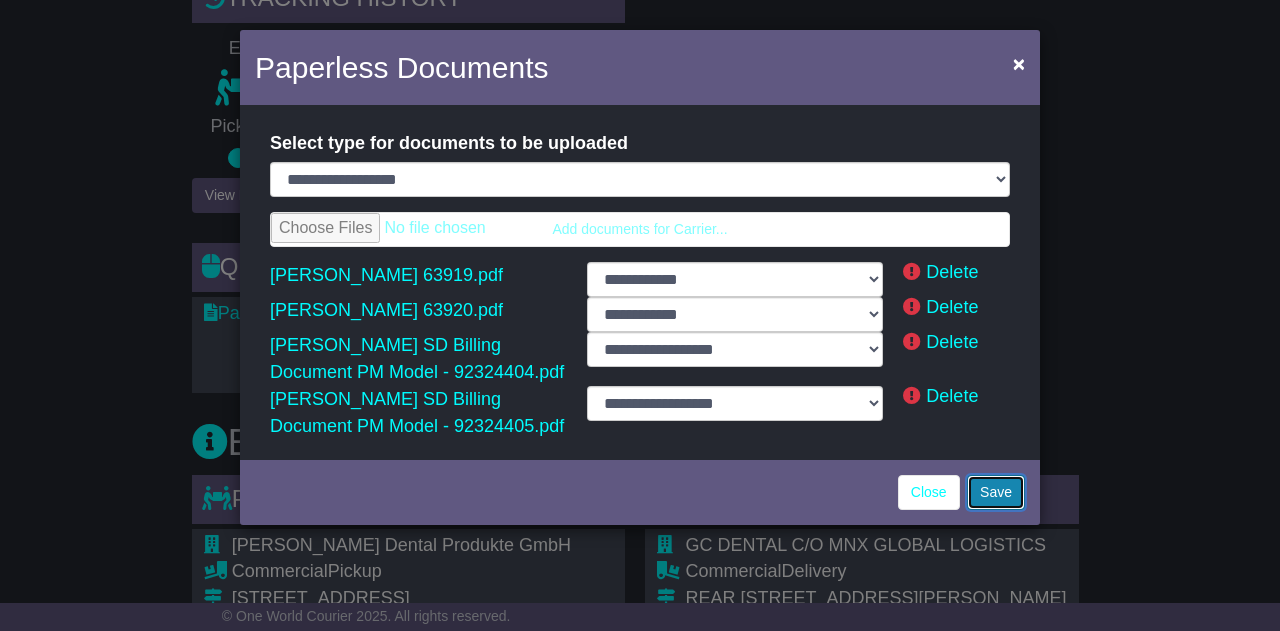 click on "Save" at bounding box center [996, 492] 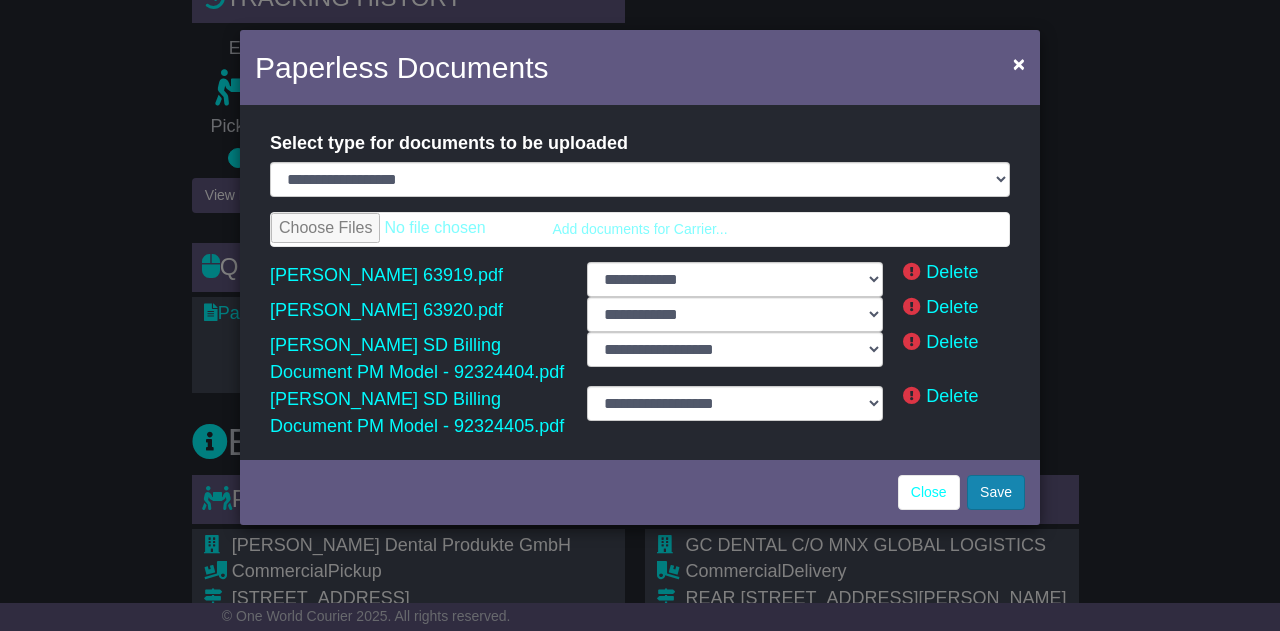 select on "**********" 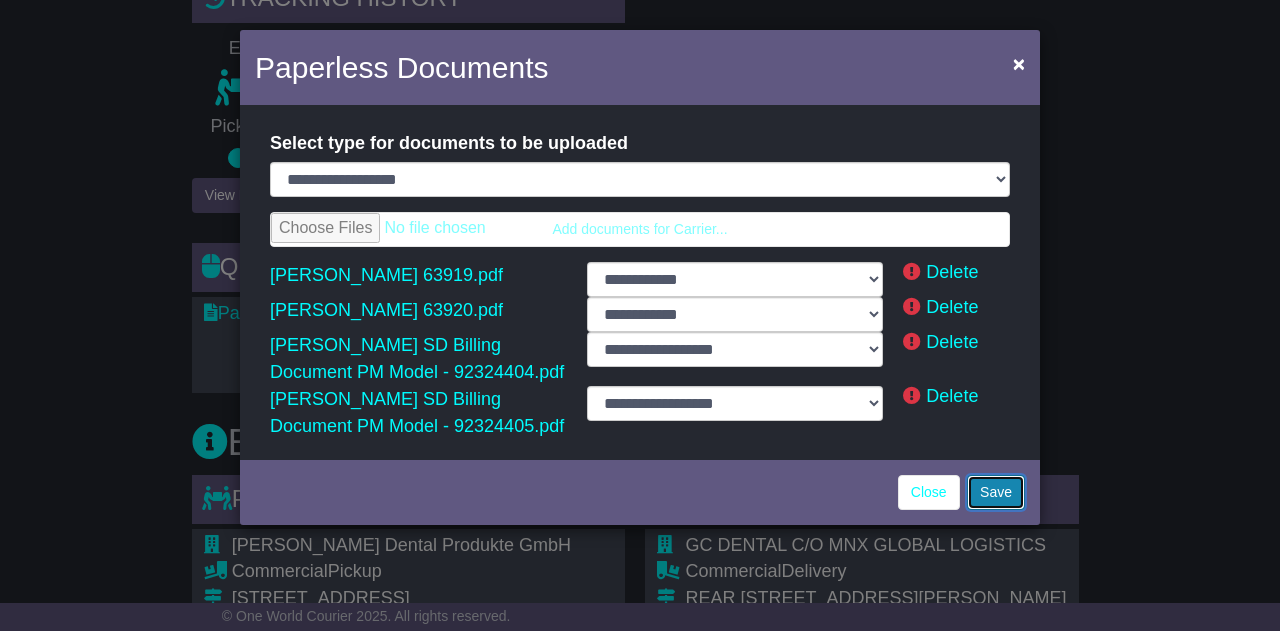 click on "Save" at bounding box center (996, 492) 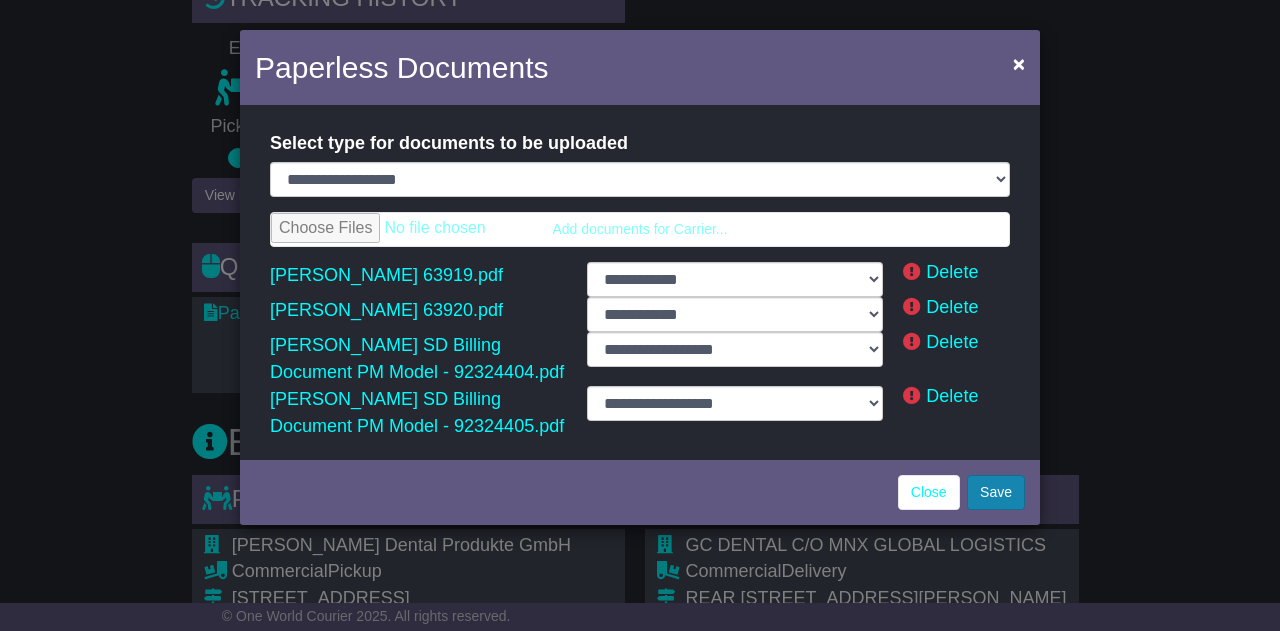 select on "**********" 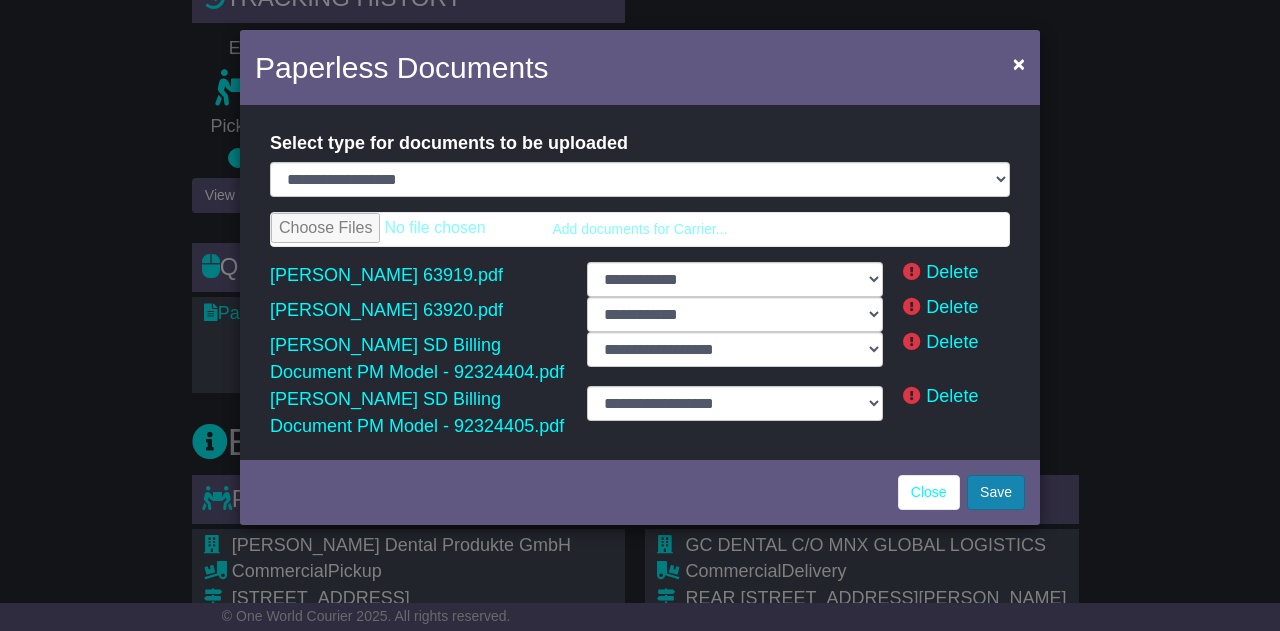 click on "Save" at bounding box center (996, 492) 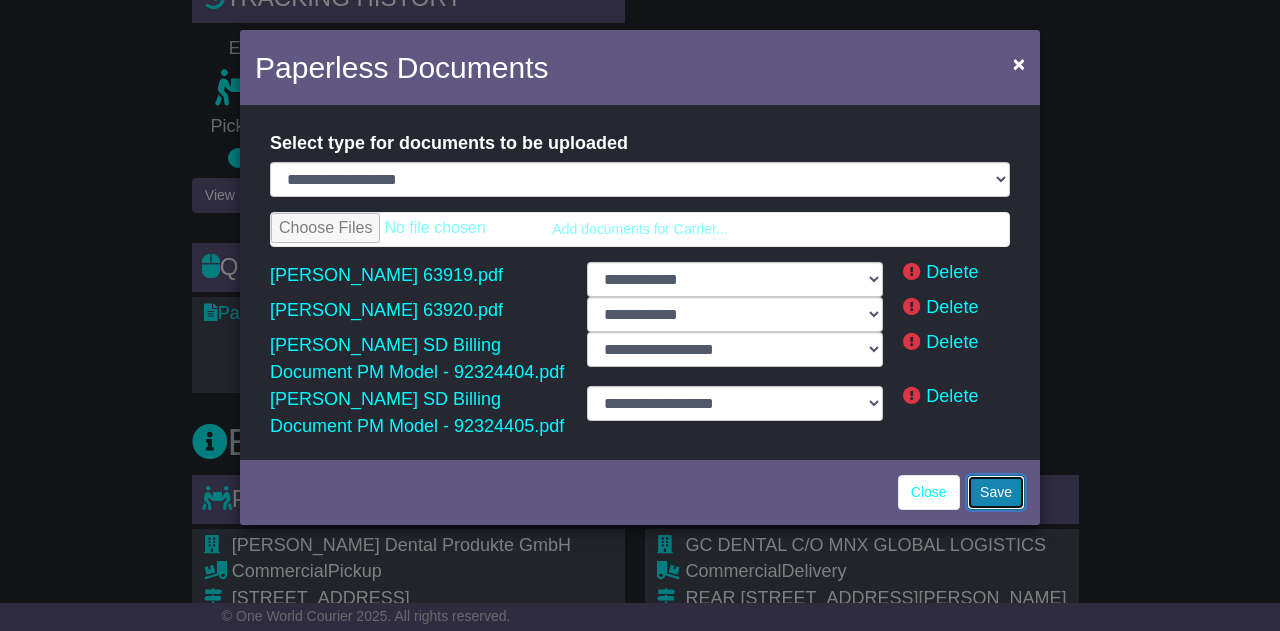 click on "Save" at bounding box center (996, 492) 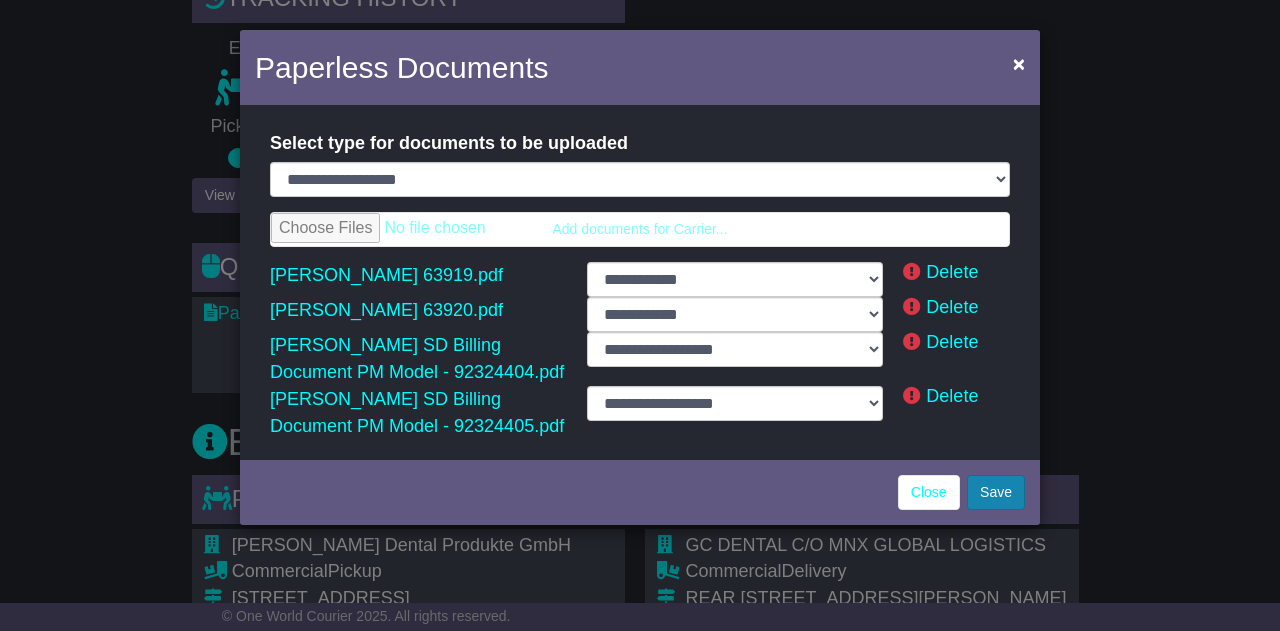 select on "**********" 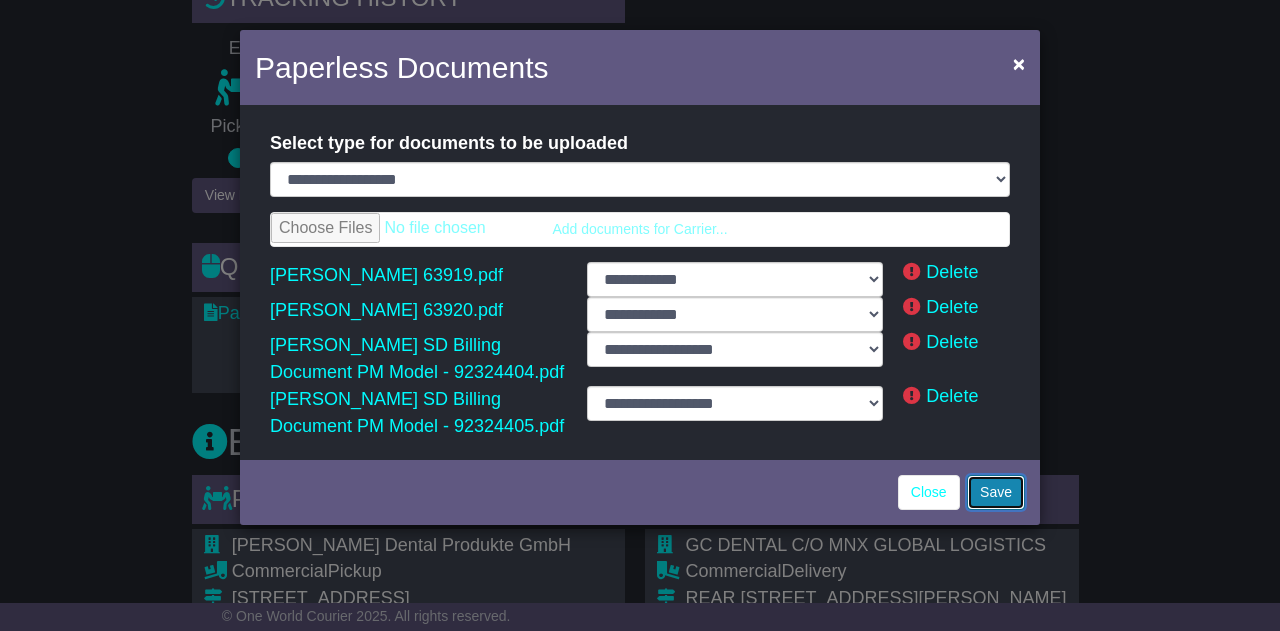 click on "Save" at bounding box center [996, 492] 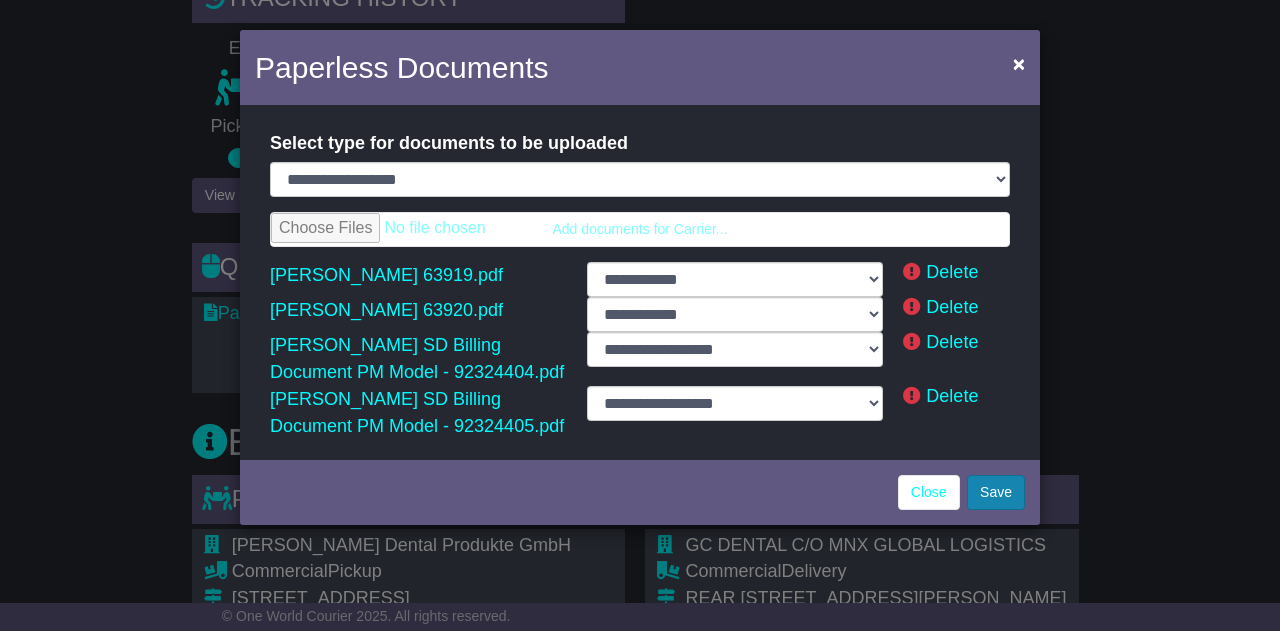 select on "**********" 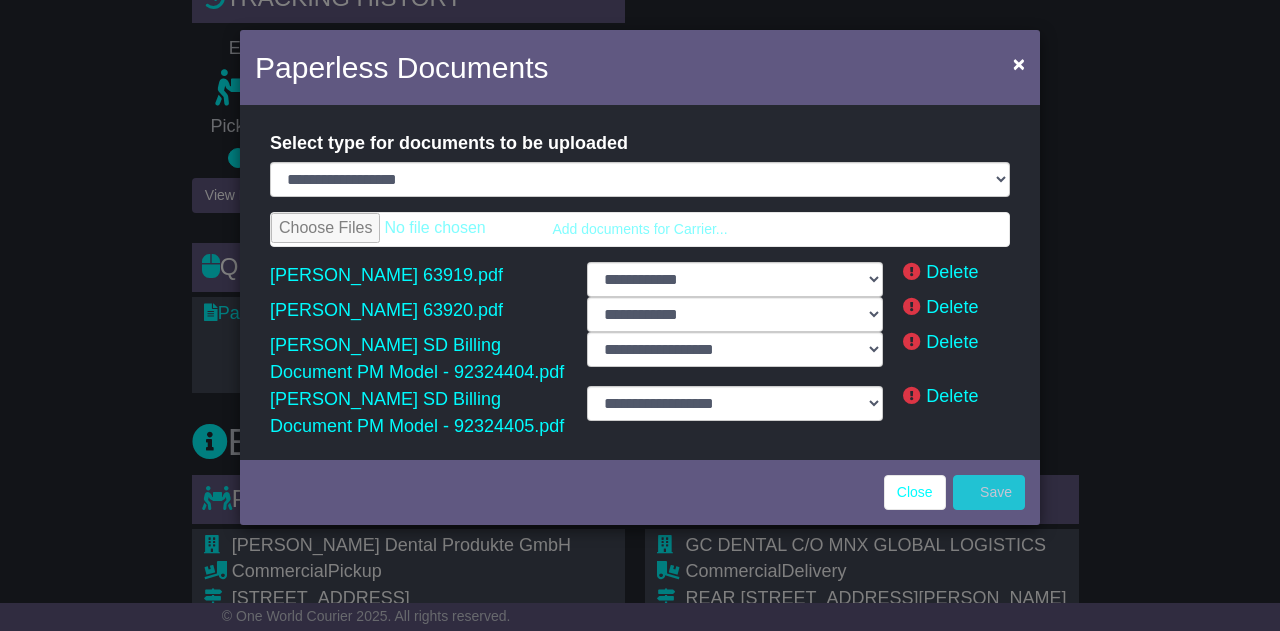 click on "**********" at bounding box center [640, 315] 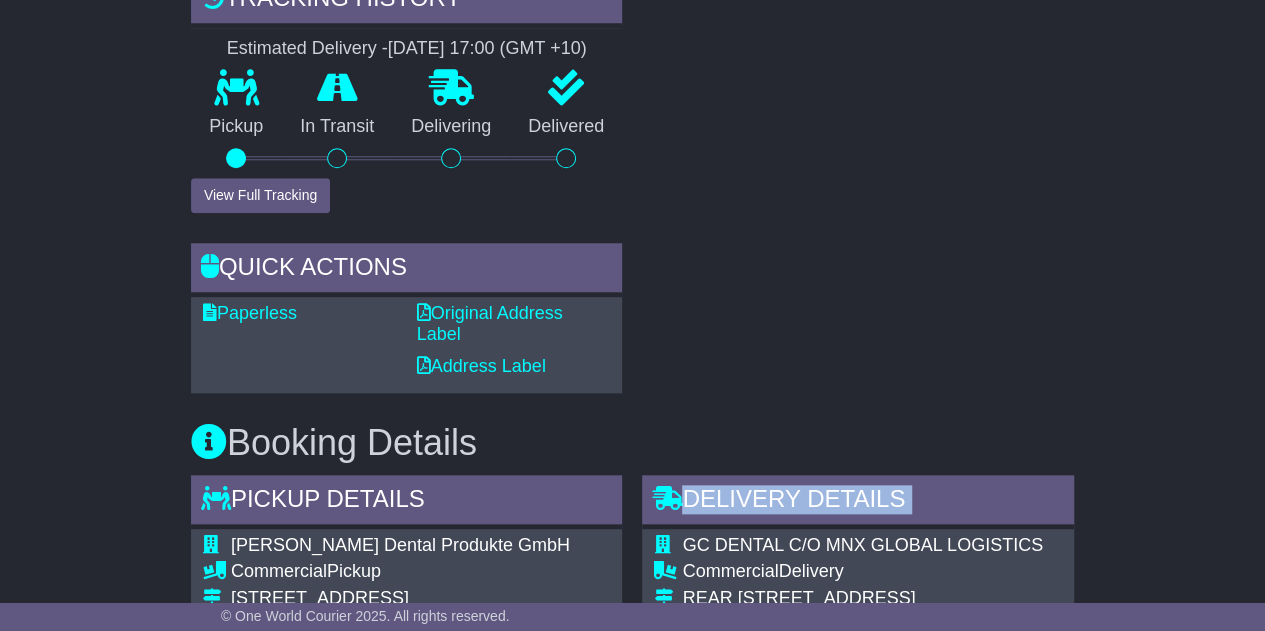 click on "Delivery Details  - Tail Lift" at bounding box center [858, 502] 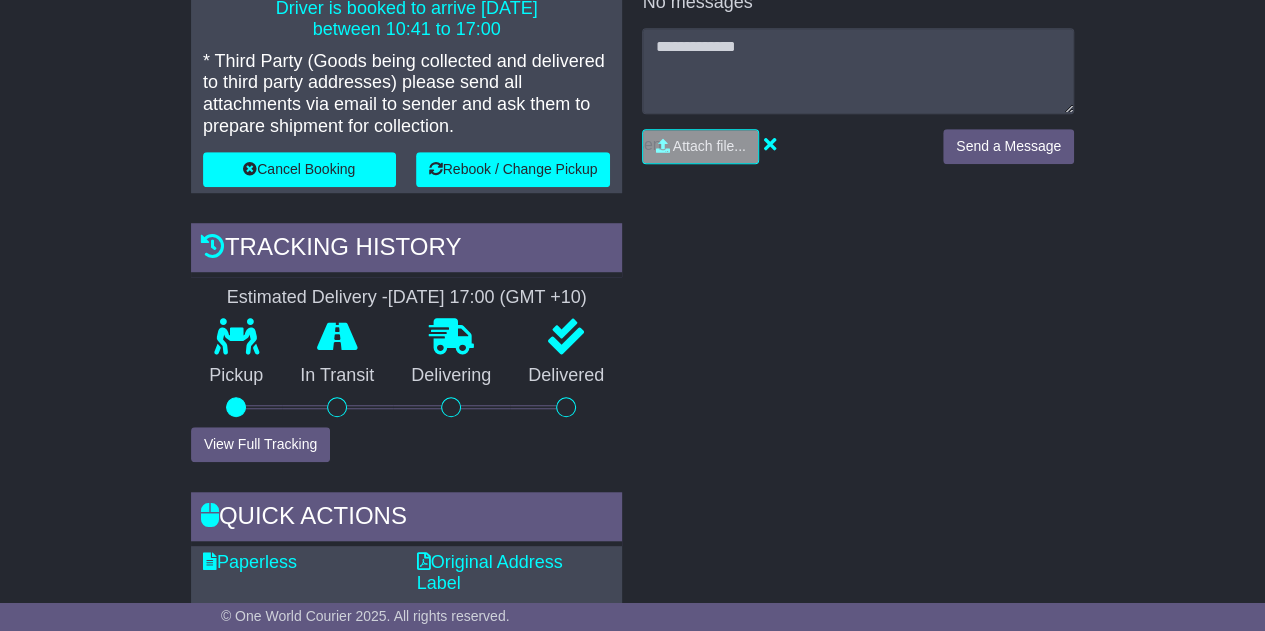scroll, scrollTop: 0, scrollLeft: 0, axis: both 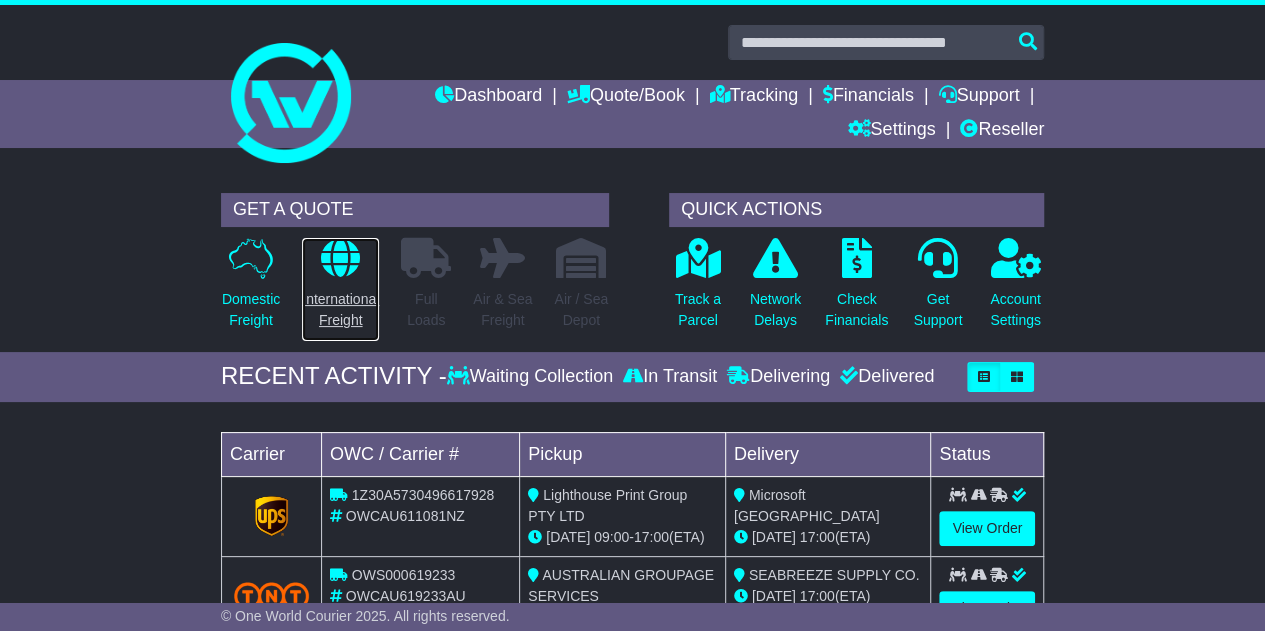 click on "International Freight" at bounding box center (340, 310) 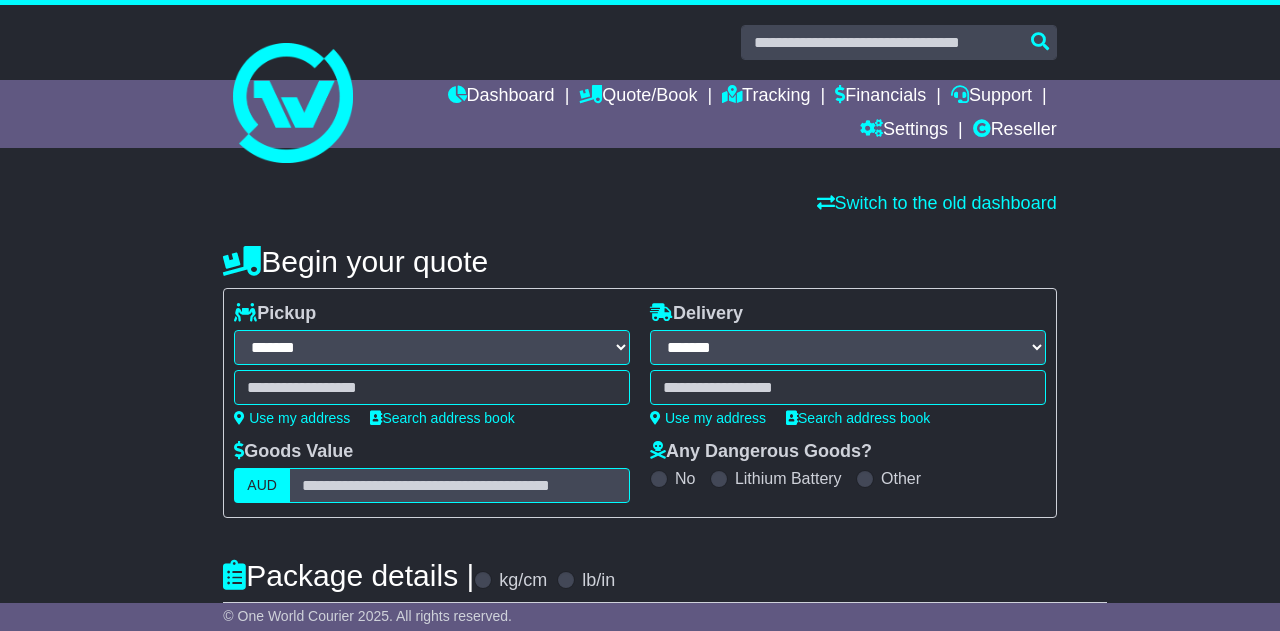 select on "**" 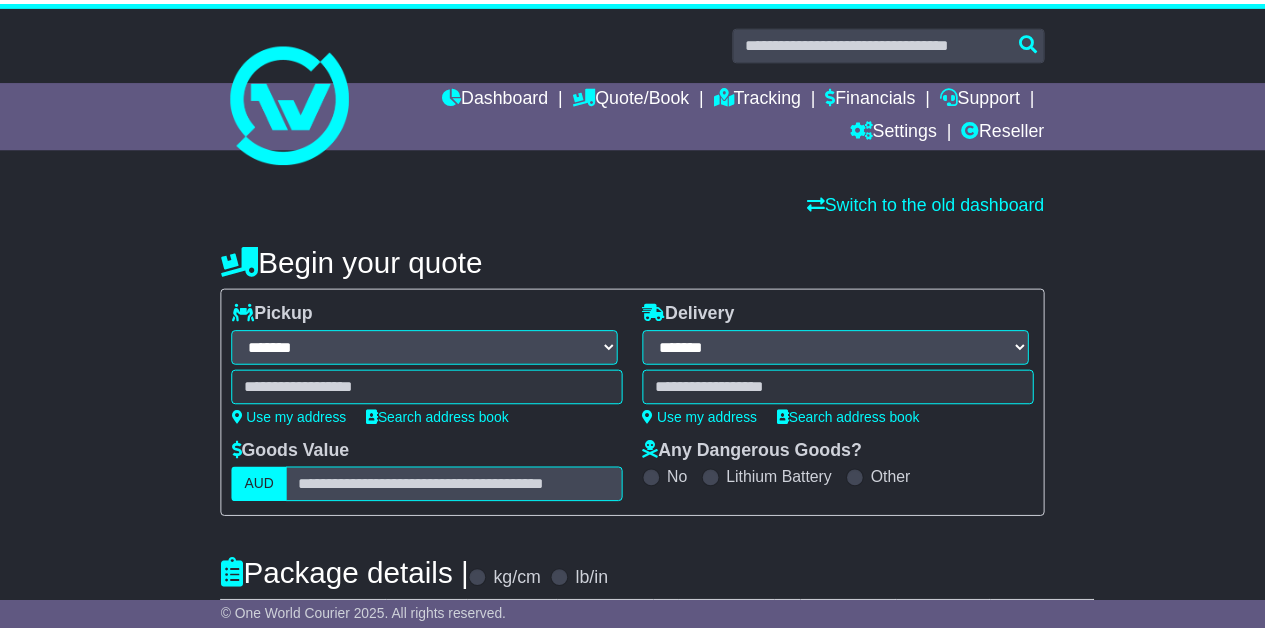 scroll, scrollTop: 0, scrollLeft: 0, axis: both 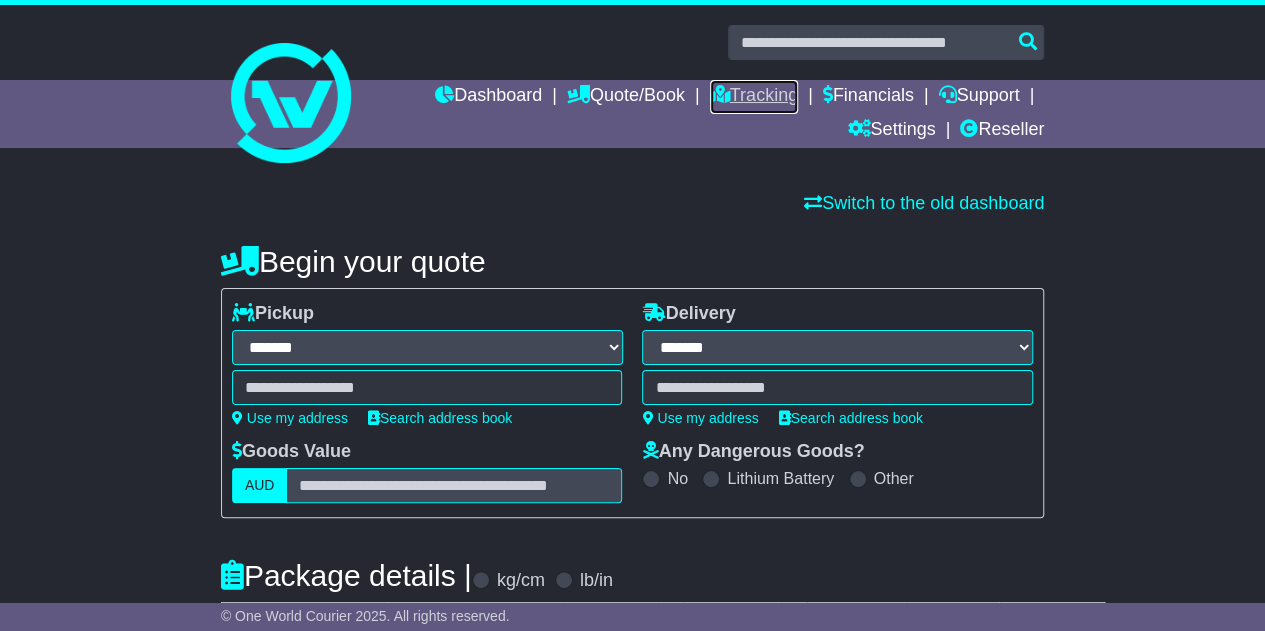 click on "Tracking" at bounding box center (754, 97) 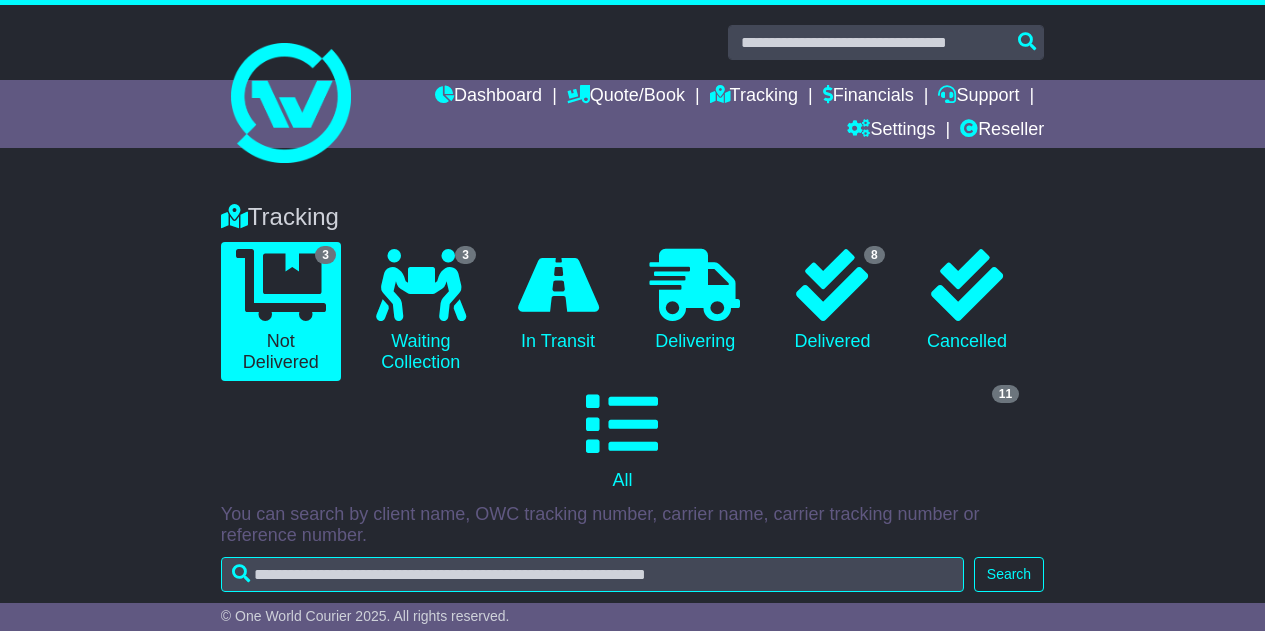 scroll, scrollTop: 0, scrollLeft: 0, axis: both 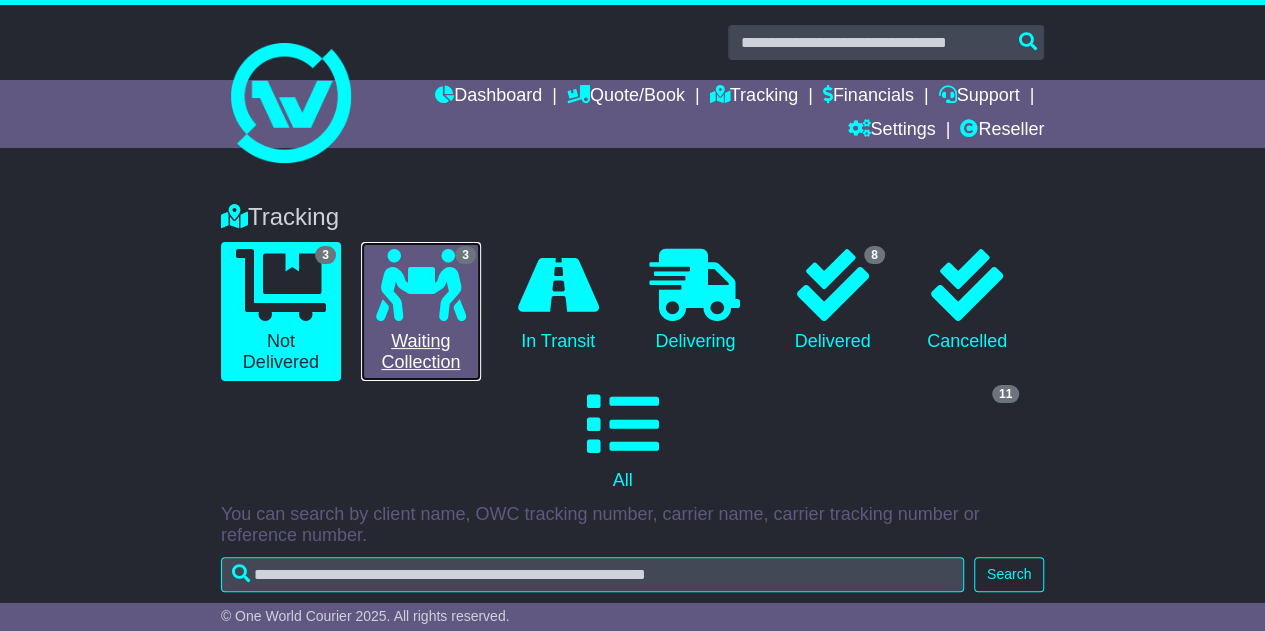 click on "3
Waiting Collection" at bounding box center (421, 311) 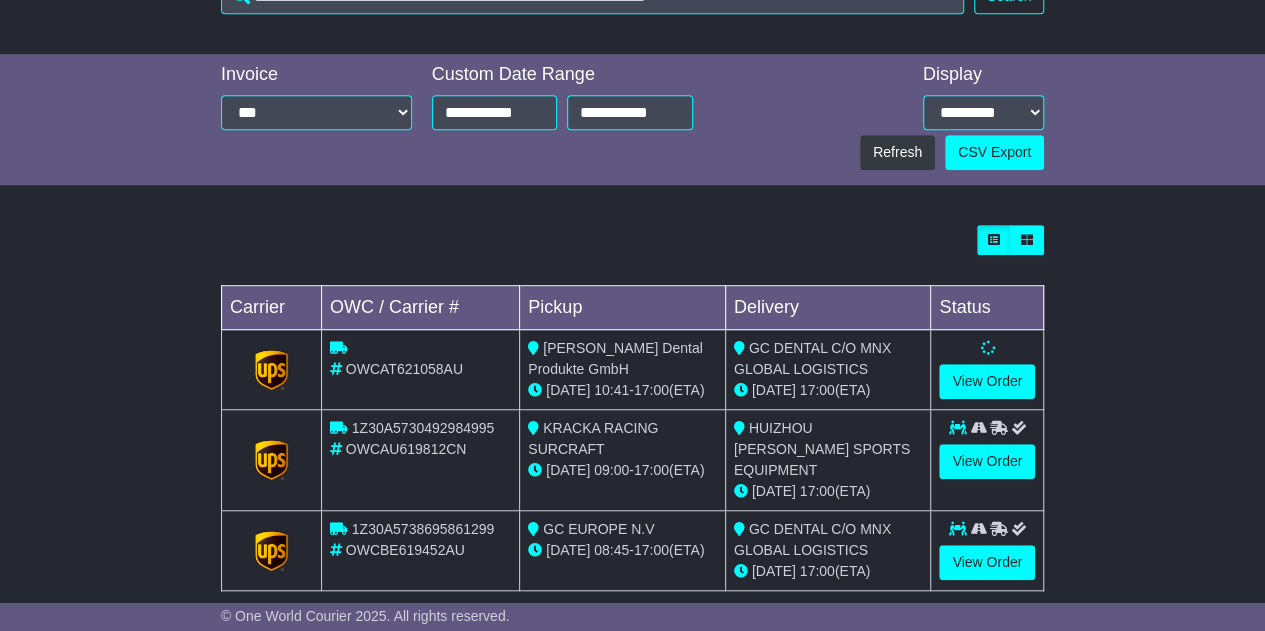 scroll, scrollTop: 584, scrollLeft: 0, axis: vertical 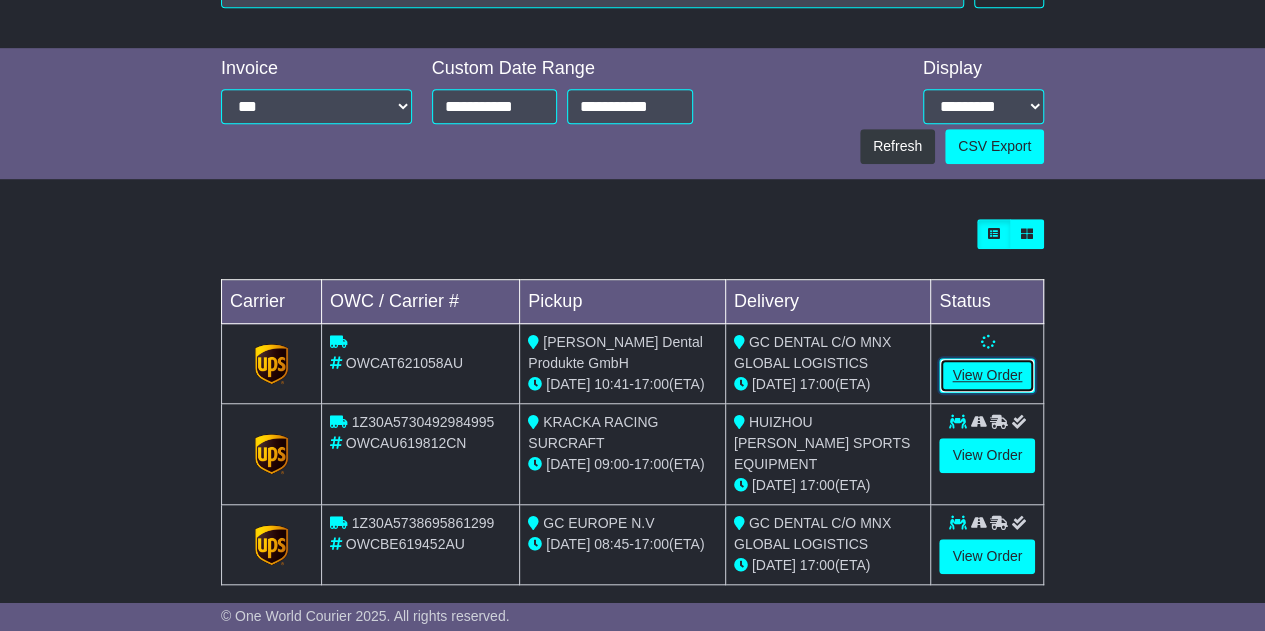 click on "View Order" at bounding box center [987, 375] 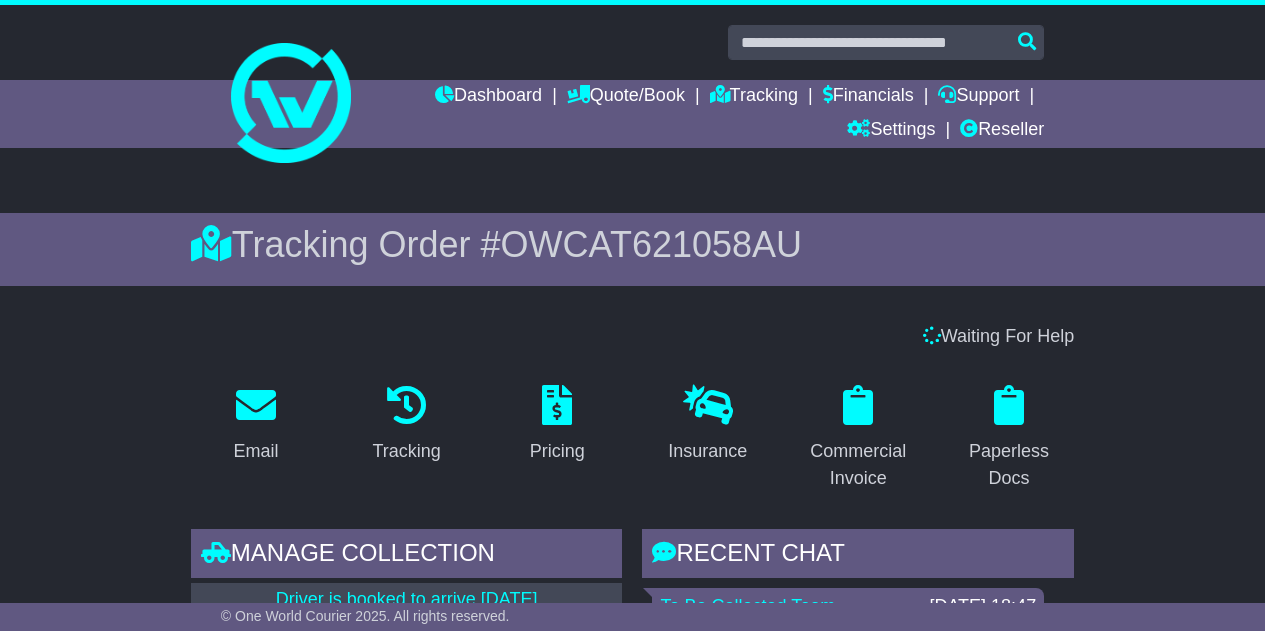 scroll, scrollTop: 0, scrollLeft: 0, axis: both 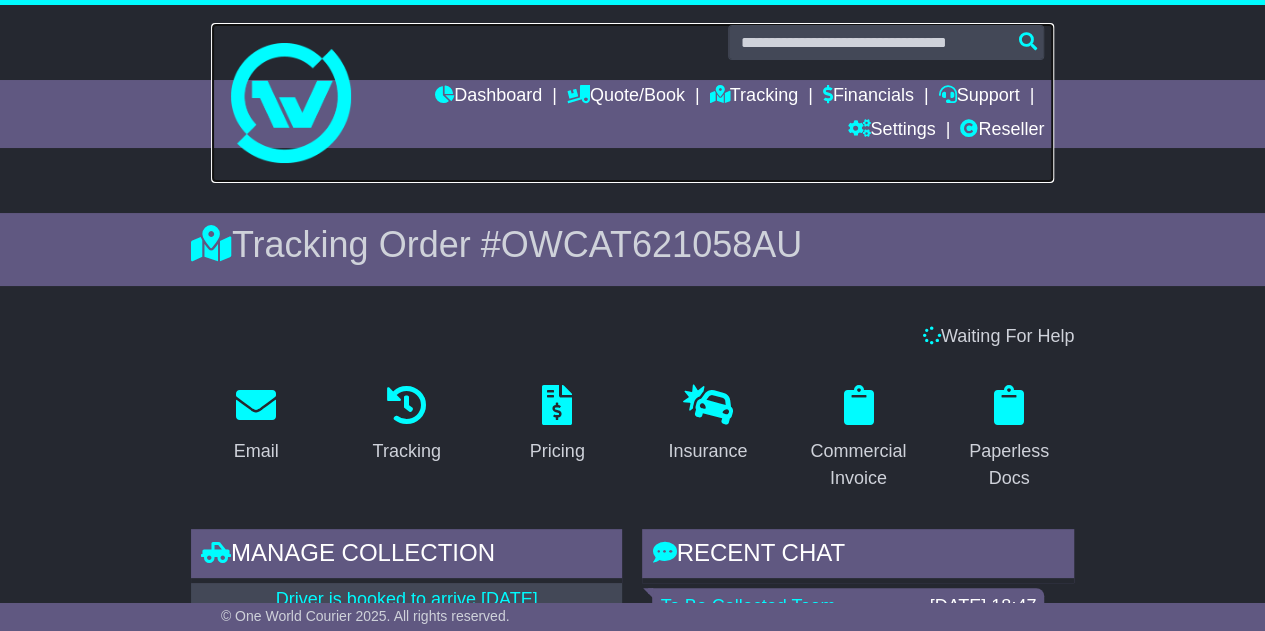 click at bounding box center (632, 103) 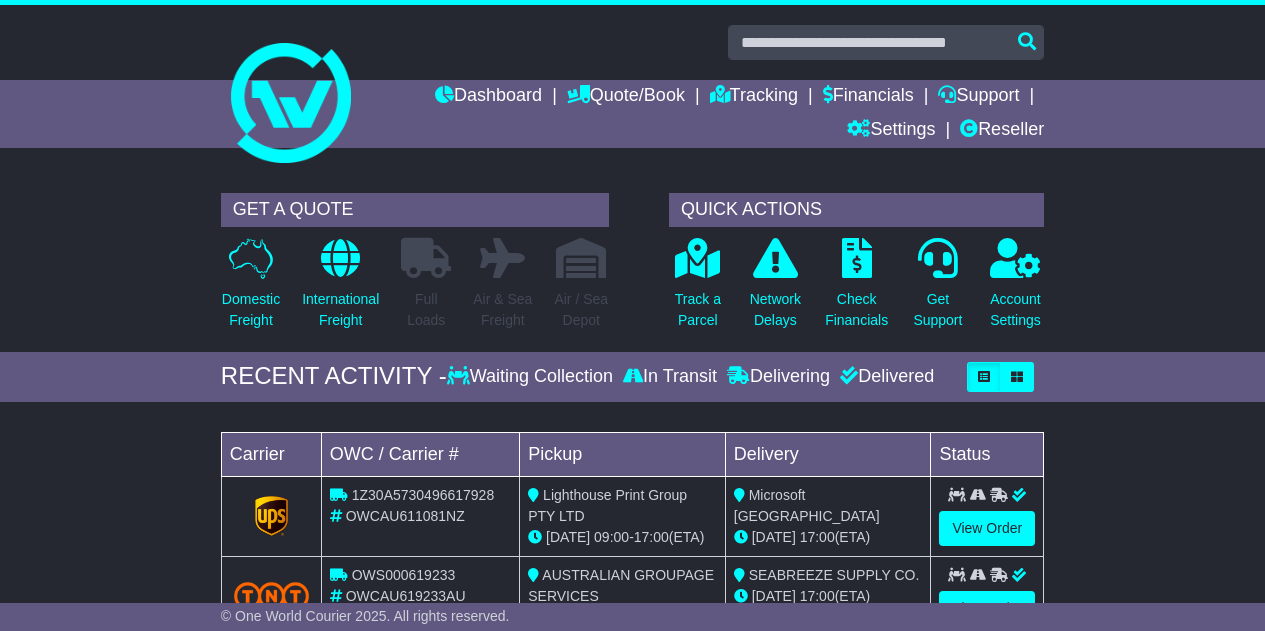 scroll, scrollTop: 0, scrollLeft: 0, axis: both 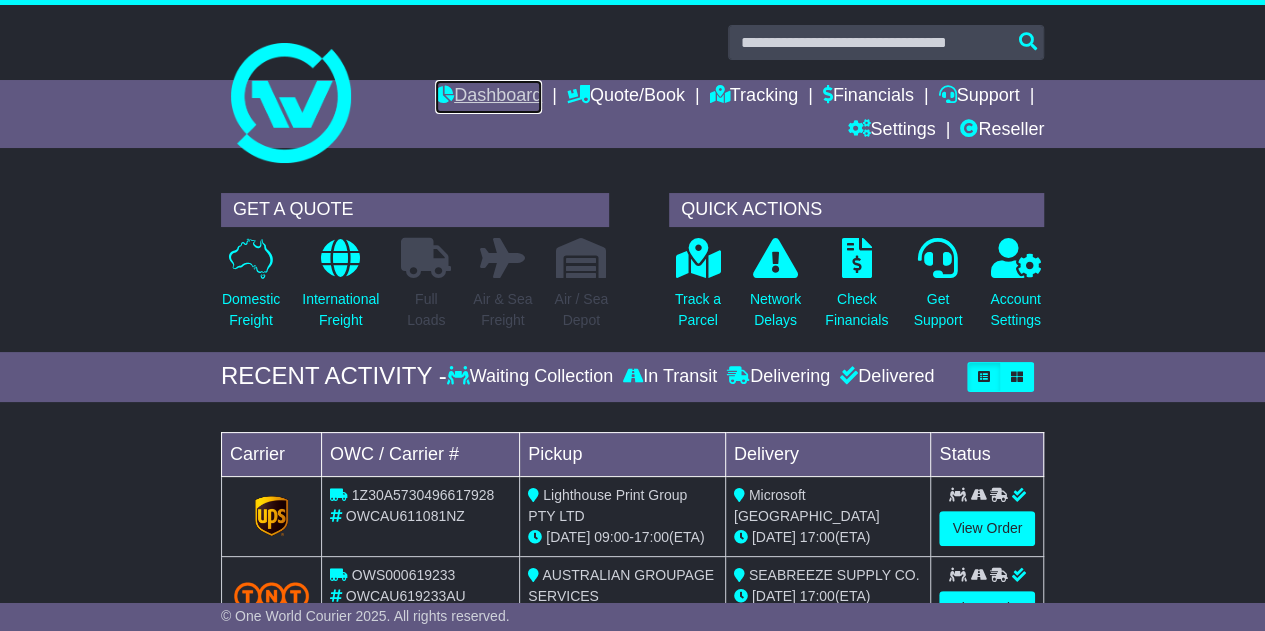 click on "Dashboard" at bounding box center (488, 97) 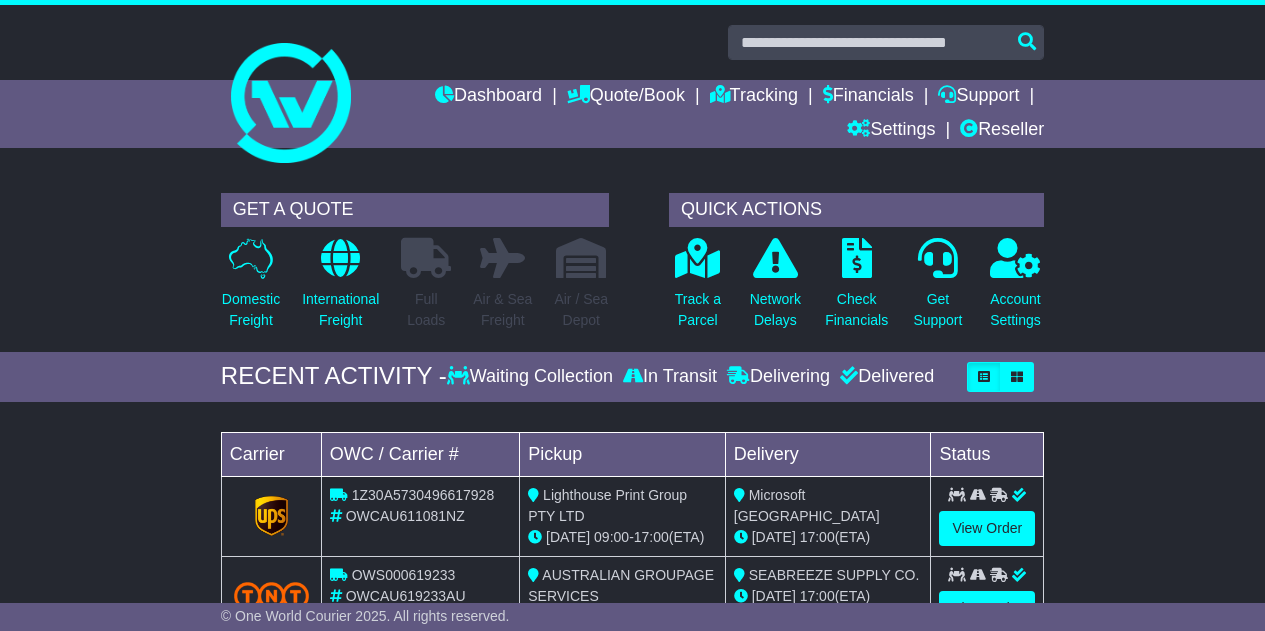 scroll, scrollTop: 0, scrollLeft: 0, axis: both 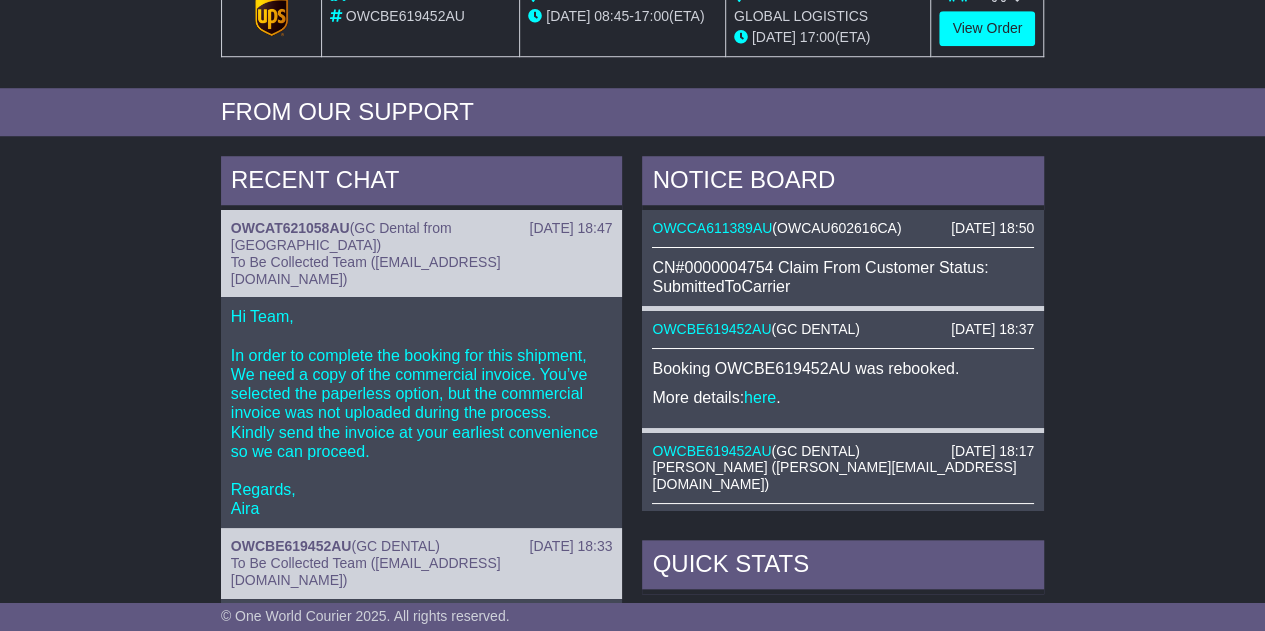 drag, startPoint x: 1270, startPoint y: 138, endPoint x: 1275, endPoint y: 389, distance: 251.04979 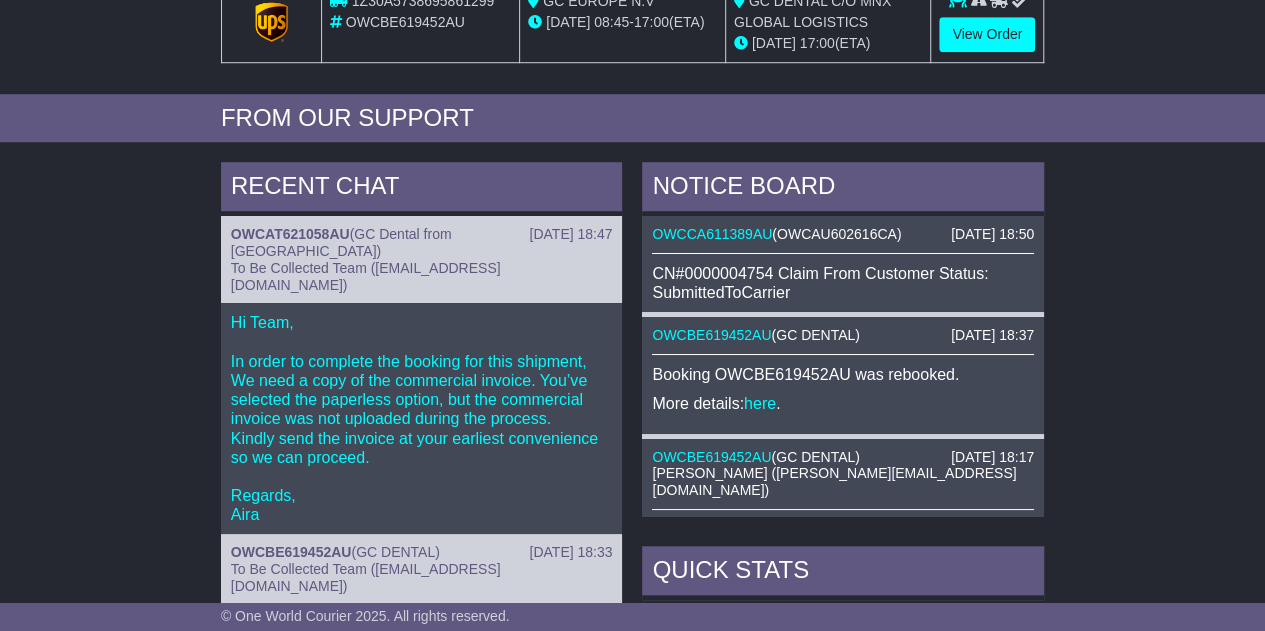 click on "Hi Team, In order to complete the booking for this shipment, We need a copy of the commercial invoice. You’ve selected the paperless option, but the commercial invoice was not uploaded during the process.  Kindly send the invoice at your earliest convenience so we can proceed. Regards, Aira" at bounding box center [422, 418] 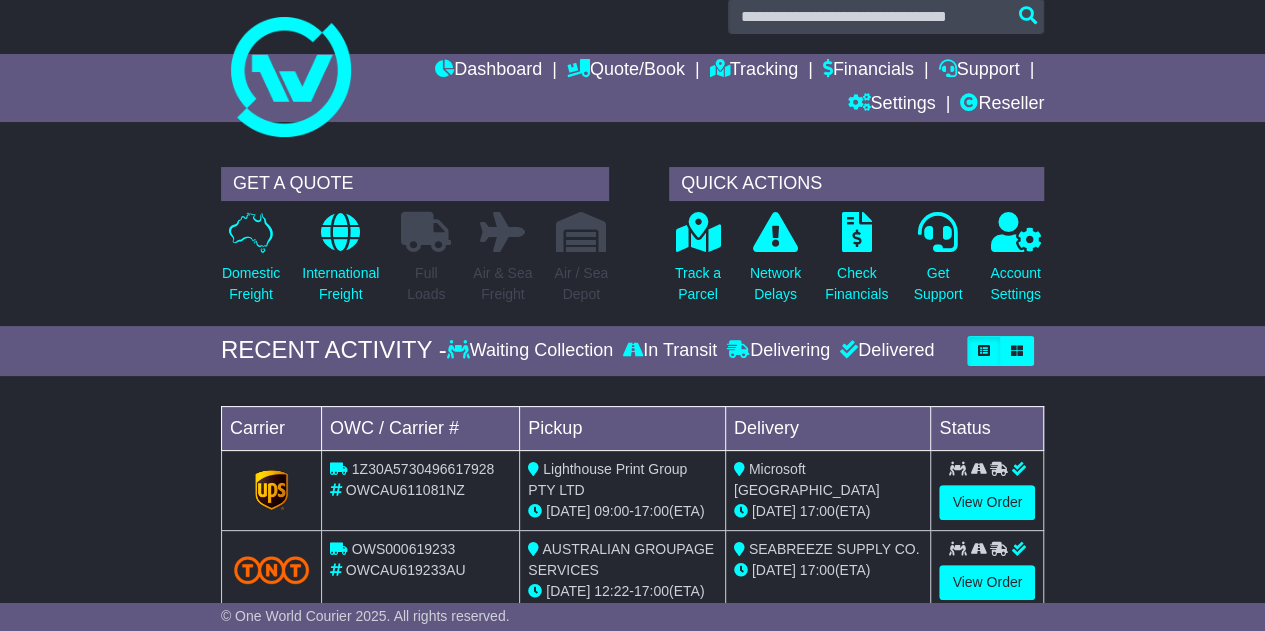 scroll, scrollTop: 0, scrollLeft: 0, axis: both 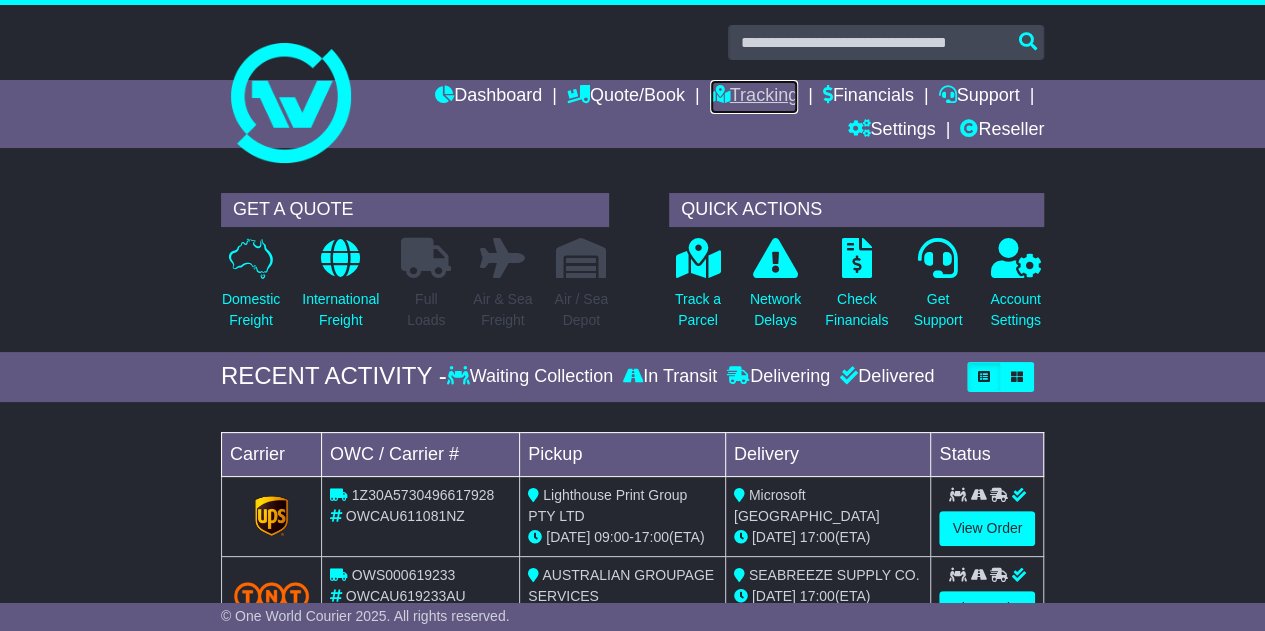 click on "Tracking" at bounding box center [754, 97] 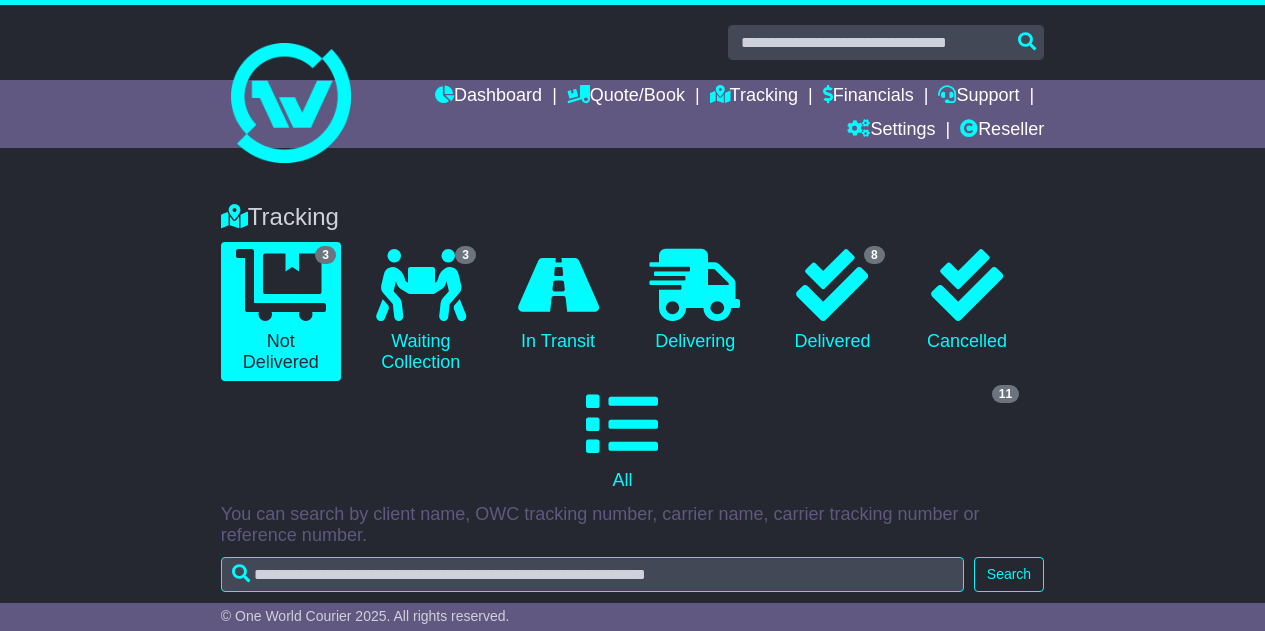 scroll, scrollTop: 0, scrollLeft: 0, axis: both 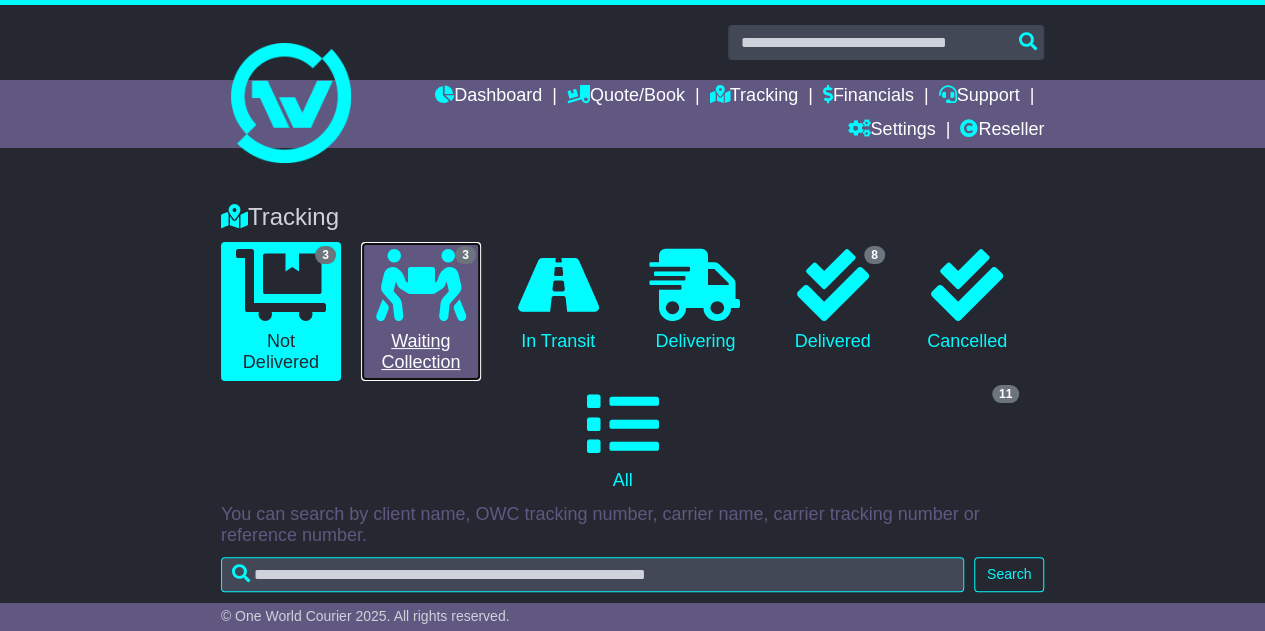 click at bounding box center [421, 285] 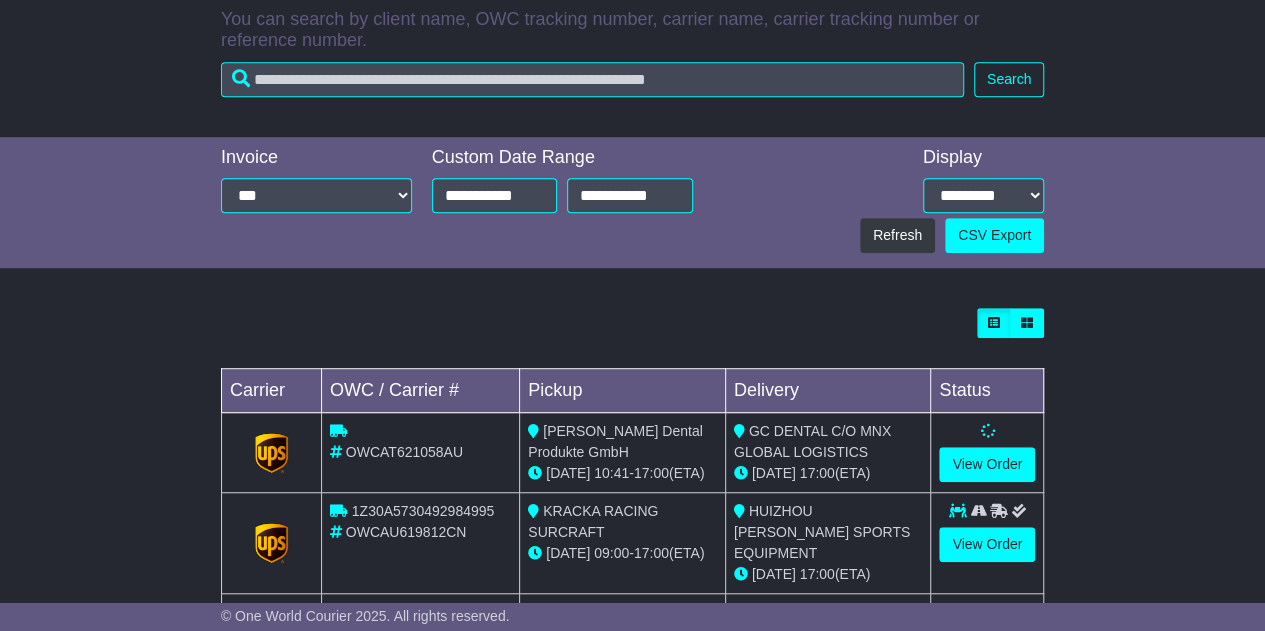 scroll, scrollTop: 498, scrollLeft: 0, axis: vertical 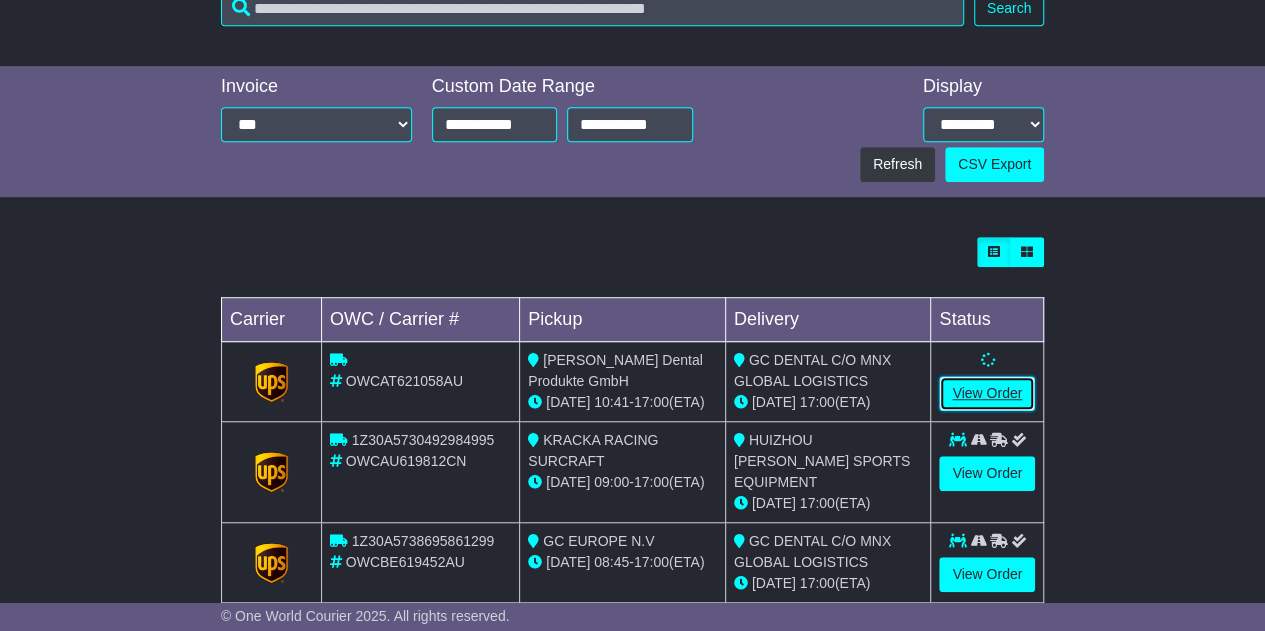 click on "View Order" at bounding box center (987, 393) 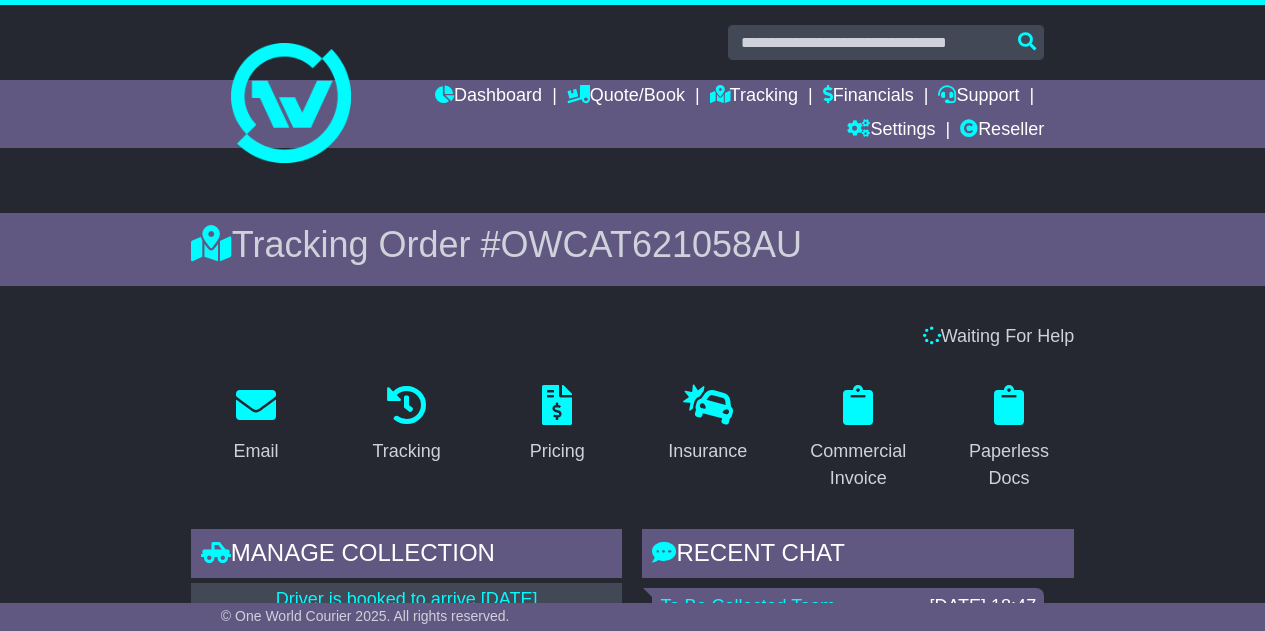 scroll, scrollTop: 0, scrollLeft: 0, axis: both 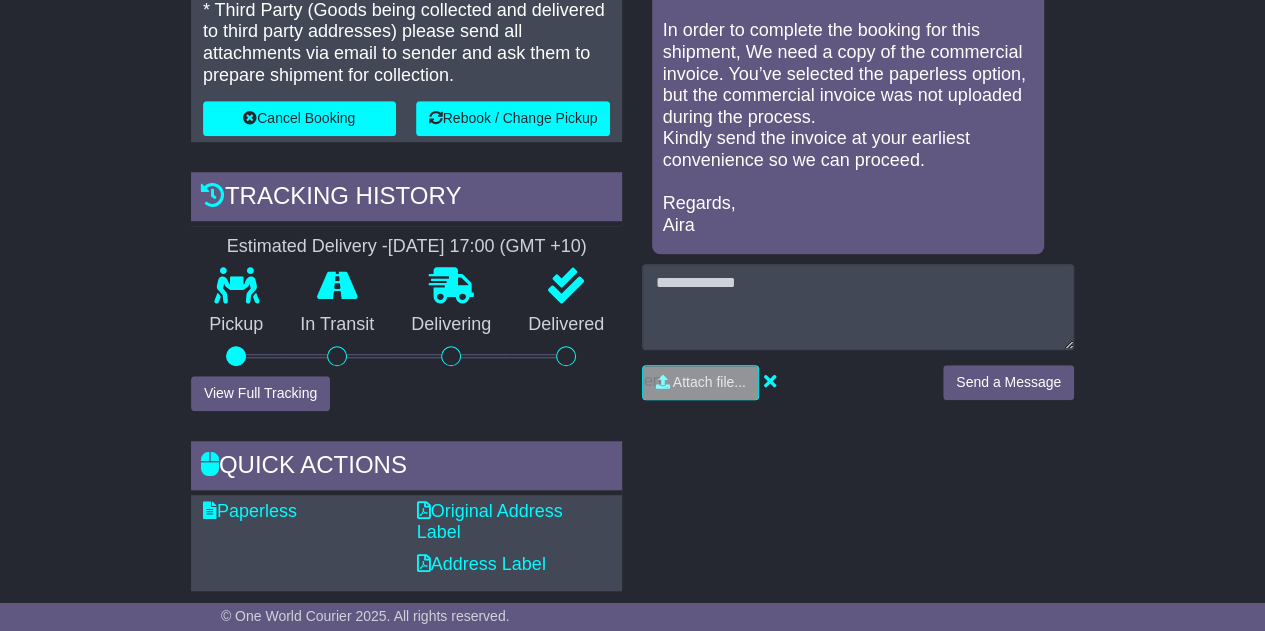 drag, startPoint x: 1272, startPoint y: 52, endPoint x: 1279, endPoint y: 190, distance: 138.17743 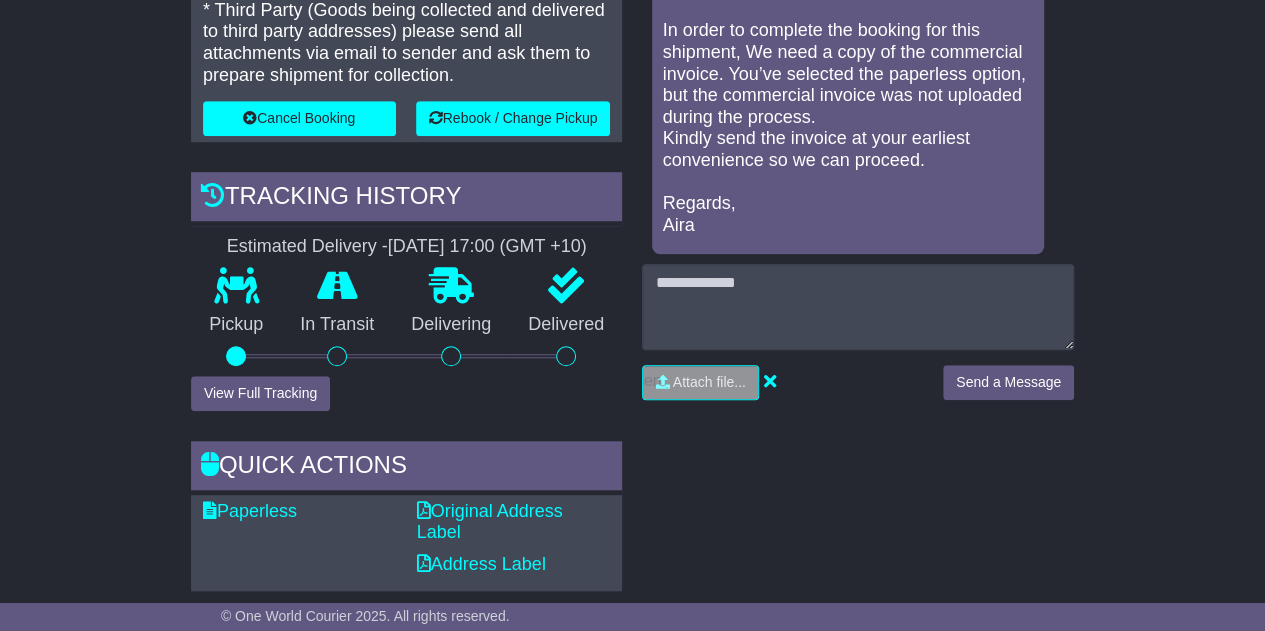 click on "[PERSON_NAME][EMAIL_ADDRESS][DOMAIN_NAME]
Logout
[PERSON_NAME]
[PERSON_NAME][EMAIL_ADDRESS][DOMAIN_NAME]
0297001803
Change Password
×
Change Password
Current Password
New Password
Repeat Password" at bounding box center [632, -327] 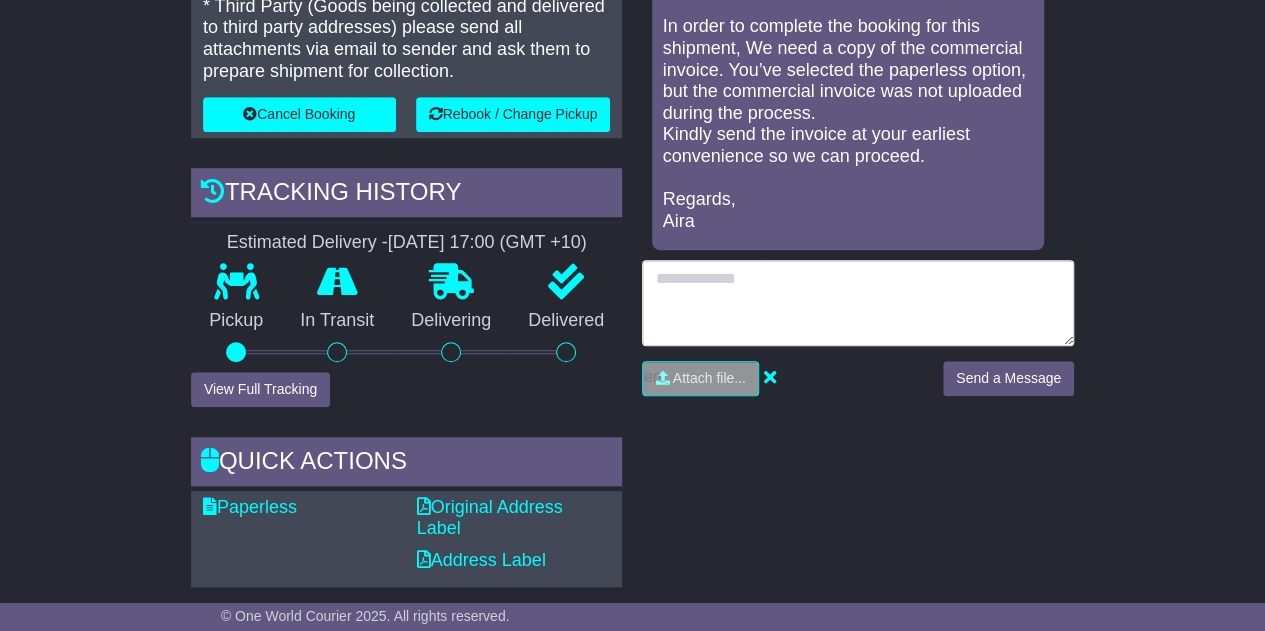 click at bounding box center [858, 303] 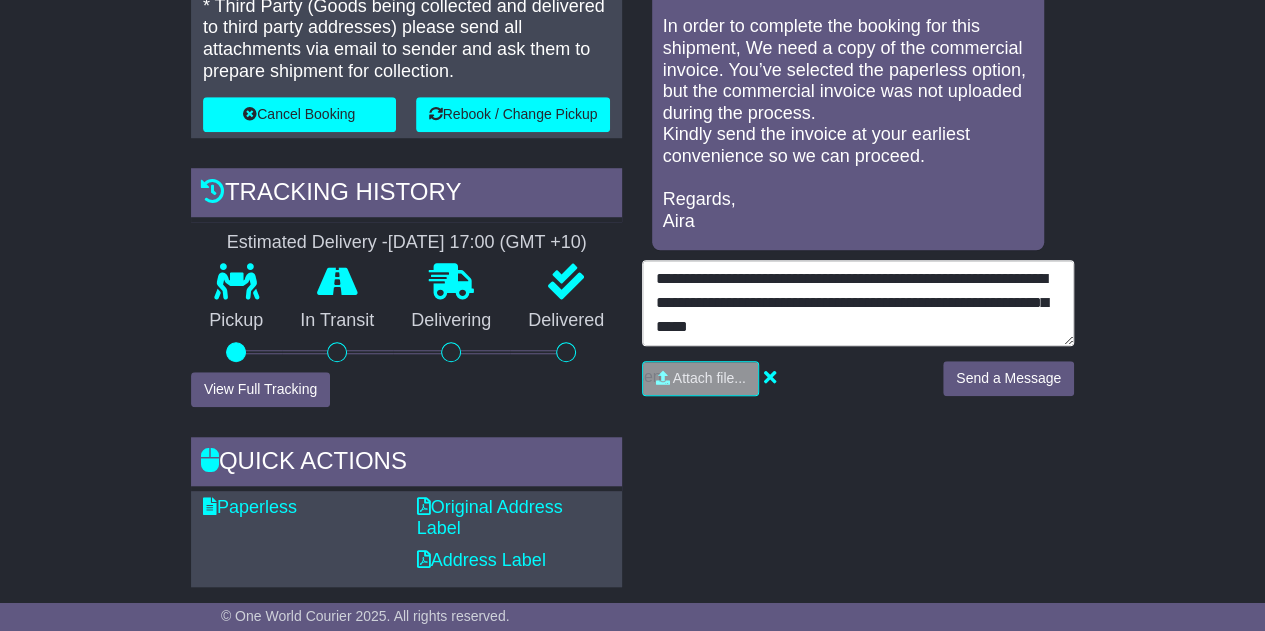 type on "**********" 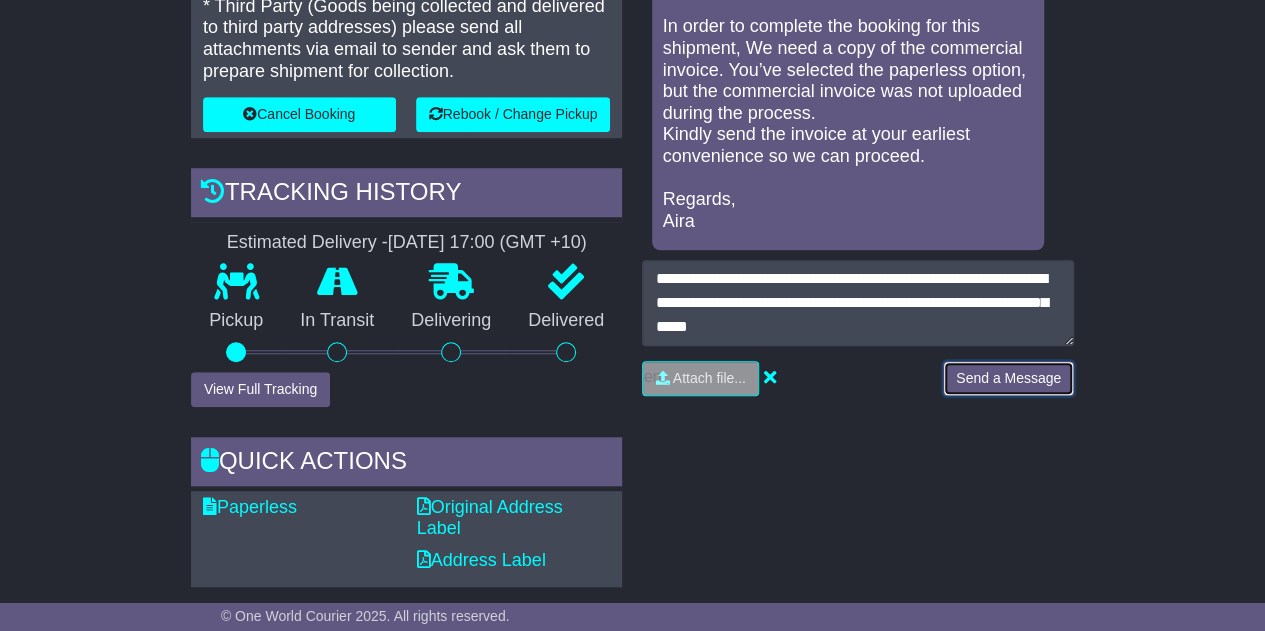 click on "Send a Message" at bounding box center [1008, 378] 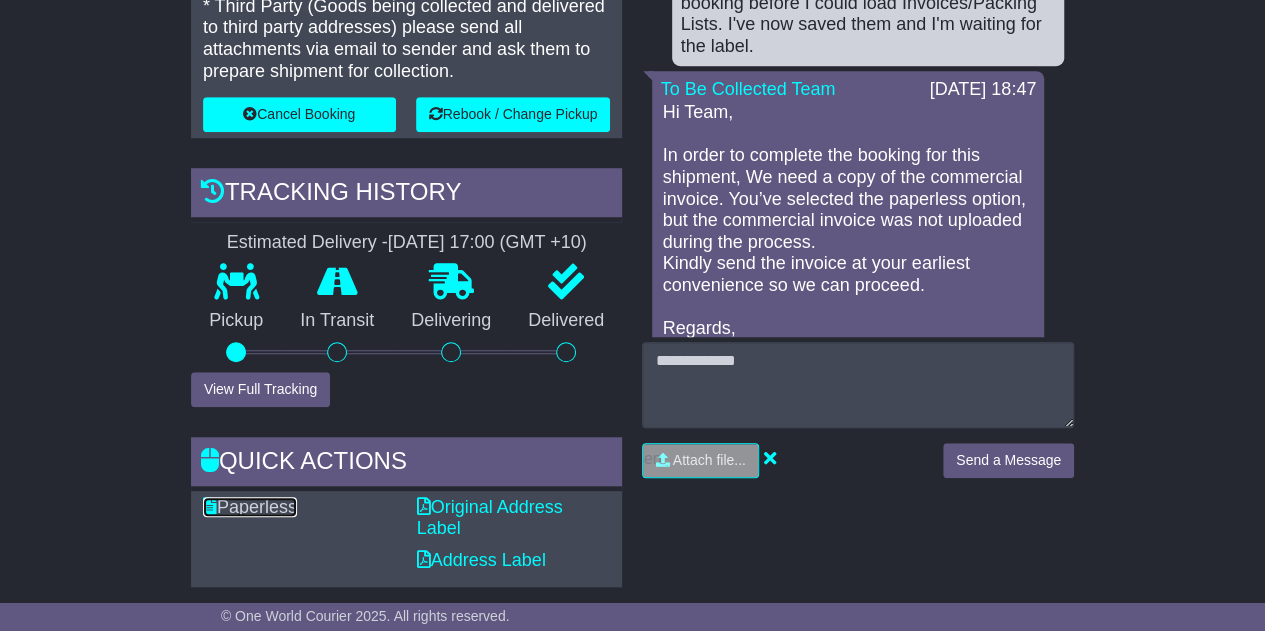 click on "Paperless" at bounding box center (250, 507) 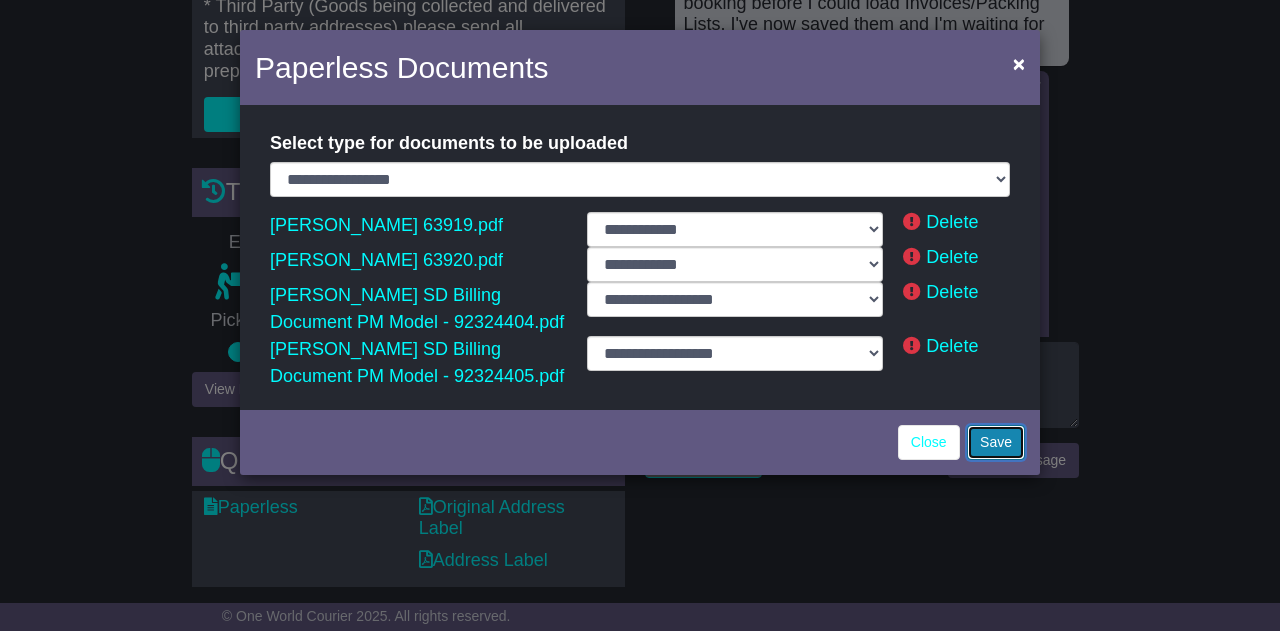 click on "Save" at bounding box center (996, 442) 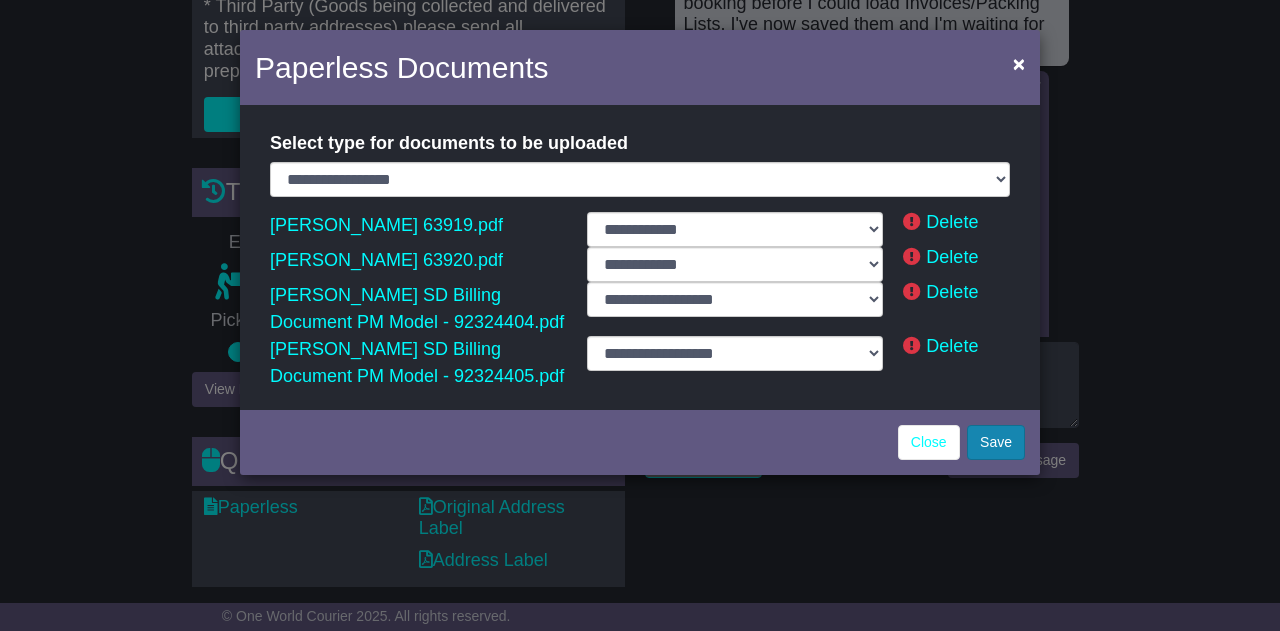 click on "Save" at bounding box center (996, 442) 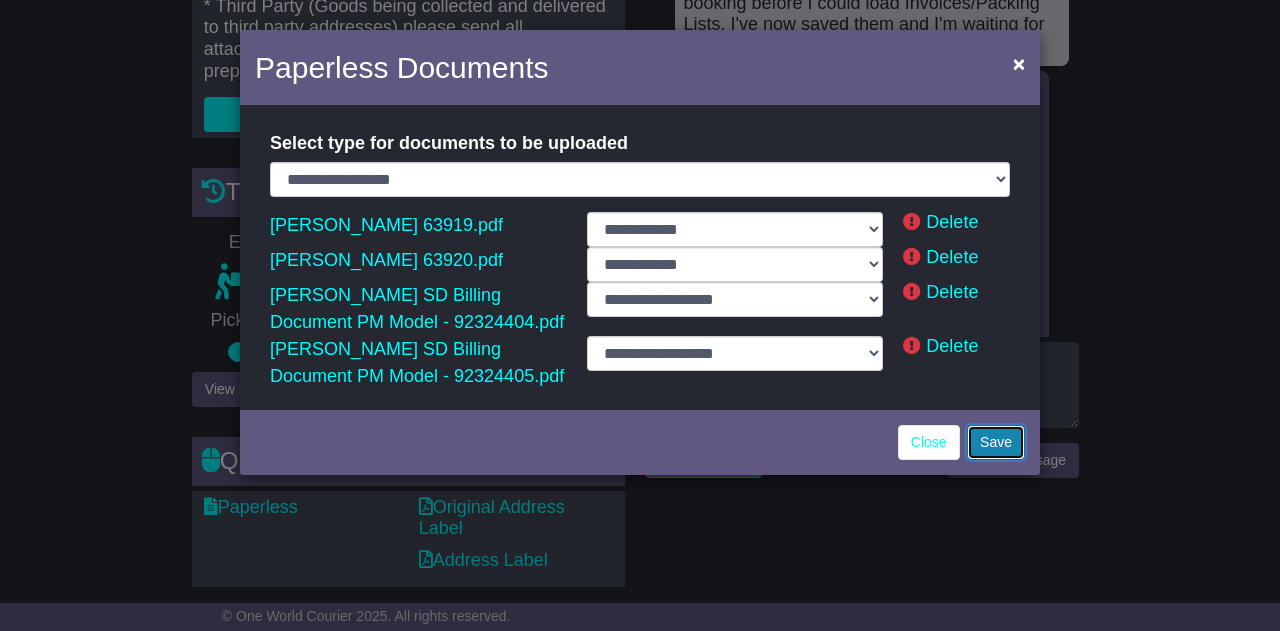 click on "Save" at bounding box center (996, 442) 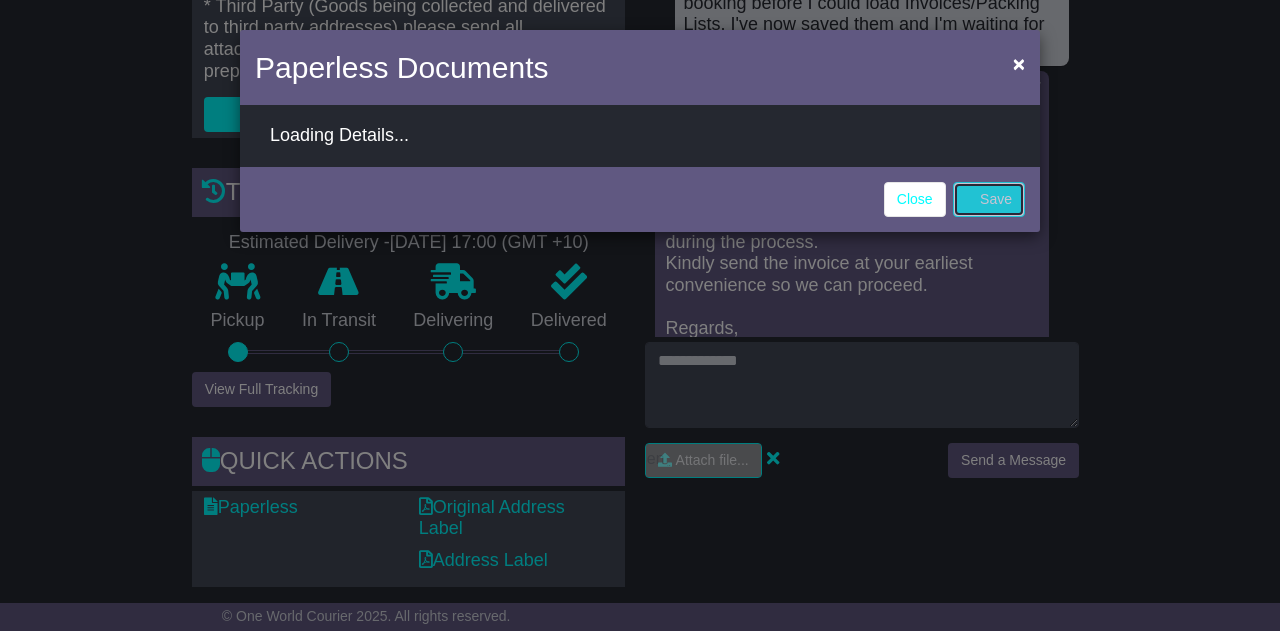 select on "**********" 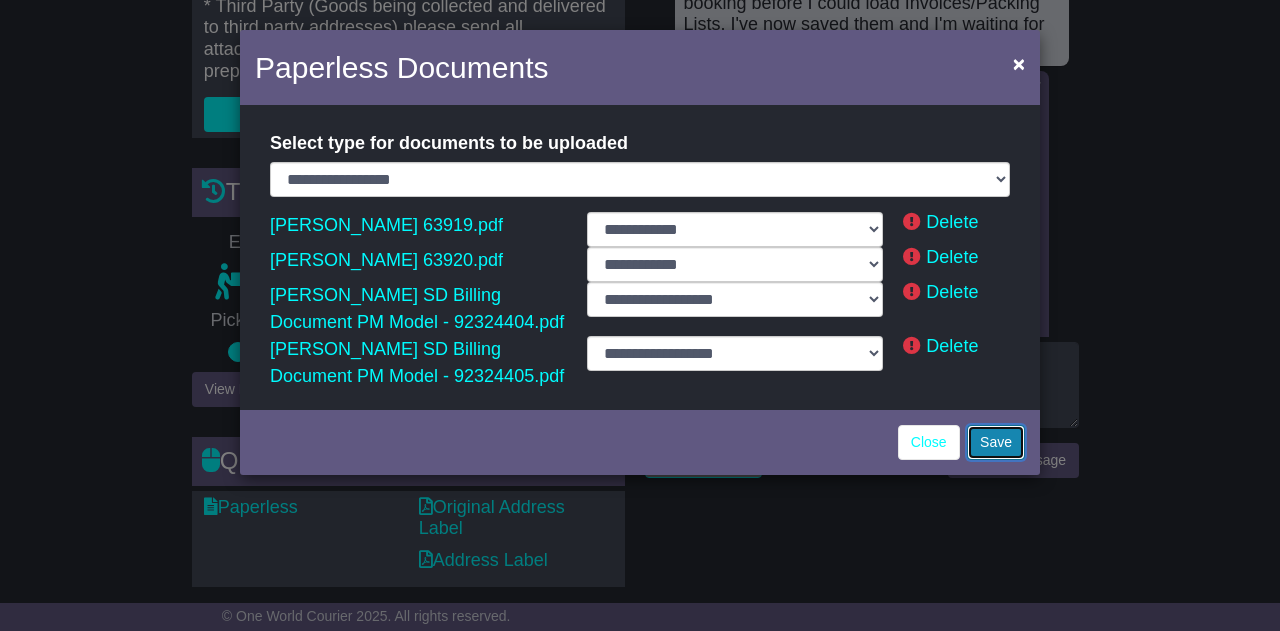 click on "Save" at bounding box center [996, 442] 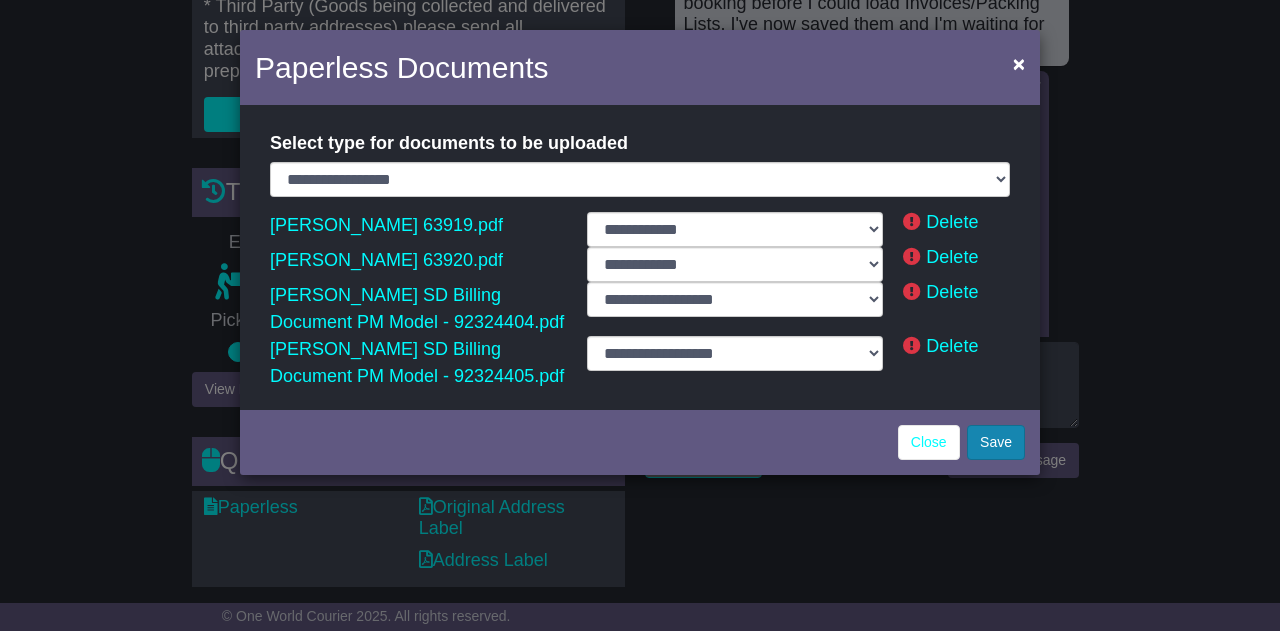 select on "**********" 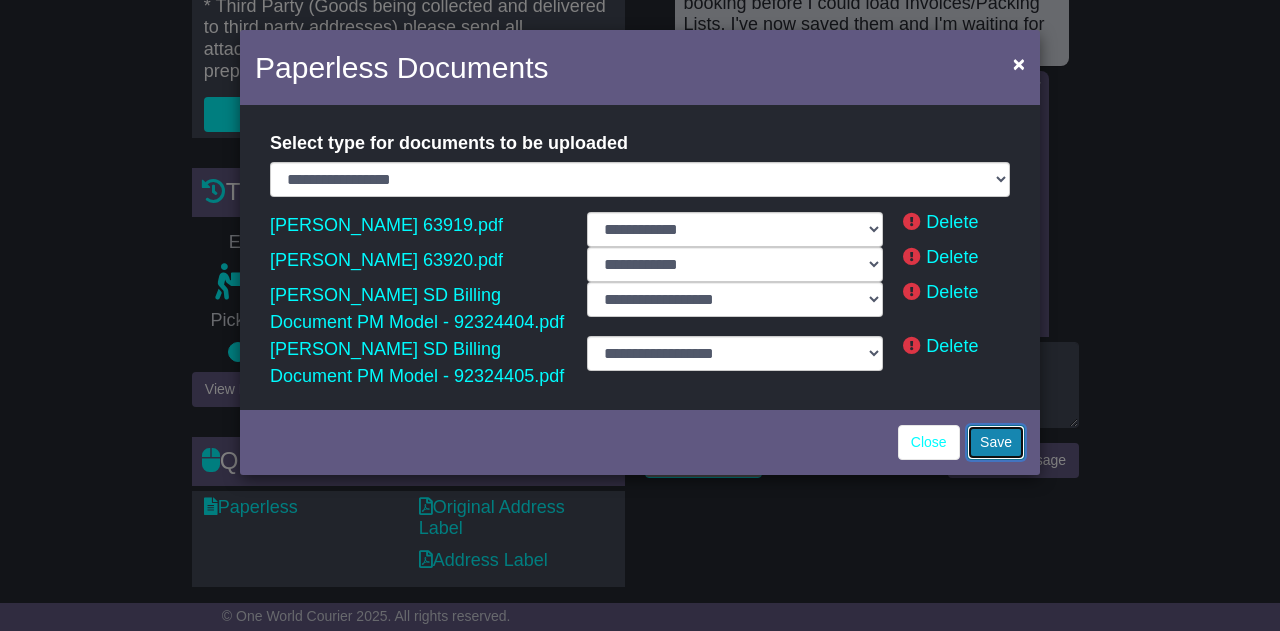 click on "Save" at bounding box center (996, 442) 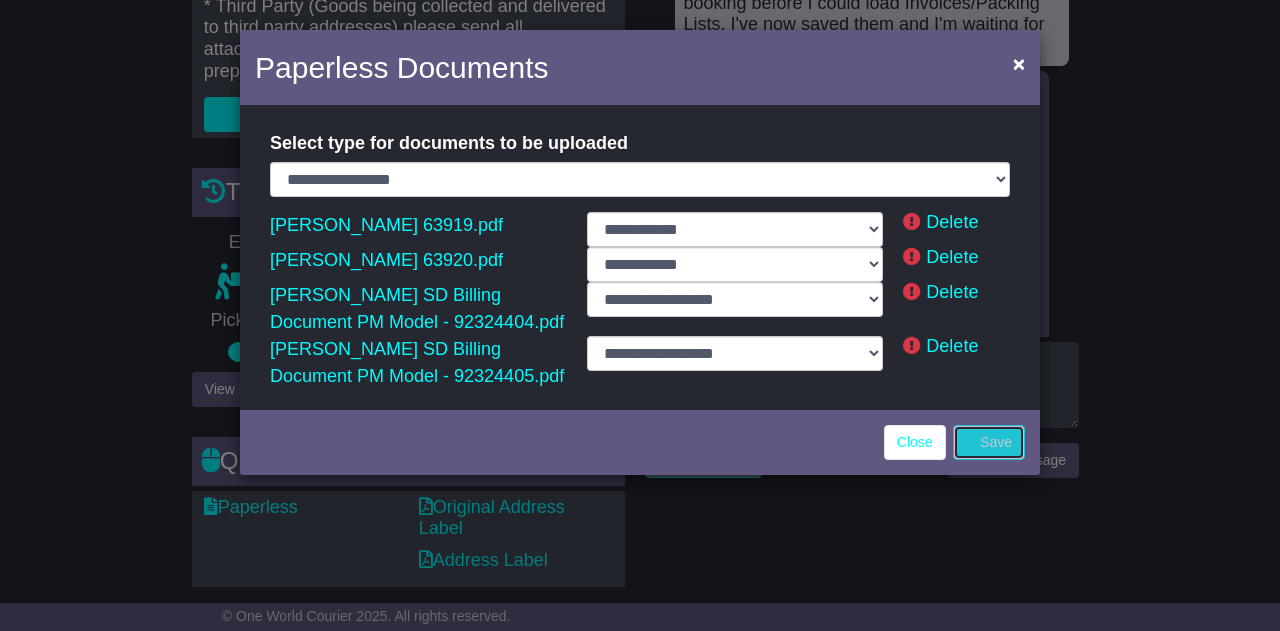 select on "**********" 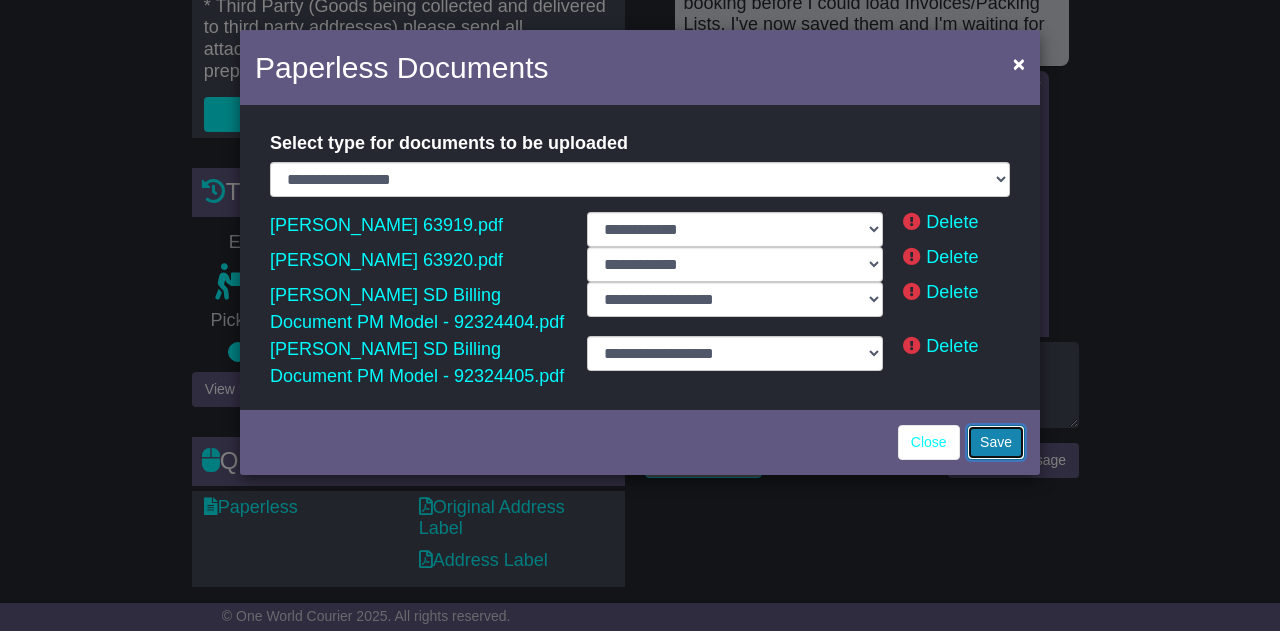 click on "Save" at bounding box center (996, 442) 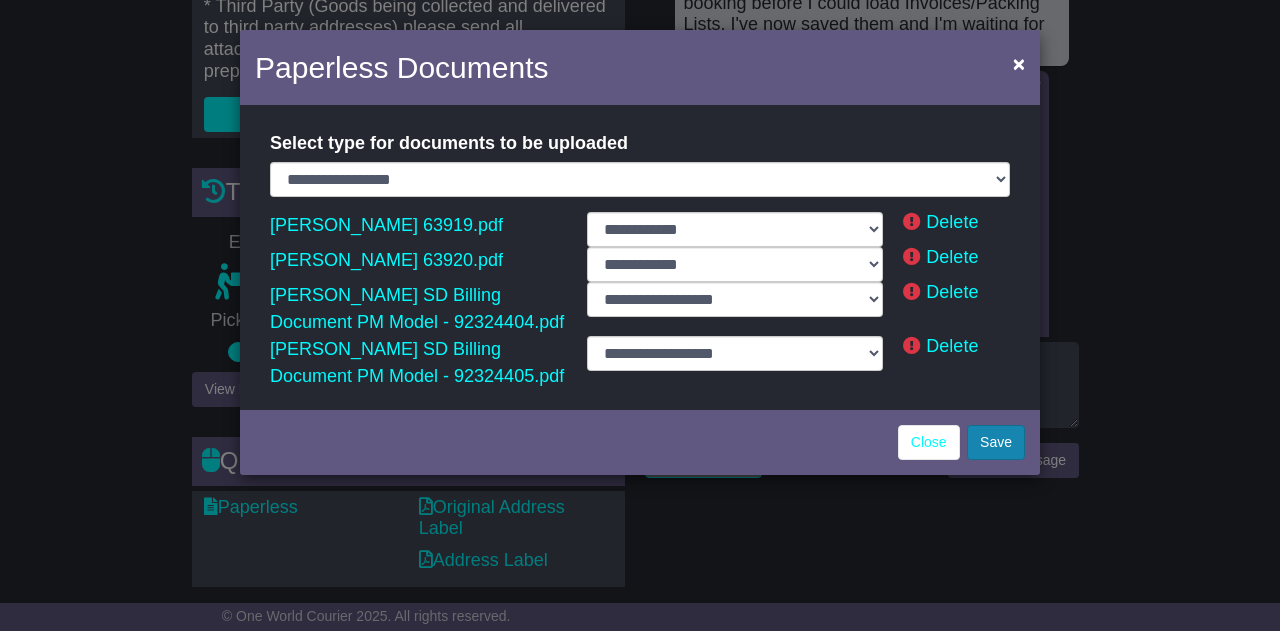 select on "**********" 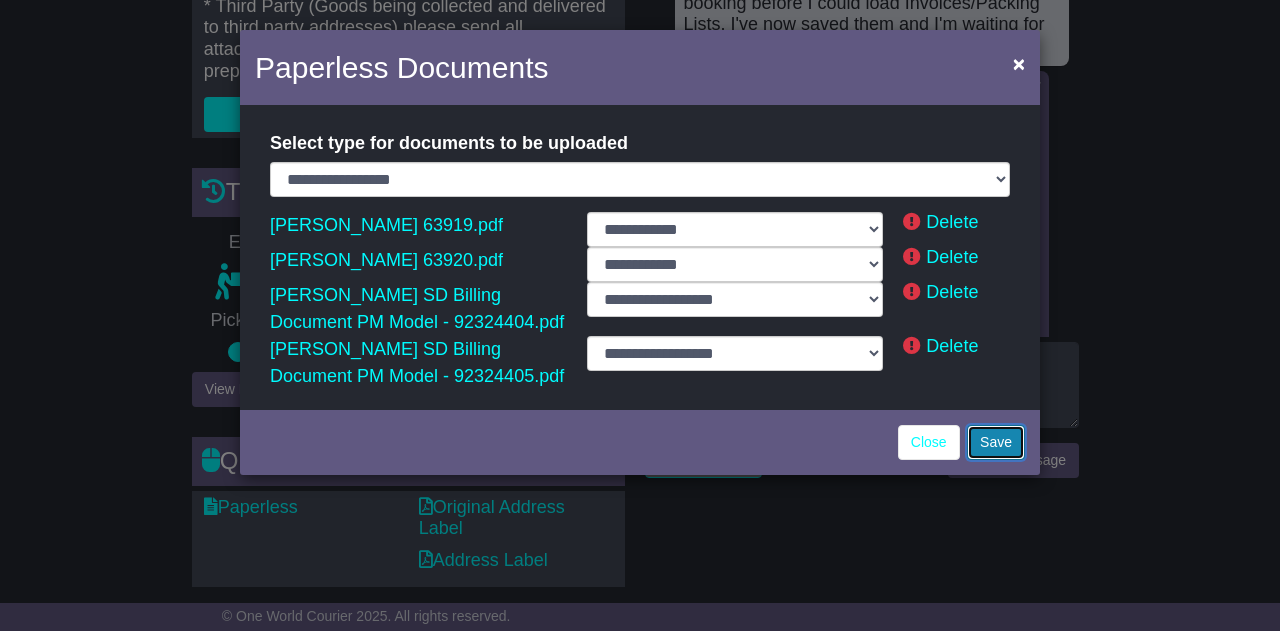 click on "Save" at bounding box center (996, 442) 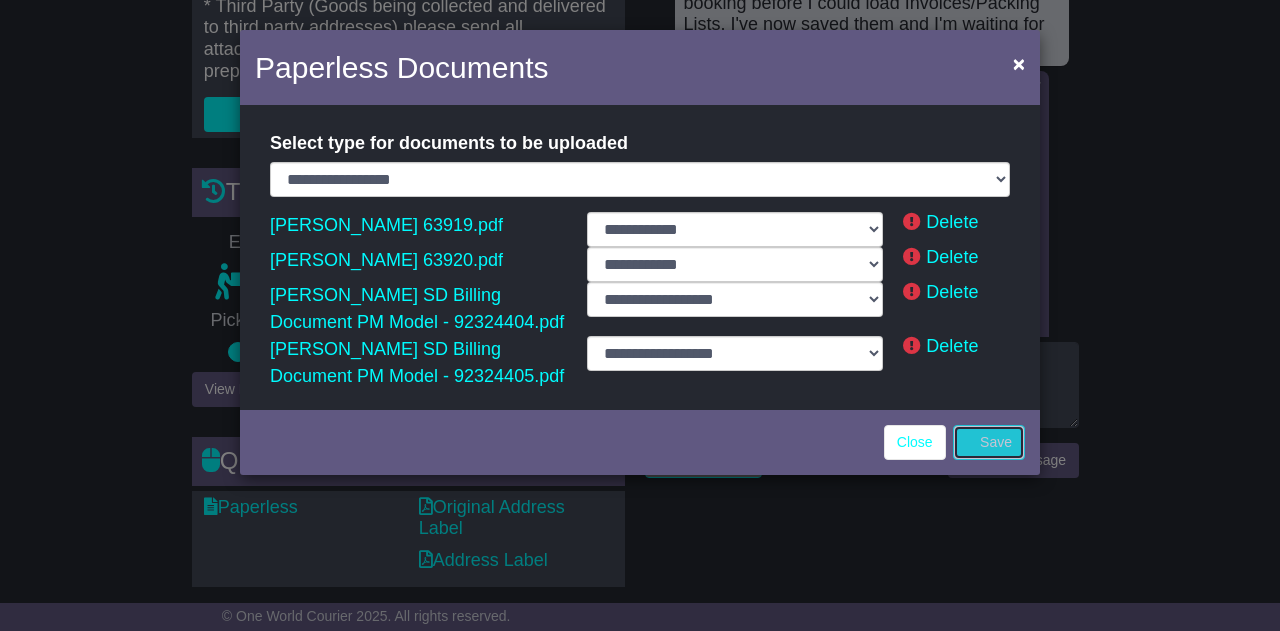 select on "**********" 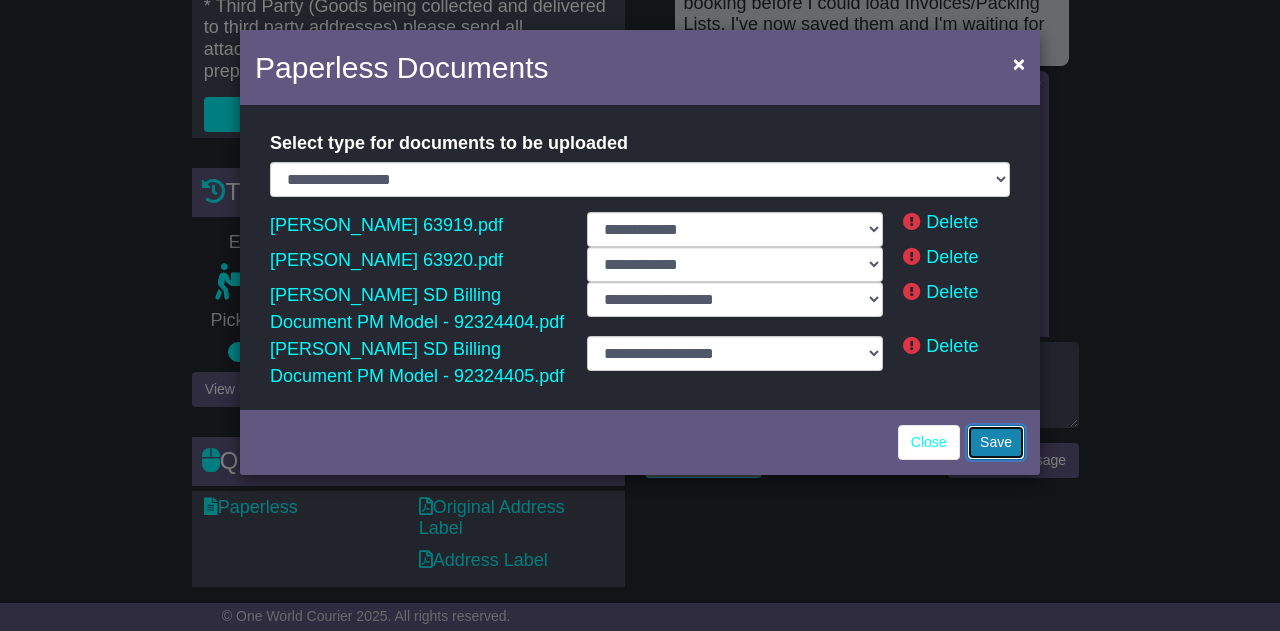 click on "Save" at bounding box center (996, 442) 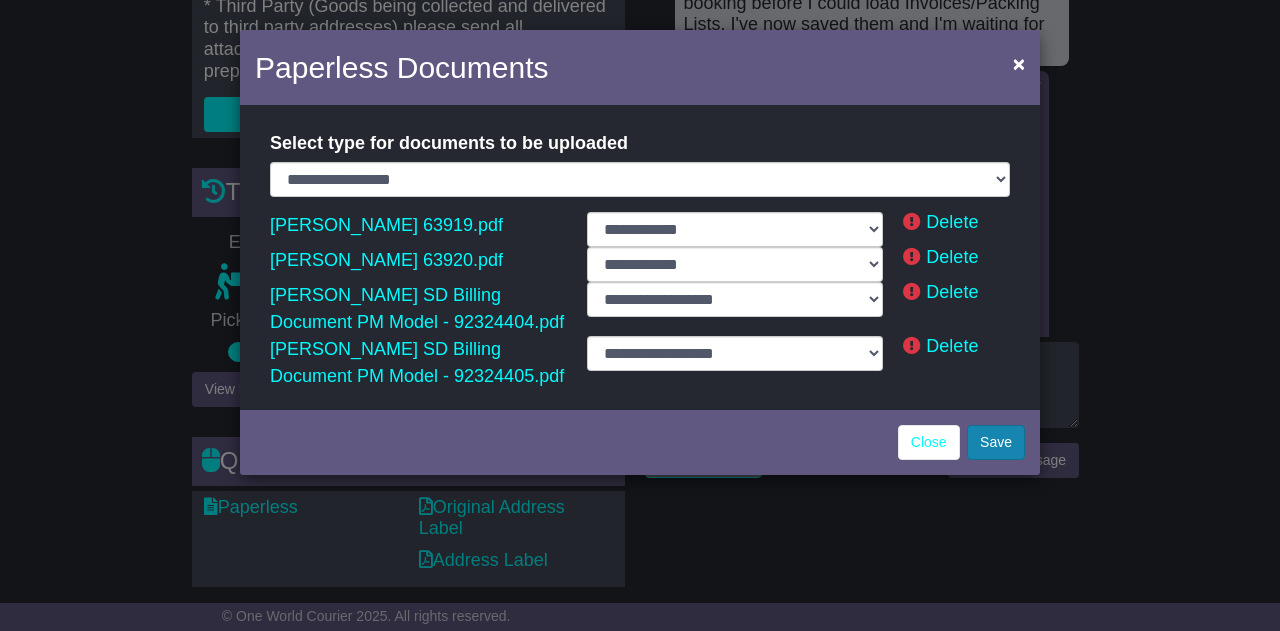 select on "**********" 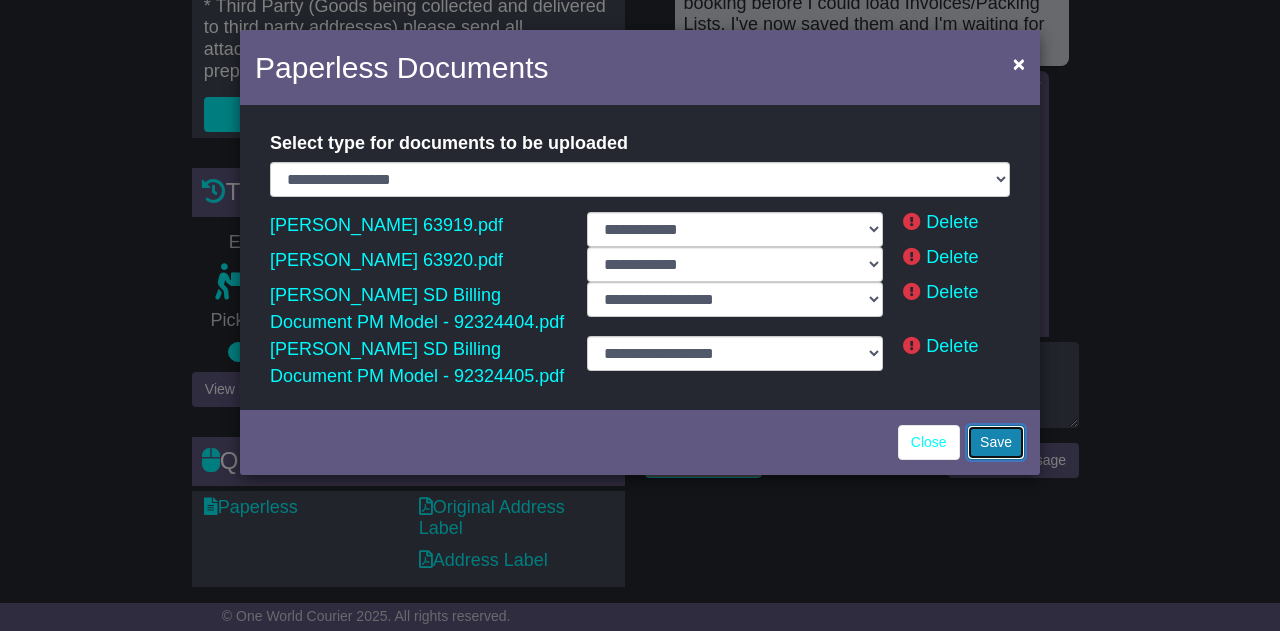 click on "Save" at bounding box center [996, 442] 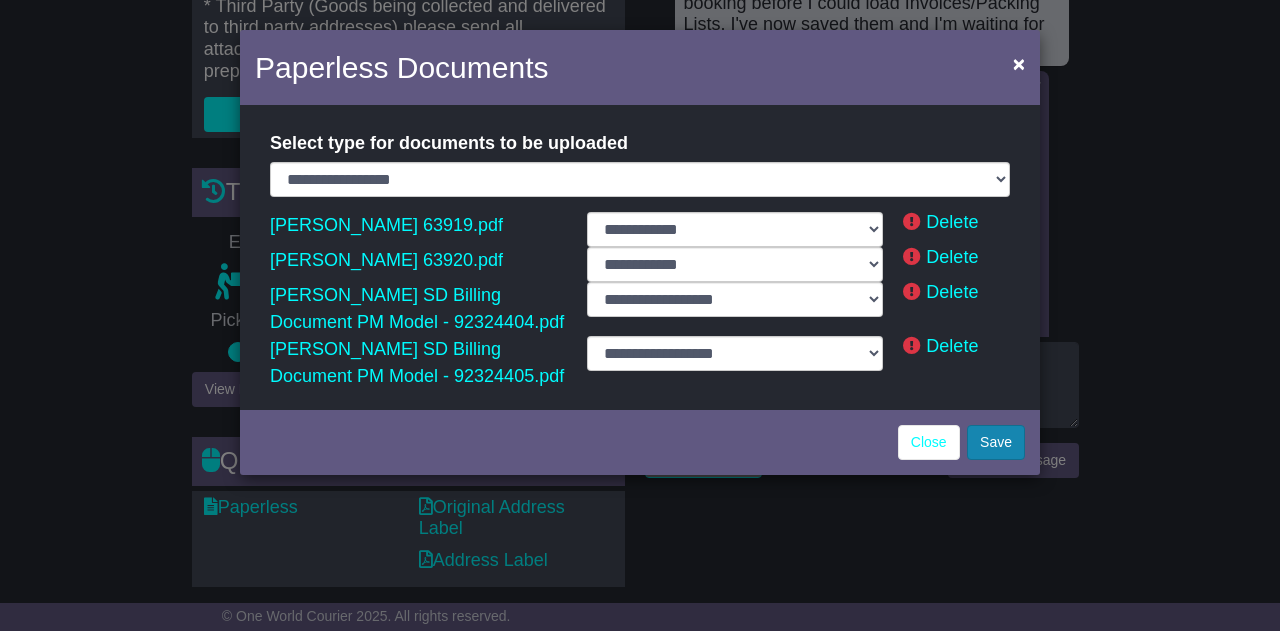 select on "**********" 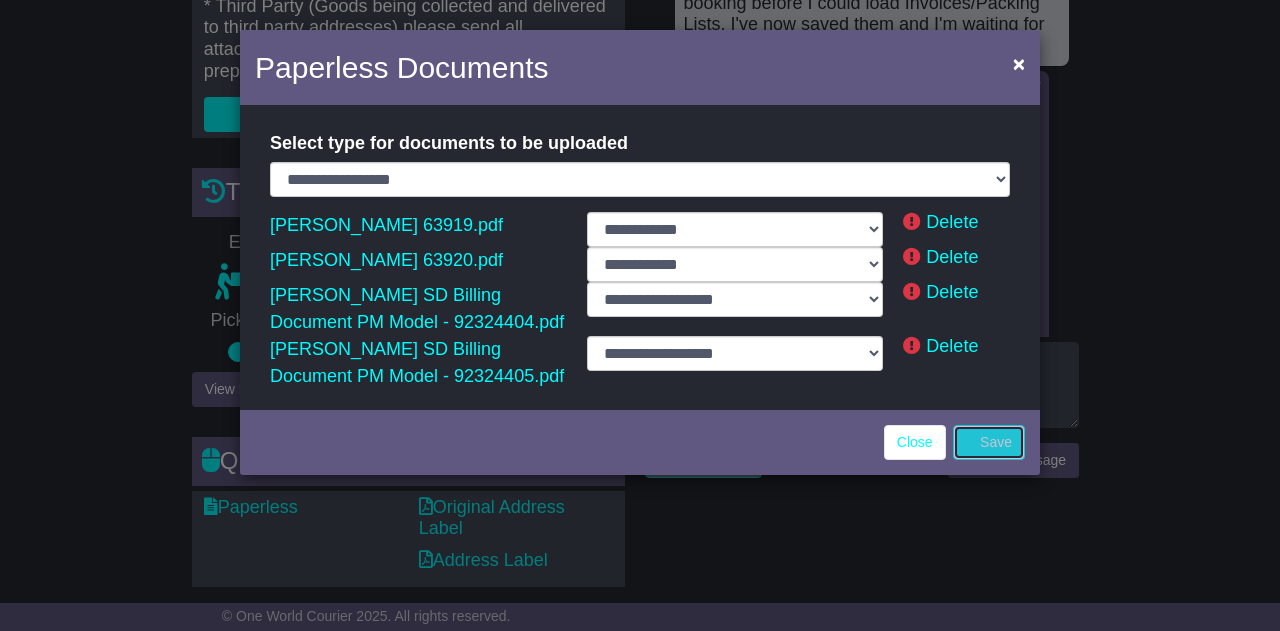 click on "Save" at bounding box center (989, 442) 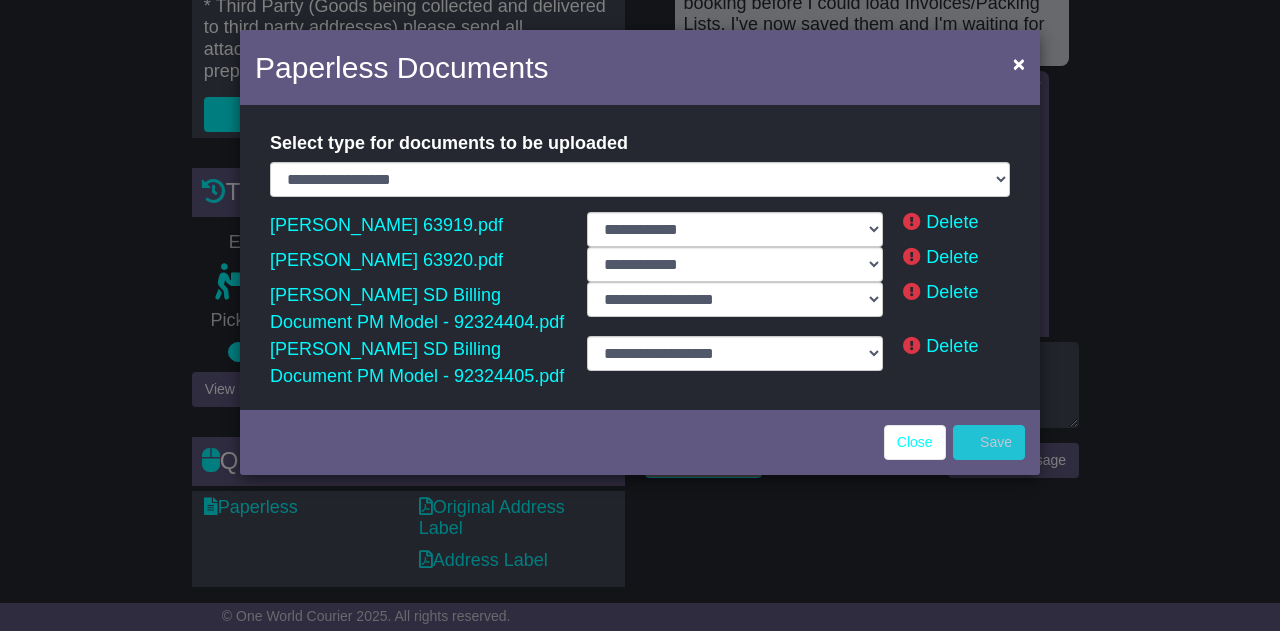 select on "**********" 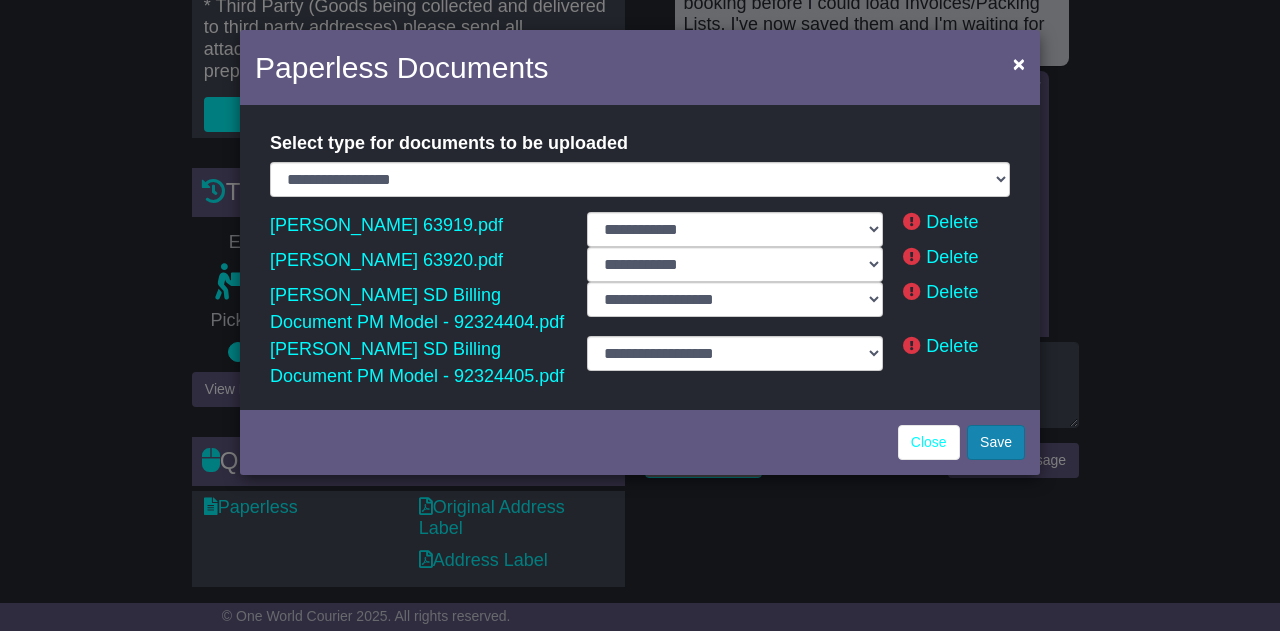 click on "Save" at bounding box center [996, 442] 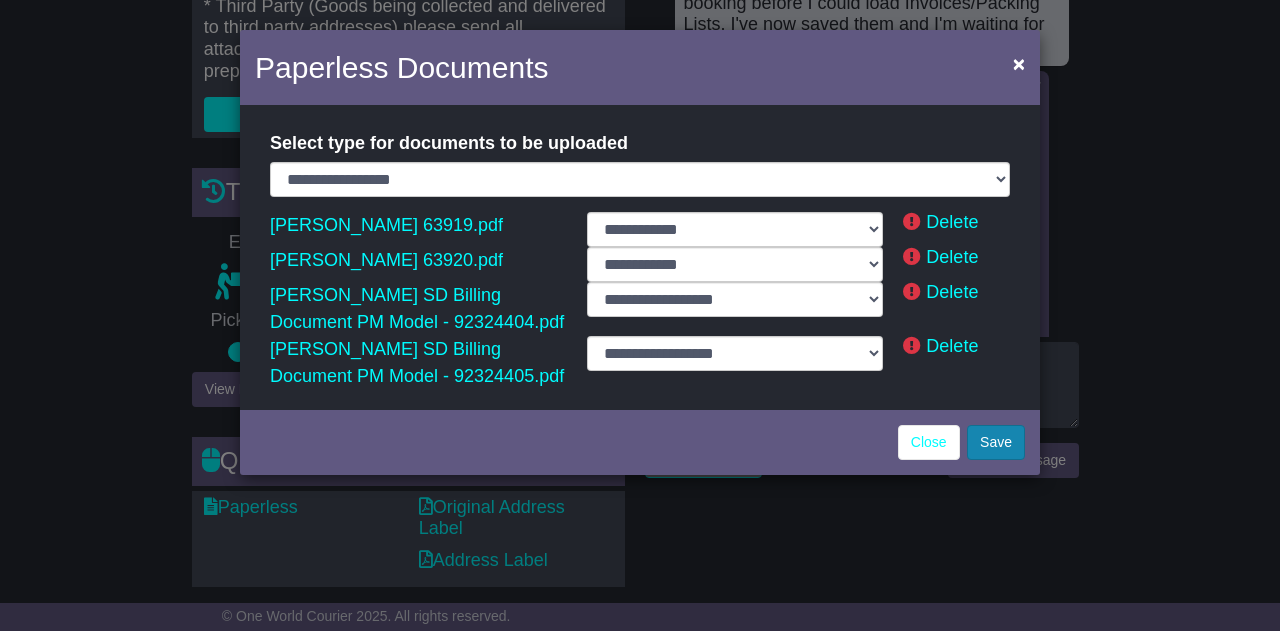 click on "**********" at bounding box center [640, 315] 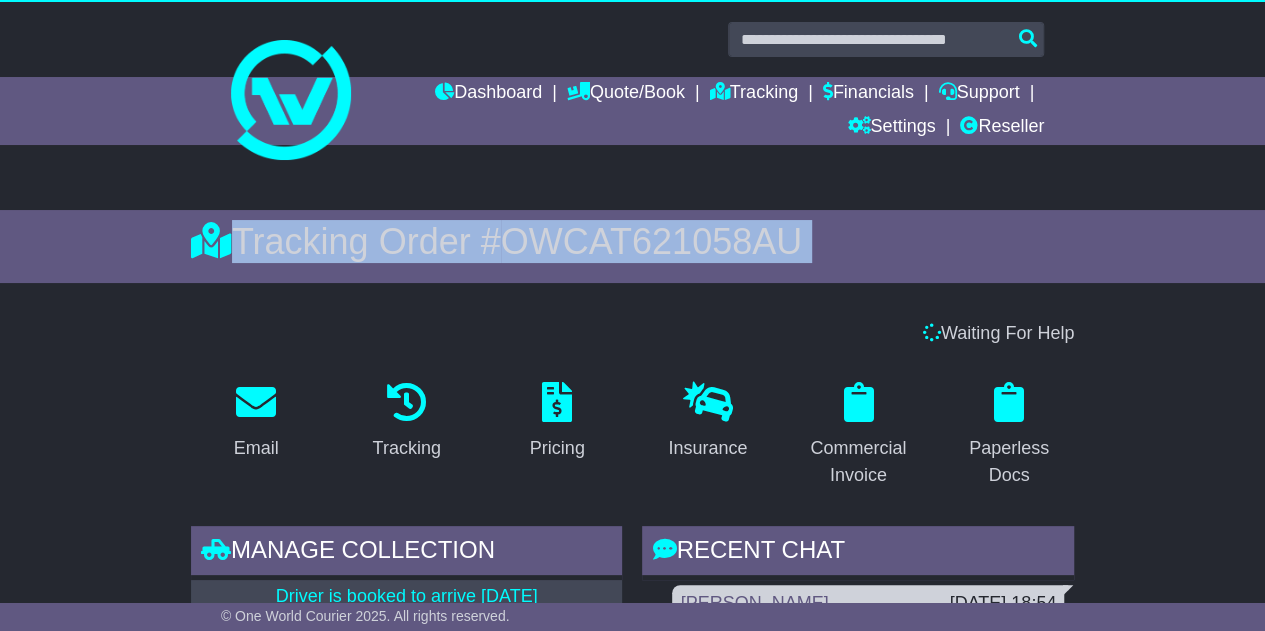 scroll, scrollTop: 0, scrollLeft: 0, axis: both 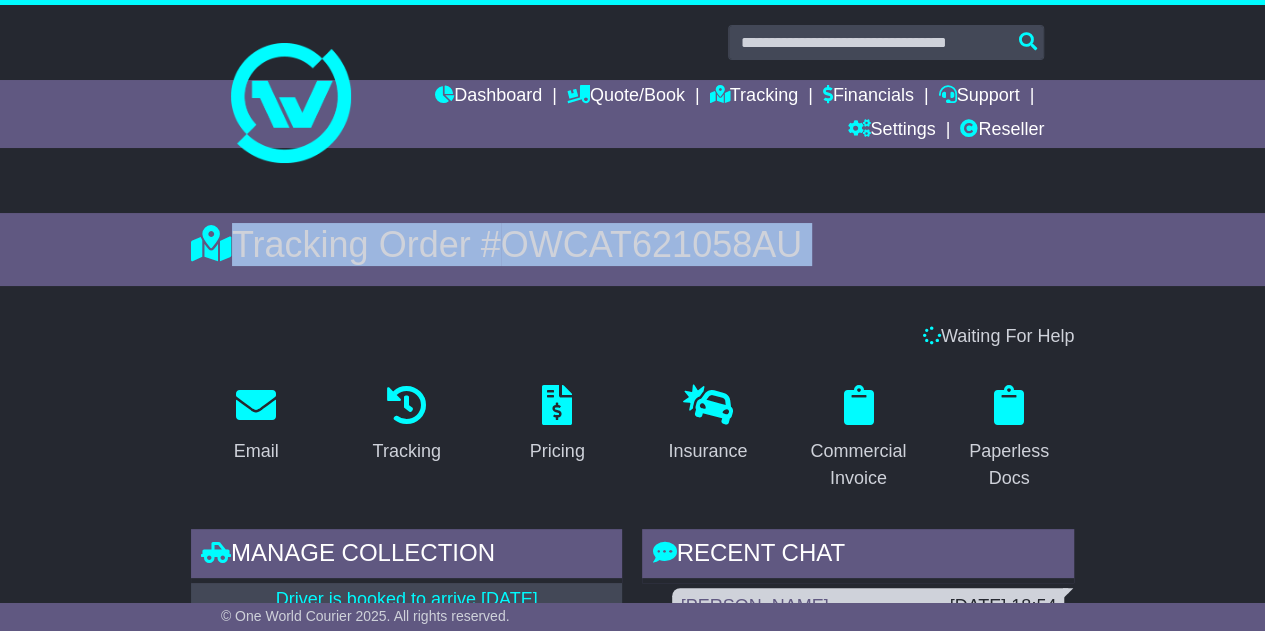 click on "Tracking Order # OWCAT621058AU" at bounding box center [632, 244] 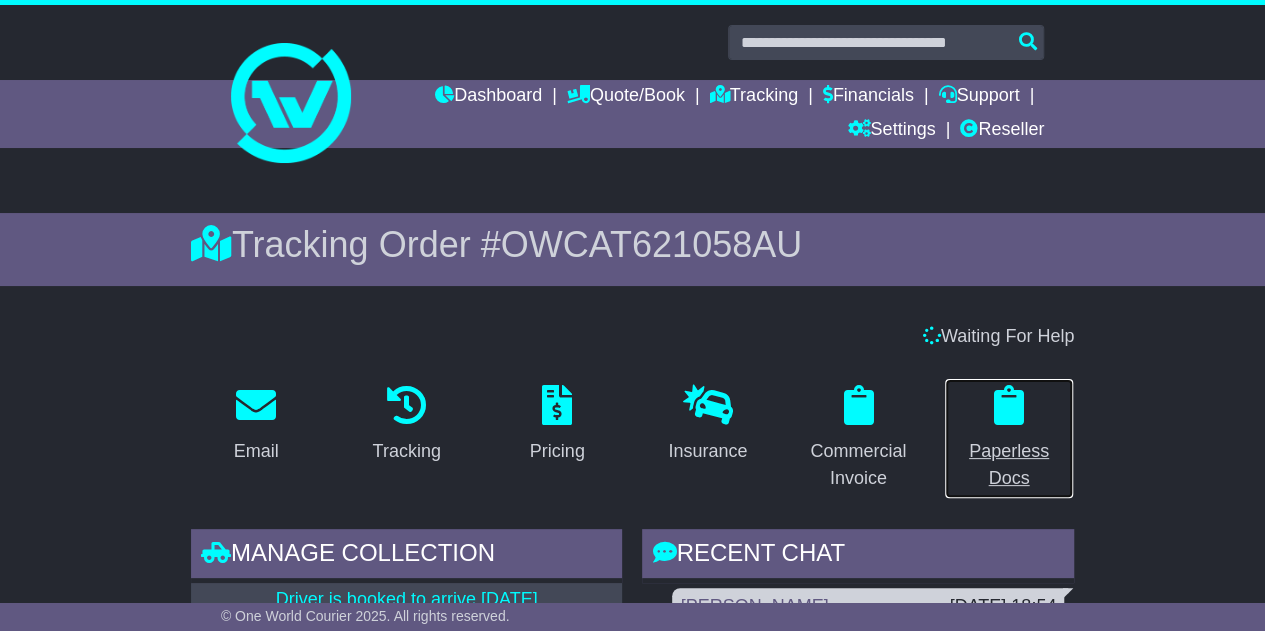 click on "Paperless Docs" at bounding box center (1009, 438) 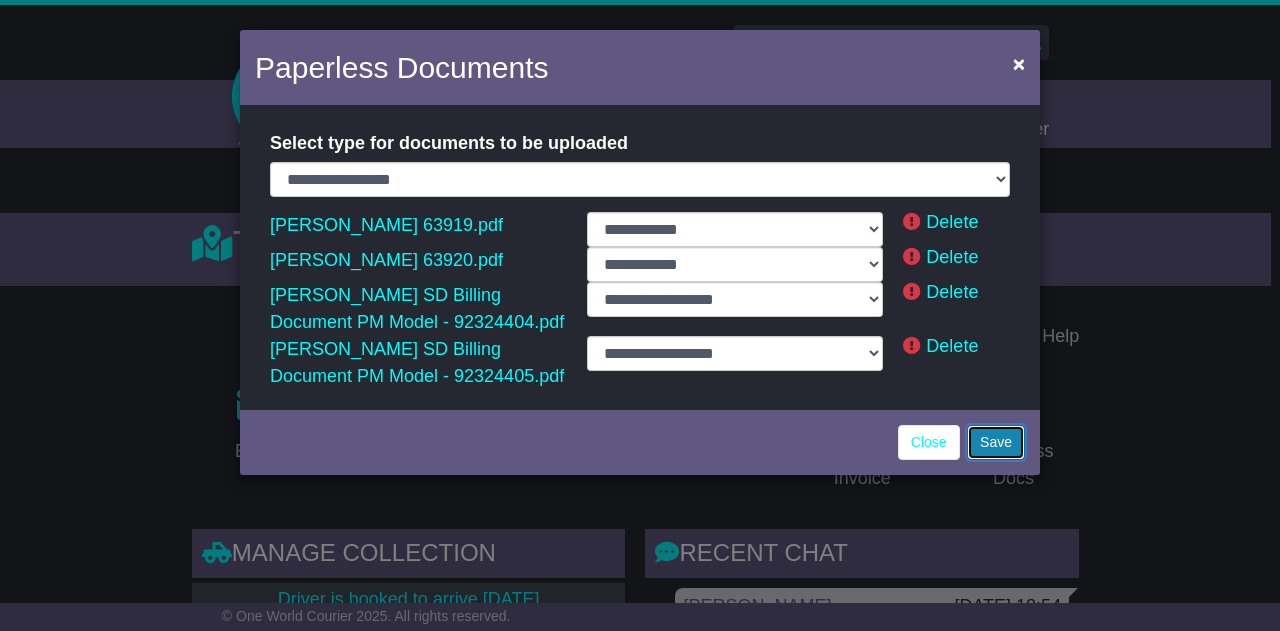 click on "Save" at bounding box center [996, 442] 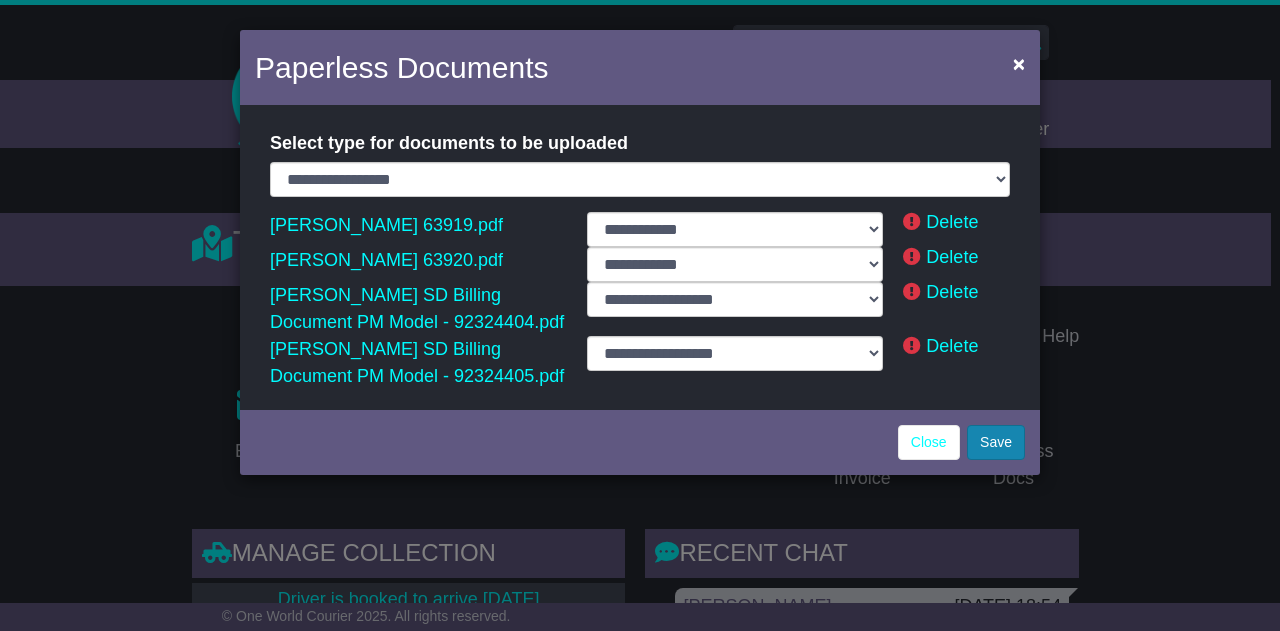 select on "**********" 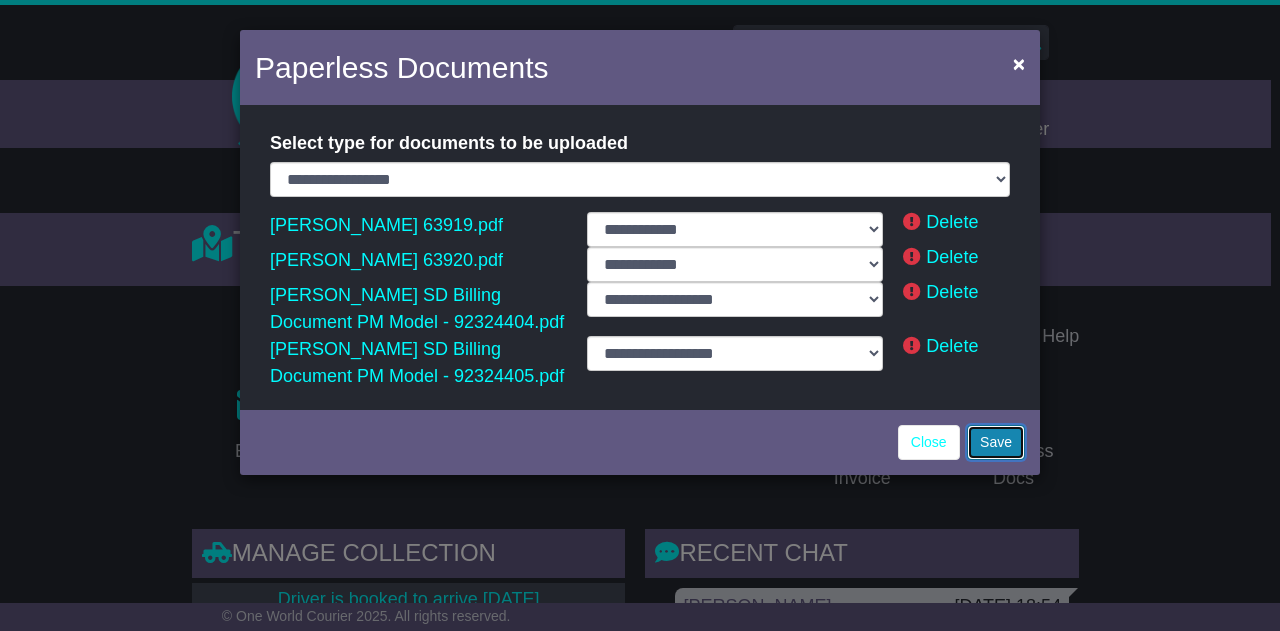 click on "Save" at bounding box center (996, 442) 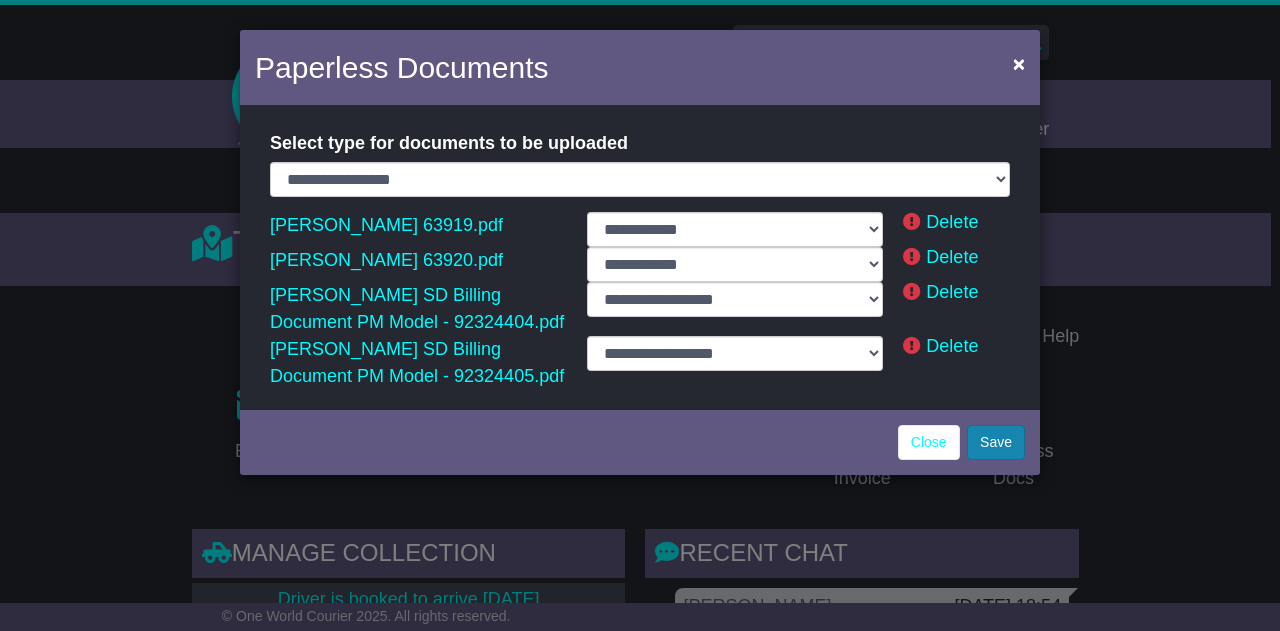 select on "**********" 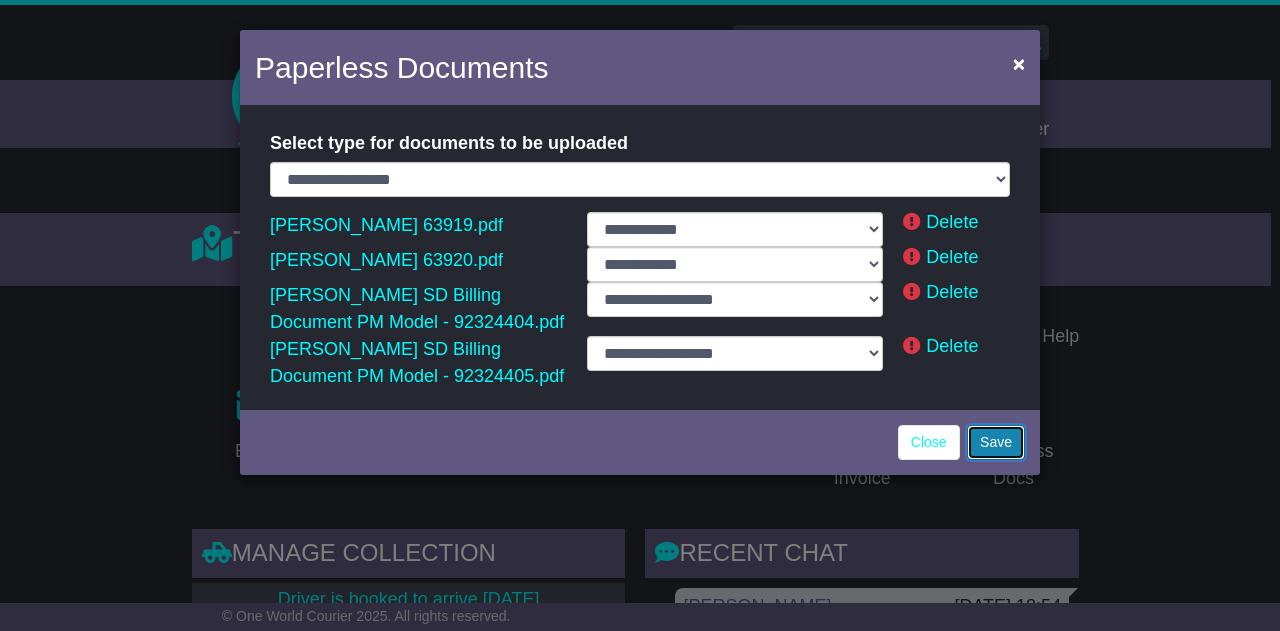 click on "Save" at bounding box center (996, 442) 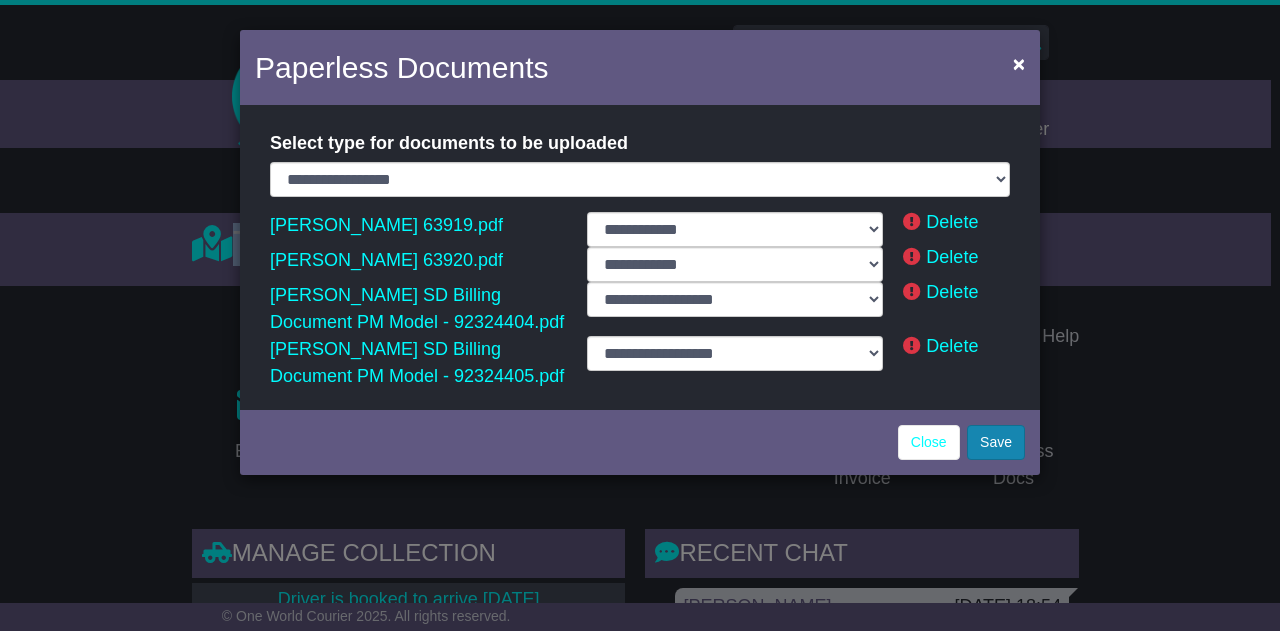 select on "**********" 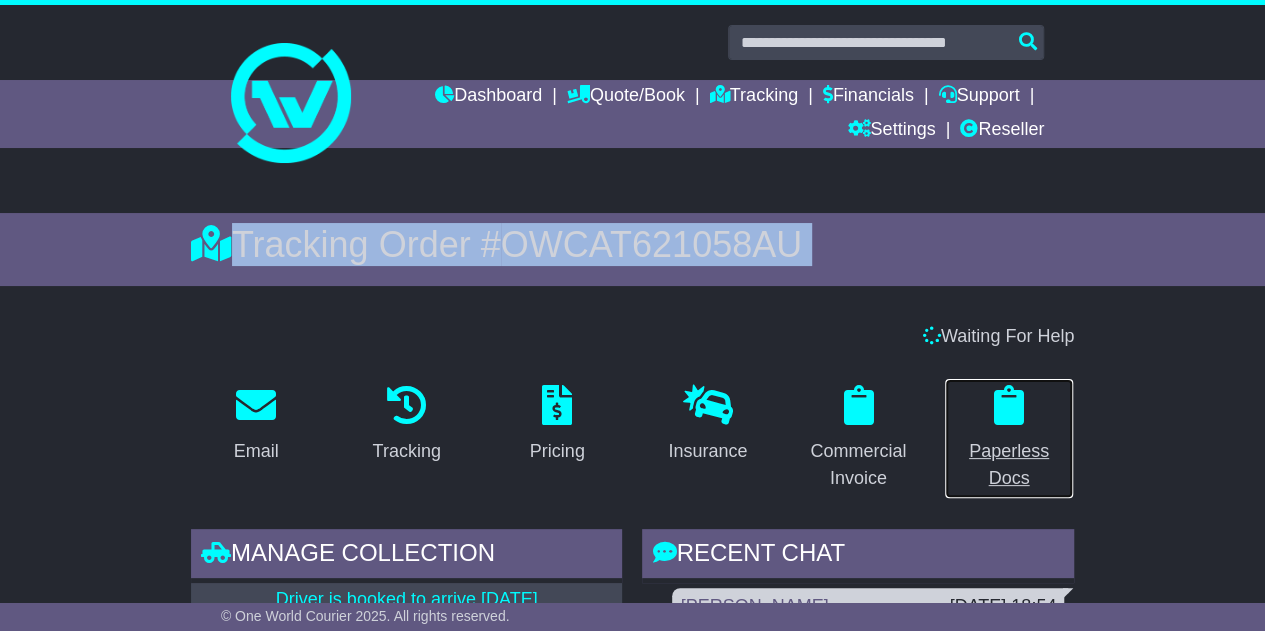 click on "Paperless Docs" at bounding box center [1009, 438] 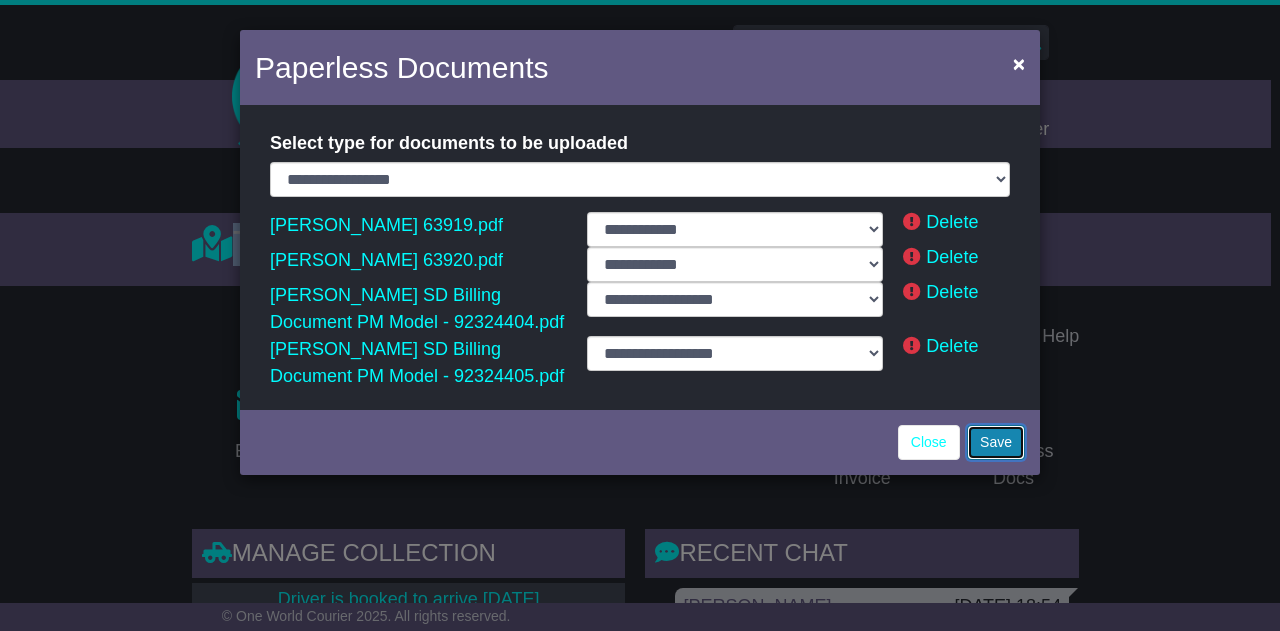 click on "Save" at bounding box center (996, 442) 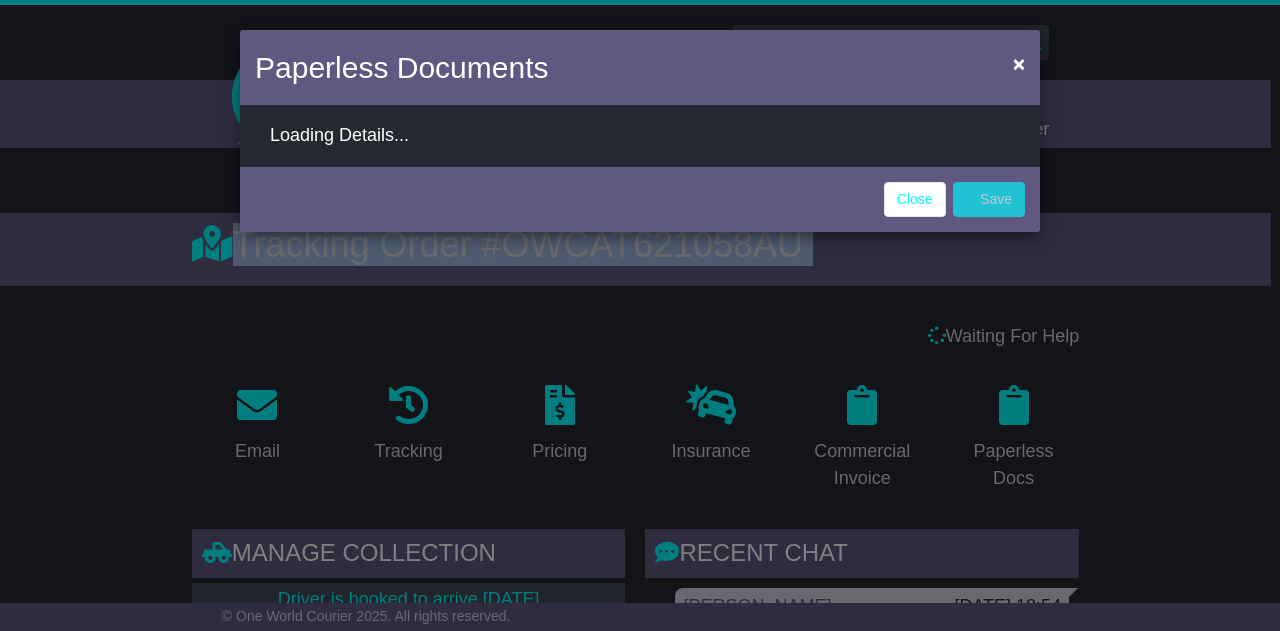 click on "Save" at bounding box center (989, 199) 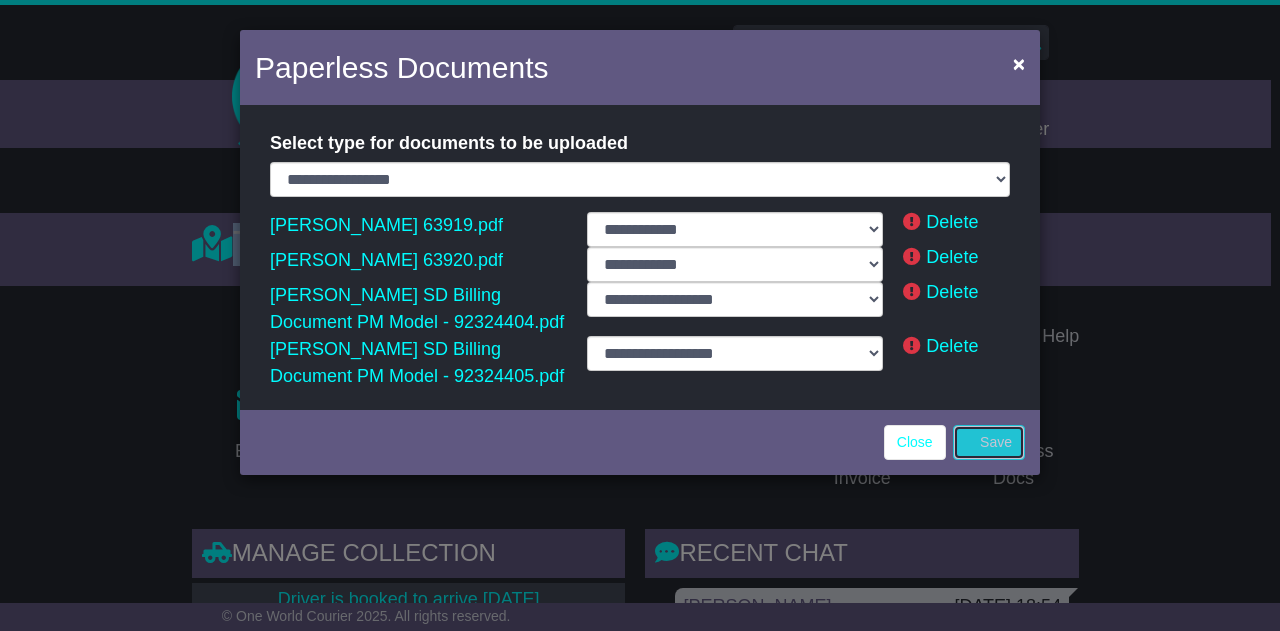 select on "**********" 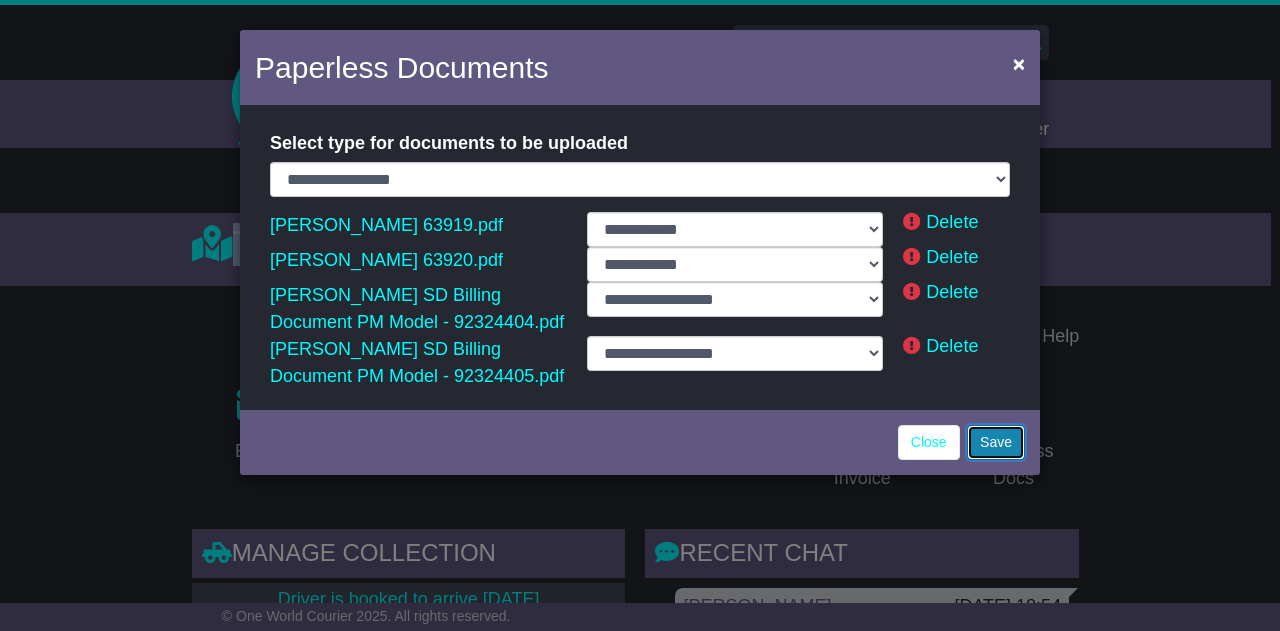 click on "Save" at bounding box center [996, 442] 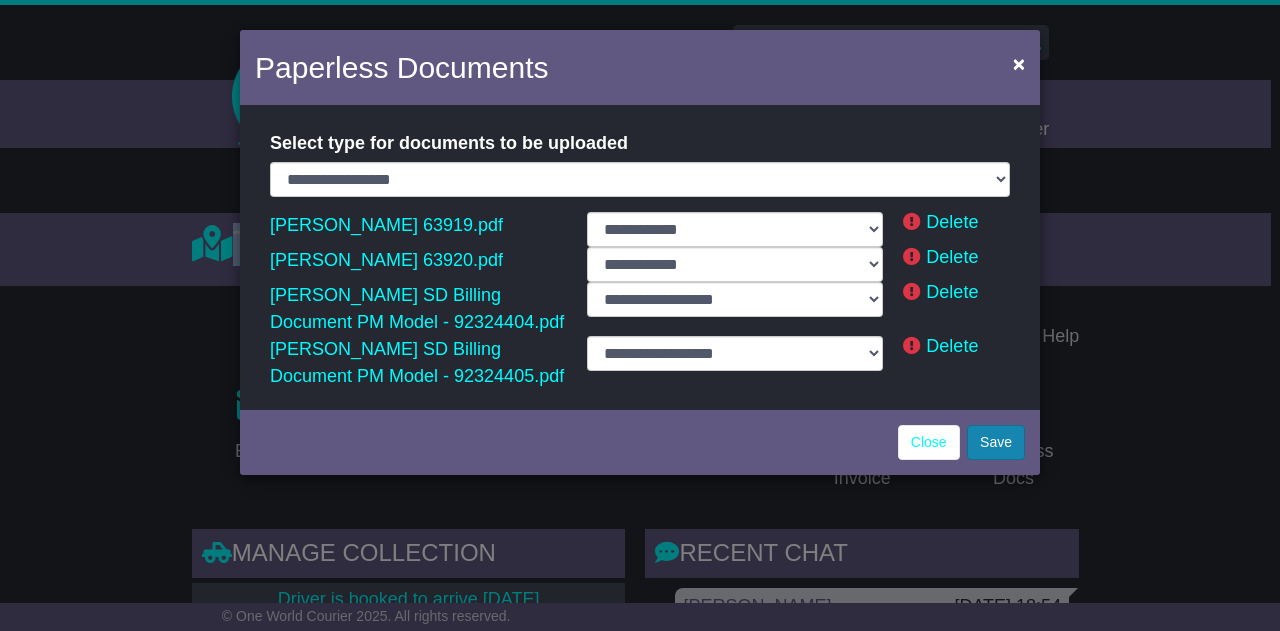 select on "**********" 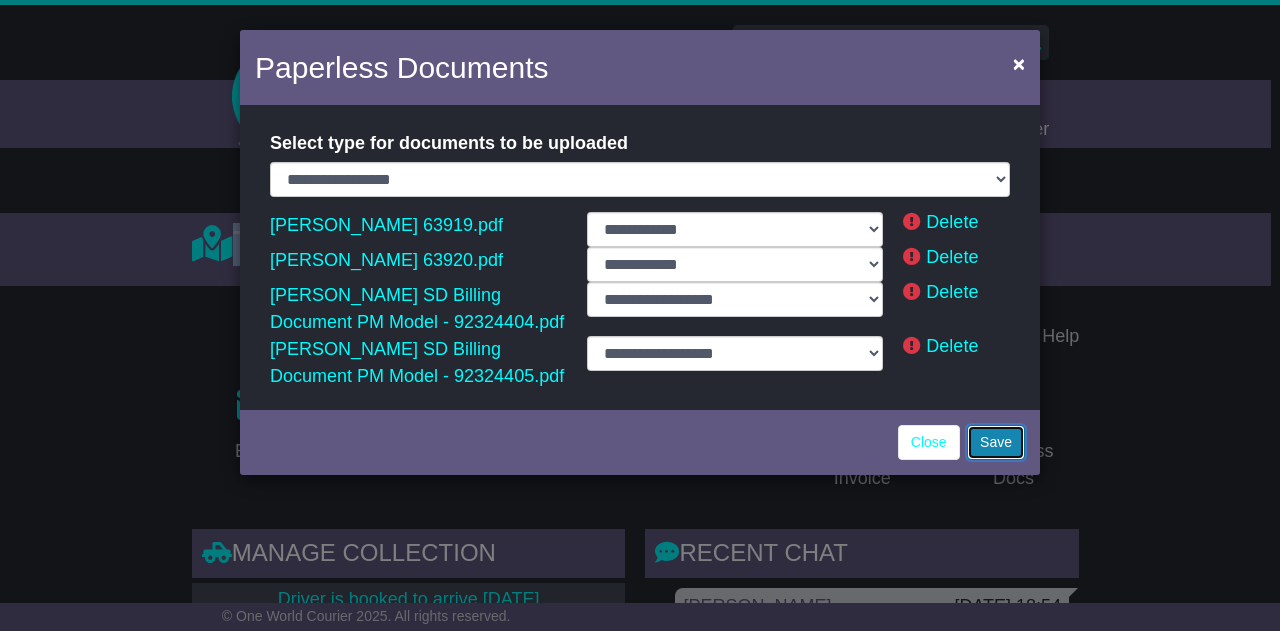 click on "Save" at bounding box center (996, 442) 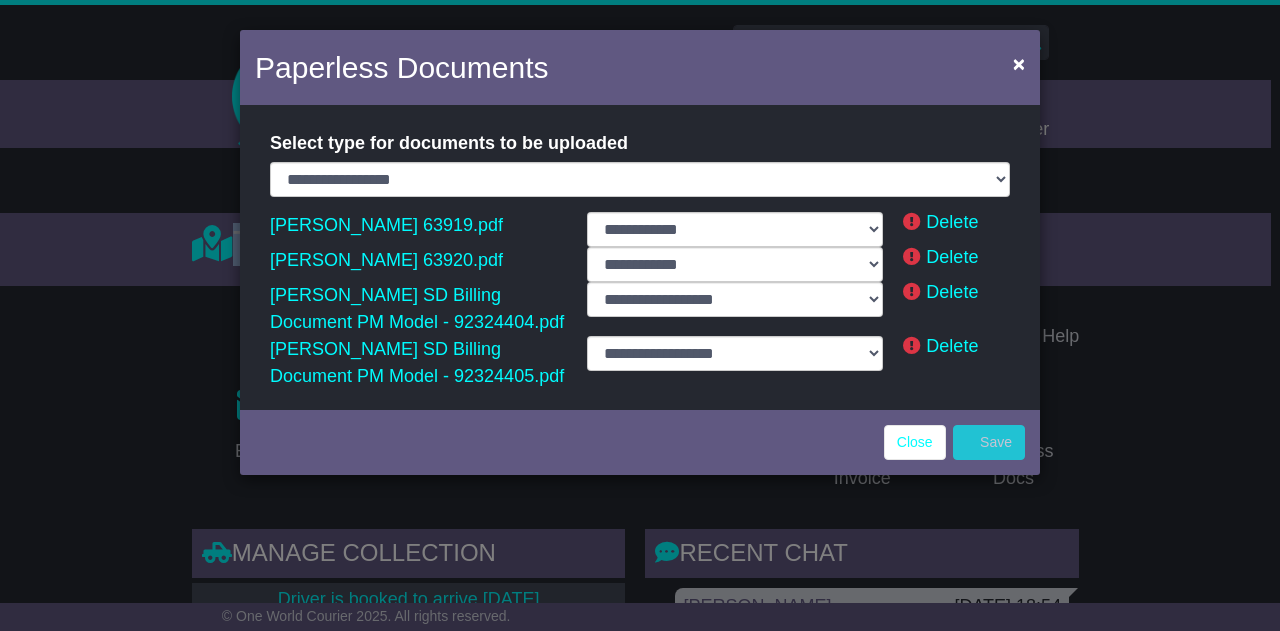 select on "**********" 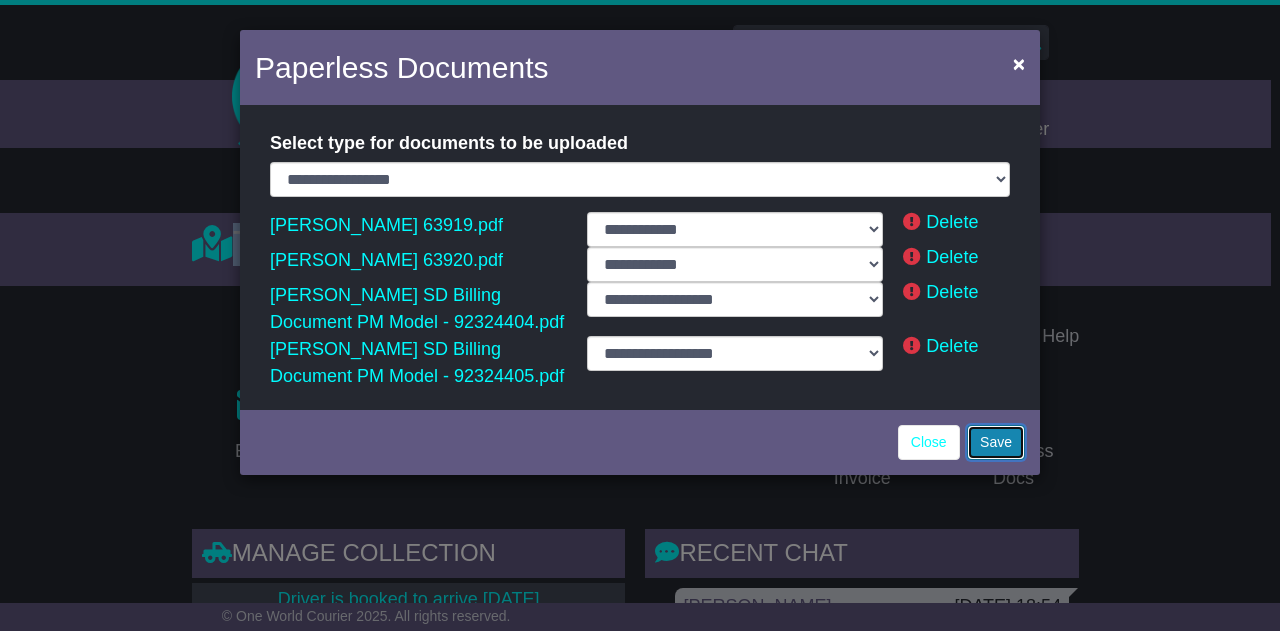 click on "Save" at bounding box center (996, 442) 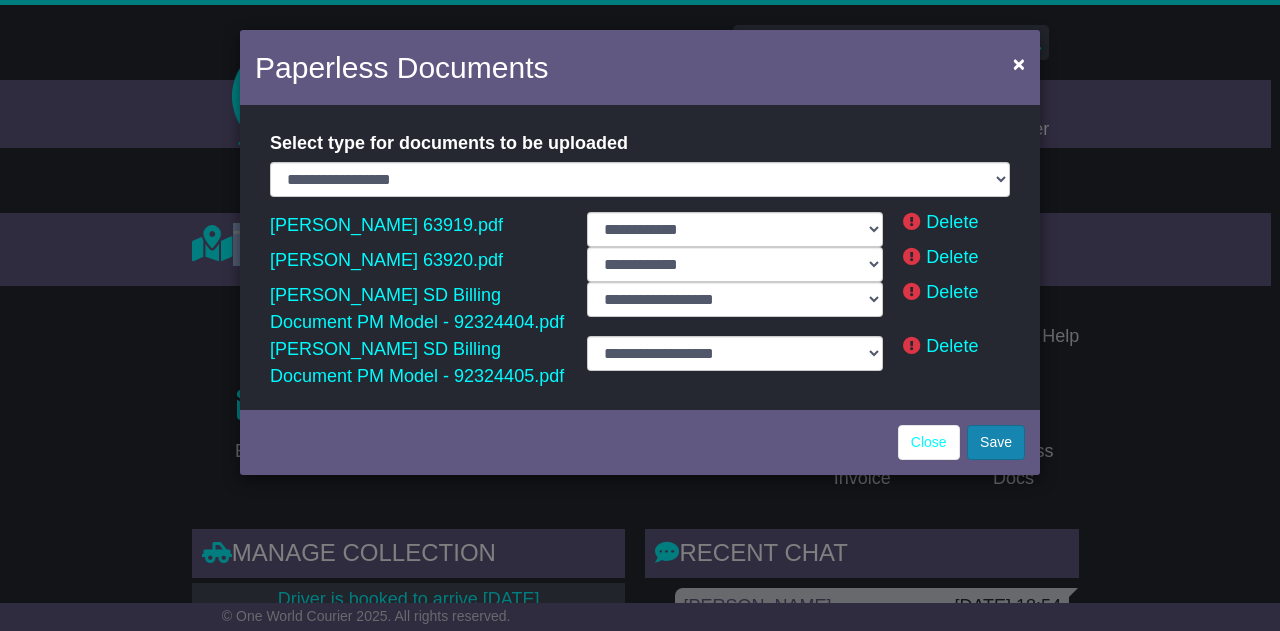 select on "**********" 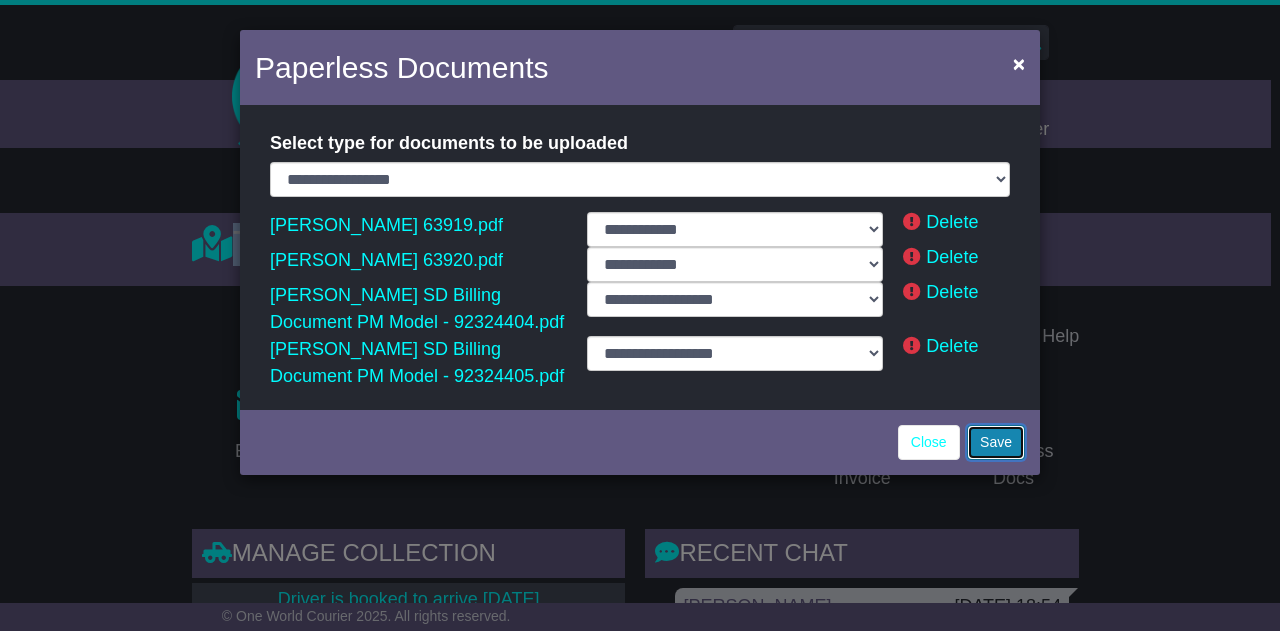 click on "Save" at bounding box center (996, 442) 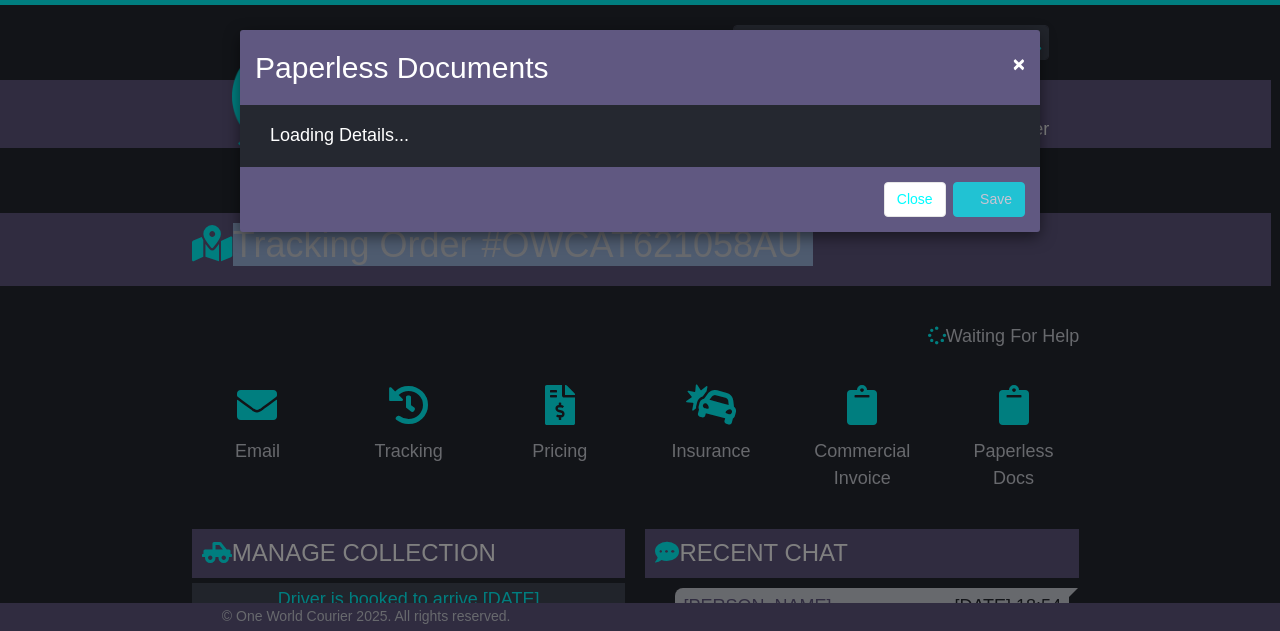 select on "**********" 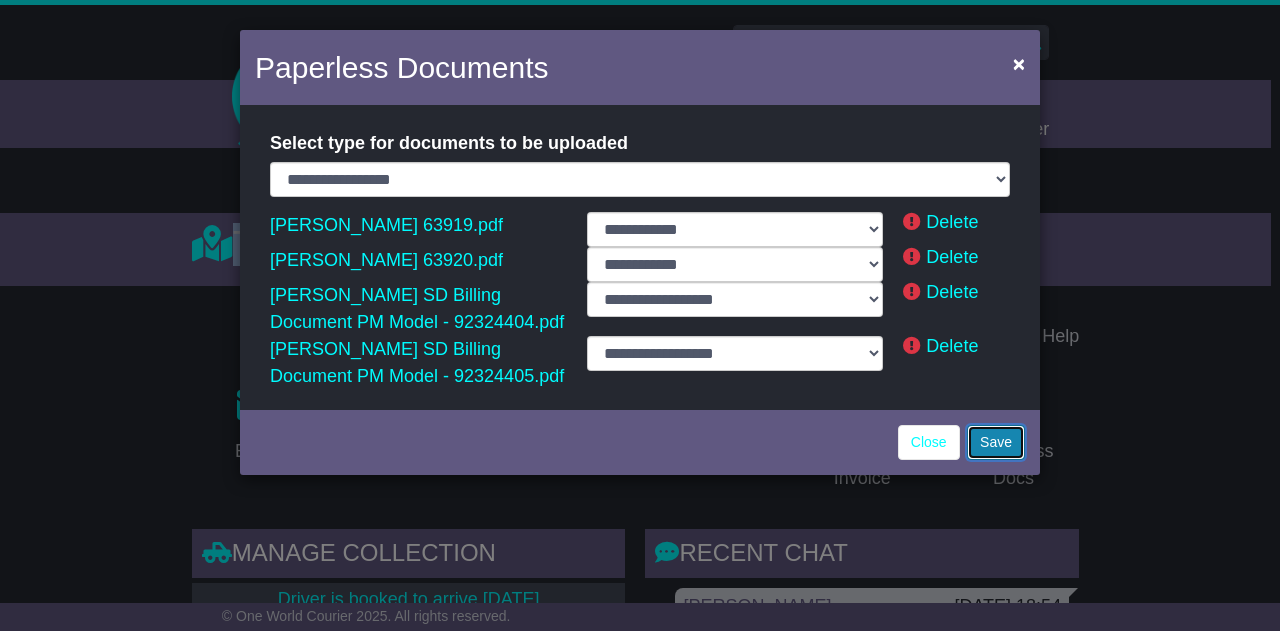 click on "Save" at bounding box center (996, 442) 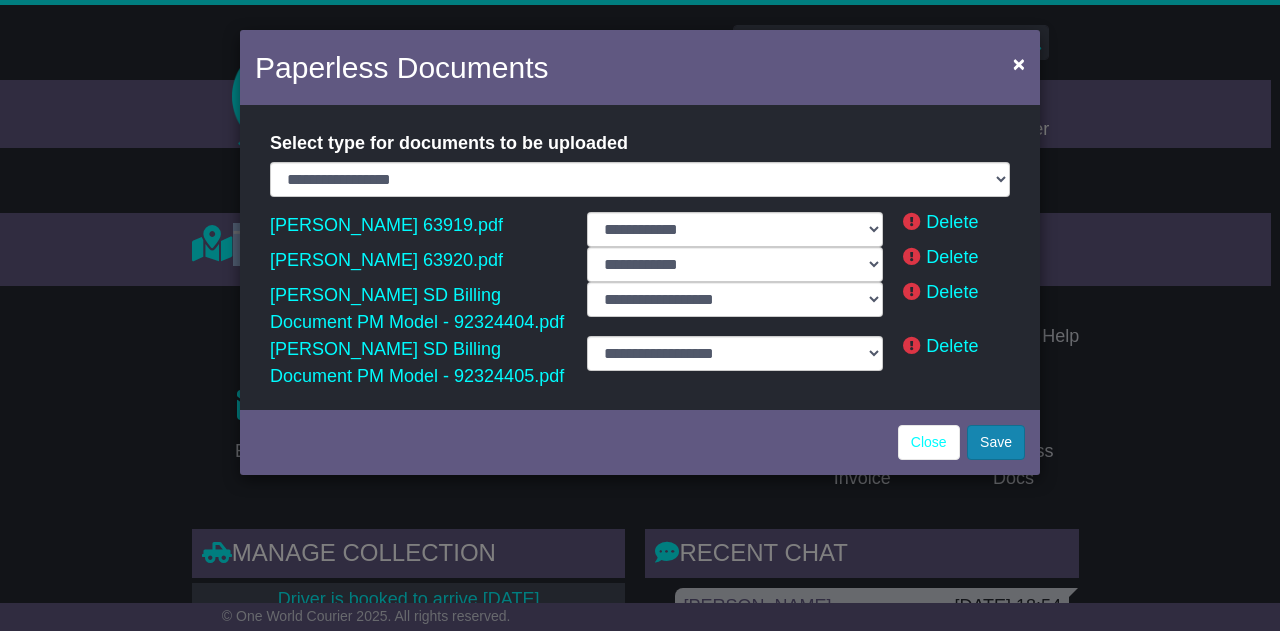 select on "**********" 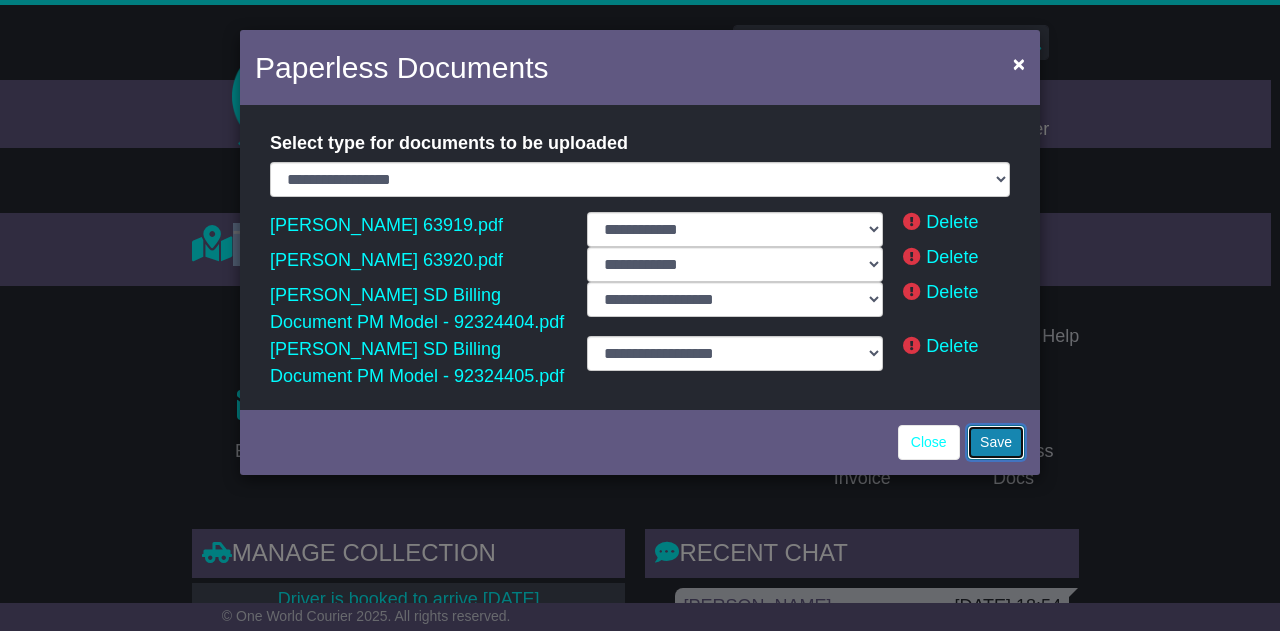 click on "Save" at bounding box center [996, 442] 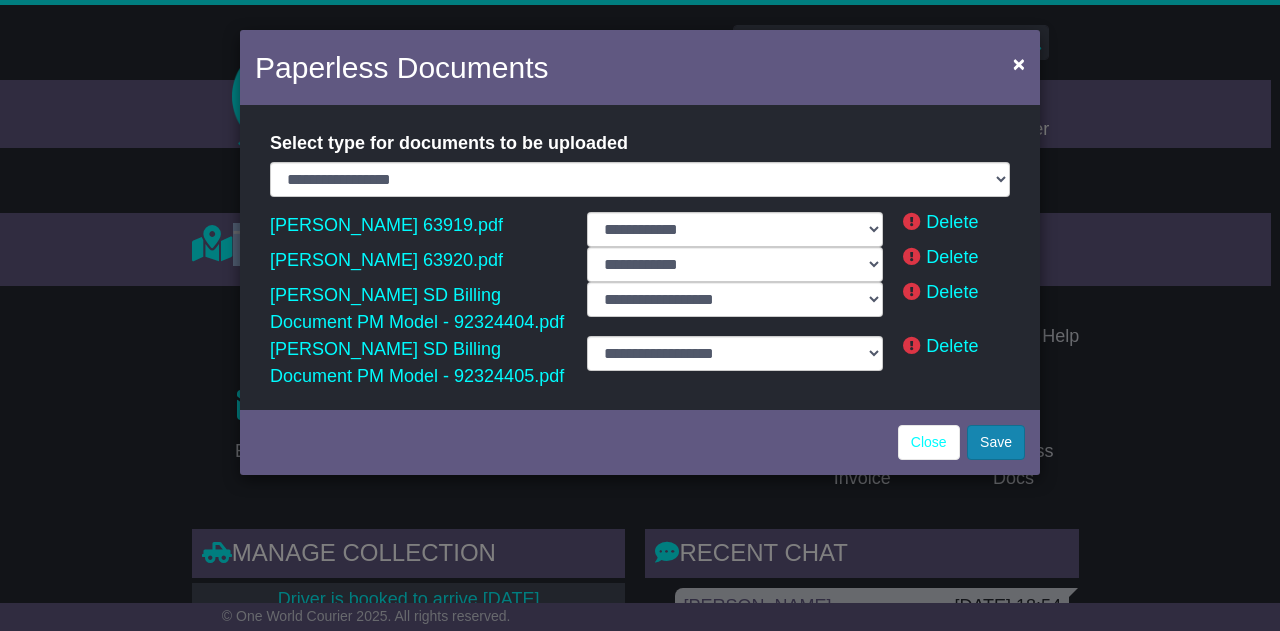 select on "**********" 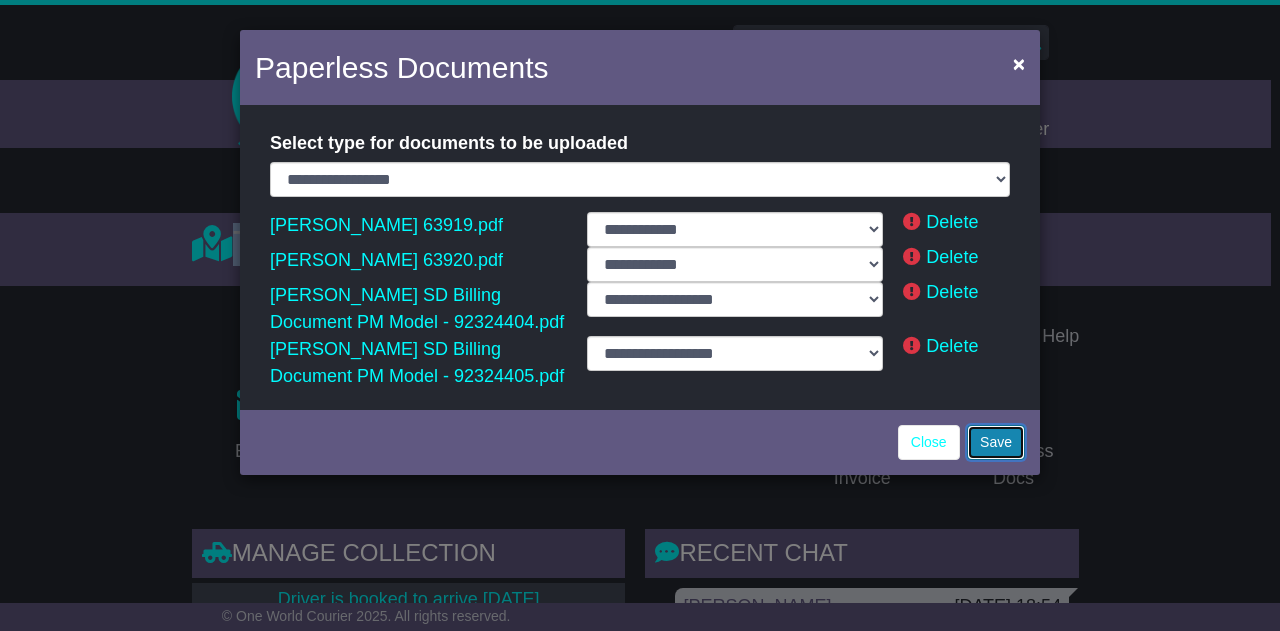 click on "Save" at bounding box center (996, 442) 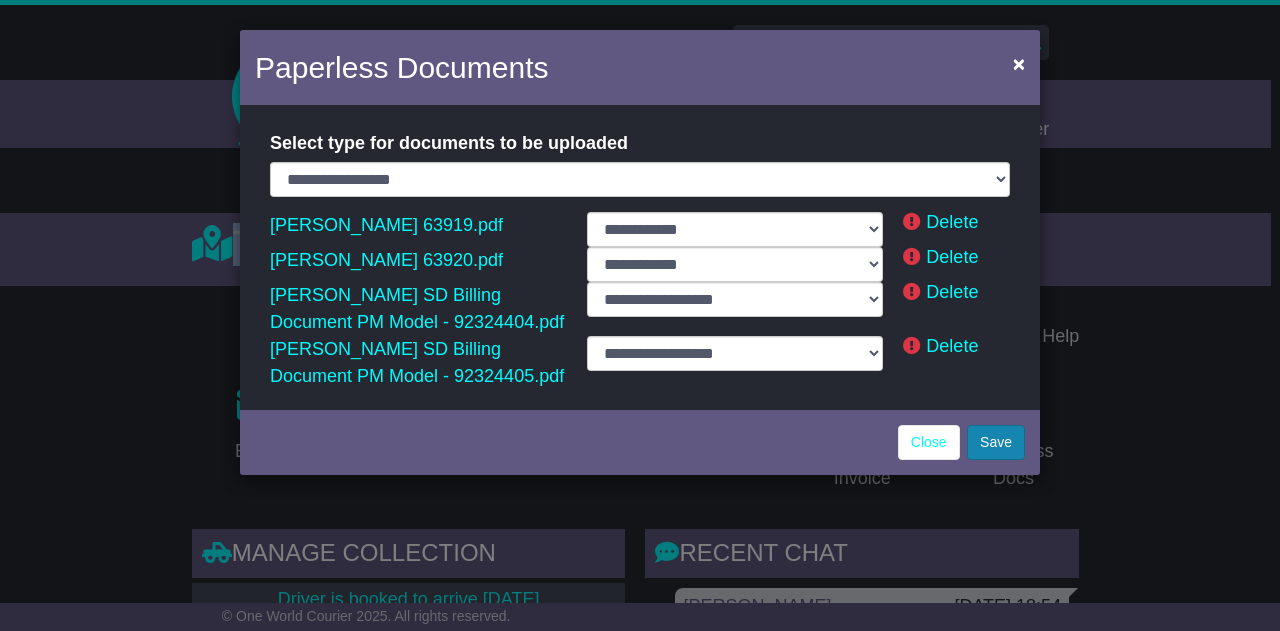 select on "**********" 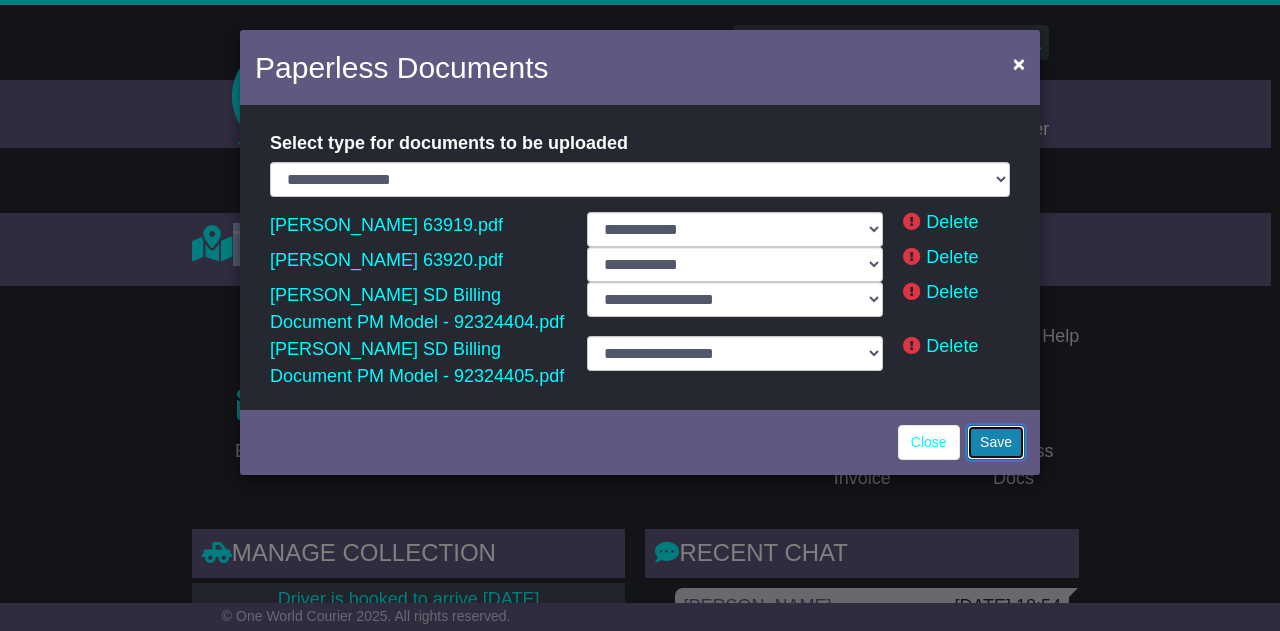 click on "Save" at bounding box center (996, 442) 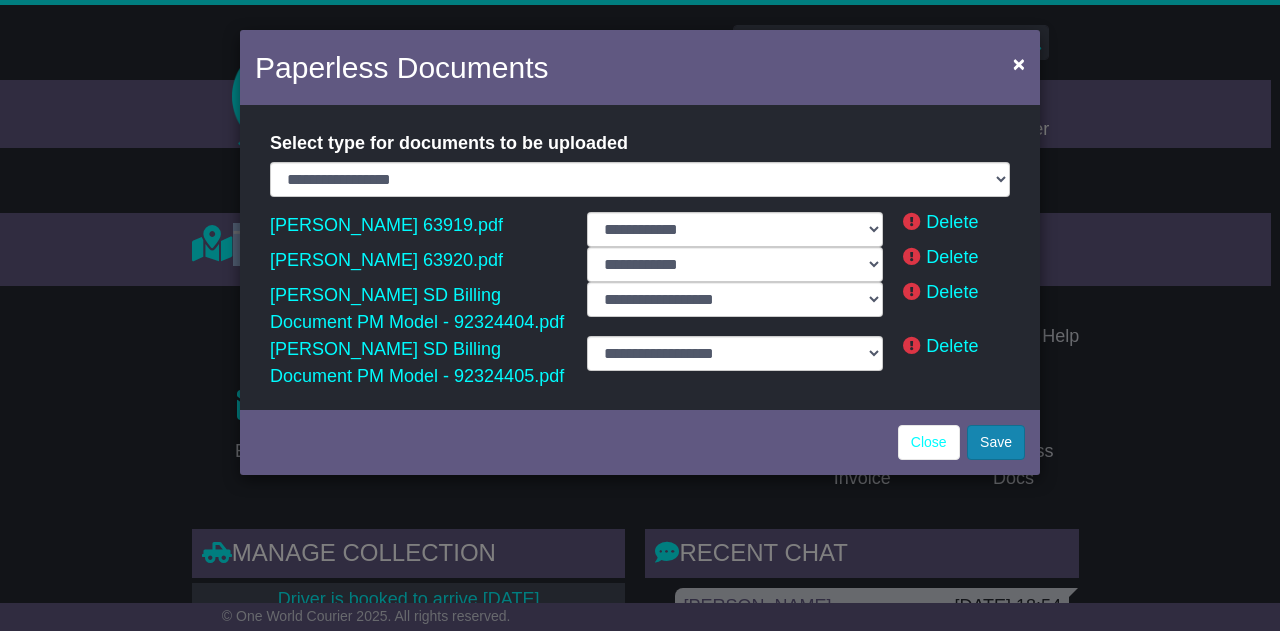select on "**********" 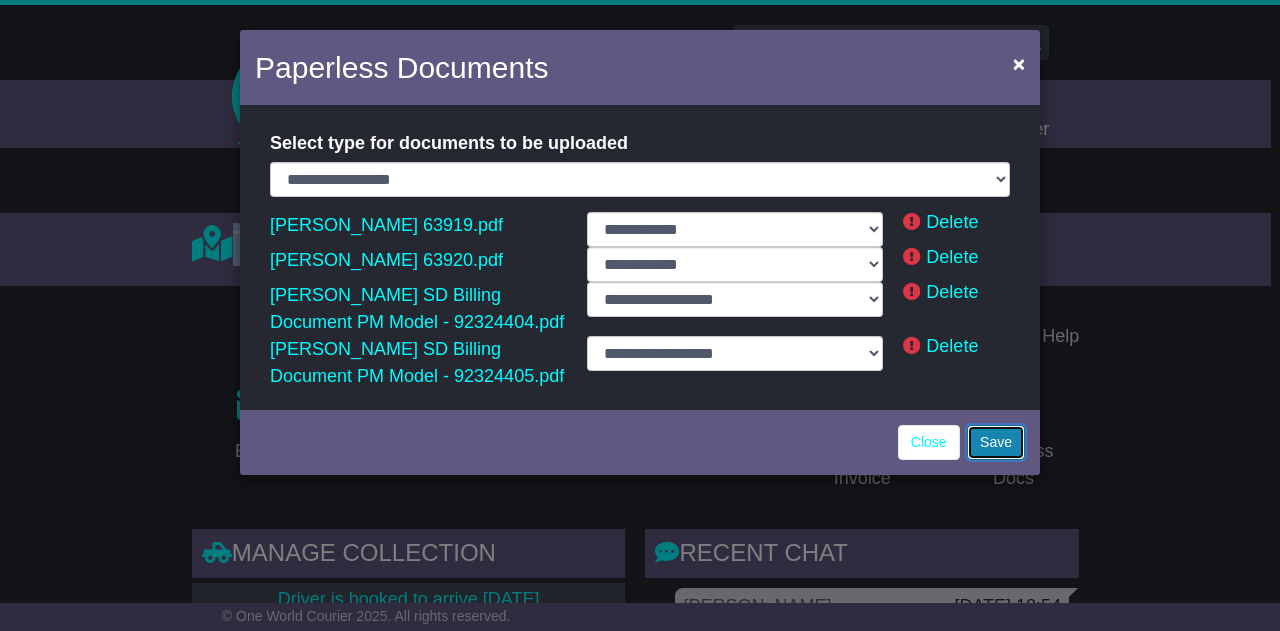 click on "Save" at bounding box center (996, 442) 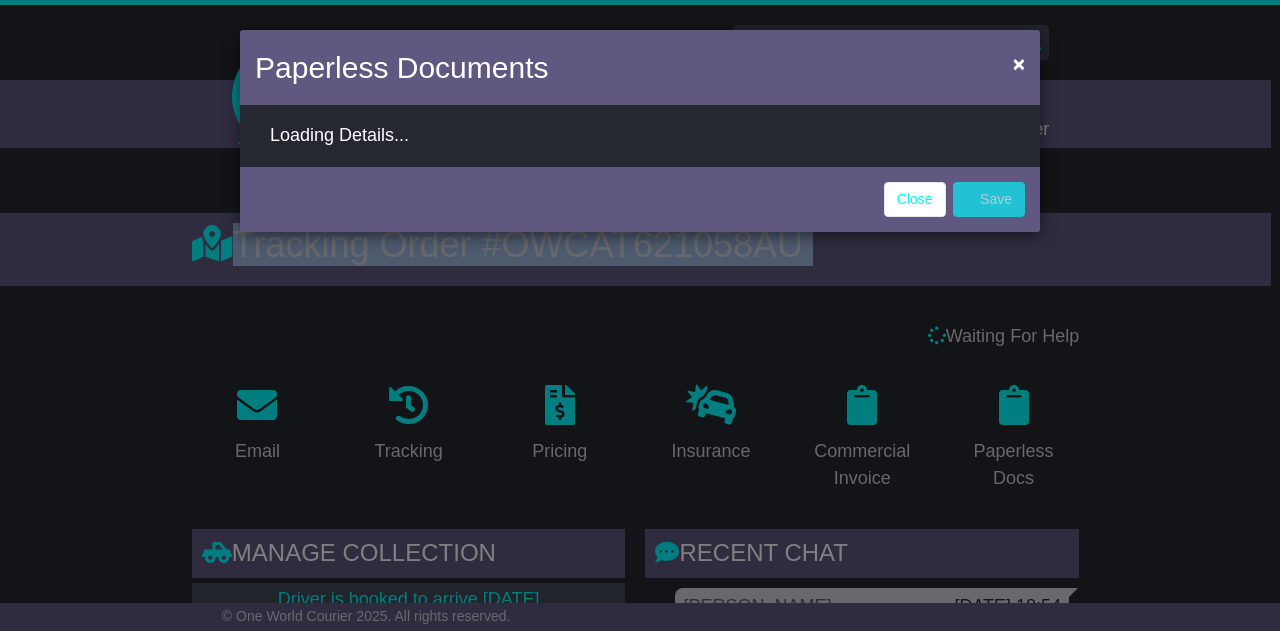 click on "Paperless Documents
×
Loading Details...
Close
Save" at bounding box center (640, 315) 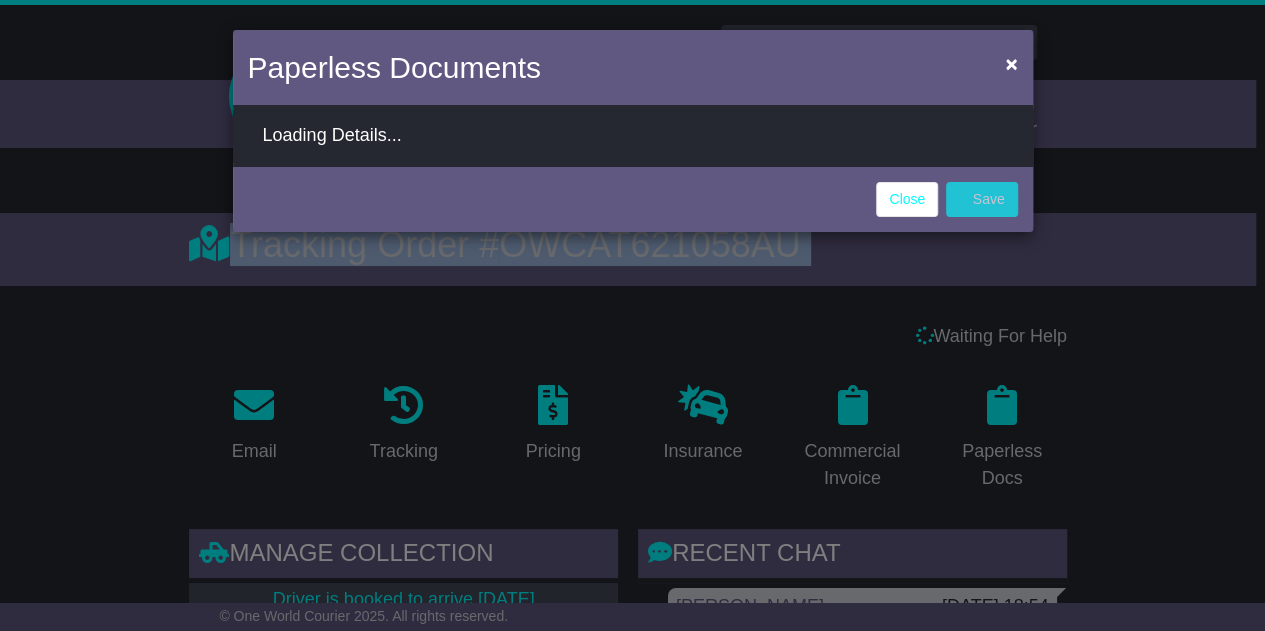 select on "**********" 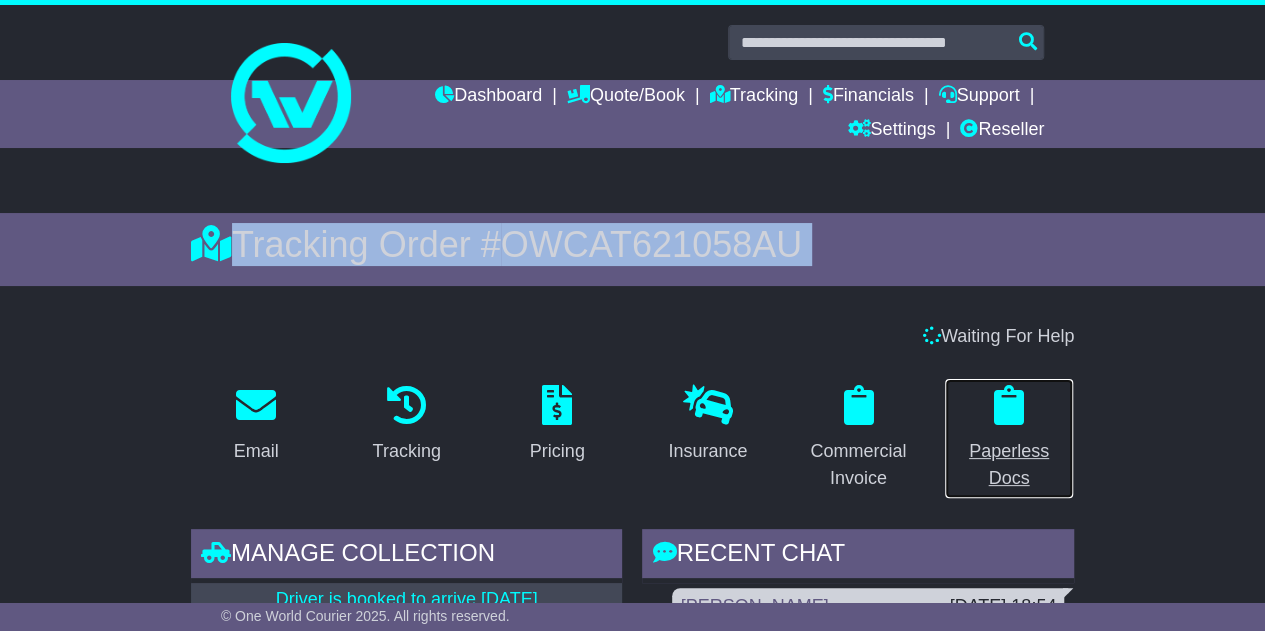 click on "Paperless Docs" at bounding box center (1009, 465) 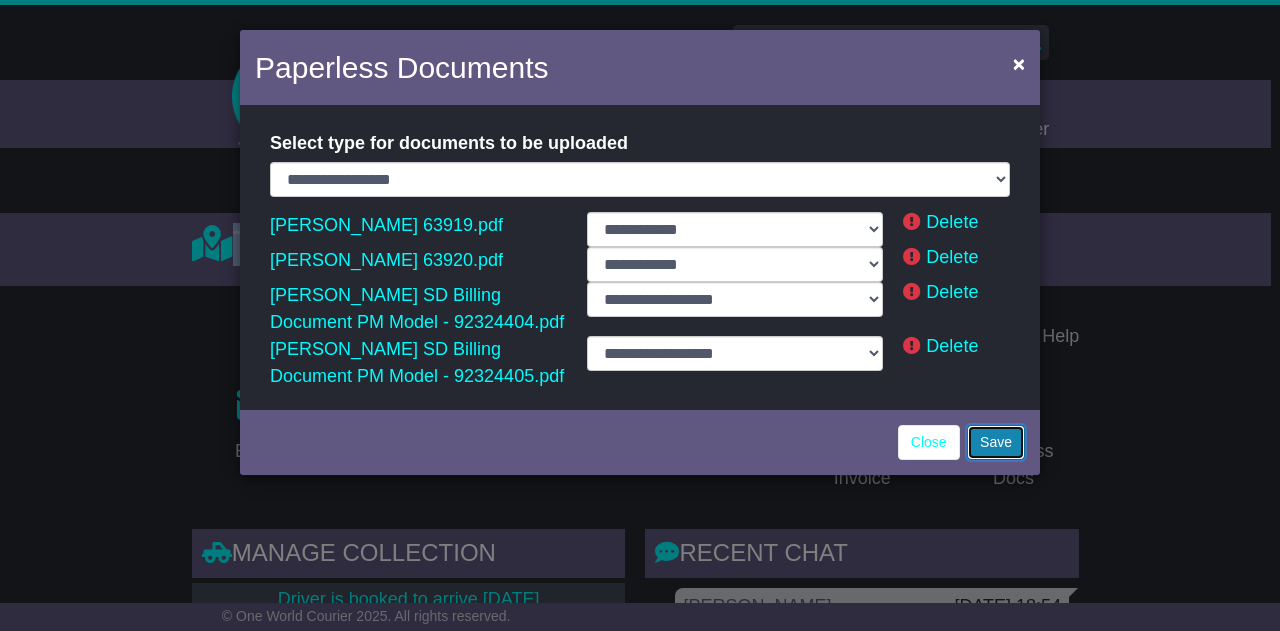 click on "Save" at bounding box center (996, 442) 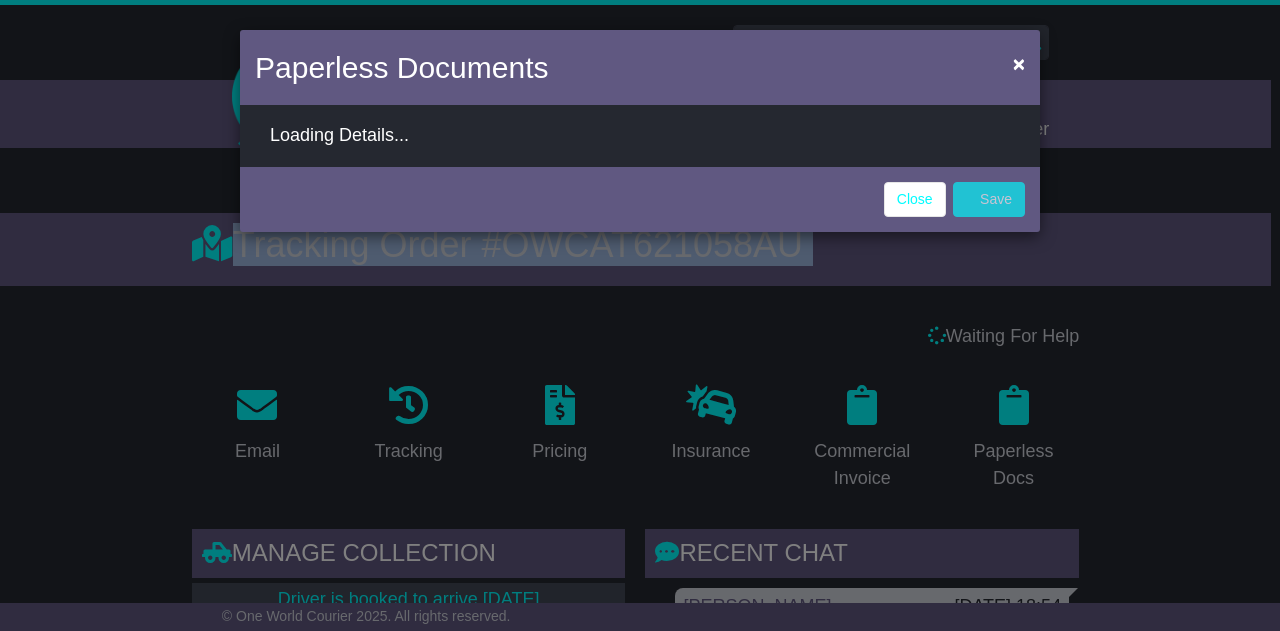 click on "Paperless Documents
×
Loading Details...
Close
Save" at bounding box center (640, 315) 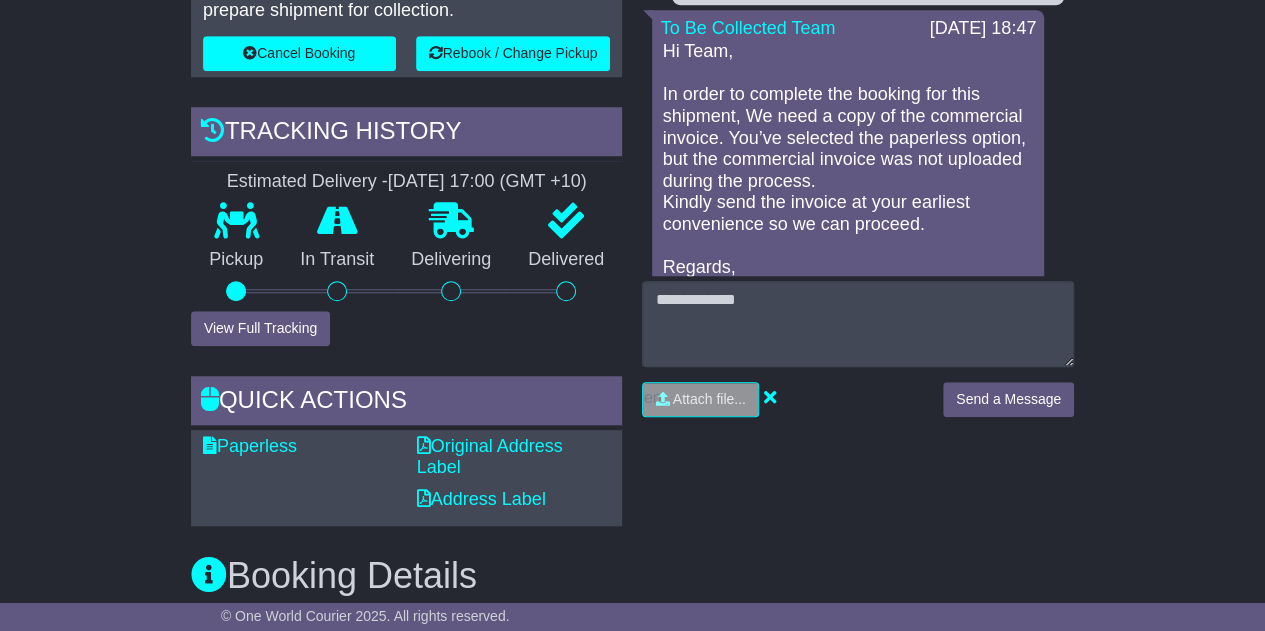 scroll, scrollTop: 772, scrollLeft: 0, axis: vertical 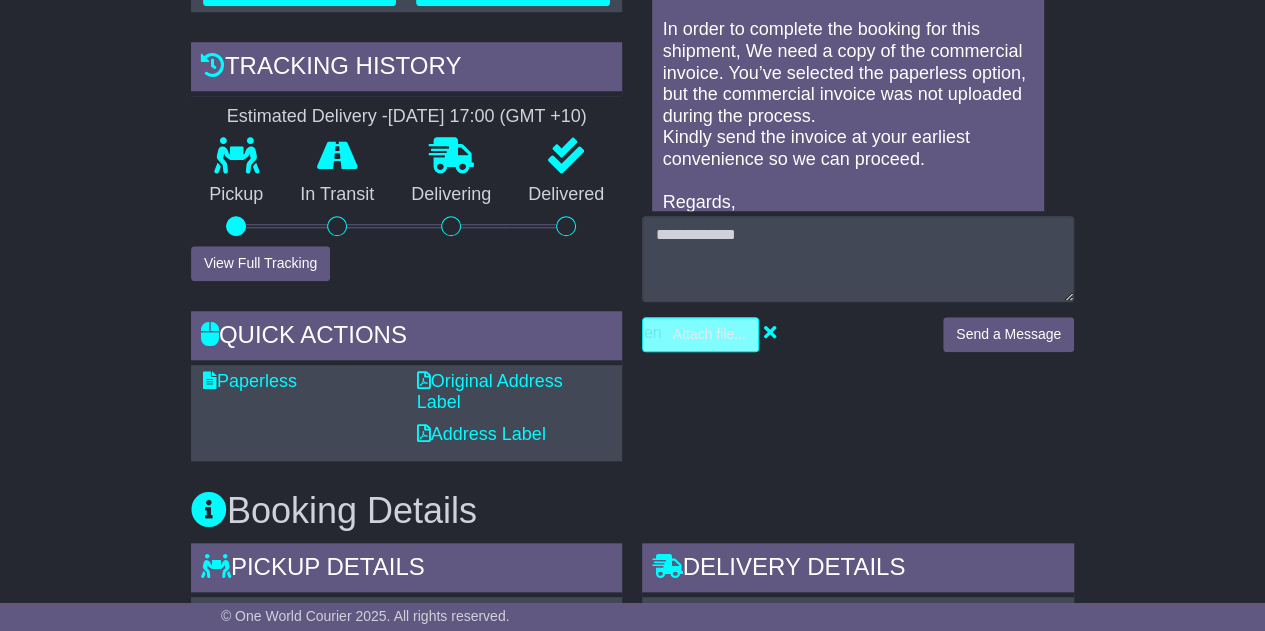 click at bounding box center [606, 334] 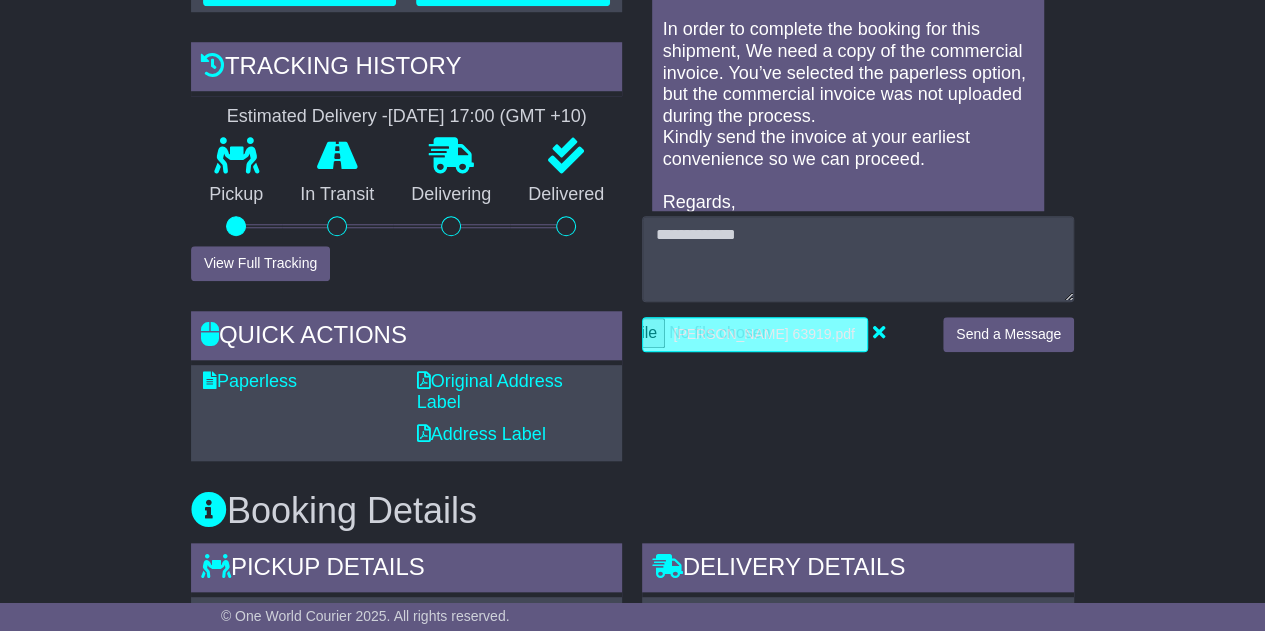 click at bounding box center [715, 334] 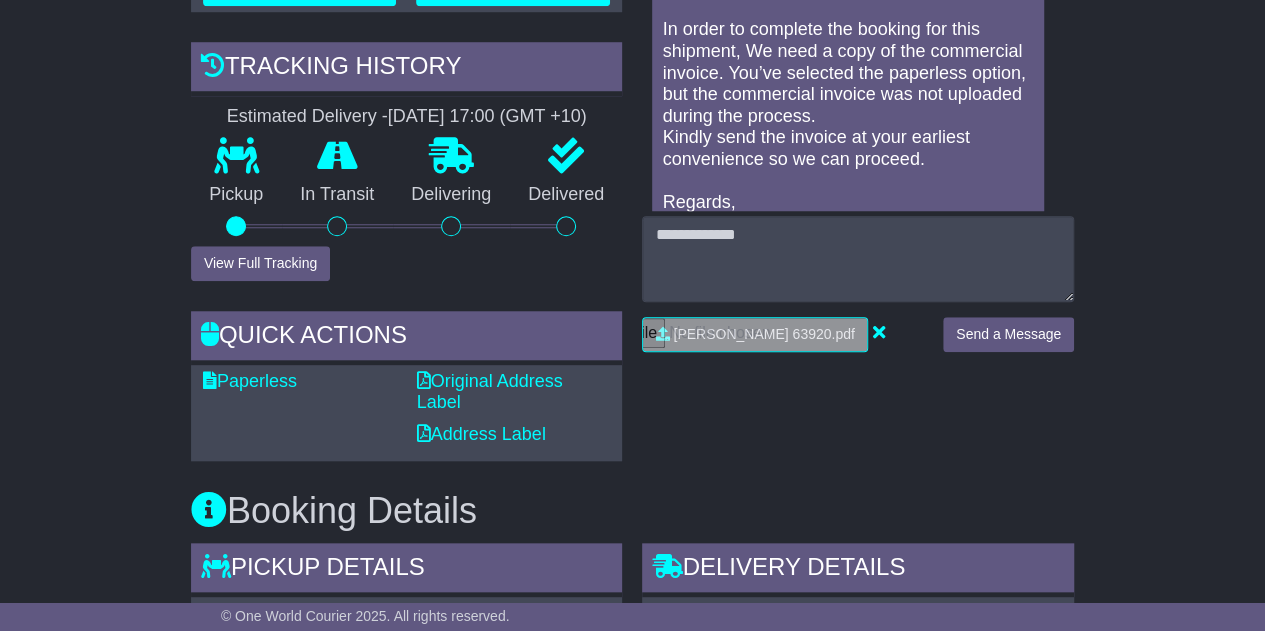 click on "Klema 63920.pdf" at bounding box center [782, 334] 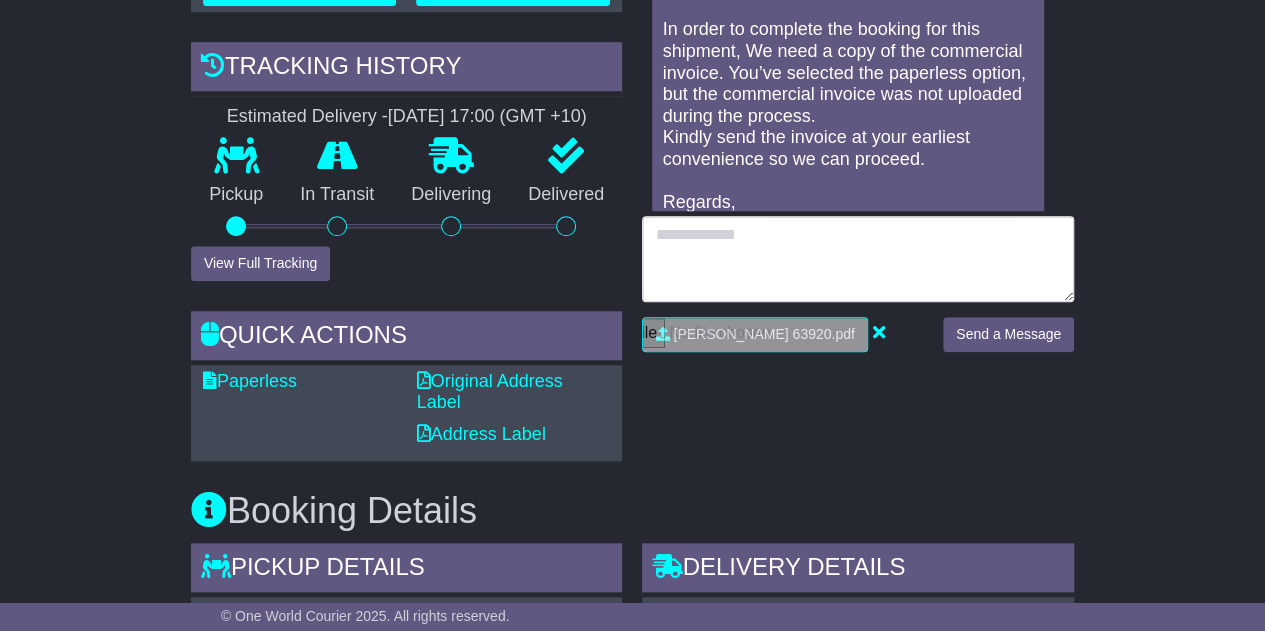 click at bounding box center [858, 259] 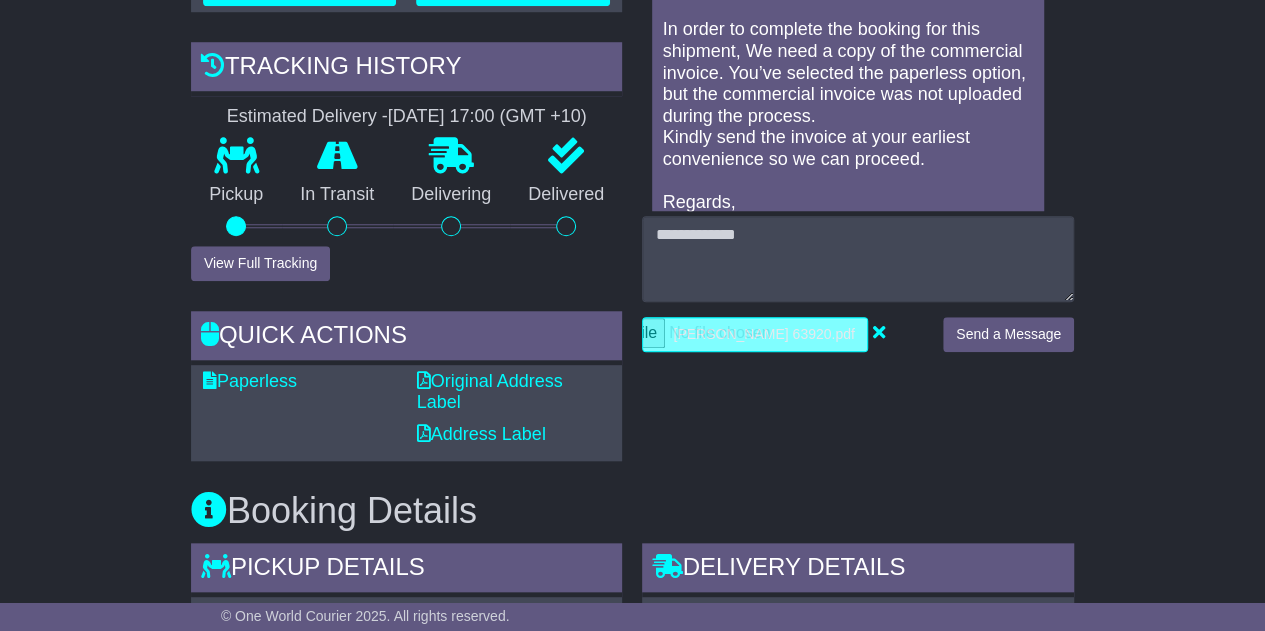 click at bounding box center [715, 334] 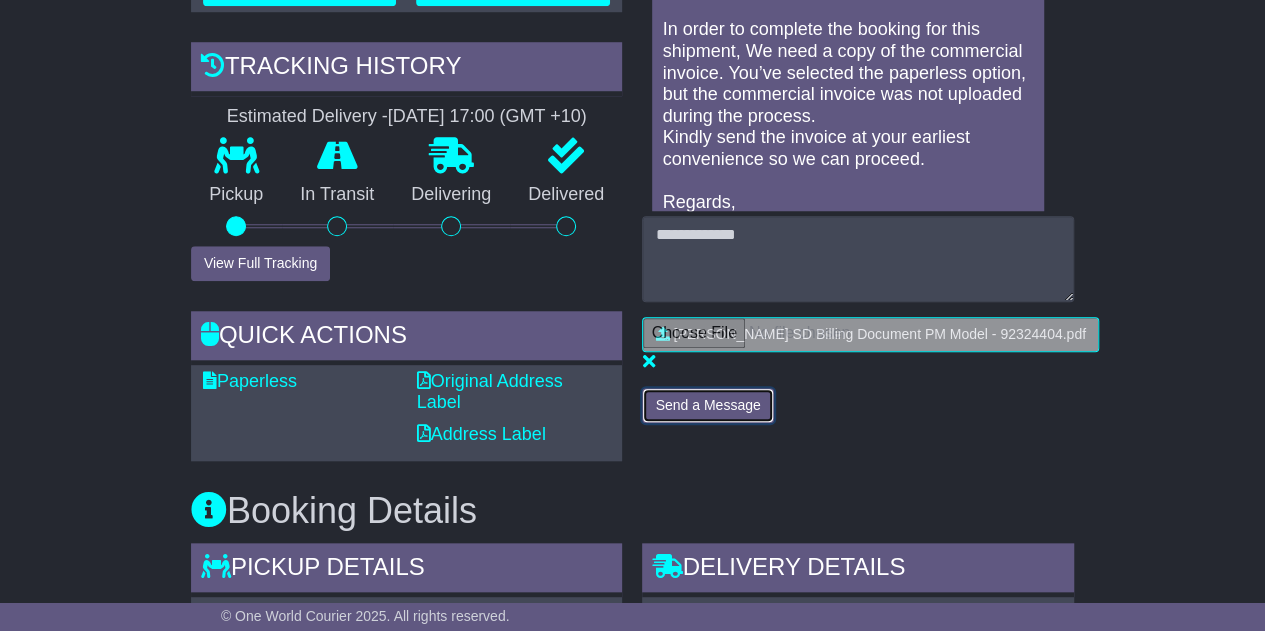 click on "Send a Message" at bounding box center (707, 405) 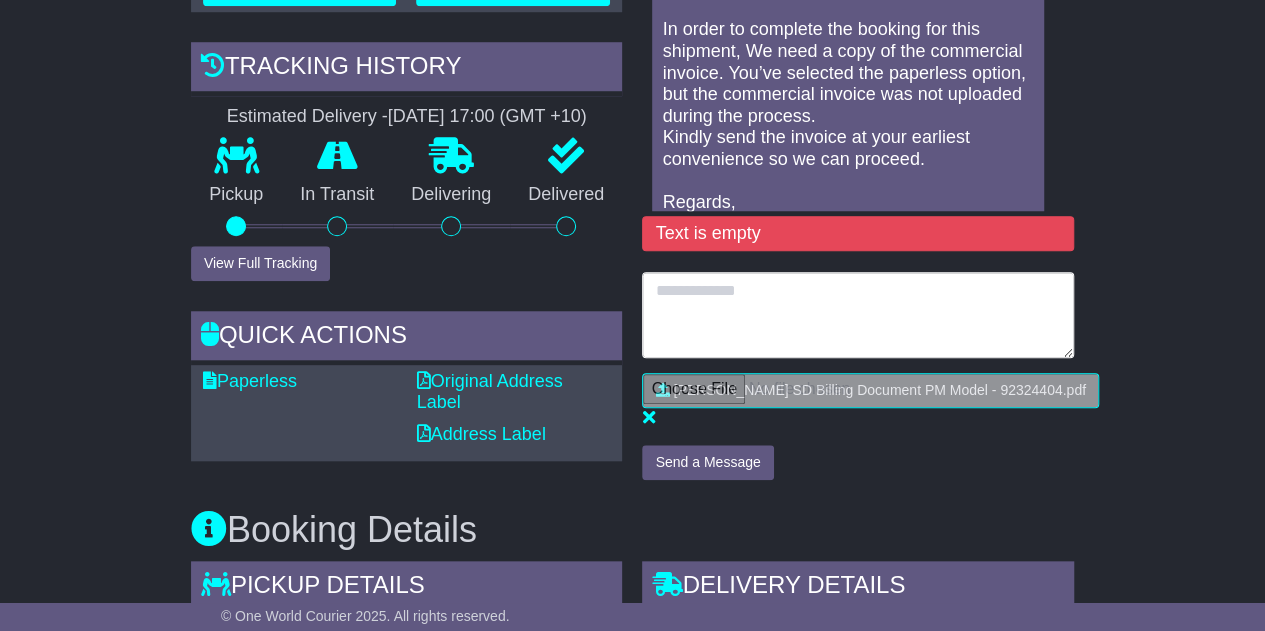 click at bounding box center [858, 315] 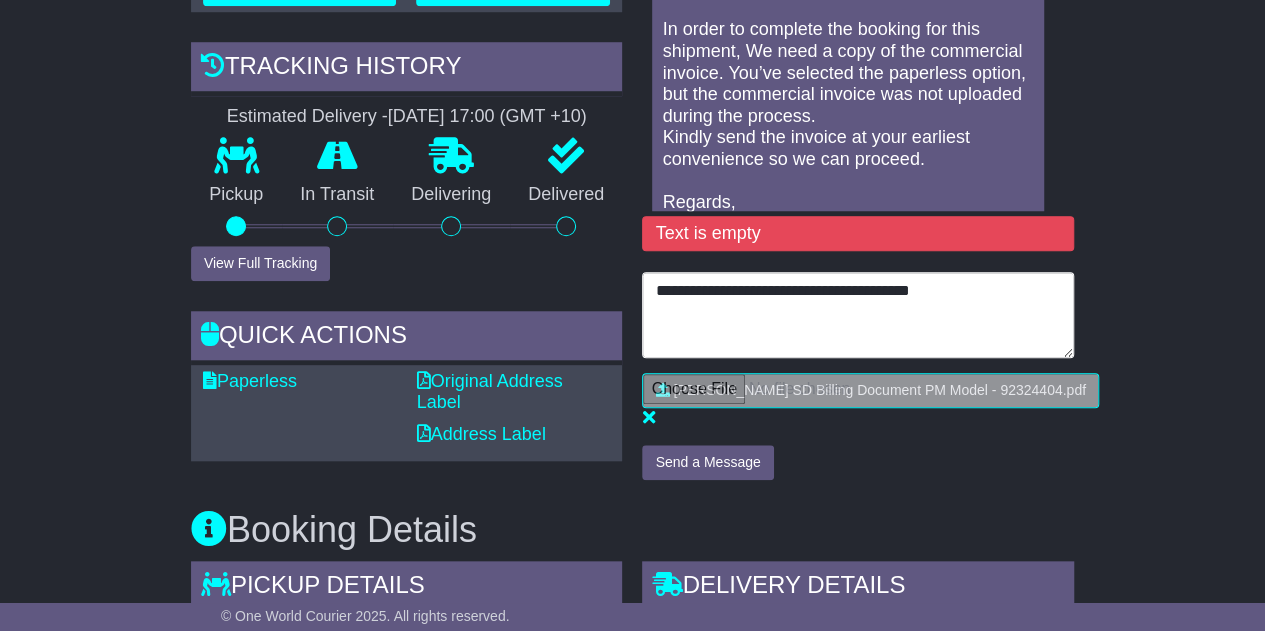type on "**********" 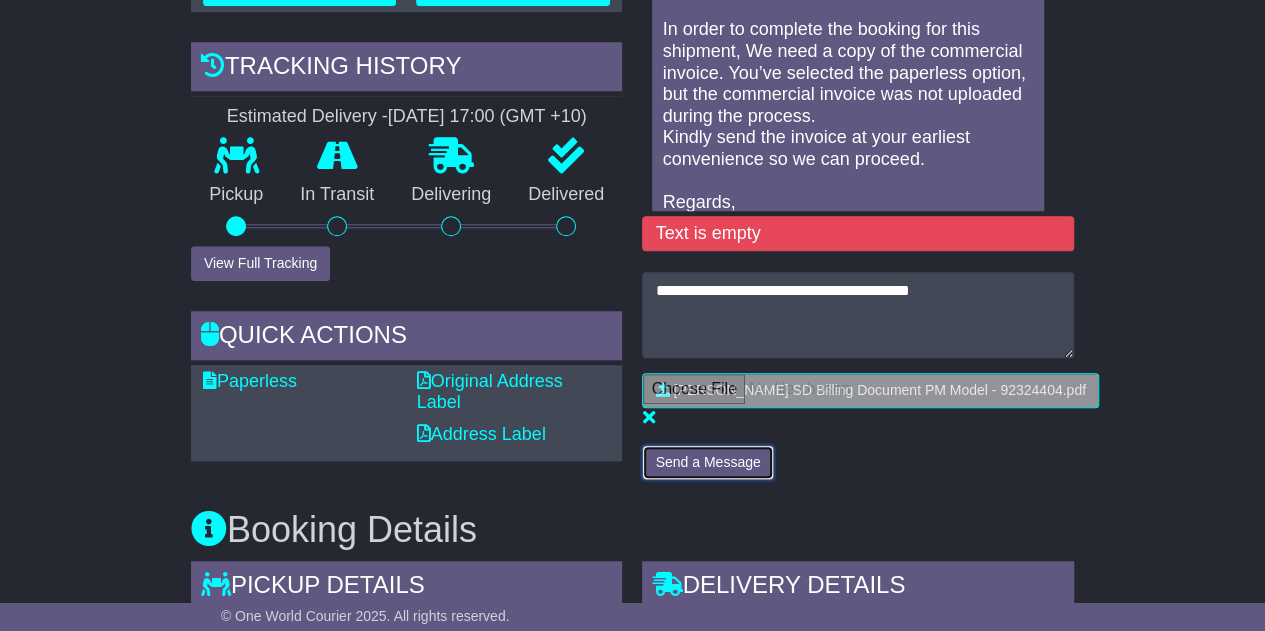 click on "Send a Message" at bounding box center [707, 462] 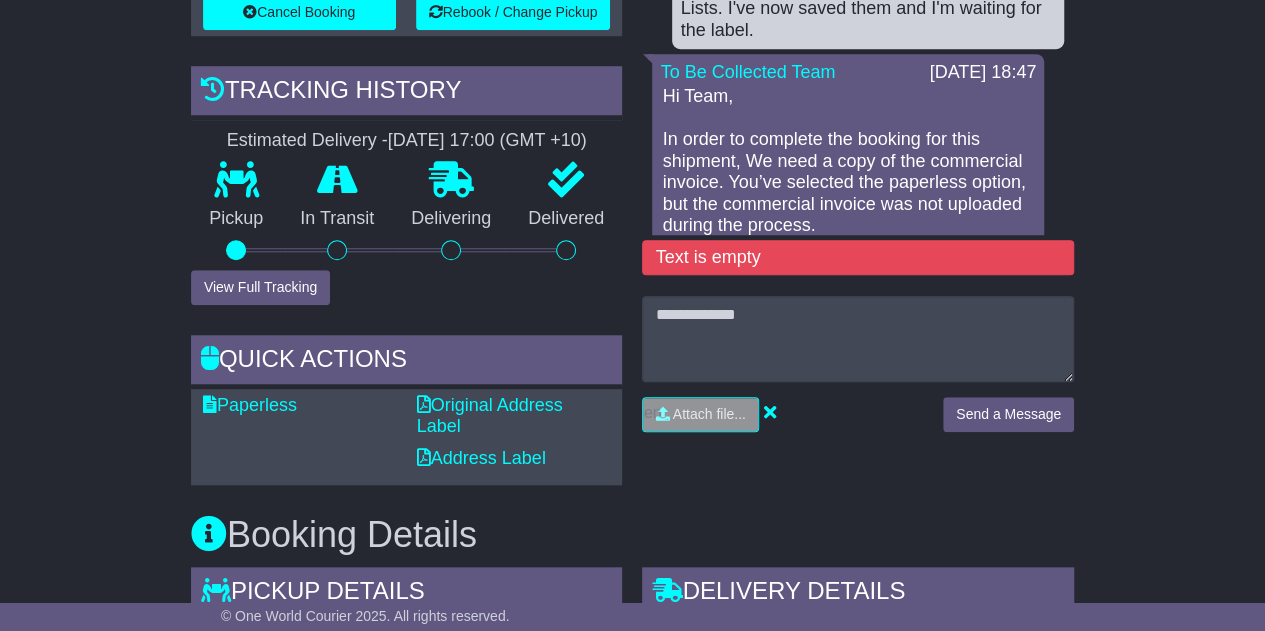 scroll, scrollTop: 772, scrollLeft: 0, axis: vertical 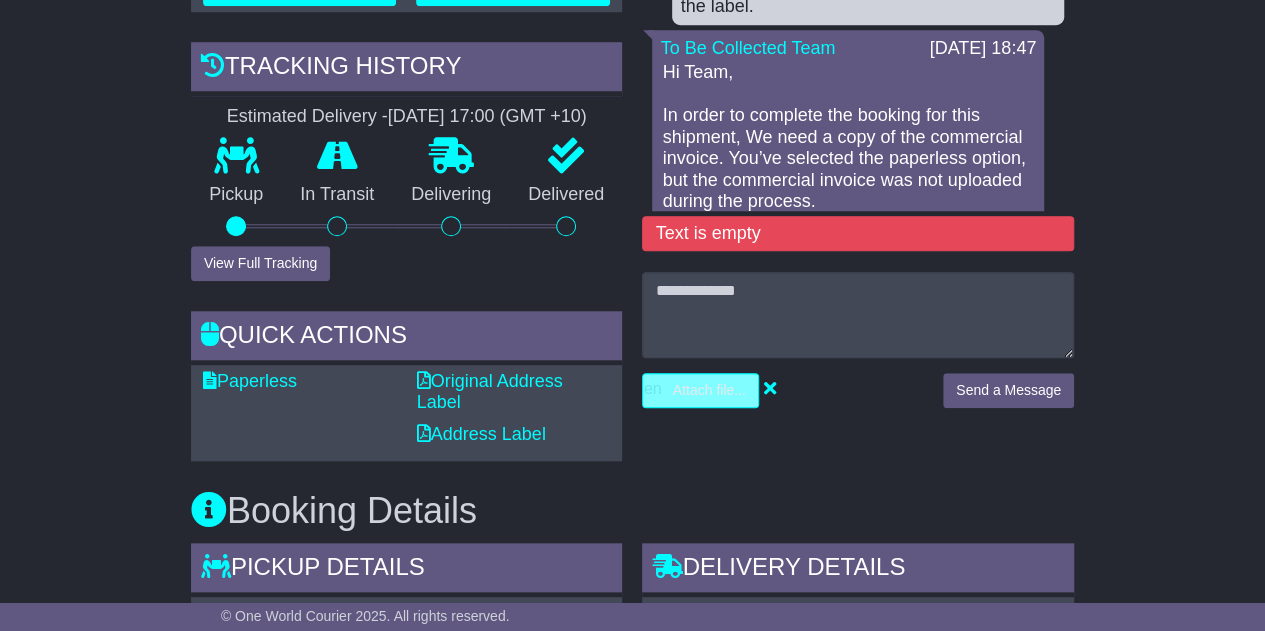 click at bounding box center [606, 390] 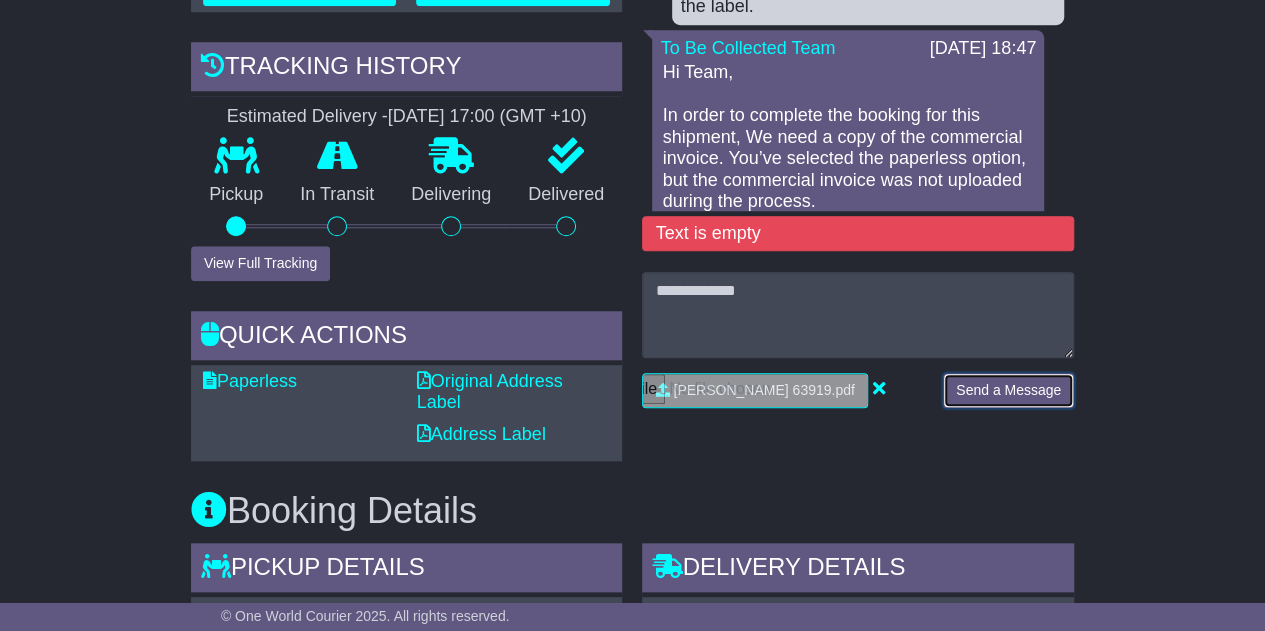 click on "Send a Message" at bounding box center (1008, 390) 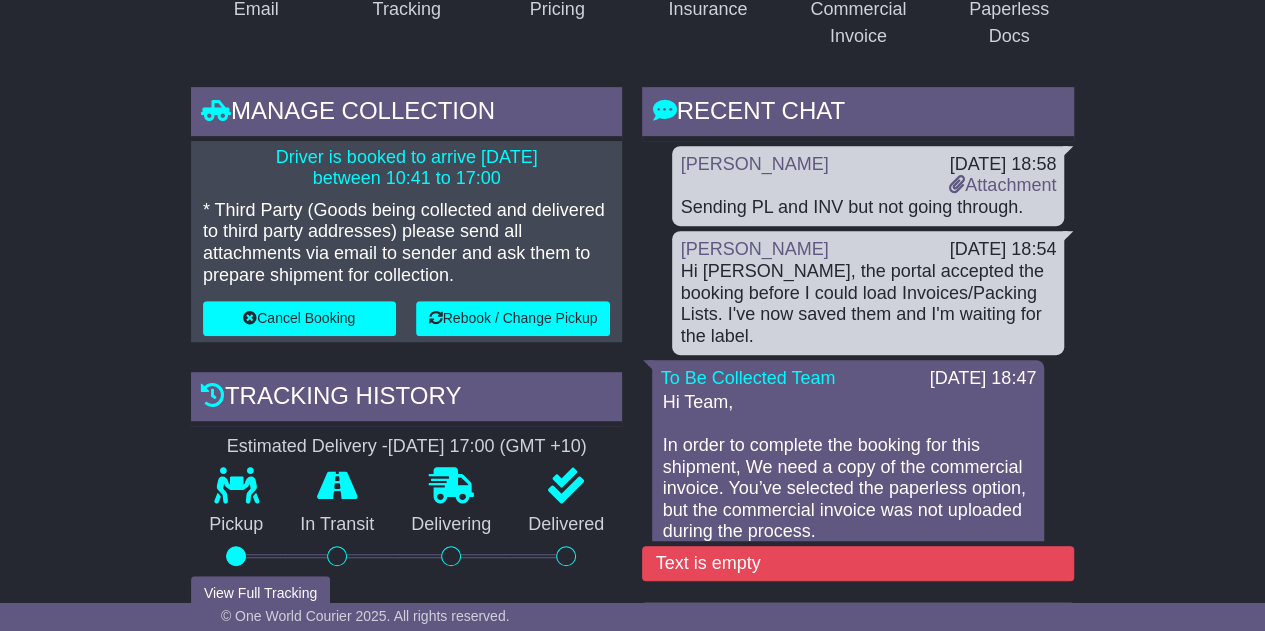scroll, scrollTop: 467, scrollLeft: 0, axis: vertical 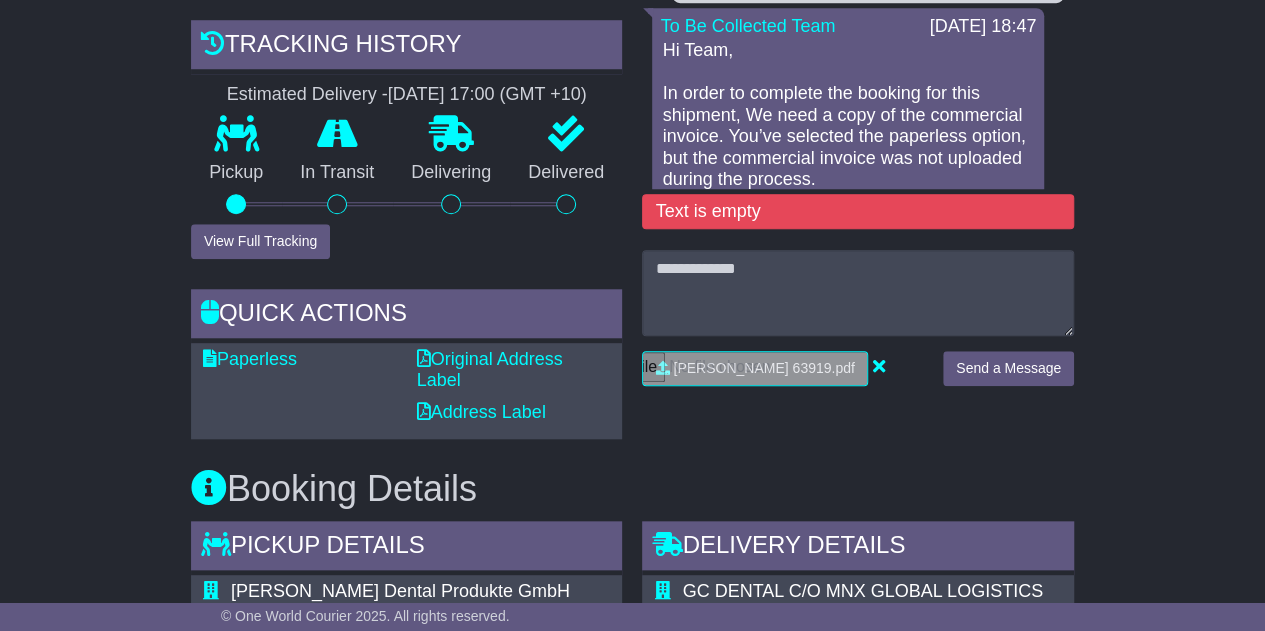 click on "Text is empty" at bounding box center (858, 212) 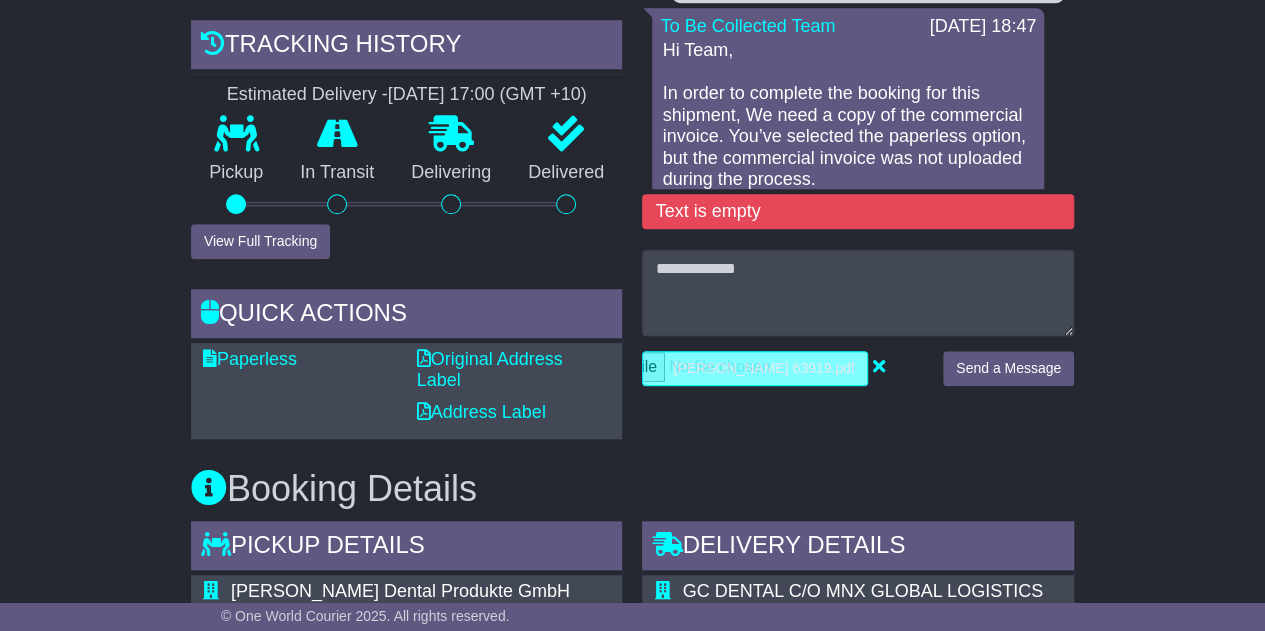 click at bounding box center [715, 368] 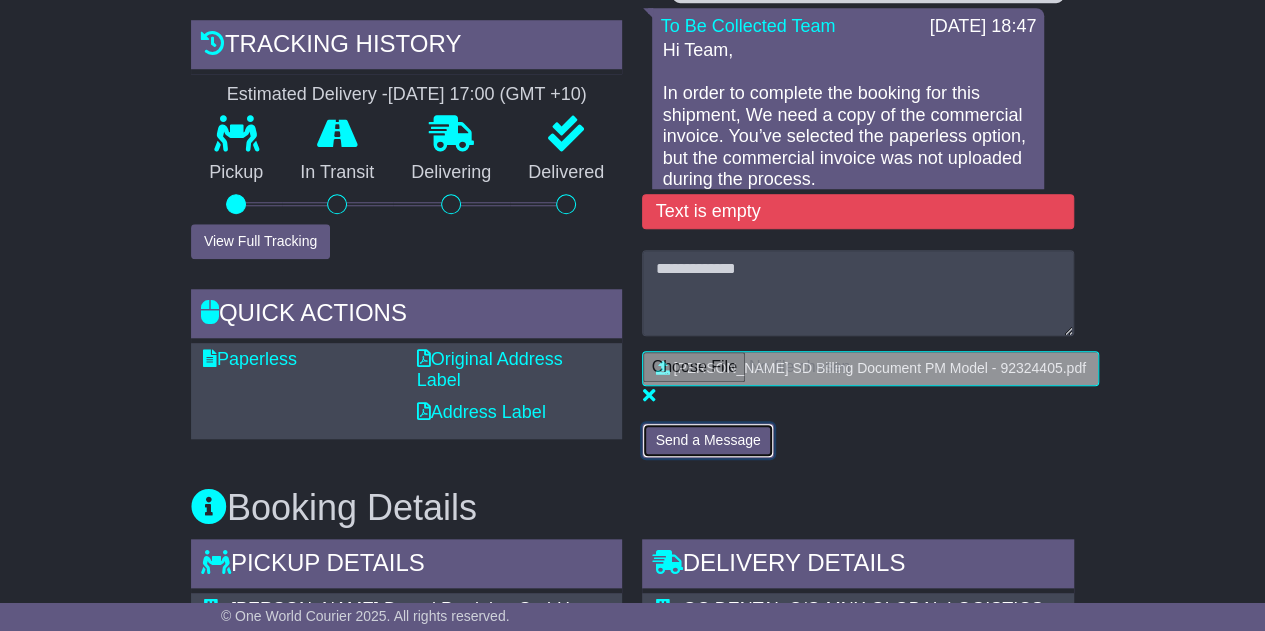 click on "Send a Message" at bounding box center (707, 440) 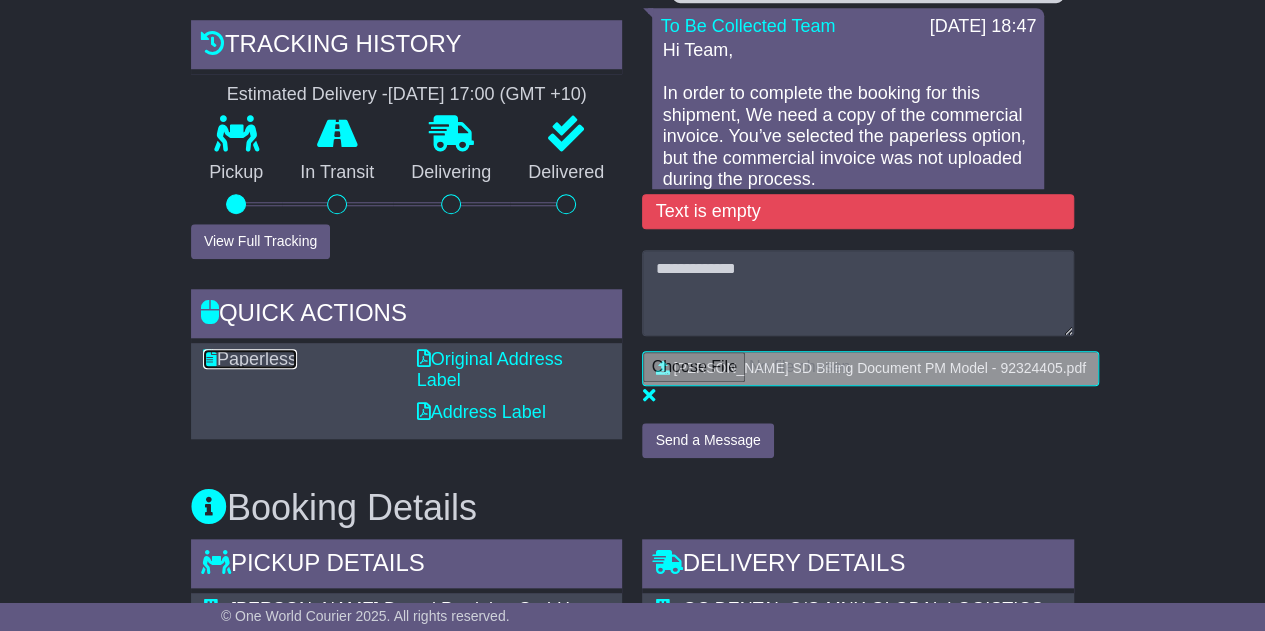 click on "Paperless" at bounding box center [250, 359] 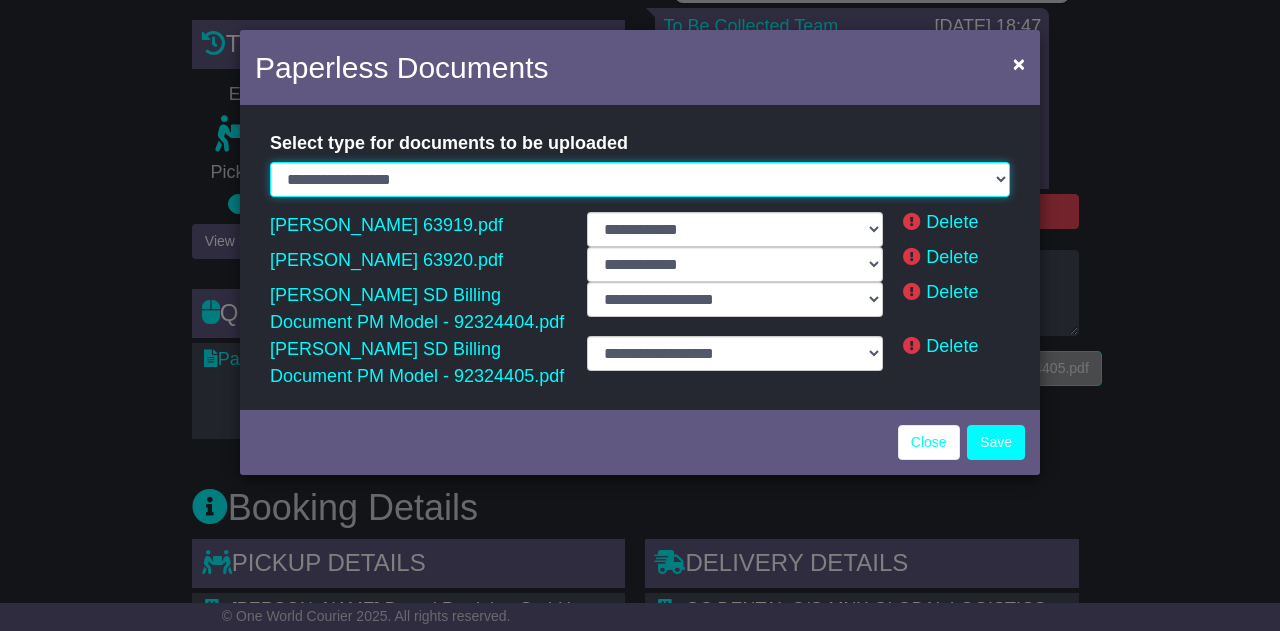 click on "**********" at bounding box center [640, 179] 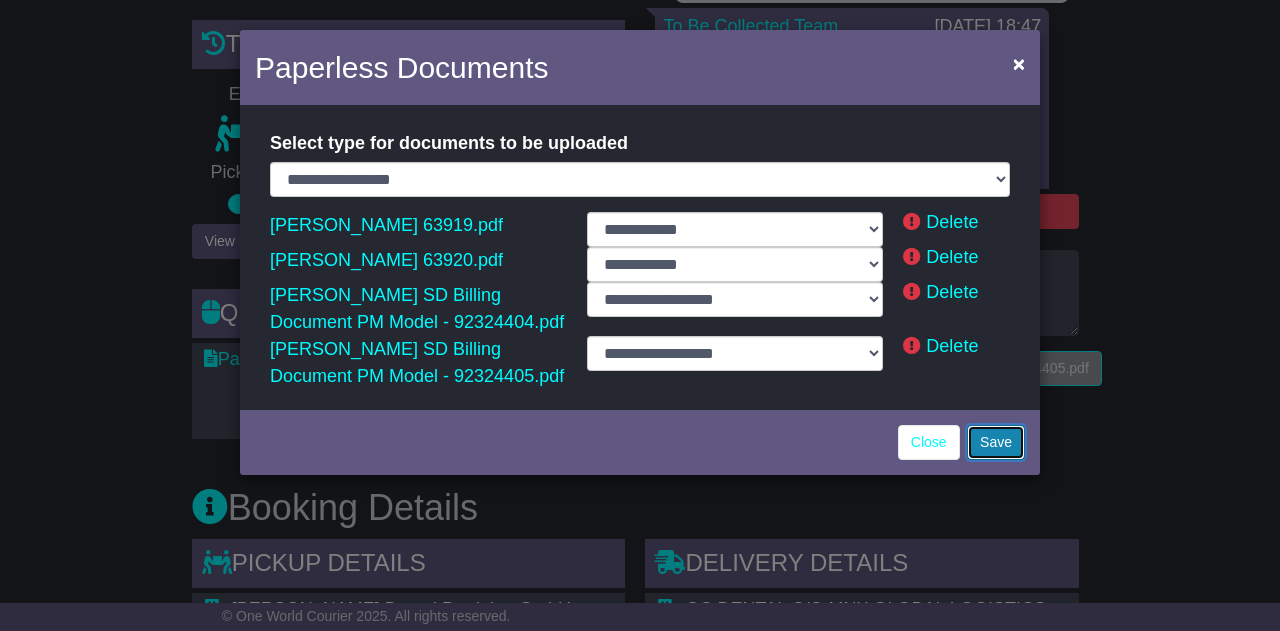 click on "Save" at bounding box center (996, 442) 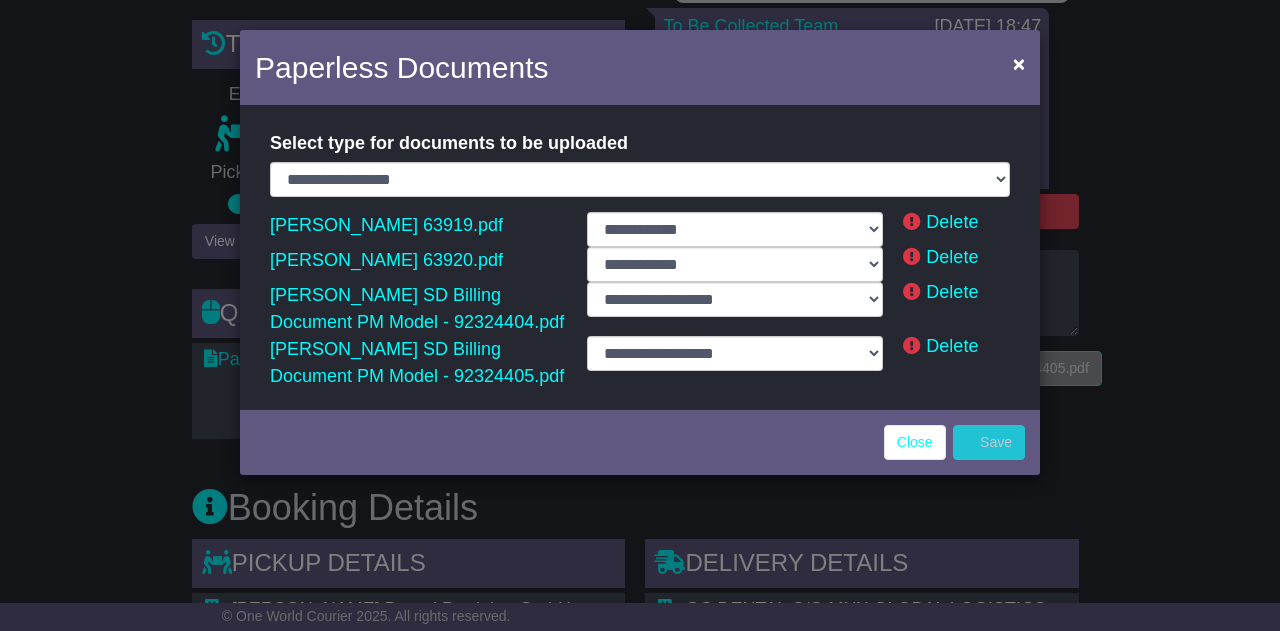 select on "**********" 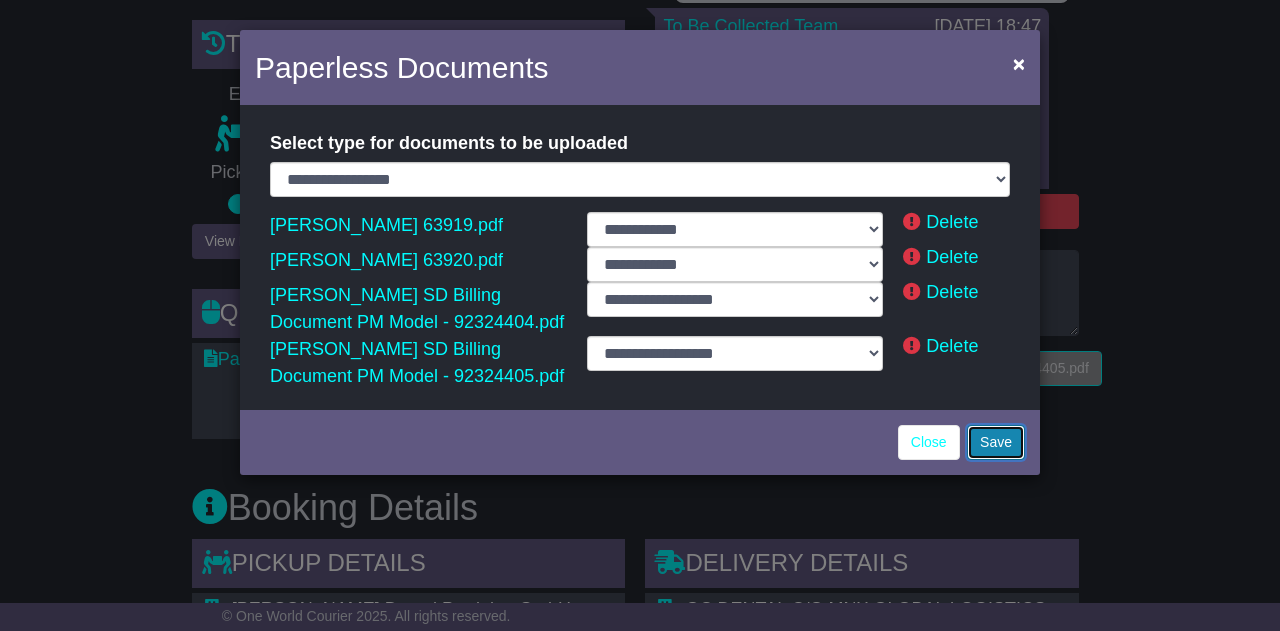 click on "Save" at bounding box center [996, 442] 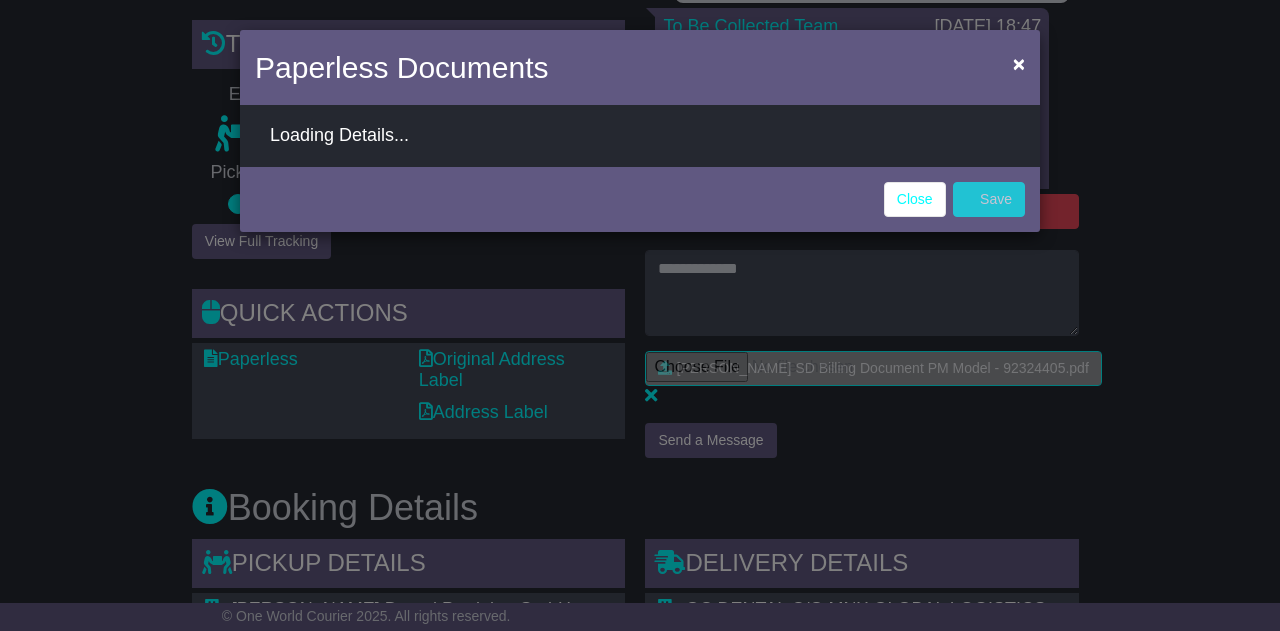 click on "Paperless Documents
×
Loading Details...
Close
Save" at bounding box center [640, 315] 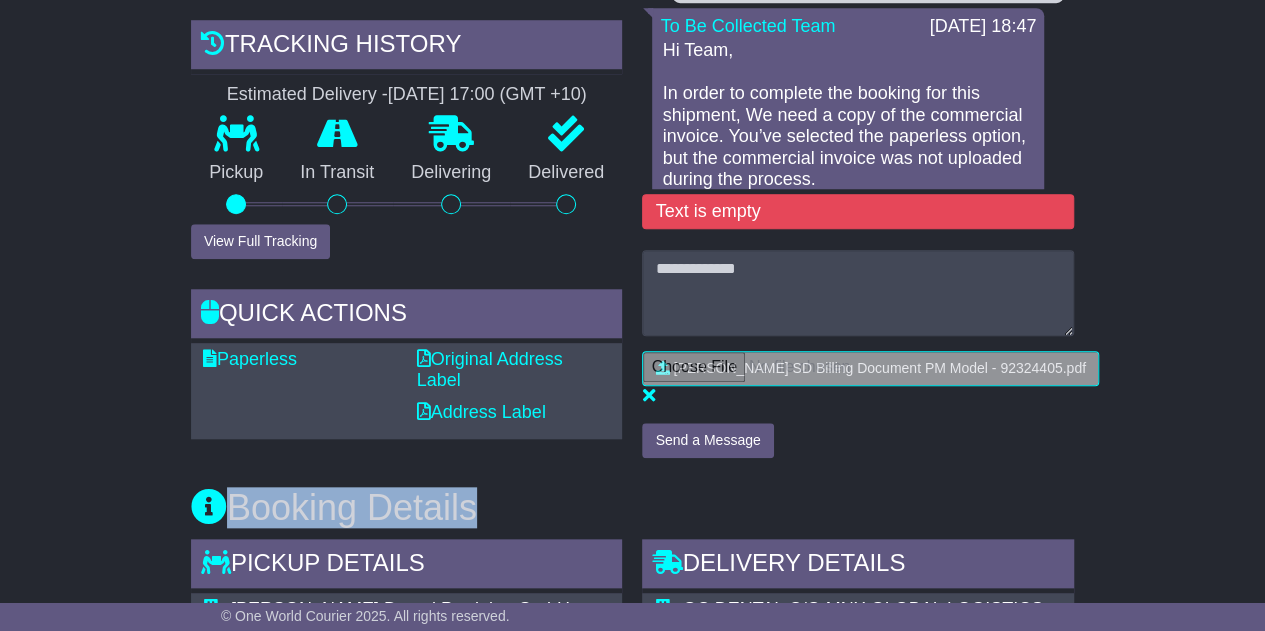 click on "Booking Details
Pickup Details  - Tail Lift
KLEMA Dental Produkte GmbH
Commercial  Pickup
Koblacherstrasse 3a
MEININGEN
Austria
6812
Ines Bouchikhi
ines.bouchikhi@klema.at
+43 552236837
2116" at bounding box center (632, 819) 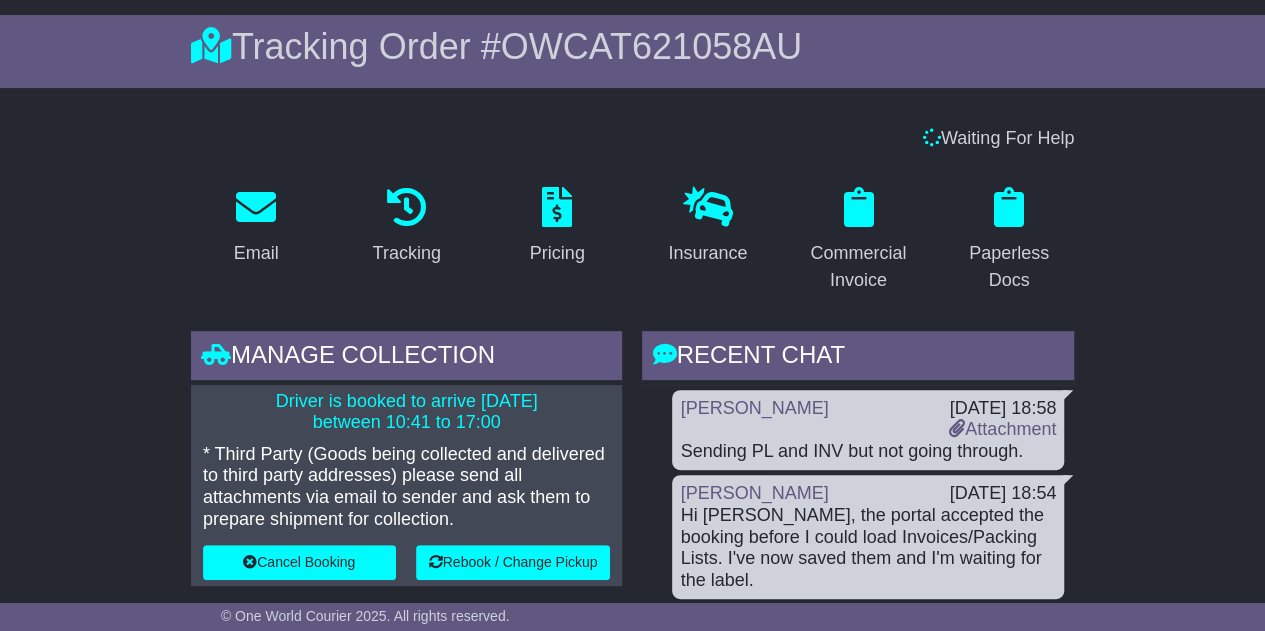 scroll, scrollTop: 339, scrollLeft: 0, axis: vertical 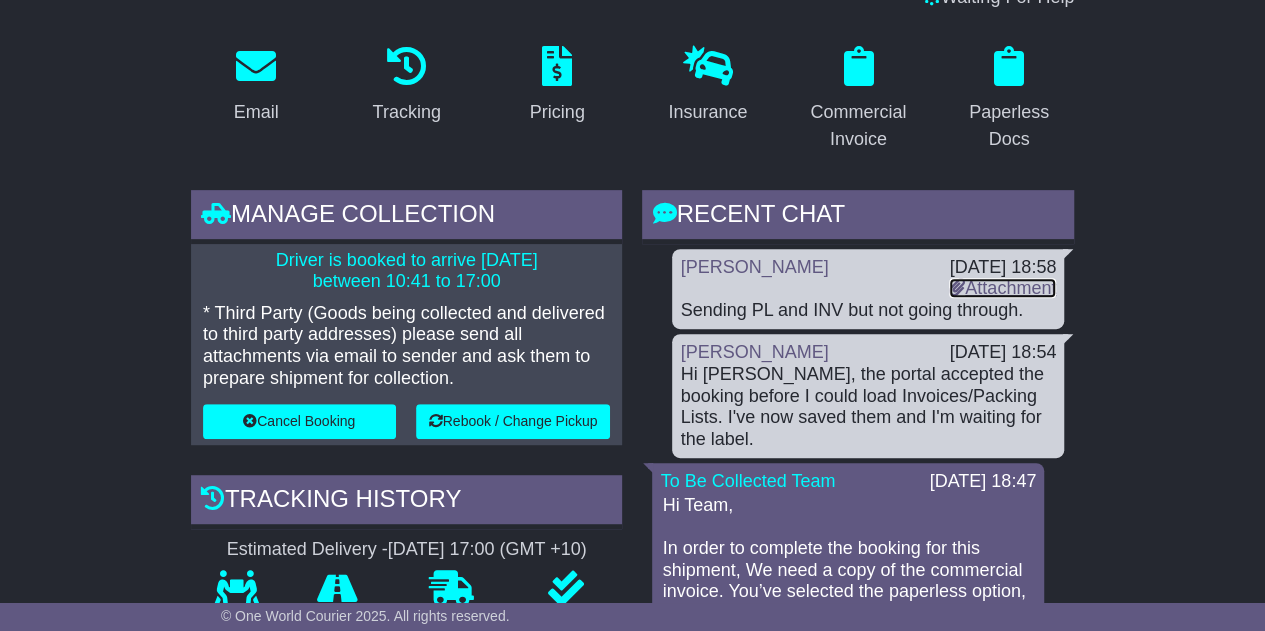 click on "Attachment" at bounding box center [1002, 288] 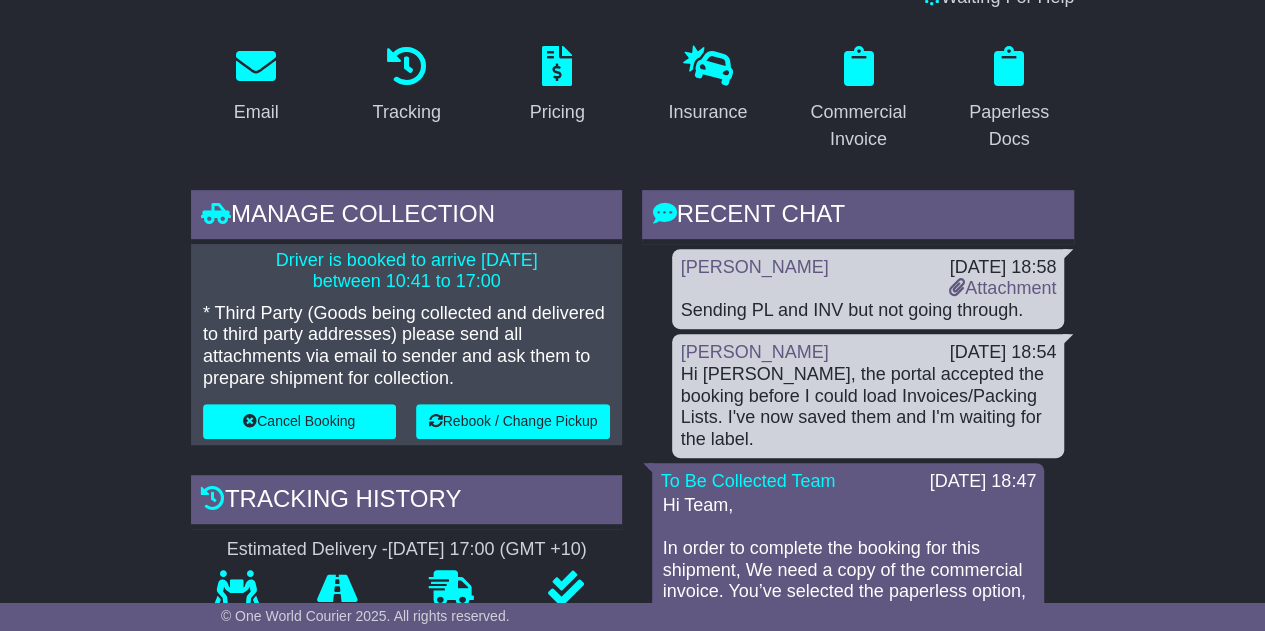 click on "Waiting For Help
Email
Download
Tracking
Pricing
Insurance
Commercial Invoice" at bounding box center [632, 1231] 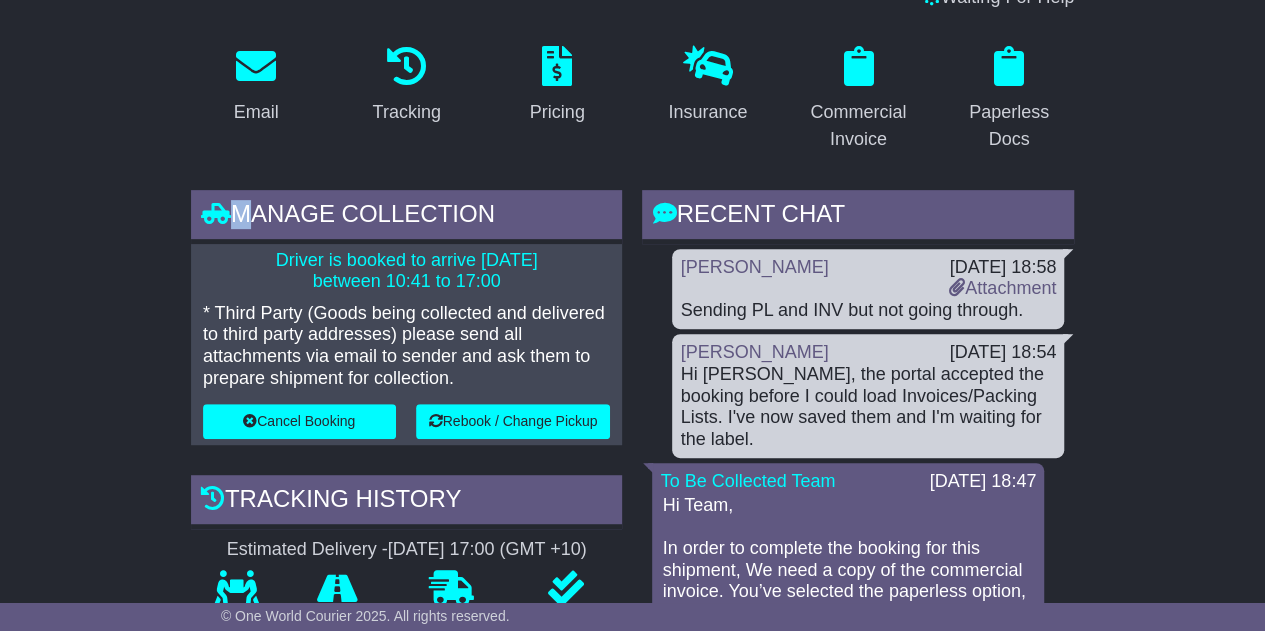 click on "Waiting For Help
Email
Download
Tracking
Pricing
Insurance
Commercial Invoice" at bounding box center [632, 1231] 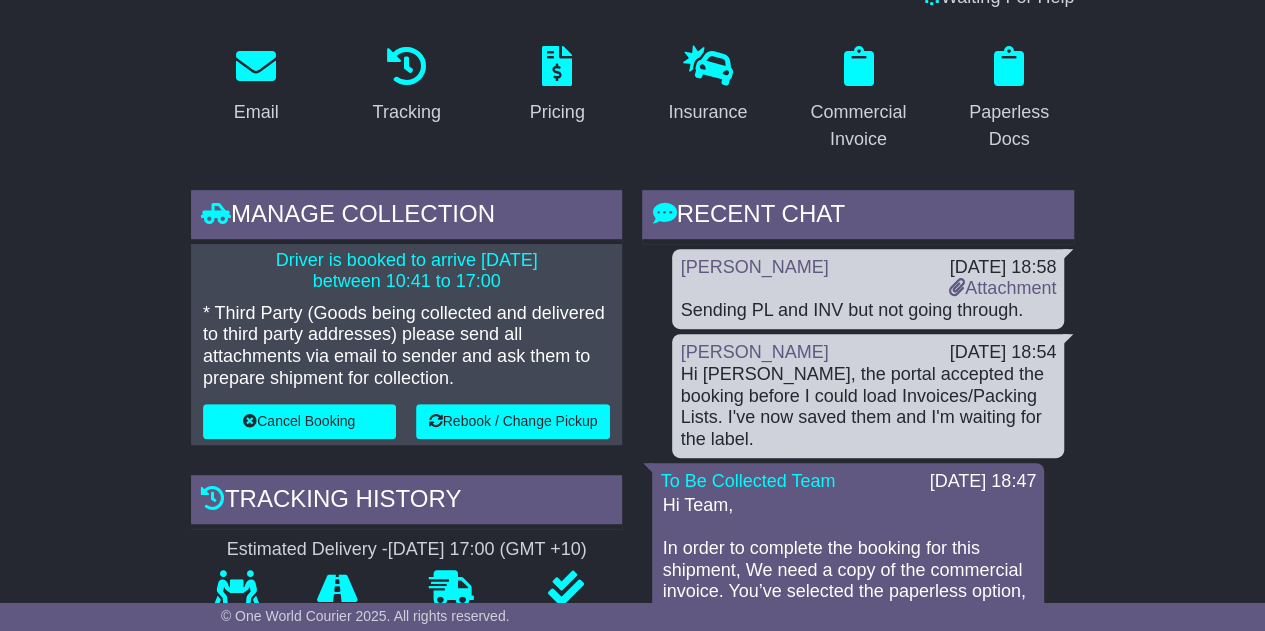 click on "Waiting For Help
Email
Download
Tracking
Pricing
Insurance
Commercial Invoice" at bounding box center (632, 1231) 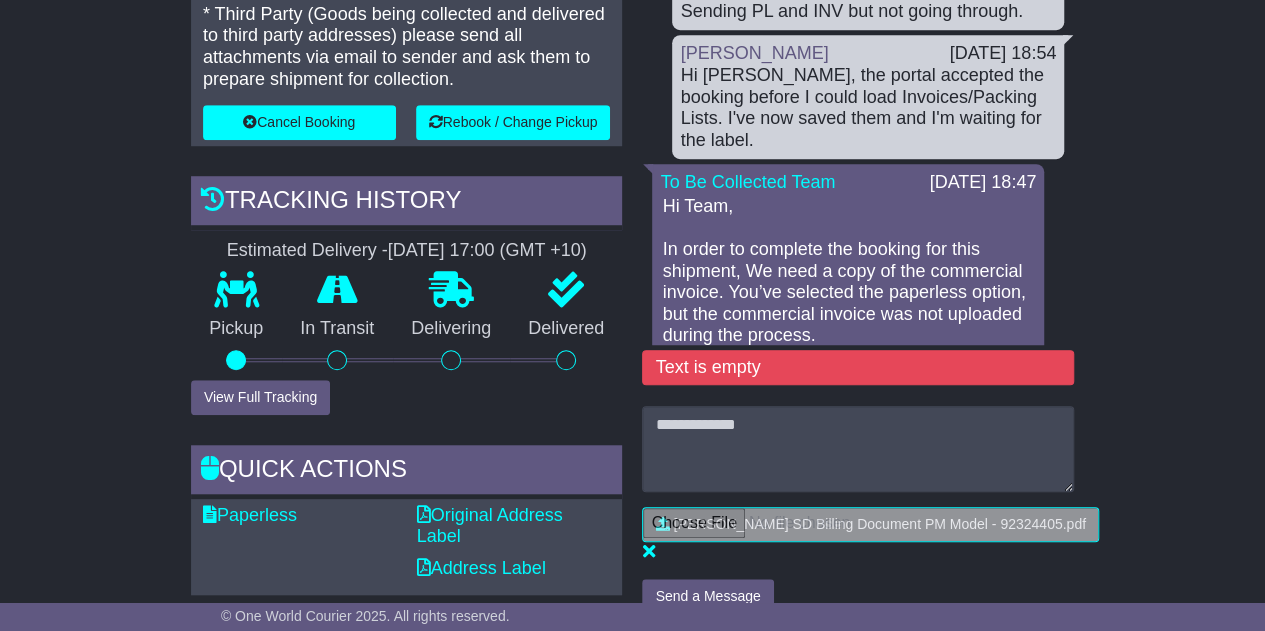 scroll, scrollTop: 632, scrollLeft: 0, axis: vertical 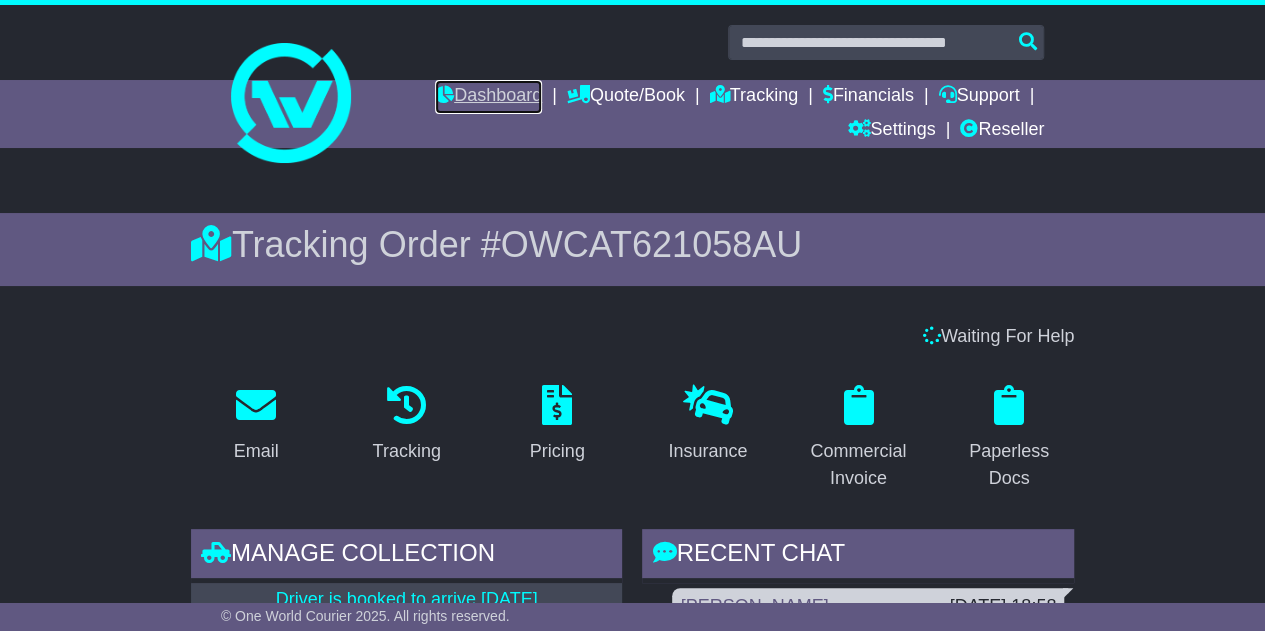 click on "Dashboard" at bounding box center (488, 97) 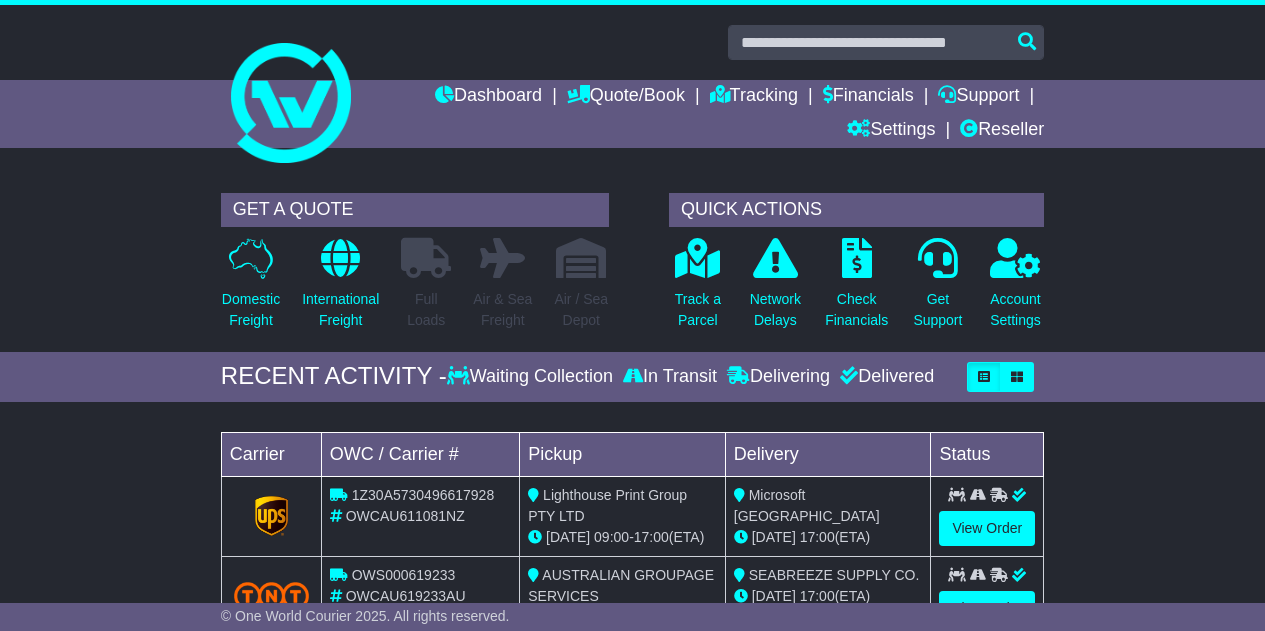 scroll, scrollTop: 0, scrollLeft: 0, axis: both 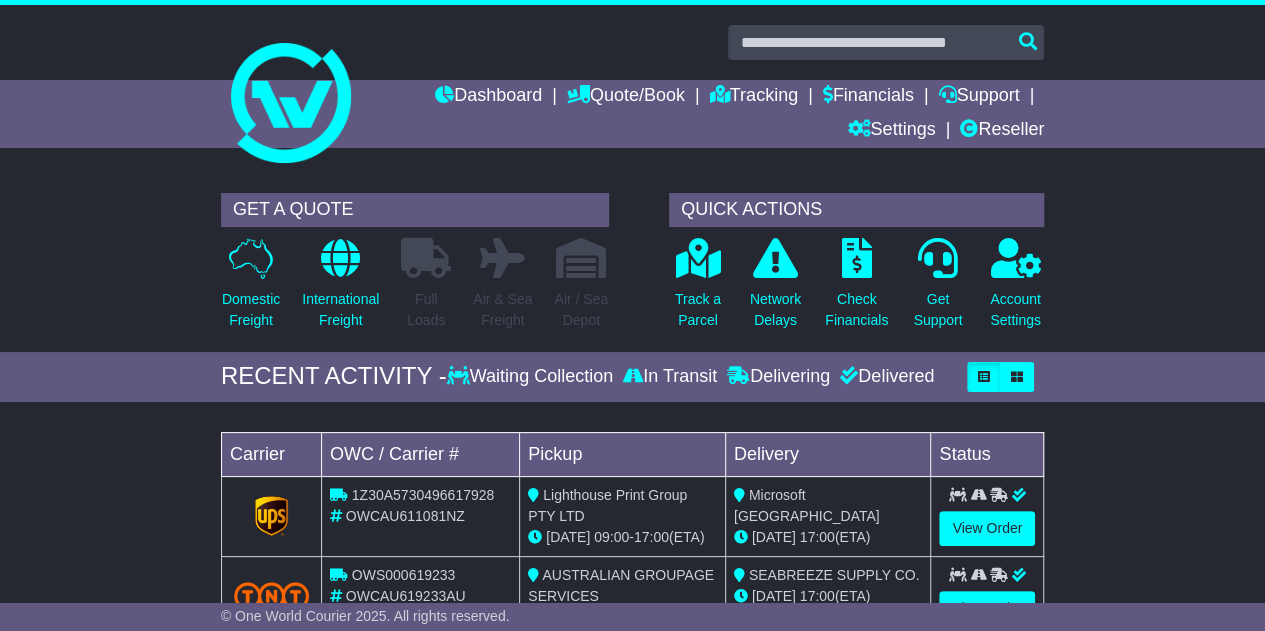 drag, startPoint x: 1270, startPoint y: 181, endPoint x: 1208, endPoint y: 5, distance: 186.60118 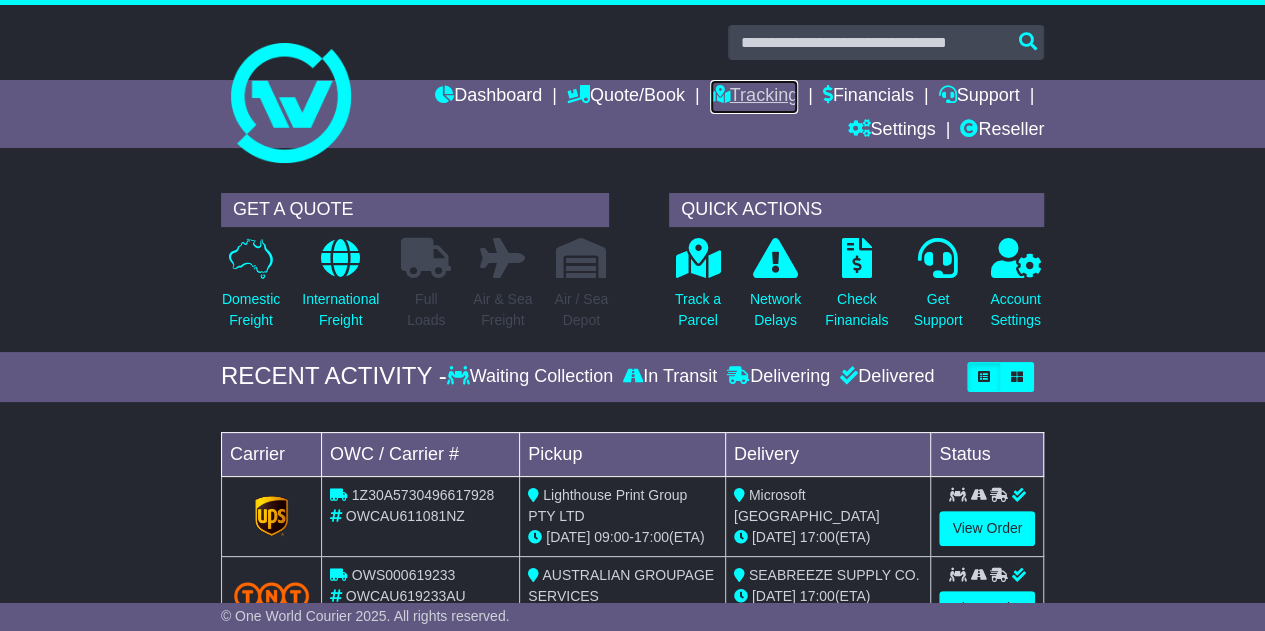 click on "Tracking" at bounding box center [754, 97] 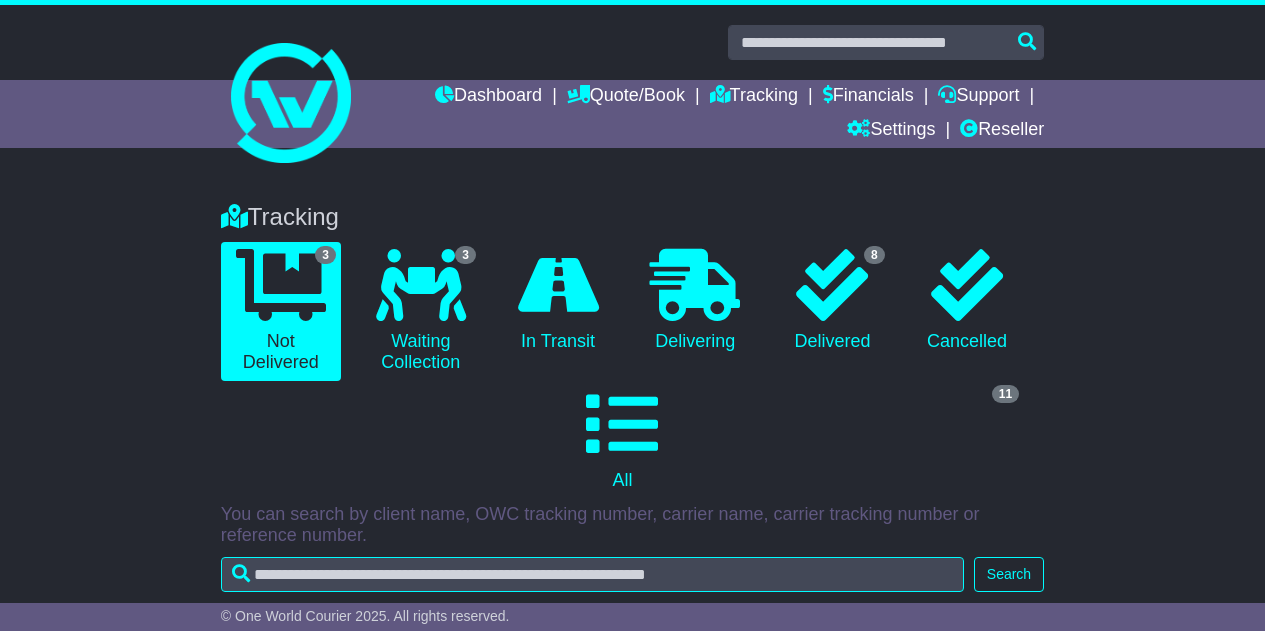 scroll, scrollTop: 0, scrollLeft: 0, axis: both 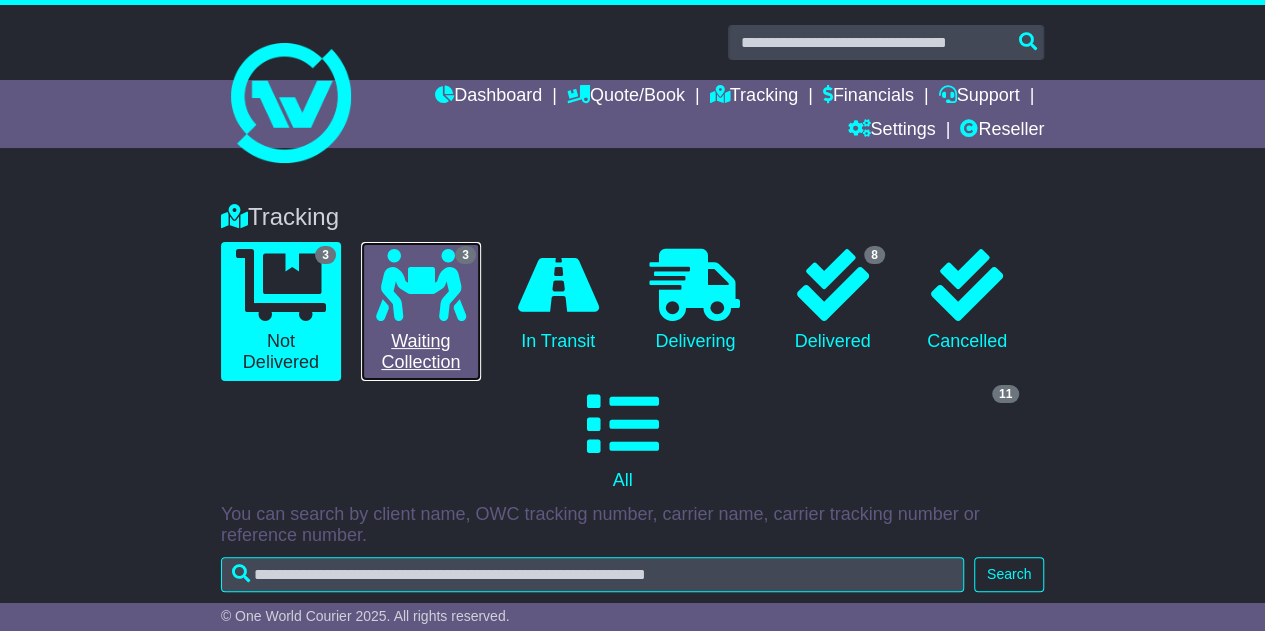 click at bounding box center [421, 285] 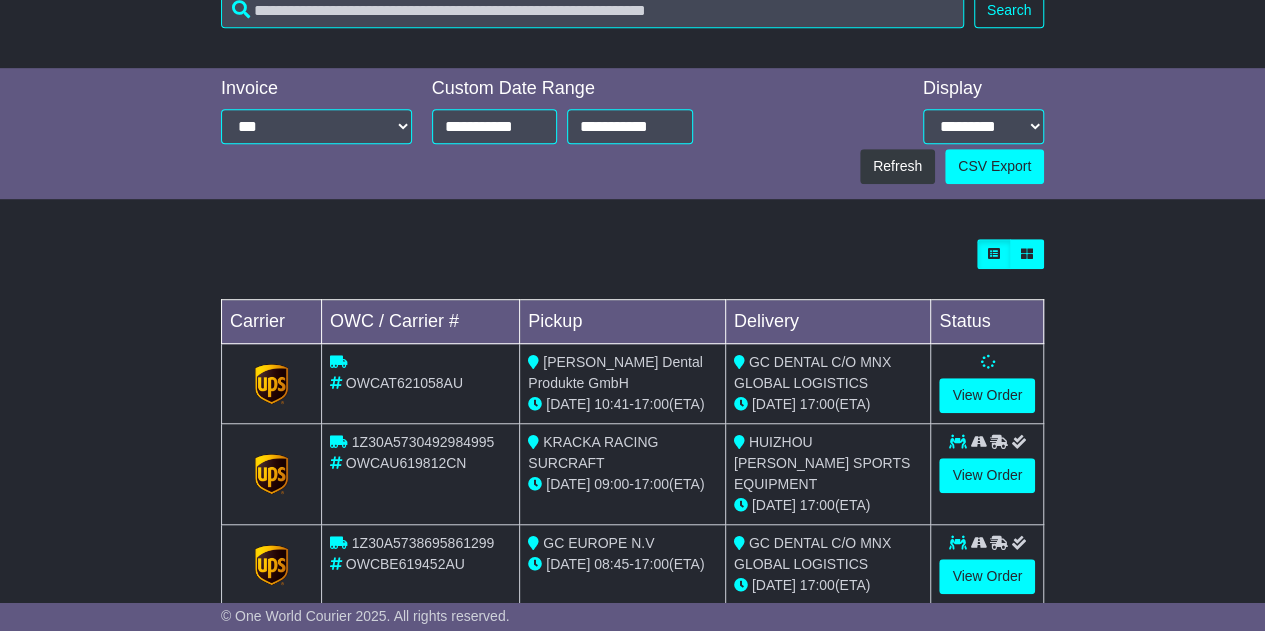 scroll, scrollTop: 584, scrollLeft: 0, axis: vertical 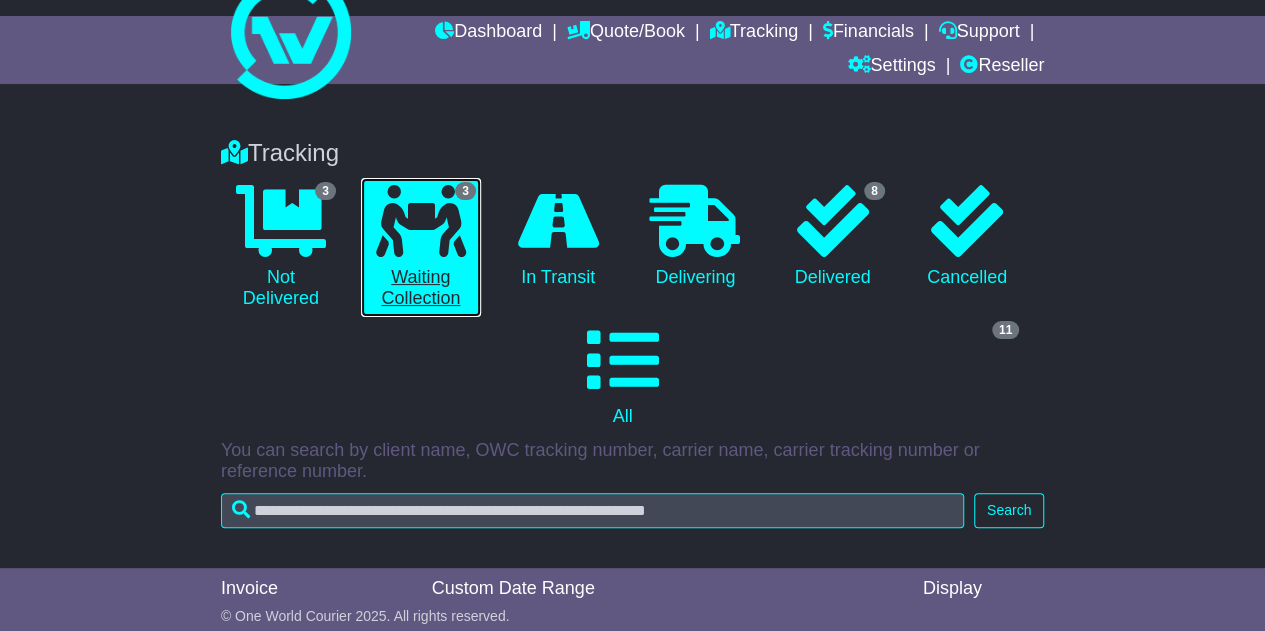click at bounding box center [421, 221] 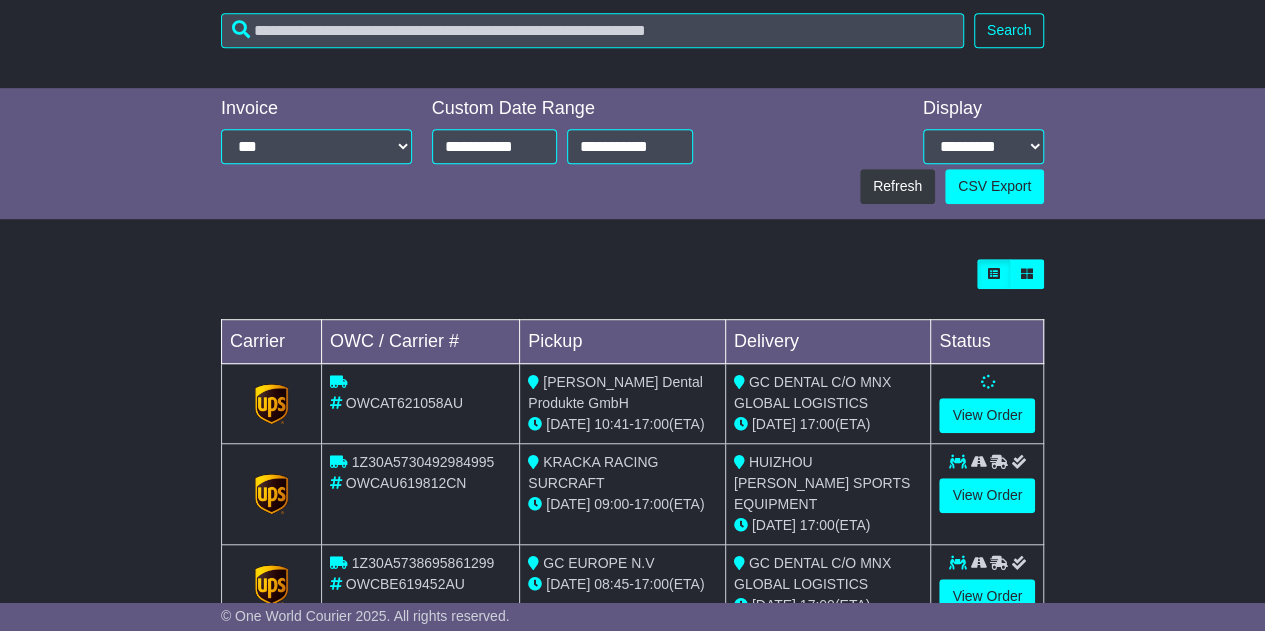 scroll, scrollTop: 584, scrollLeft: 0, axis: vertical 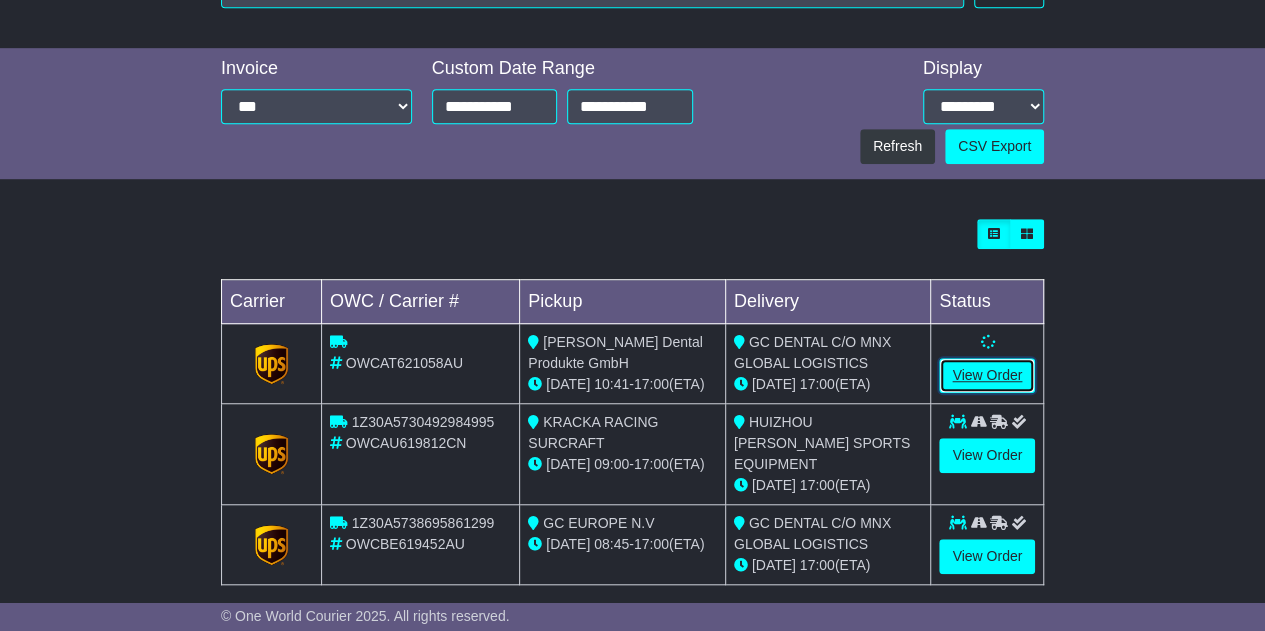 click on "View Order" at bounding box center (987, 375) 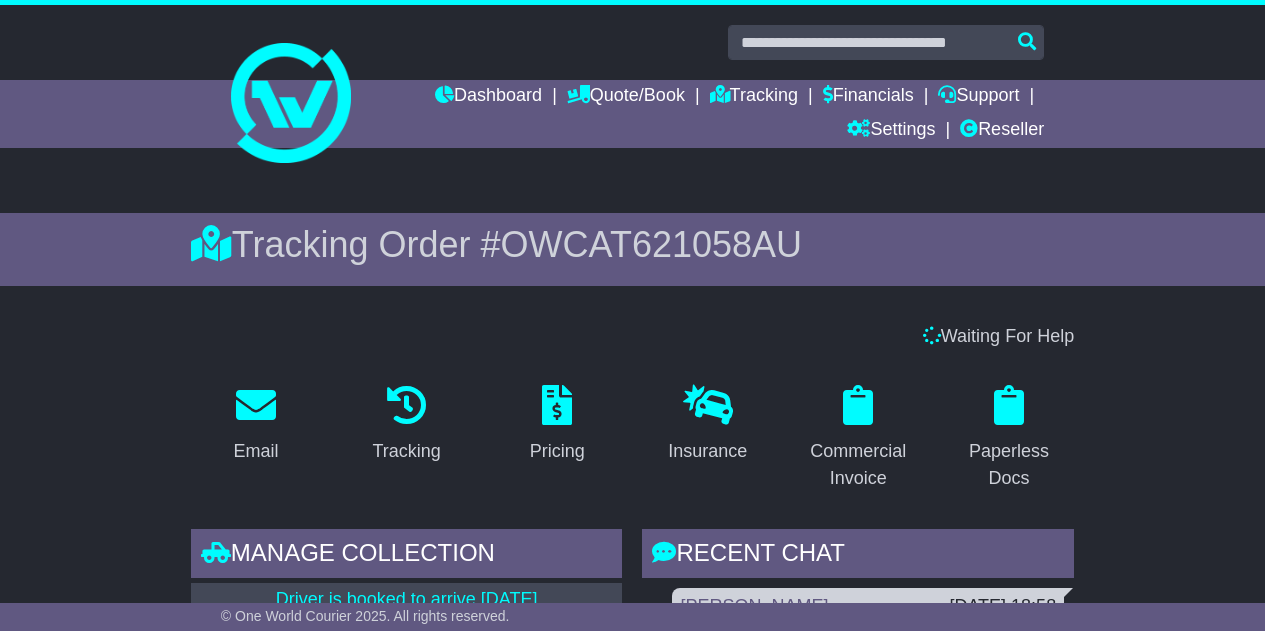 scroll, scrollTop: 0, scrollLeft: 0, axis: both 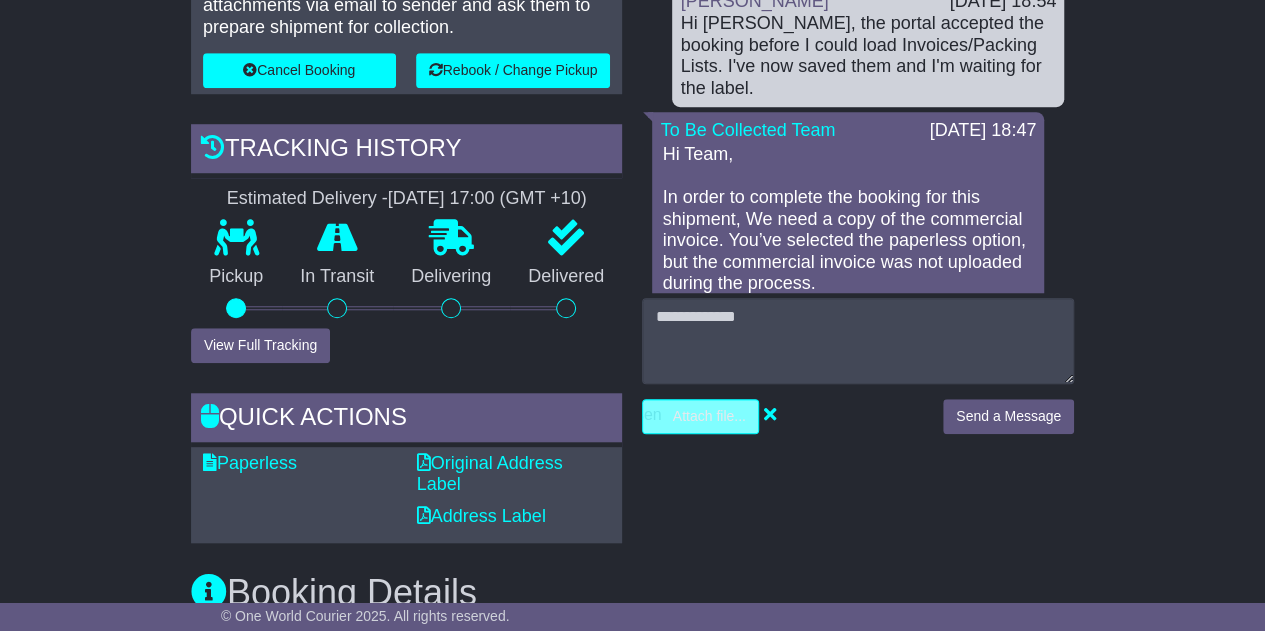 click at bounding box center [606, 416] 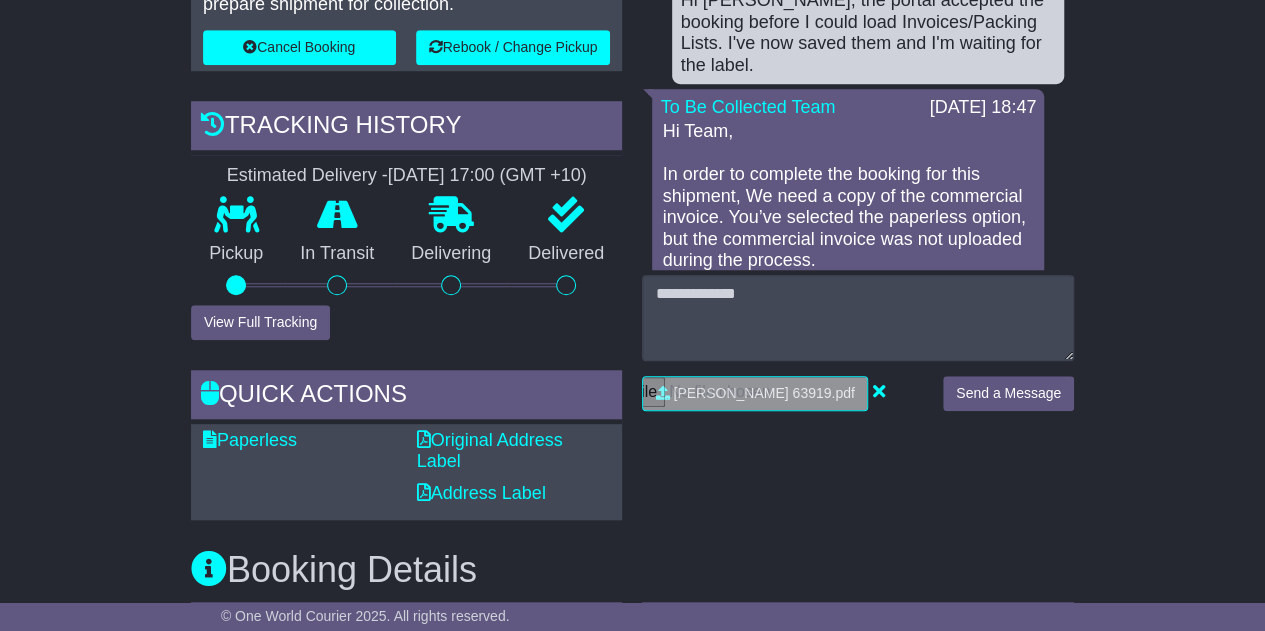 scroll, scrollTop: 716, scrollLeft: 0, axis: vertical 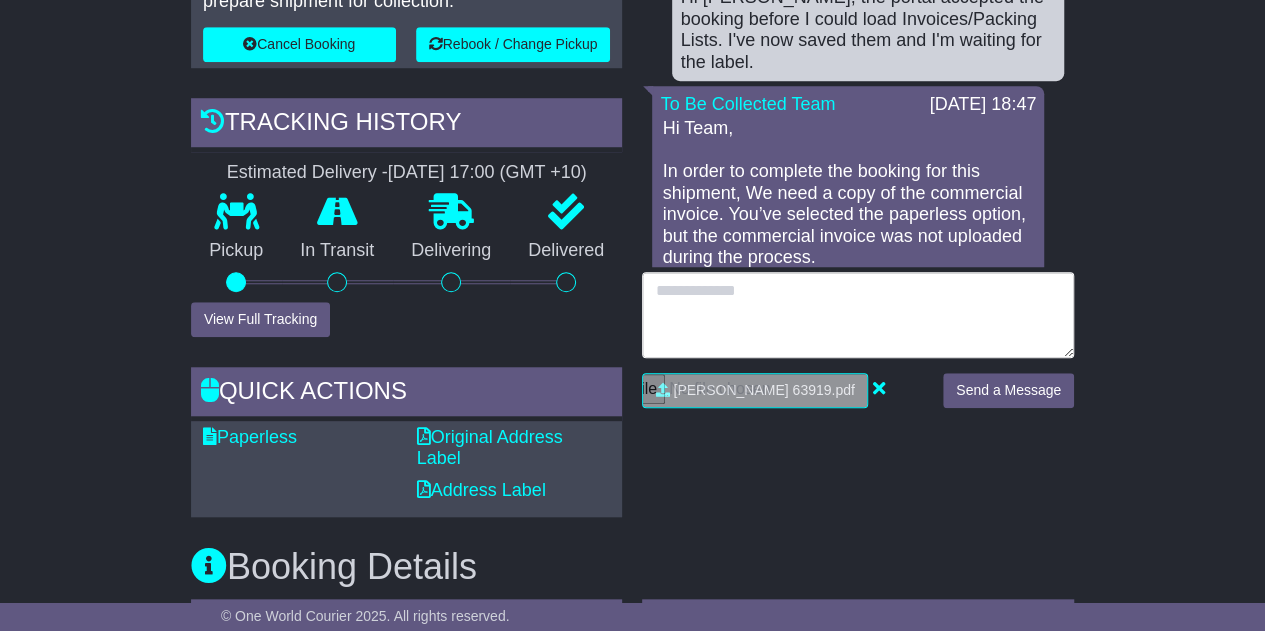 click at bounding box center (858, 315) 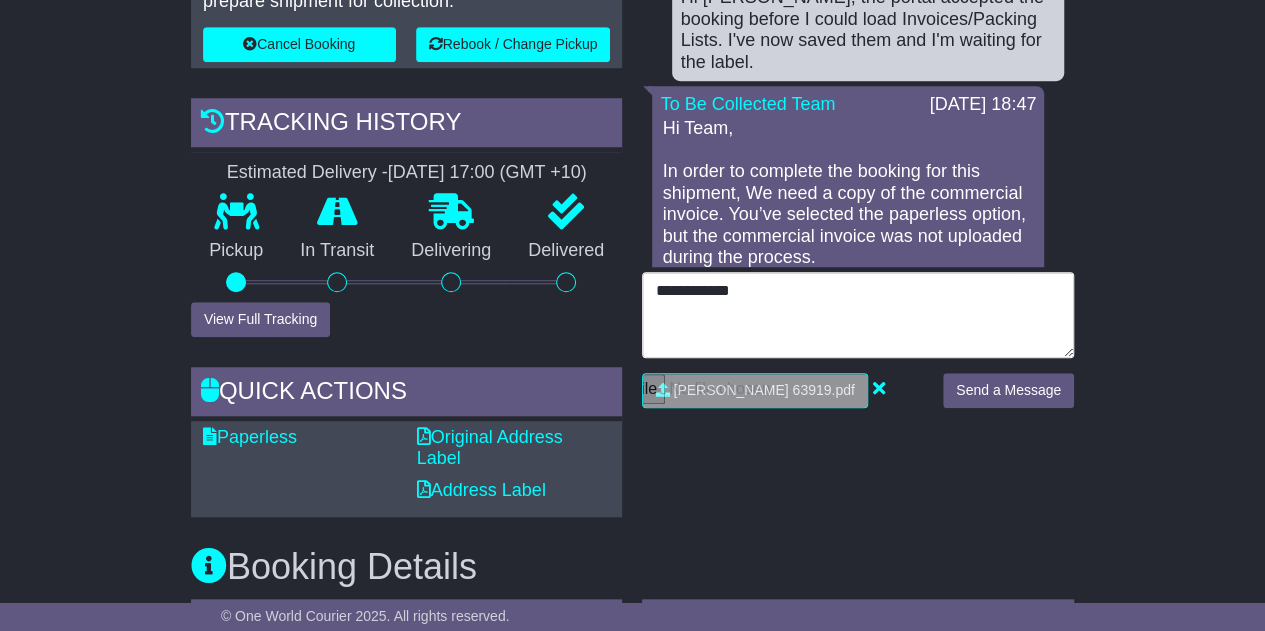 type on "**********" 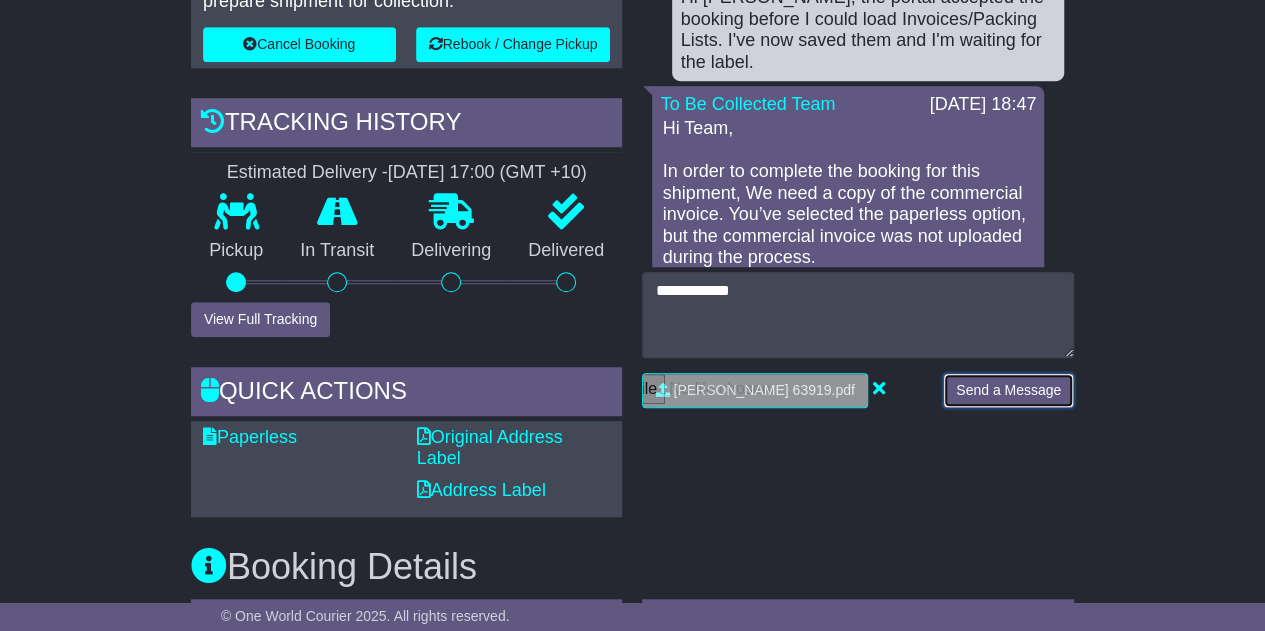 click on "Send a Message" at bounding box center (1008, 390) 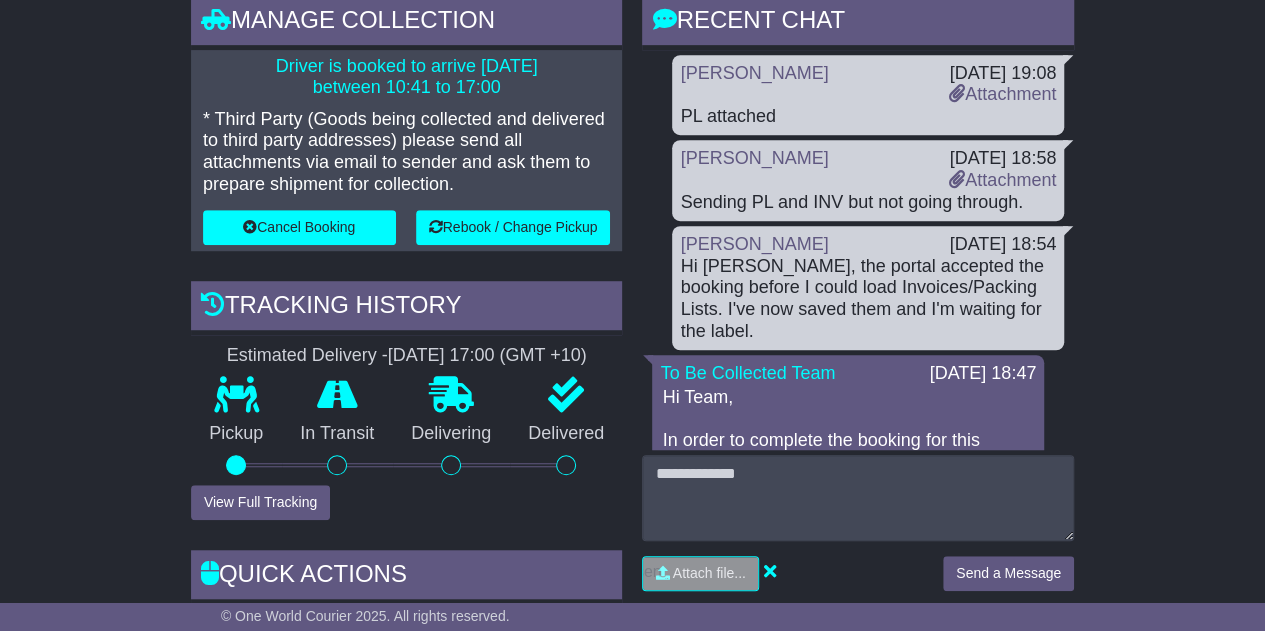 scroll, scrollTop: 540, scrollLeft: 0, axis: vertical 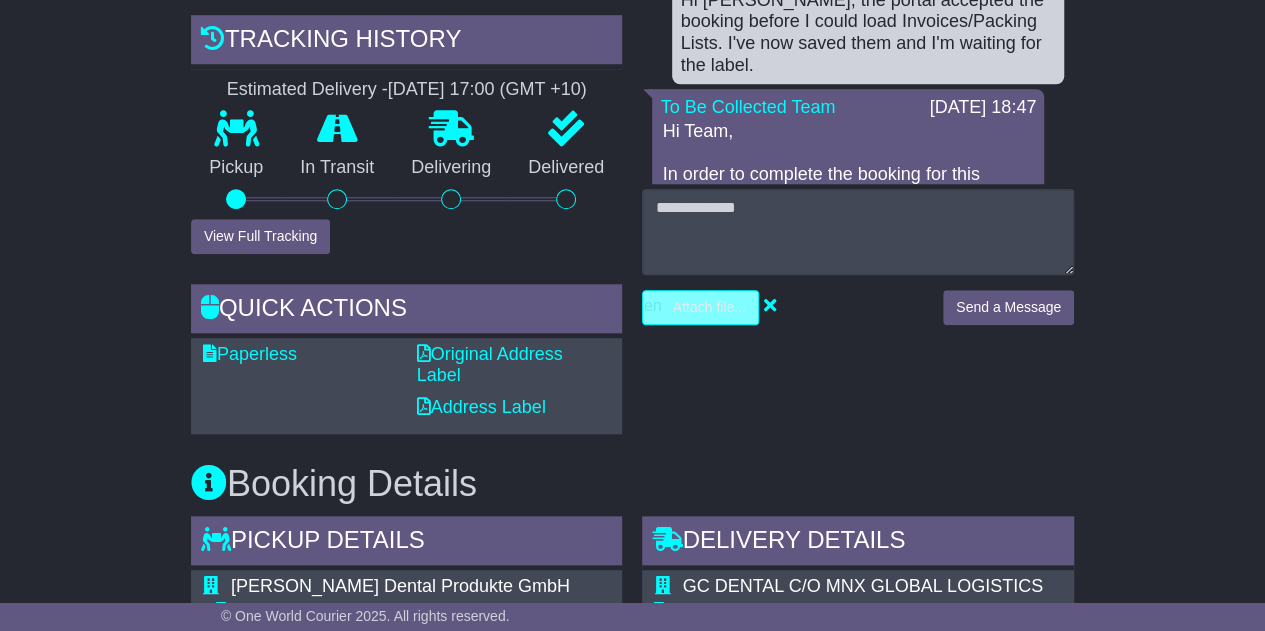 click at bounding box center (606, 307) 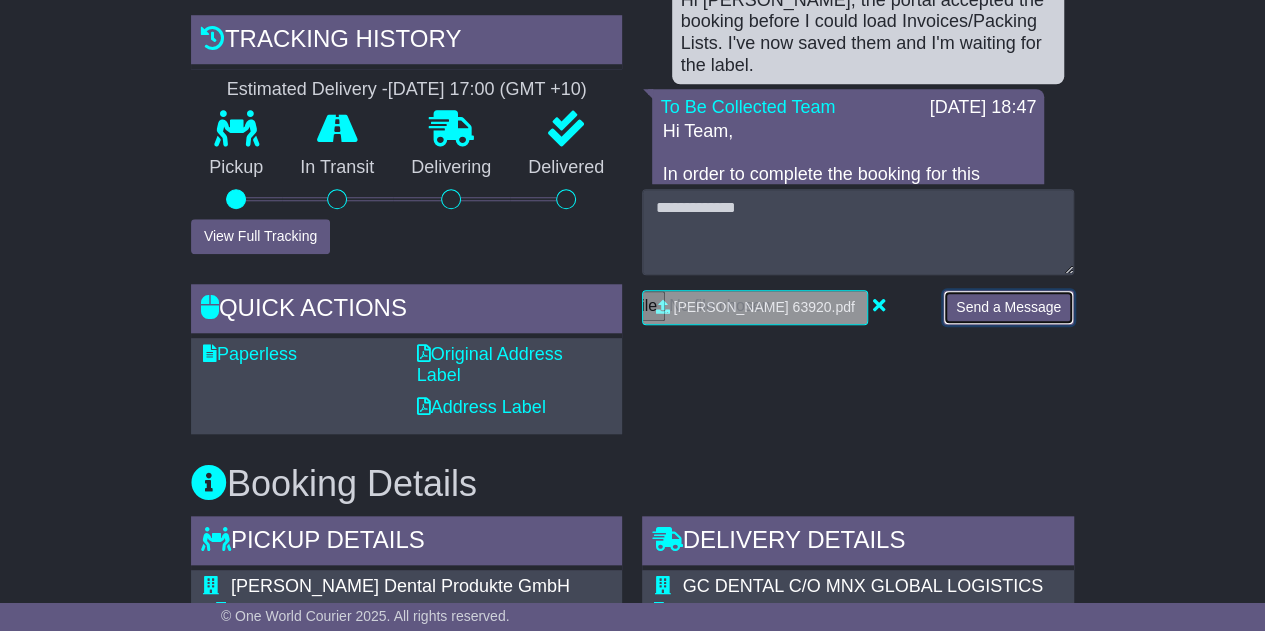 click on "Send a Message" at bounding box center (1008, 307) 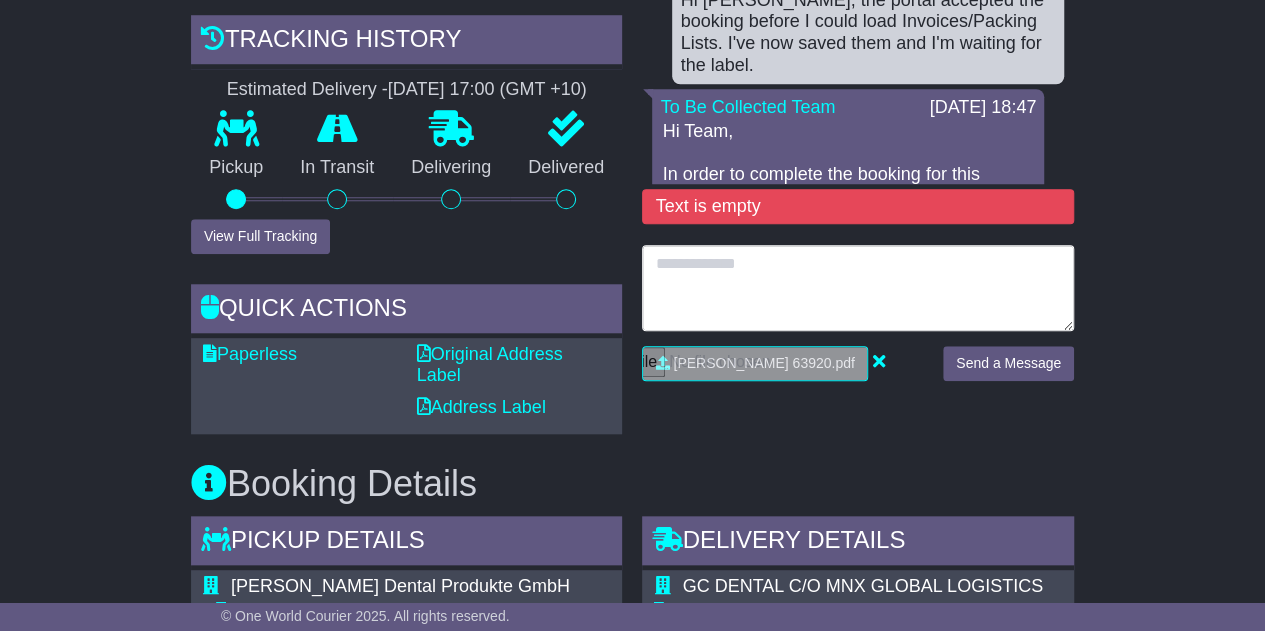 click at bounding box center (858, 288) 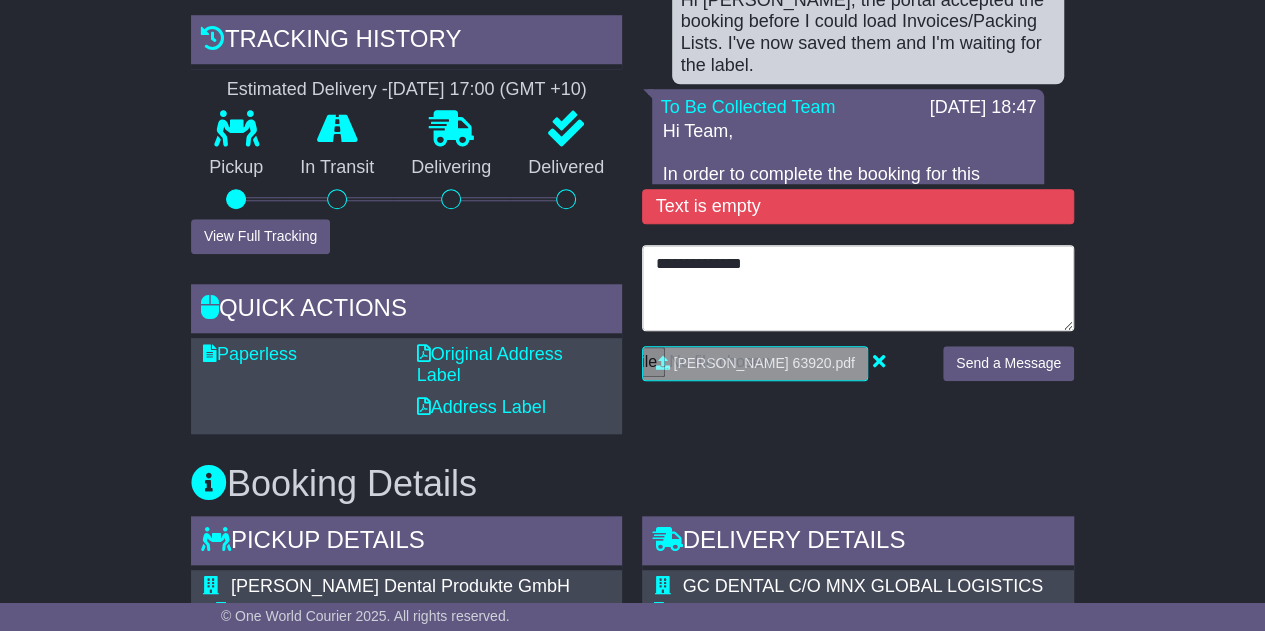 type on "**********" 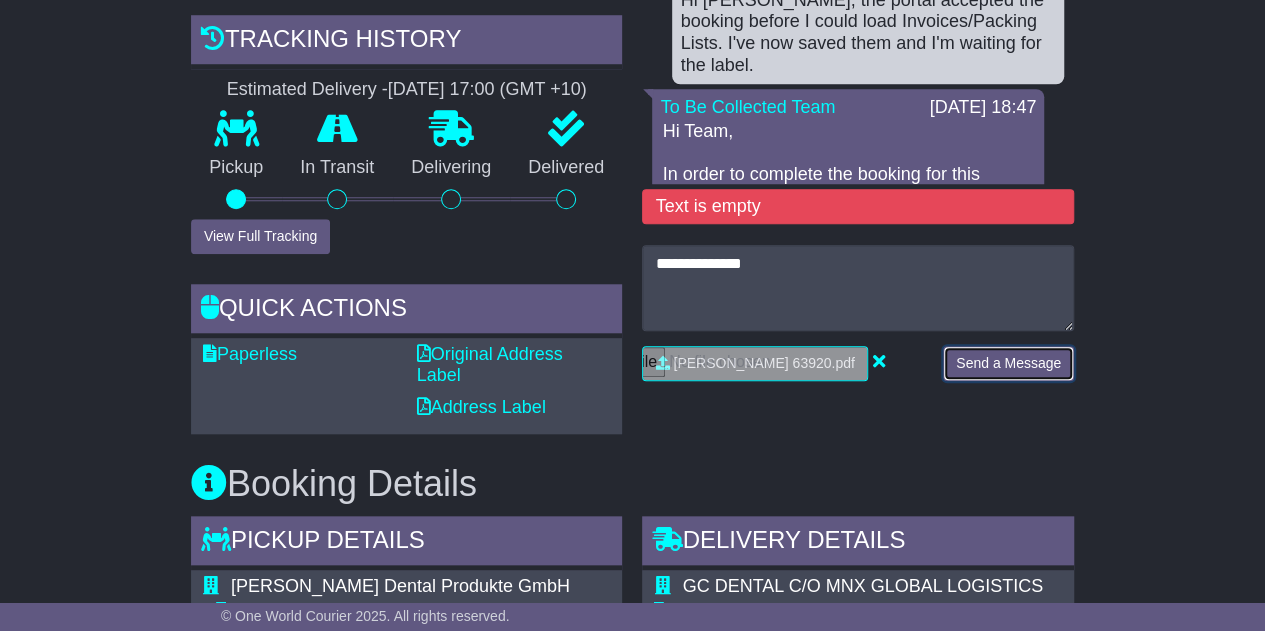 click on "Send a Message" at bounding box center [1008, 363] 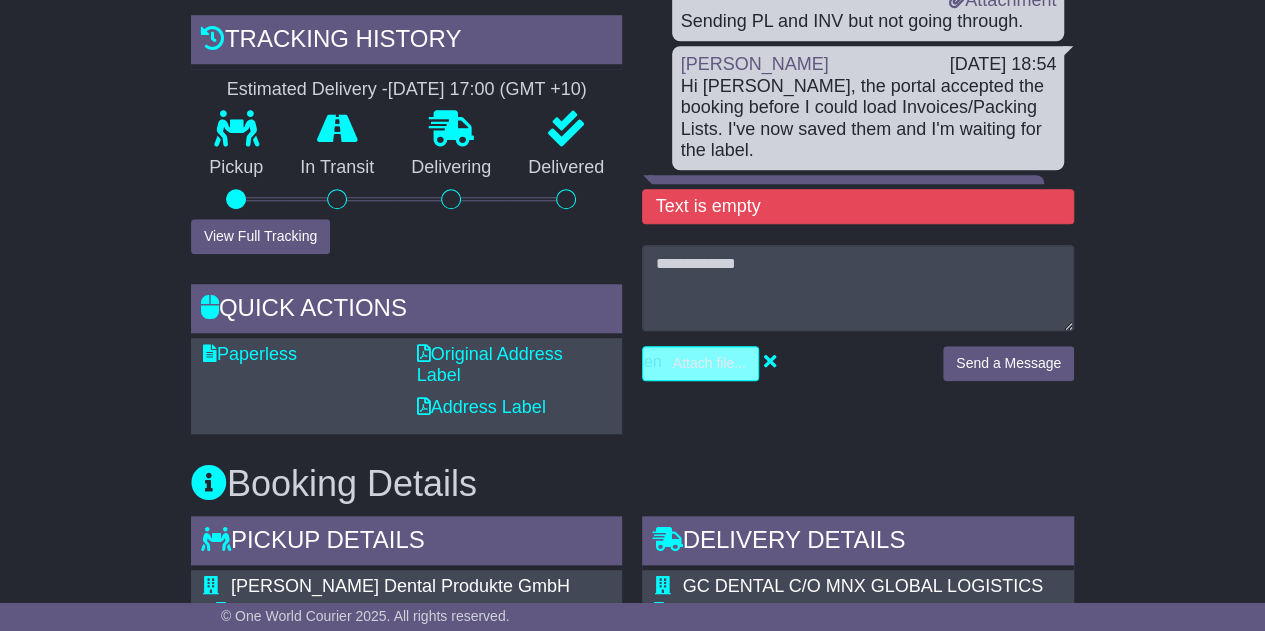 click at bounding box center [606, 363] 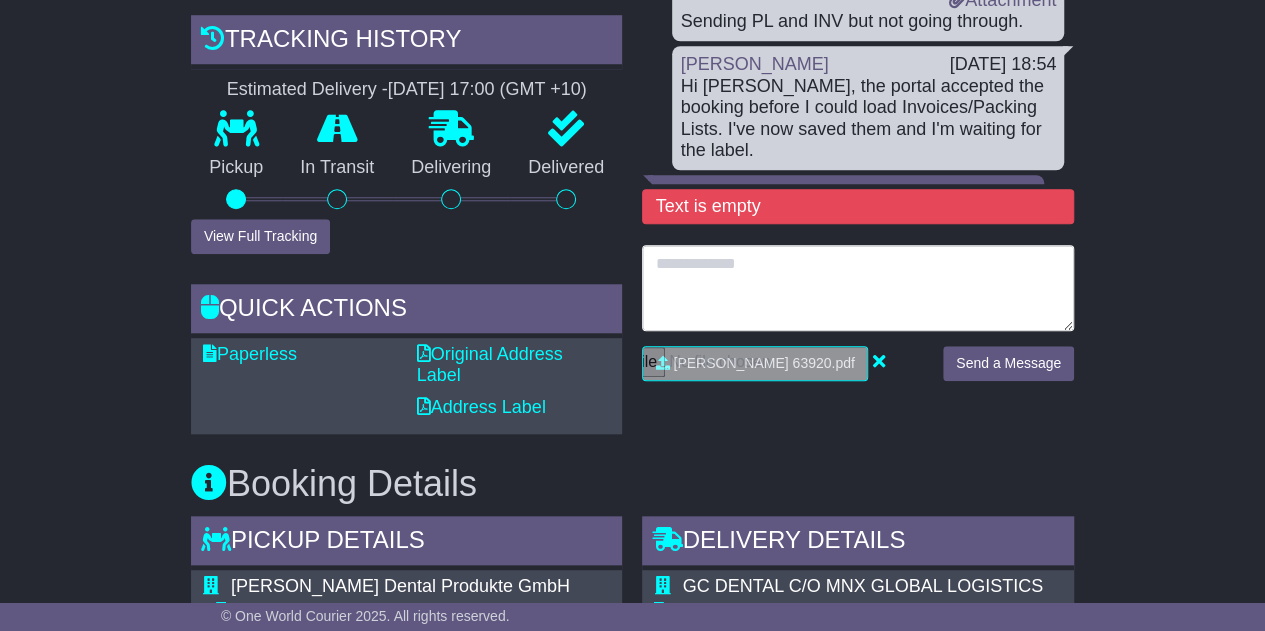 click at bounding box center (858, 288) 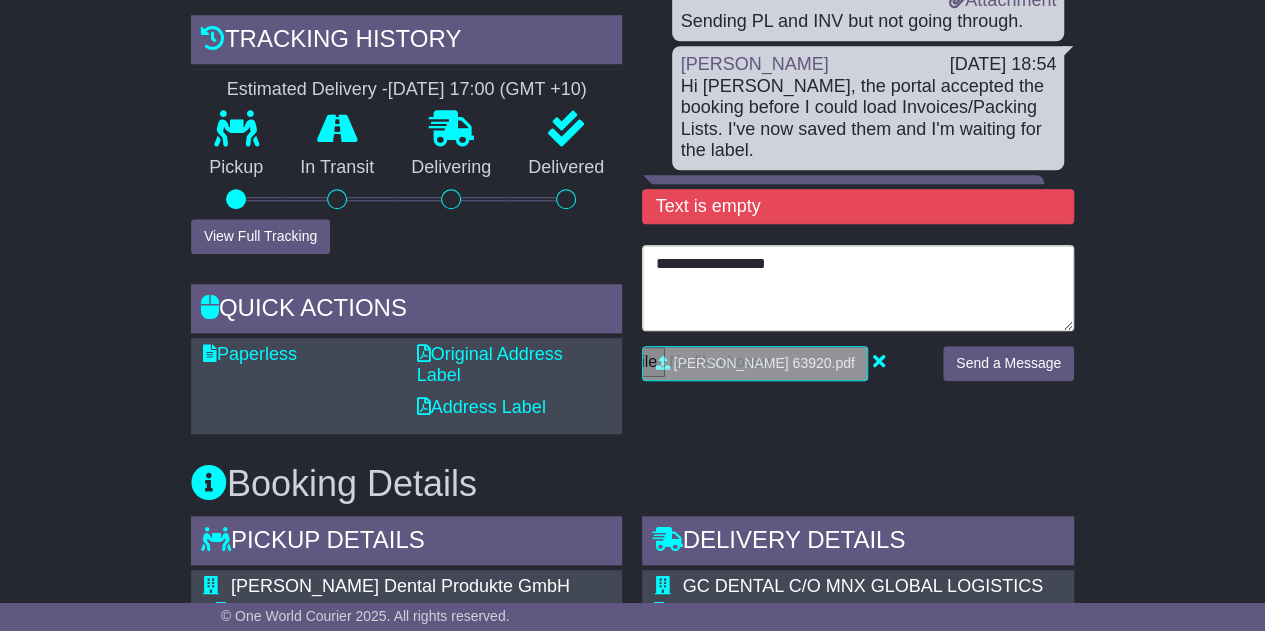 type on "**********" 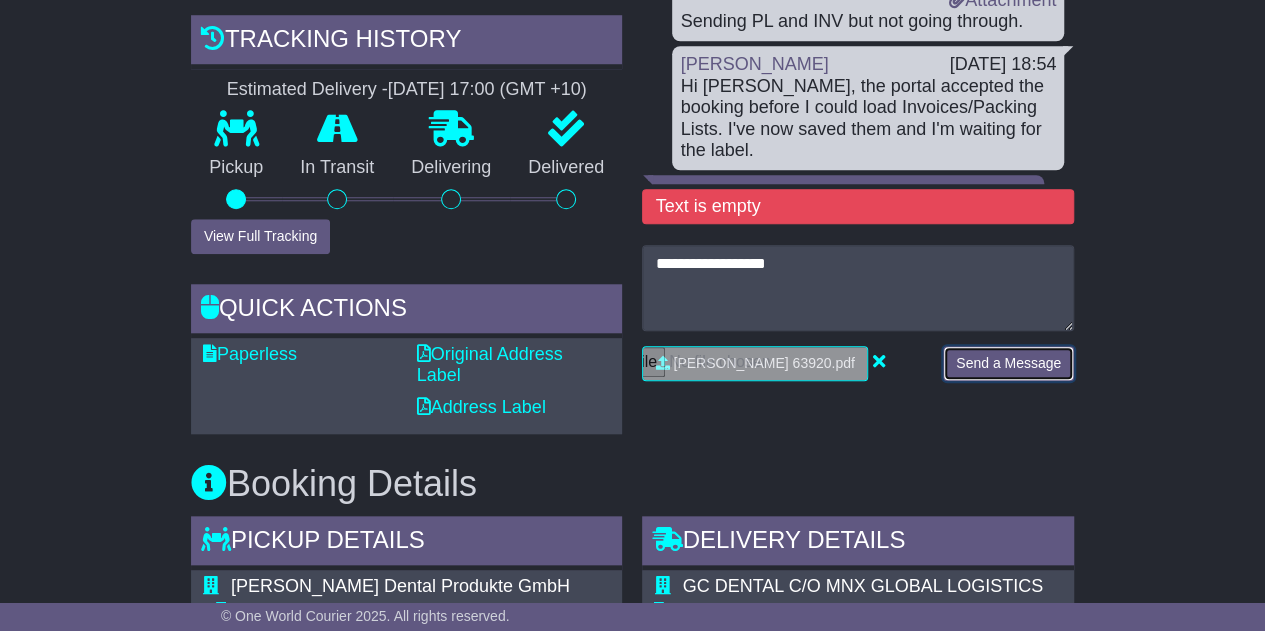 click on "Send a Message" at bounding box center [1008, 363] 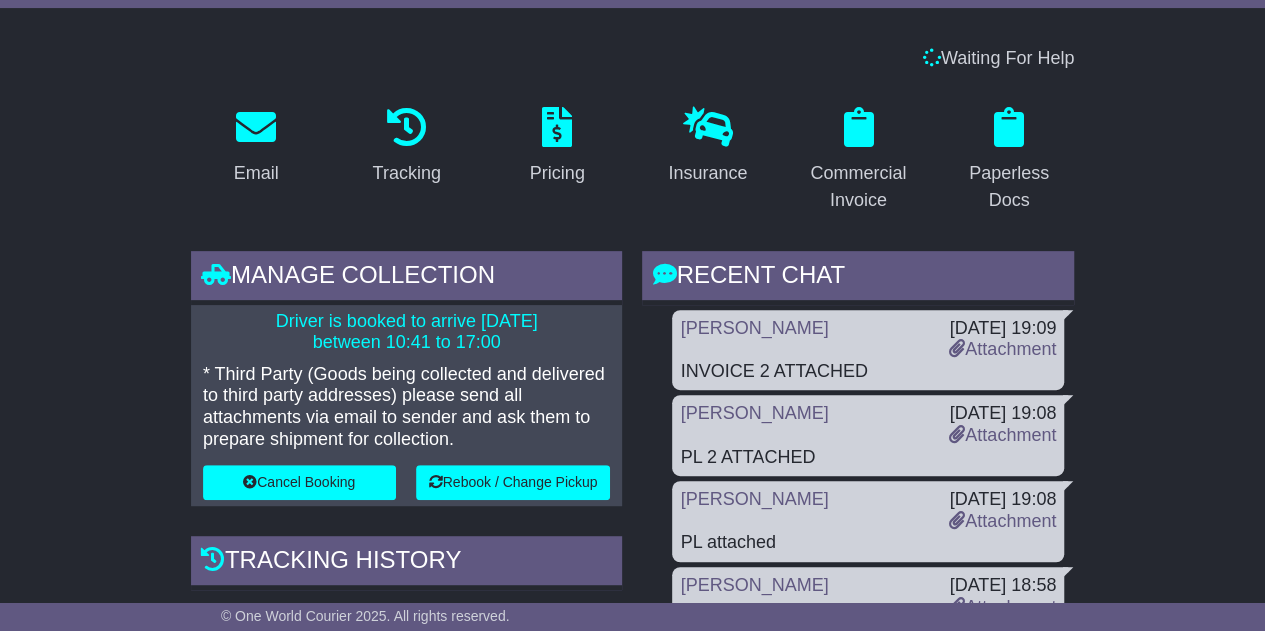 scroll, scrollTop: 306, scrollLeft: 0, axis: vertical 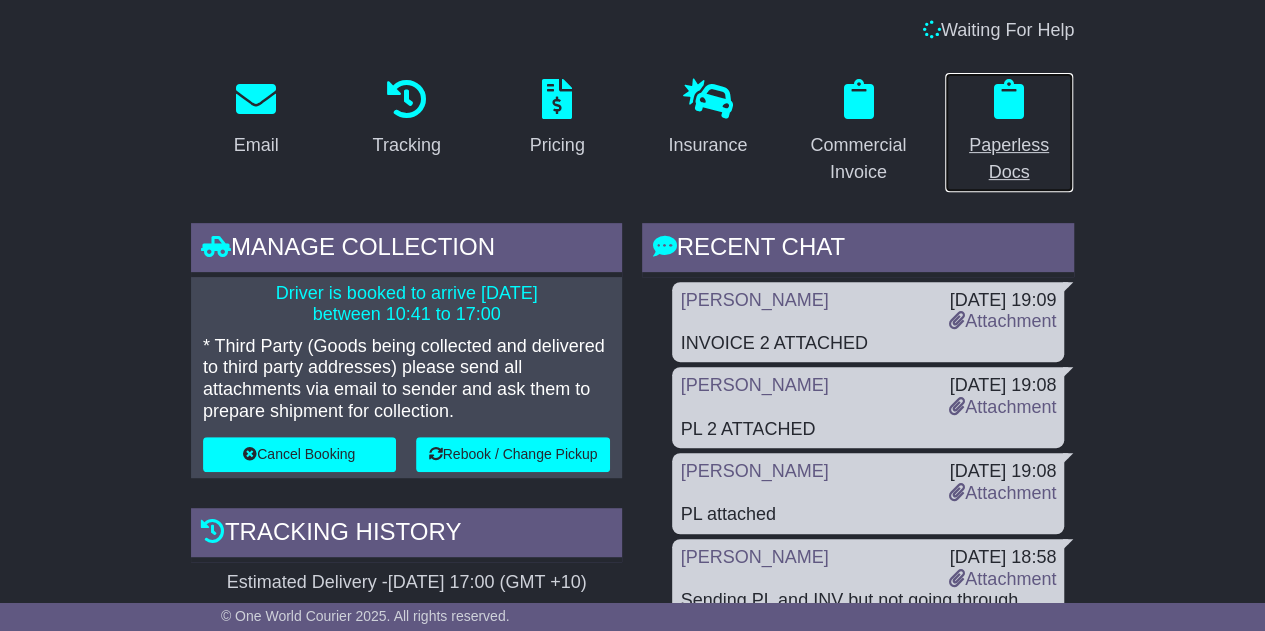 click on "Paperless Docs" at bounding box center (1009, 132) 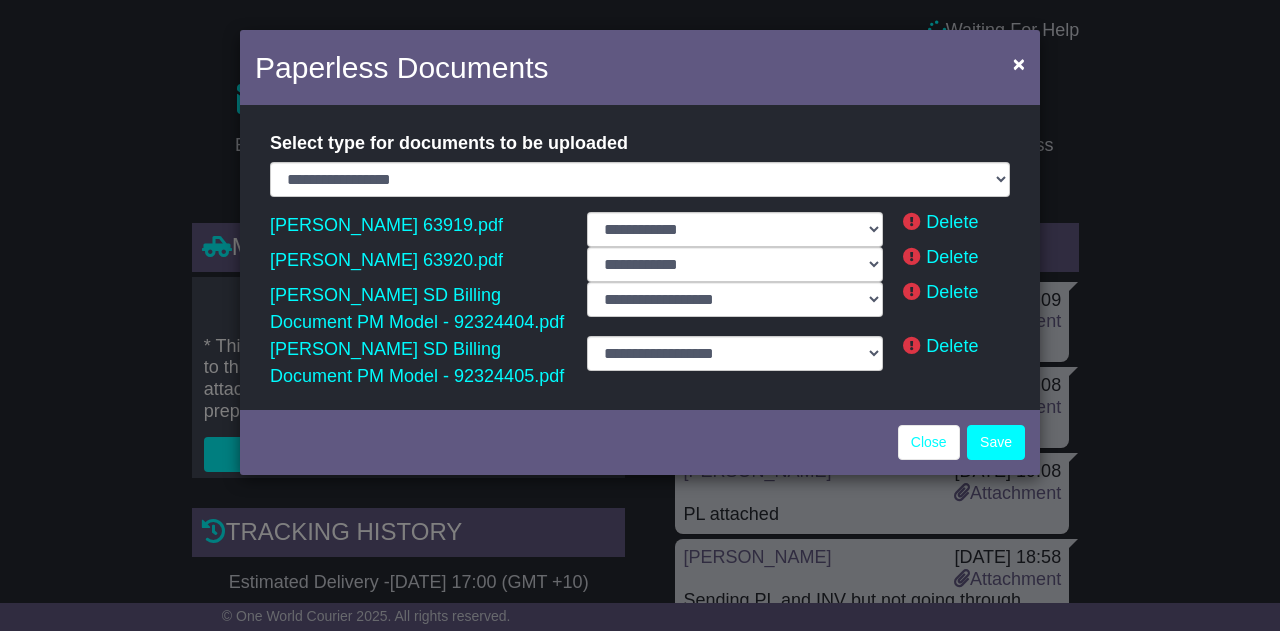 click on "Delete" at bounding box center (956, 363) 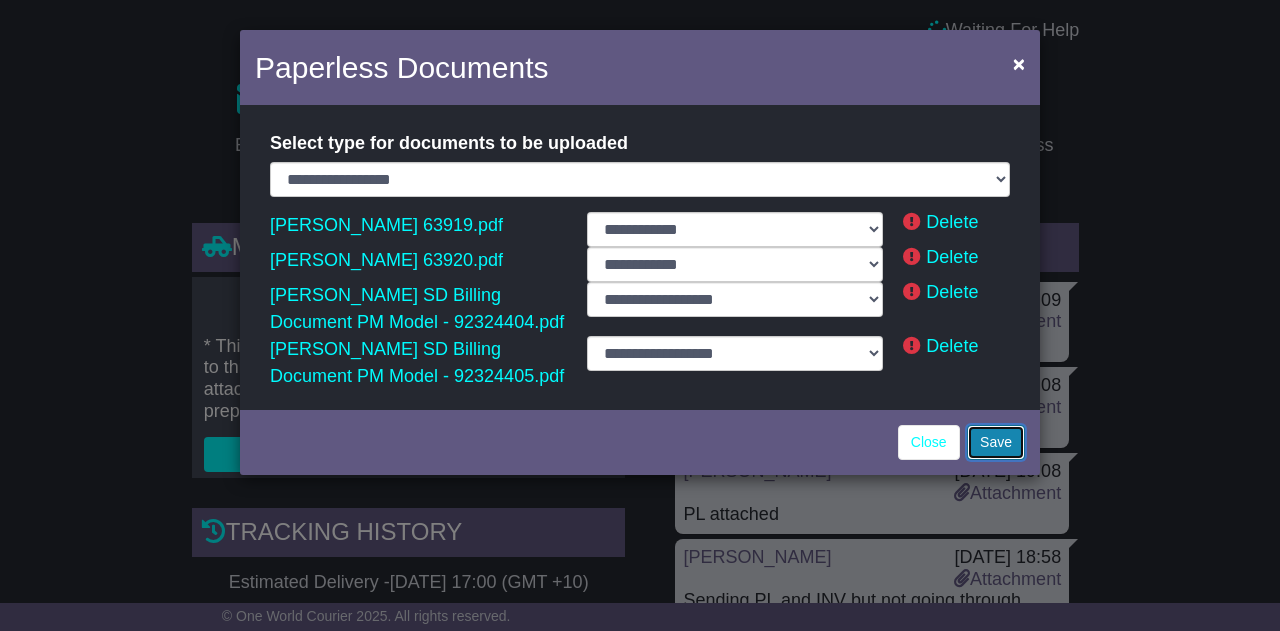 click on "Save" at bounding box center (996, 442) 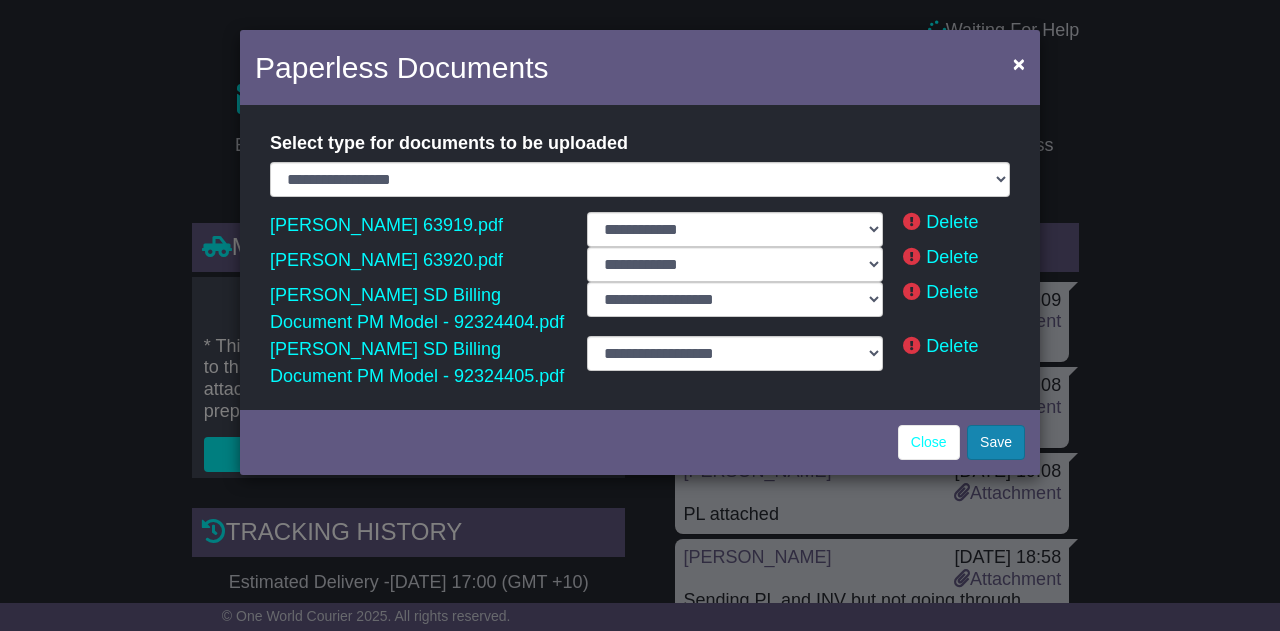 select on "**********" 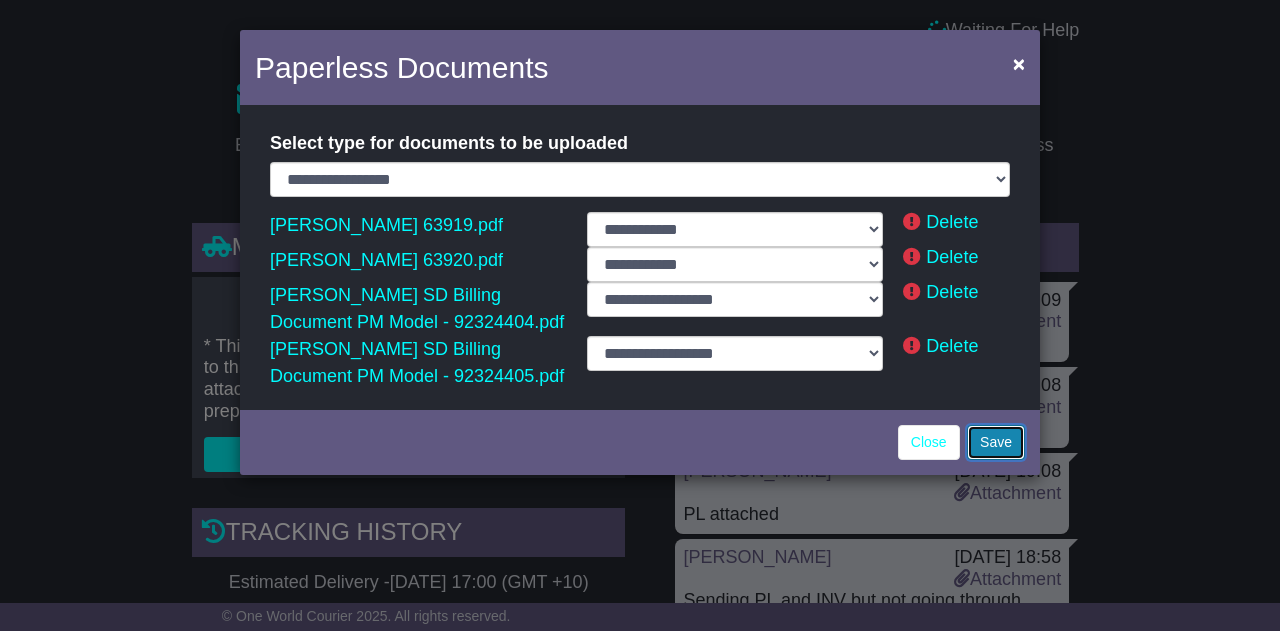 click on "Save" at bounding box center (996, 442) 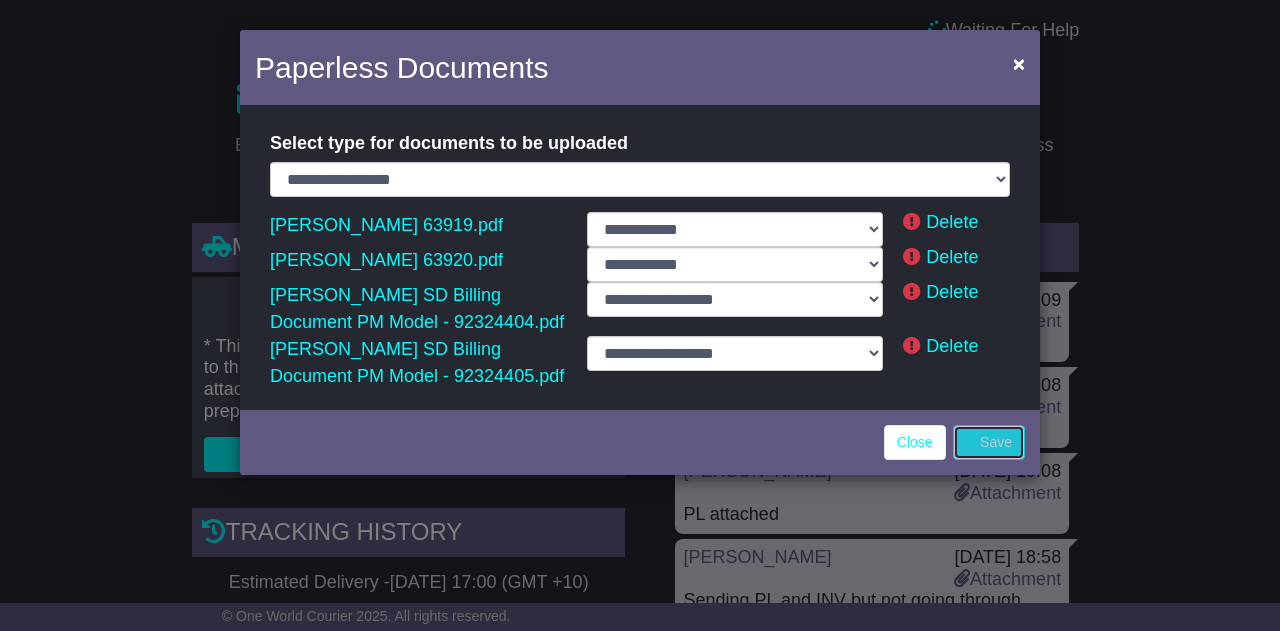 click on "Save" at bounding box center (989, 442) 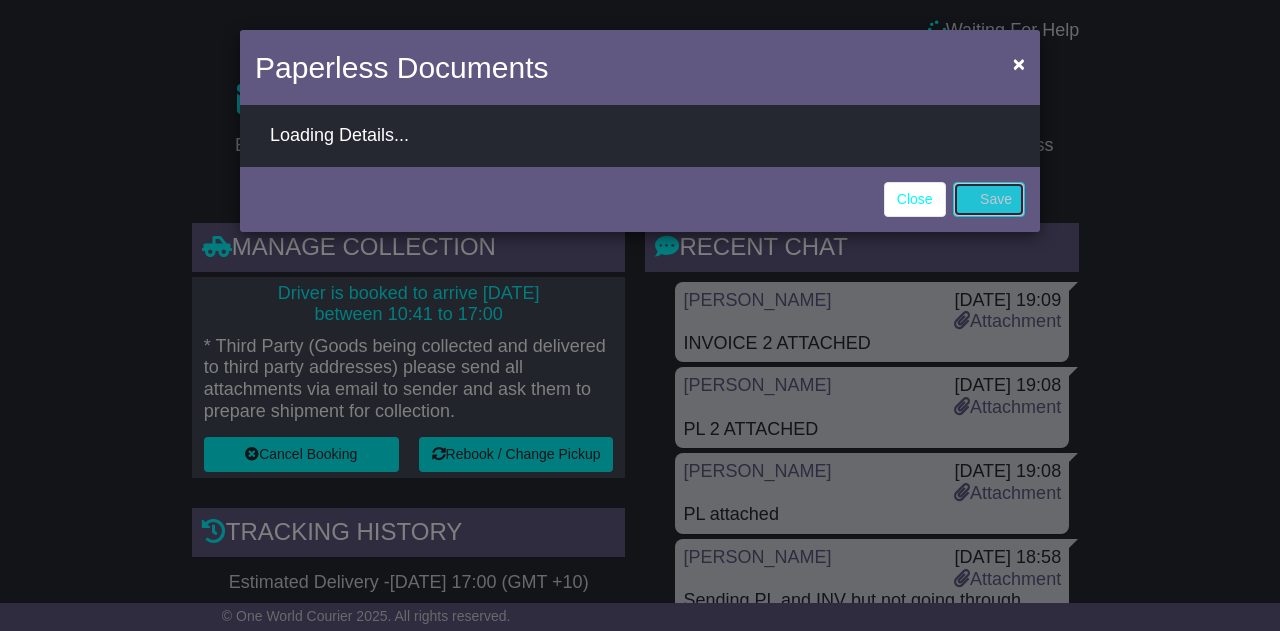 click on "Save" at bounding box center (989, 199) 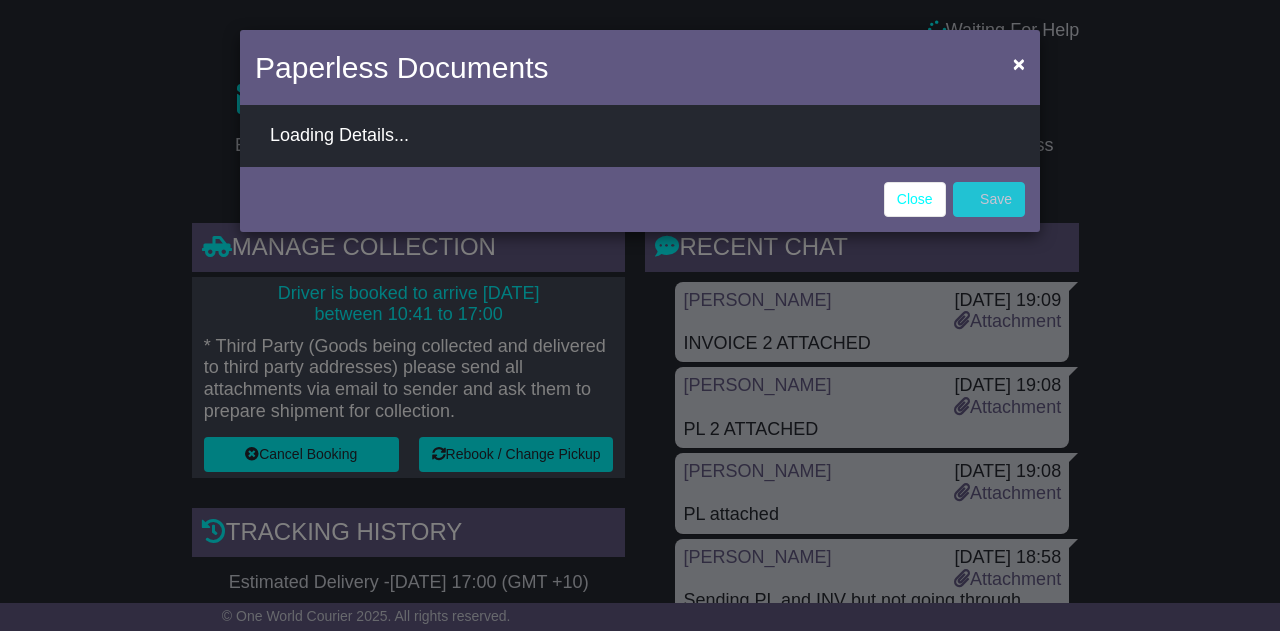 select on "**********" 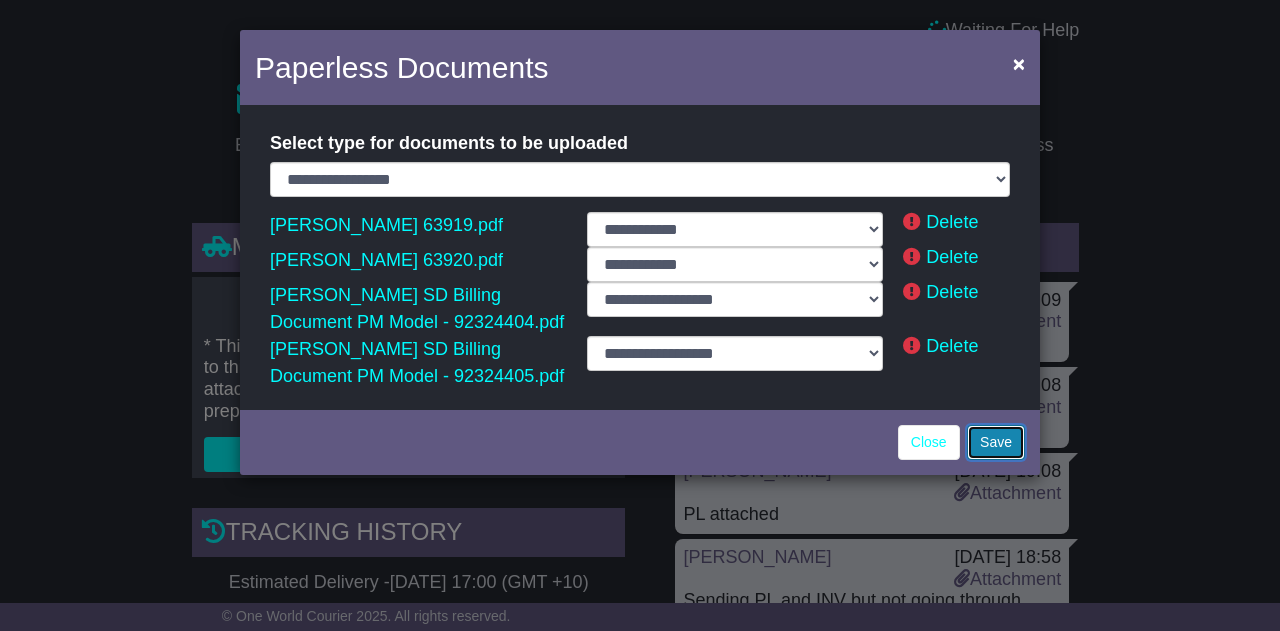 click on "Save" at bounding box center (996, 442) 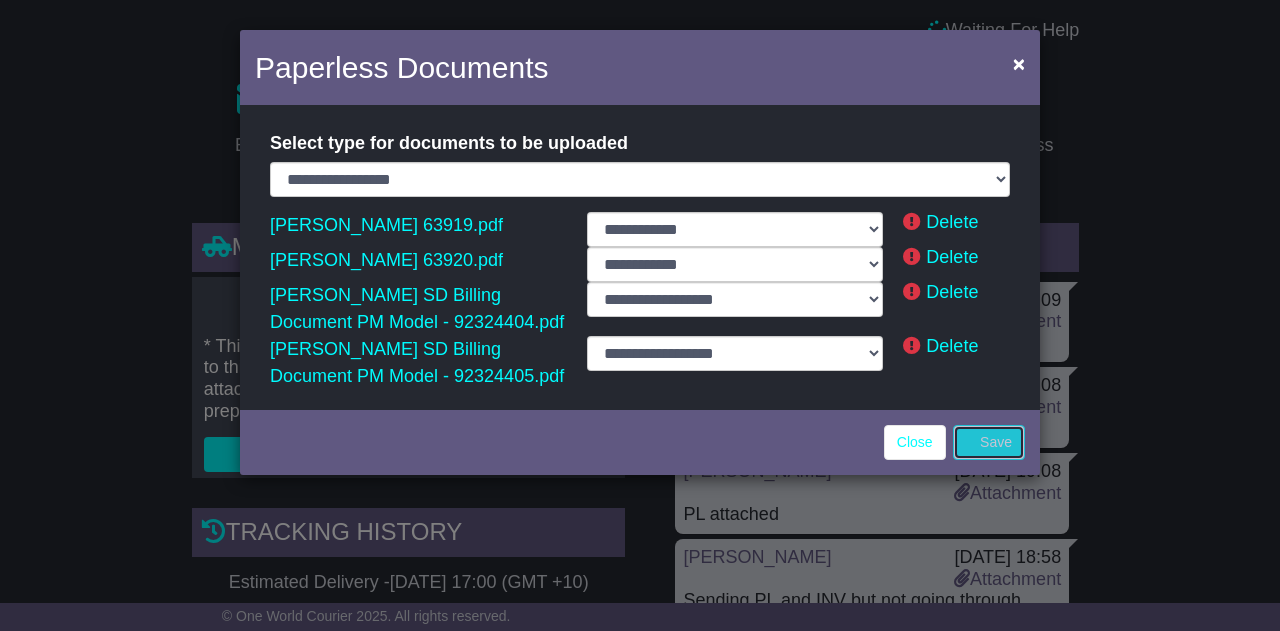 click on "Save" at bounding box center (989, 442) 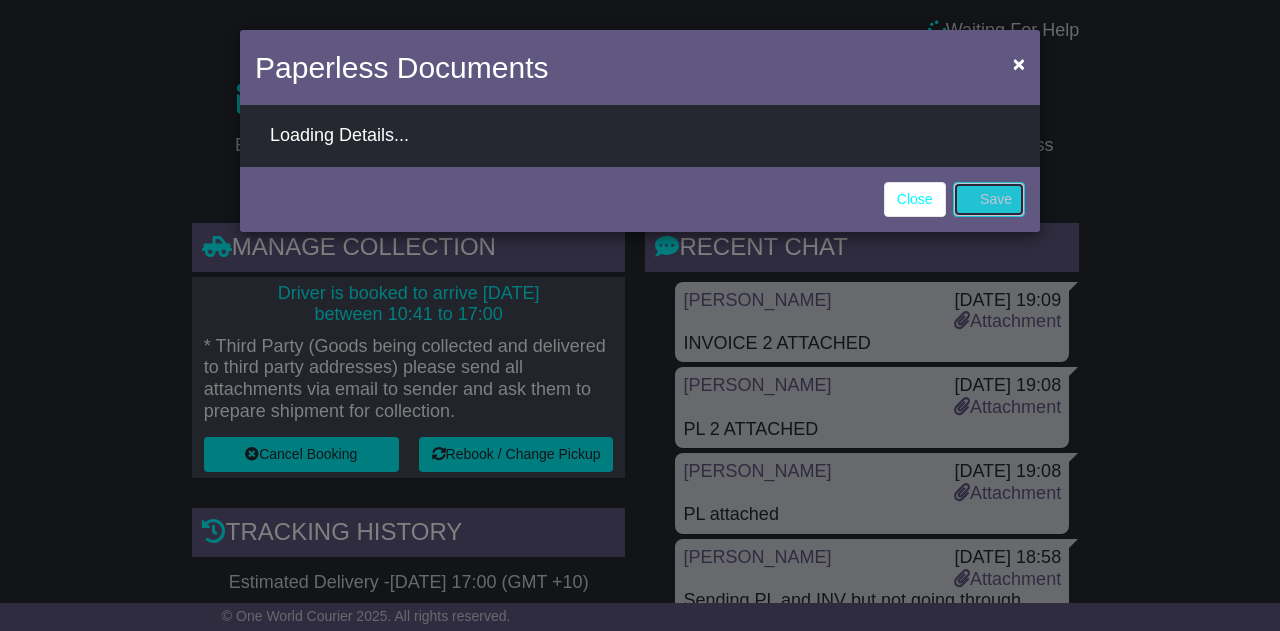 click on "Save" at bounding box center [989, 199] 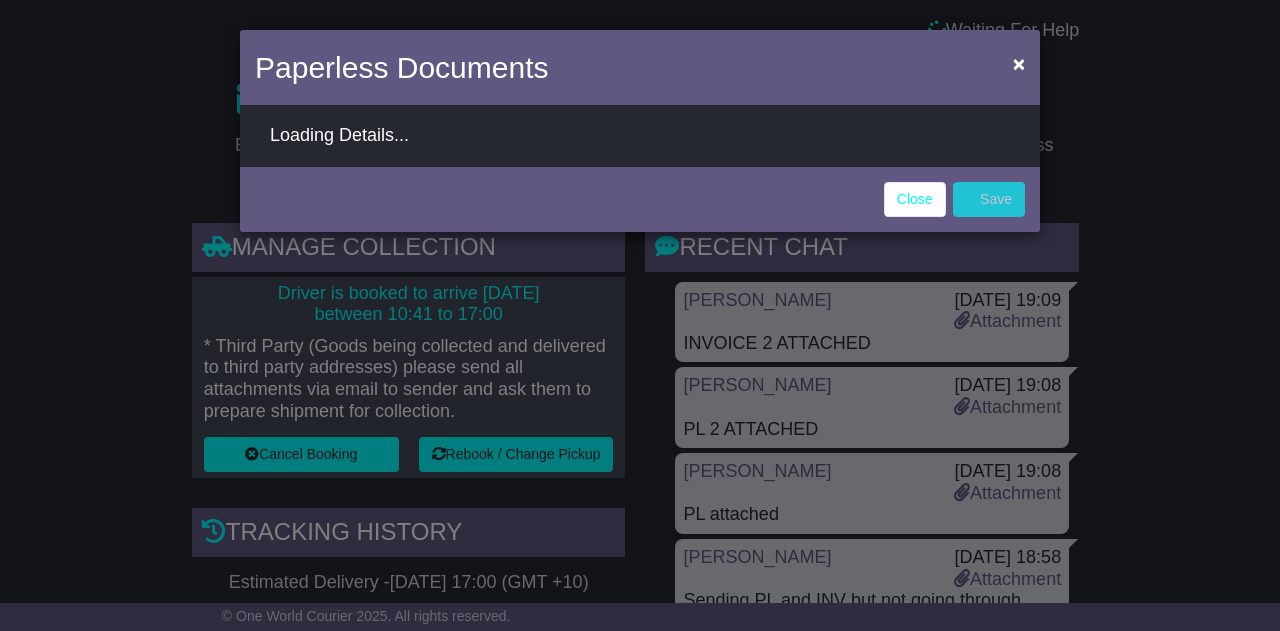 select on "**********" 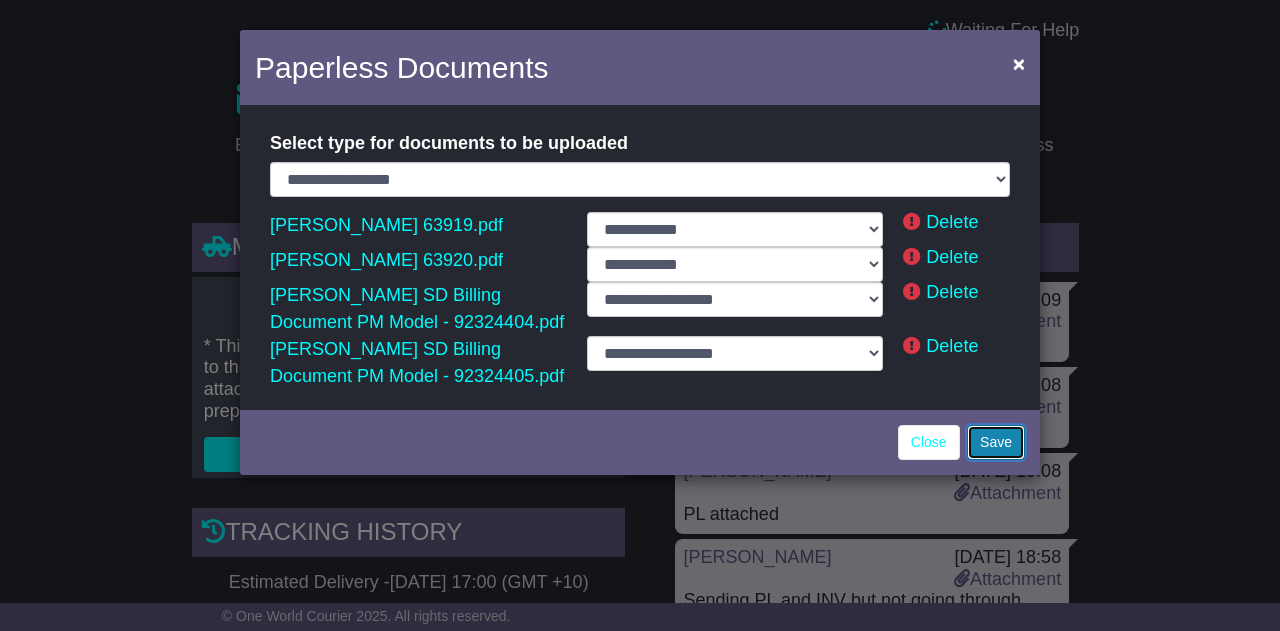 click on "Save" at bounding box center (996, 442) 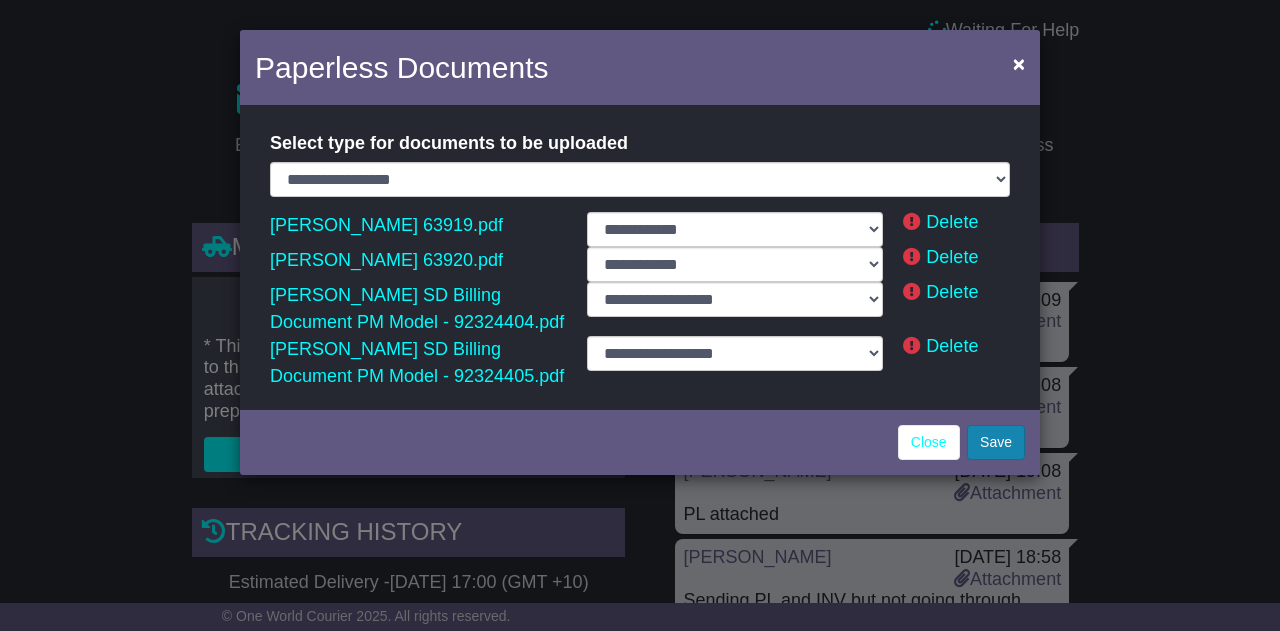 select on "**********" 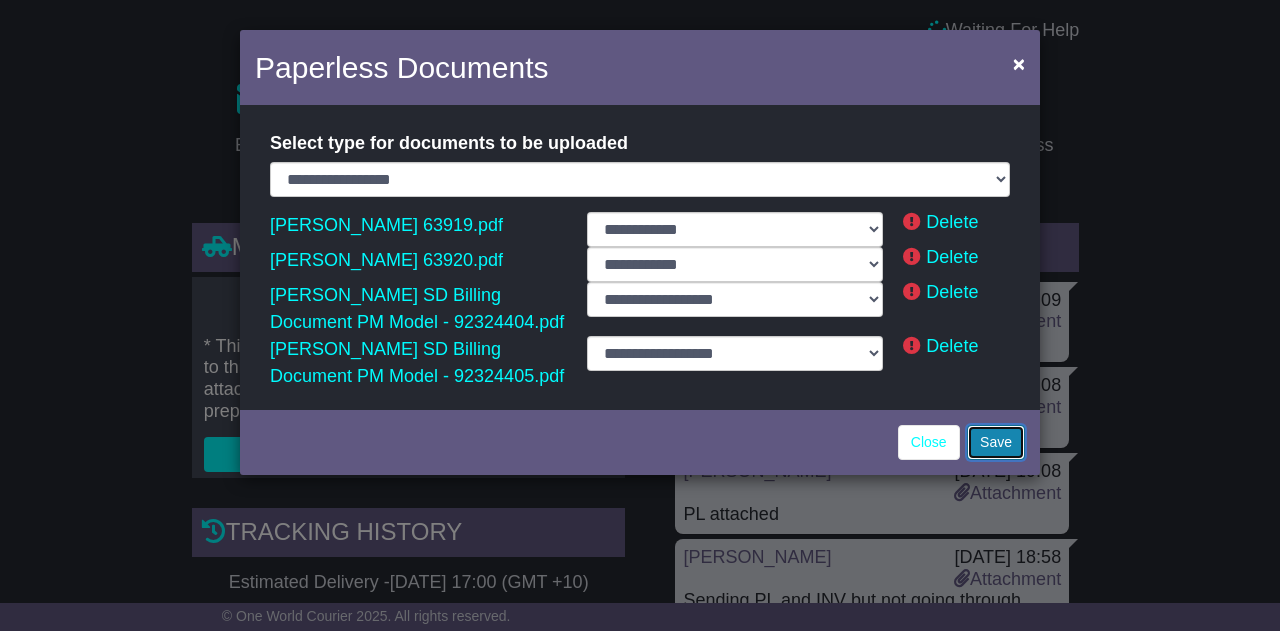 click on "Save" at bounding box center [996, 442] 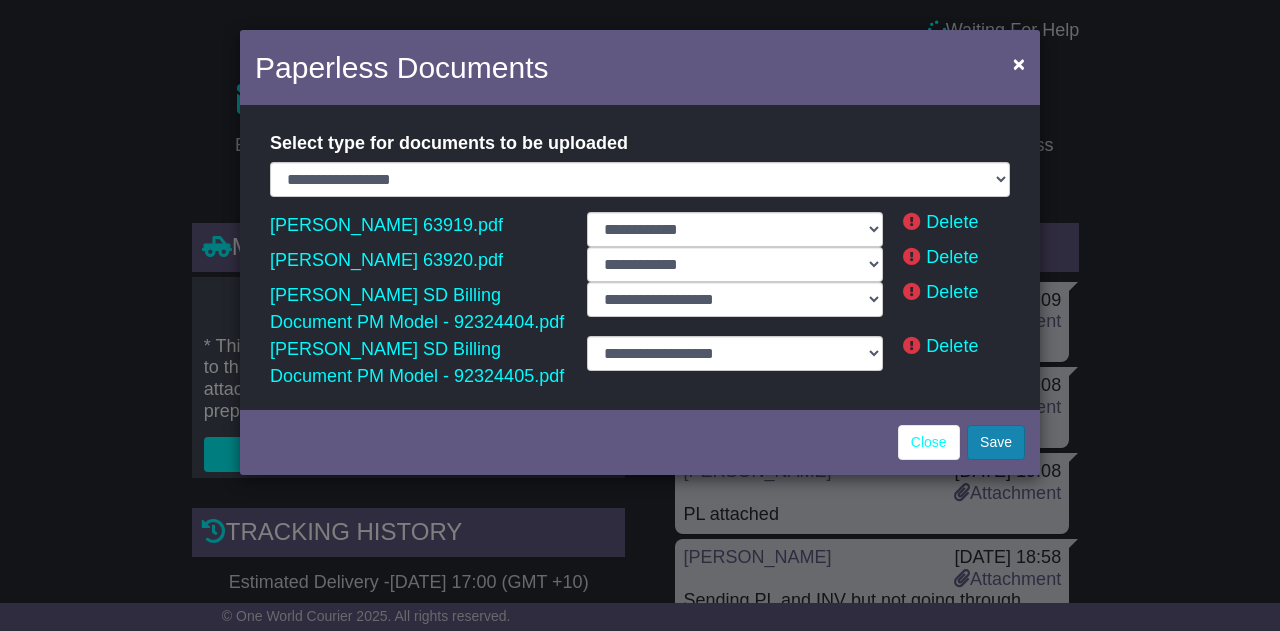 select on "**********" 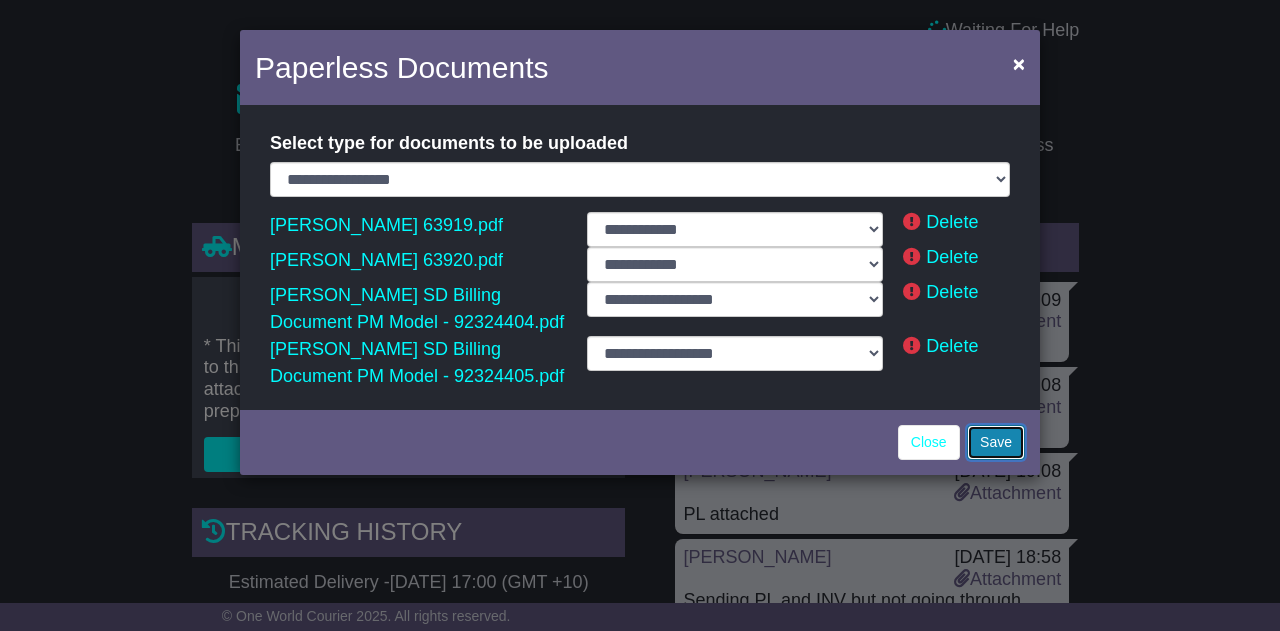 click on "Save" at bounding box center (996, 442) 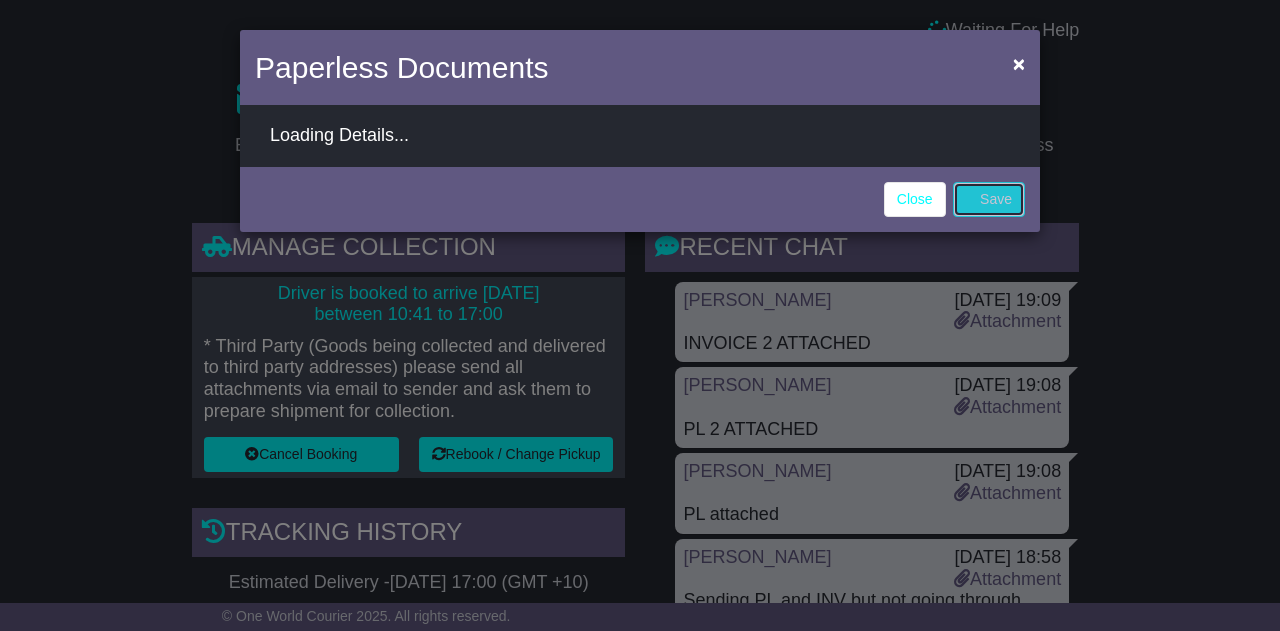 select on "**********" 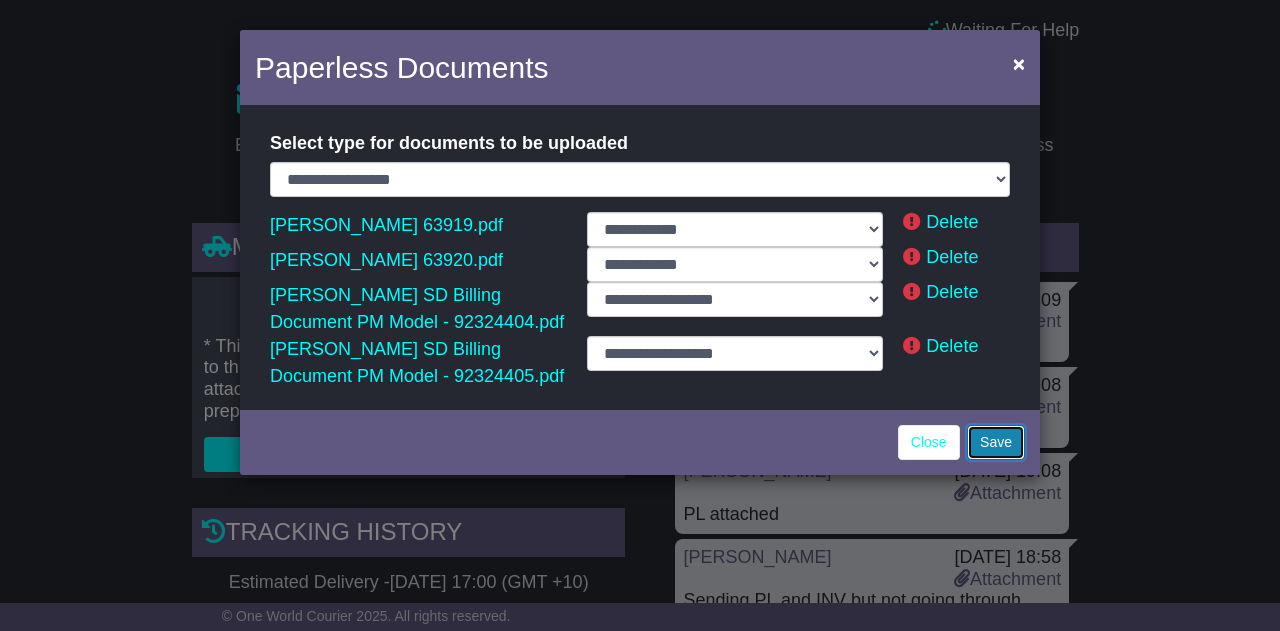 click on "Save" at bounding box center (996, 442) 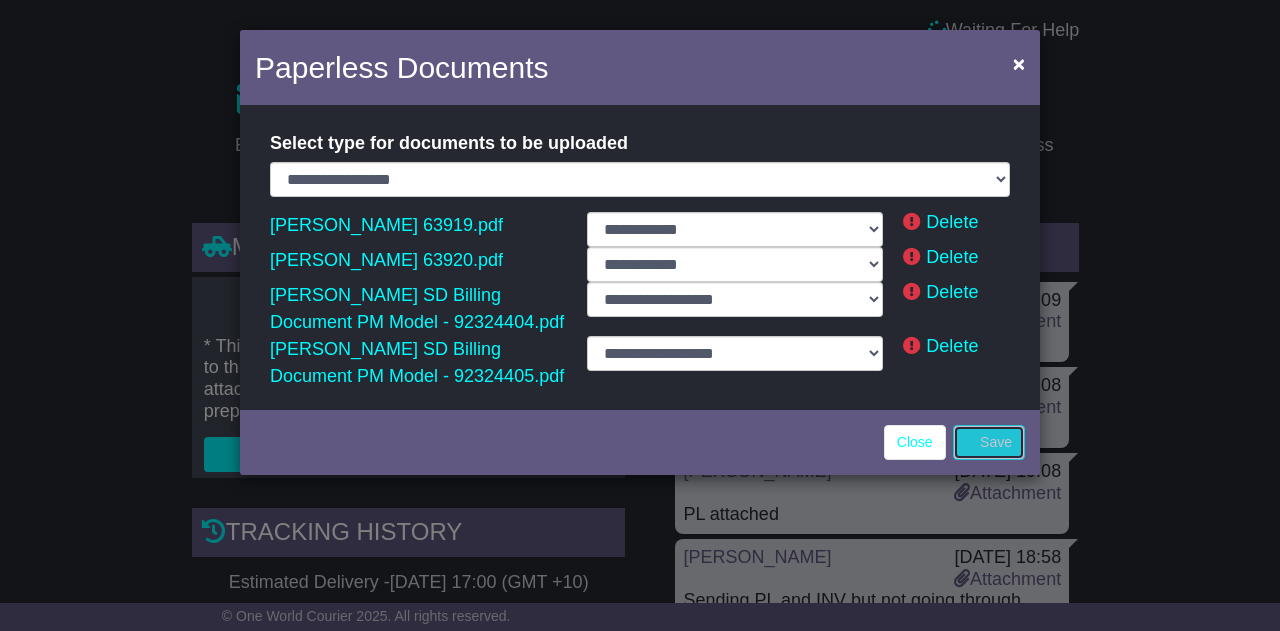 click on "Save" at bounding box center (989, 442) 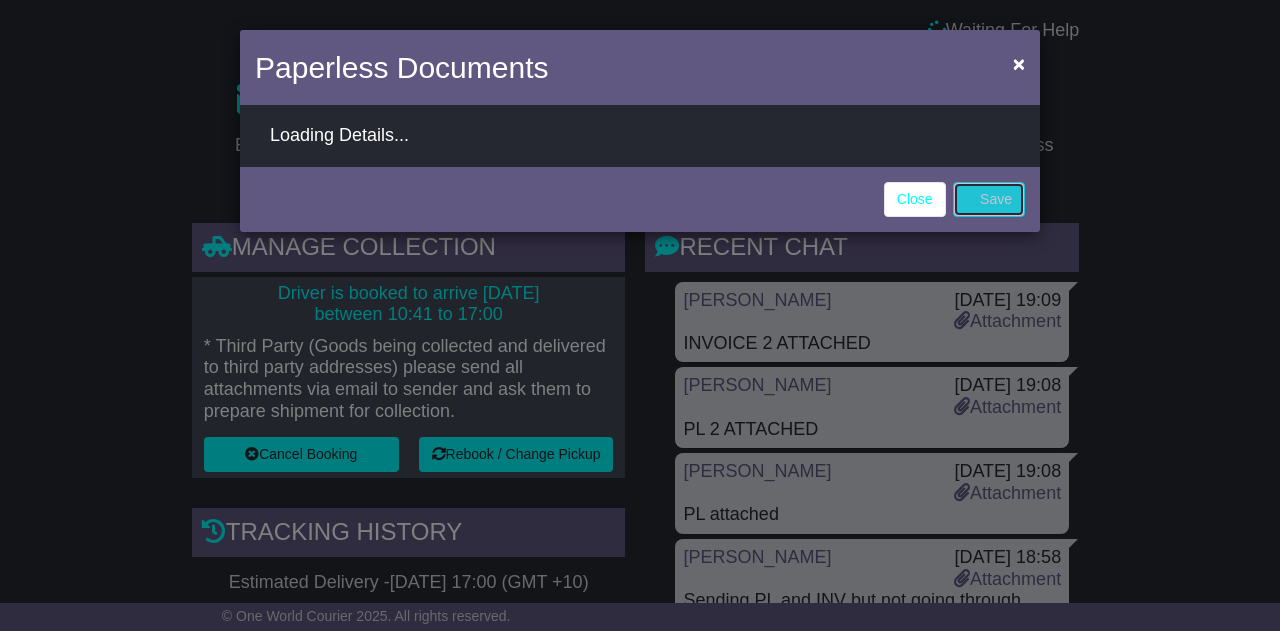 click on "Save" at bounding box center (989, 199) 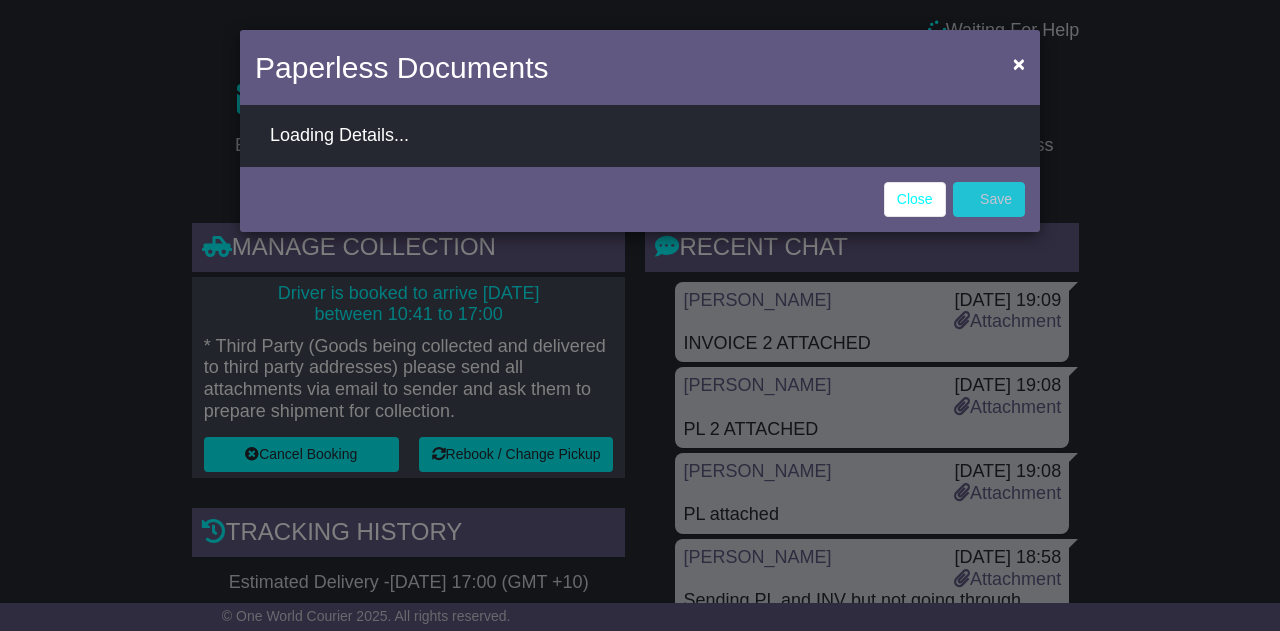 select on "**********" 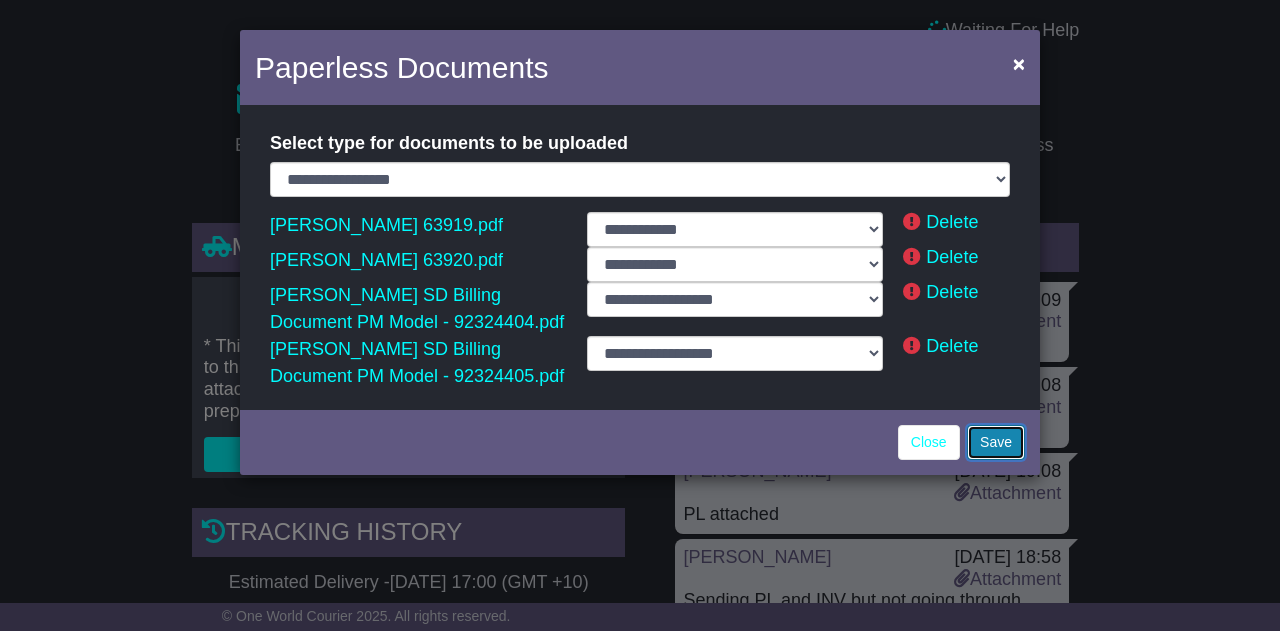 click on "Save" at bounding box center (996, 442) 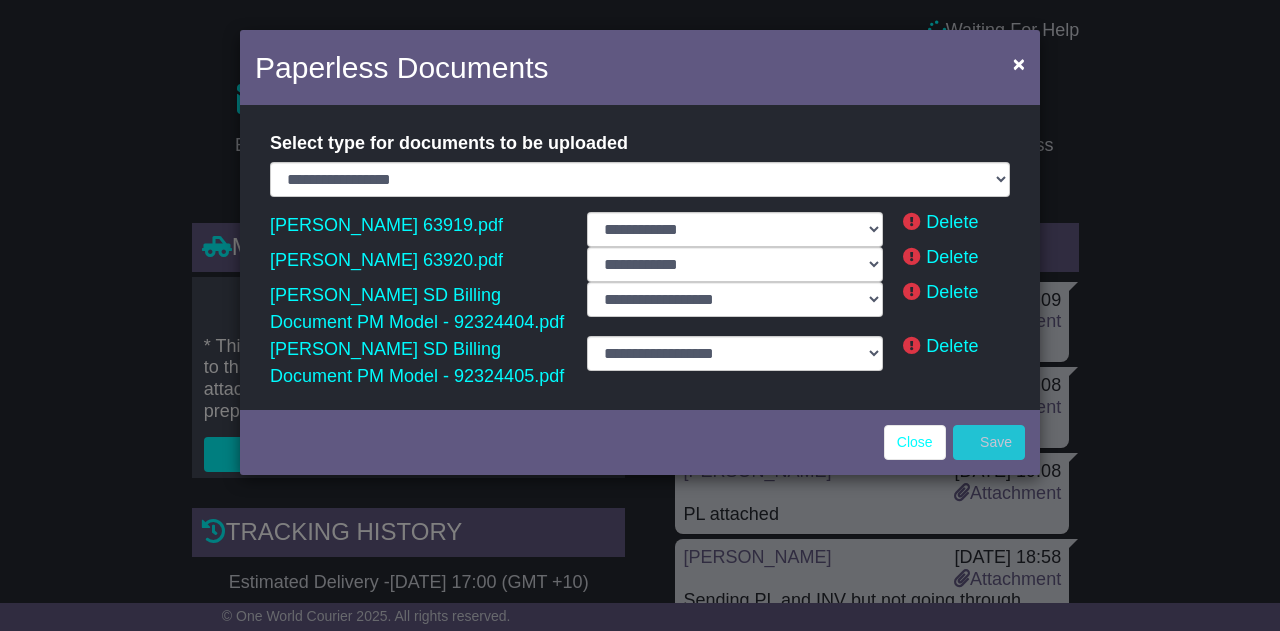 select on "**********" 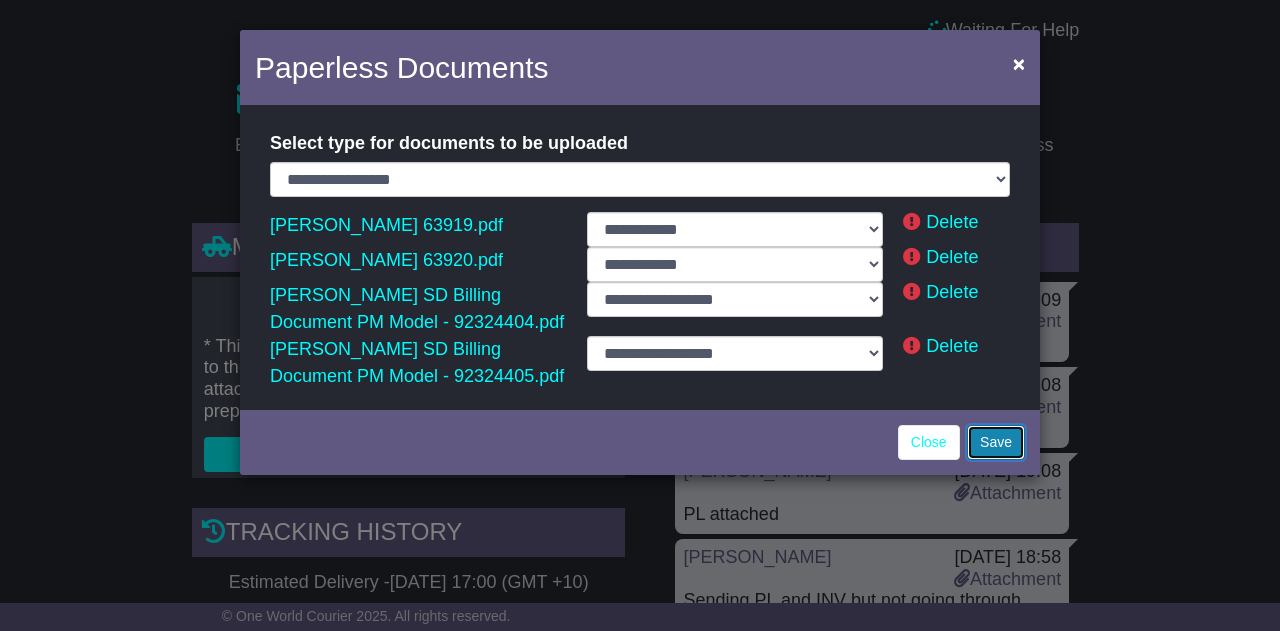 click on "Save" at bounding box center [996, 442] 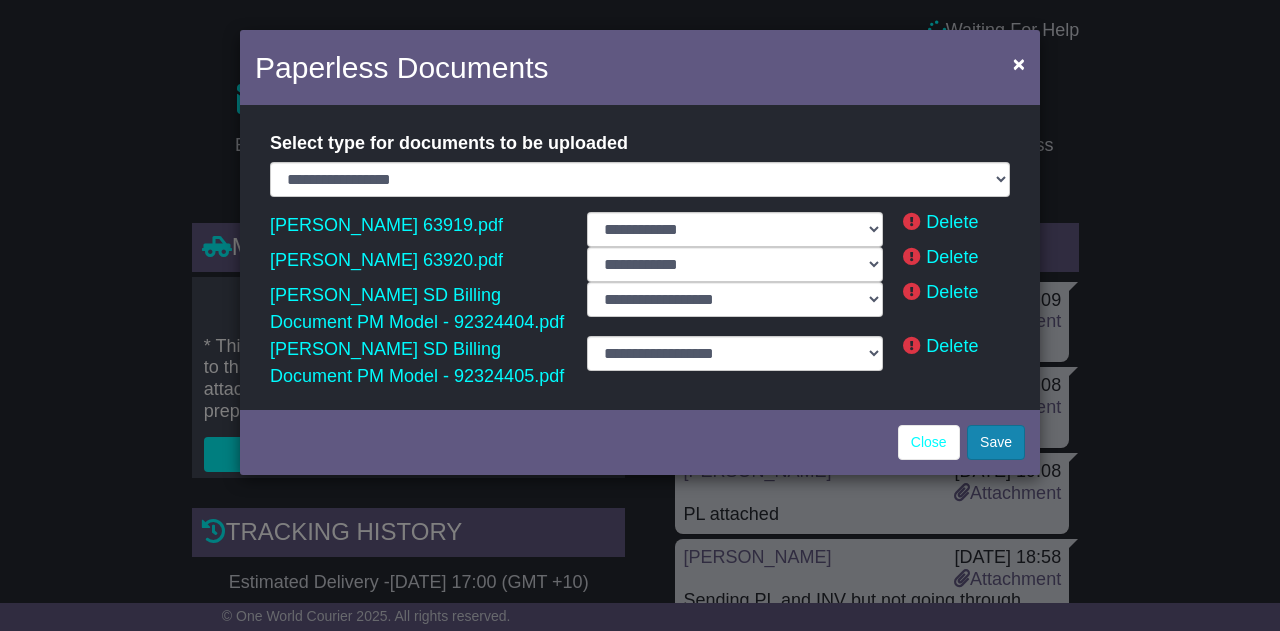 select on "**********" 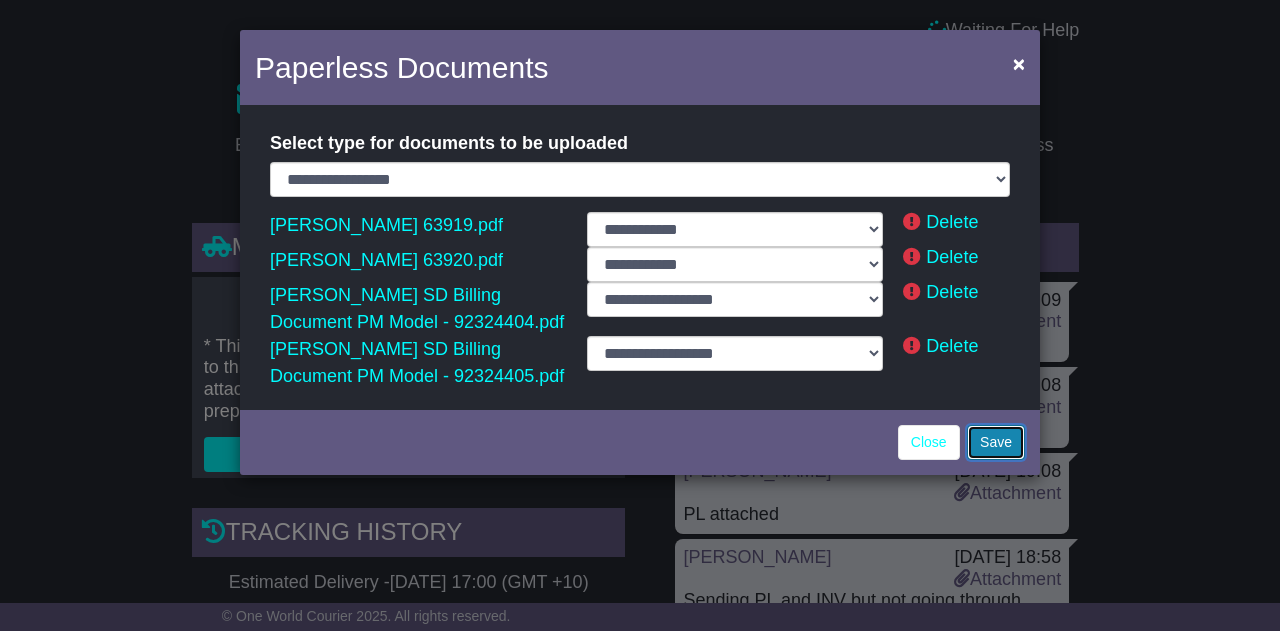 click on "Save" at bounding box center [996, 442] 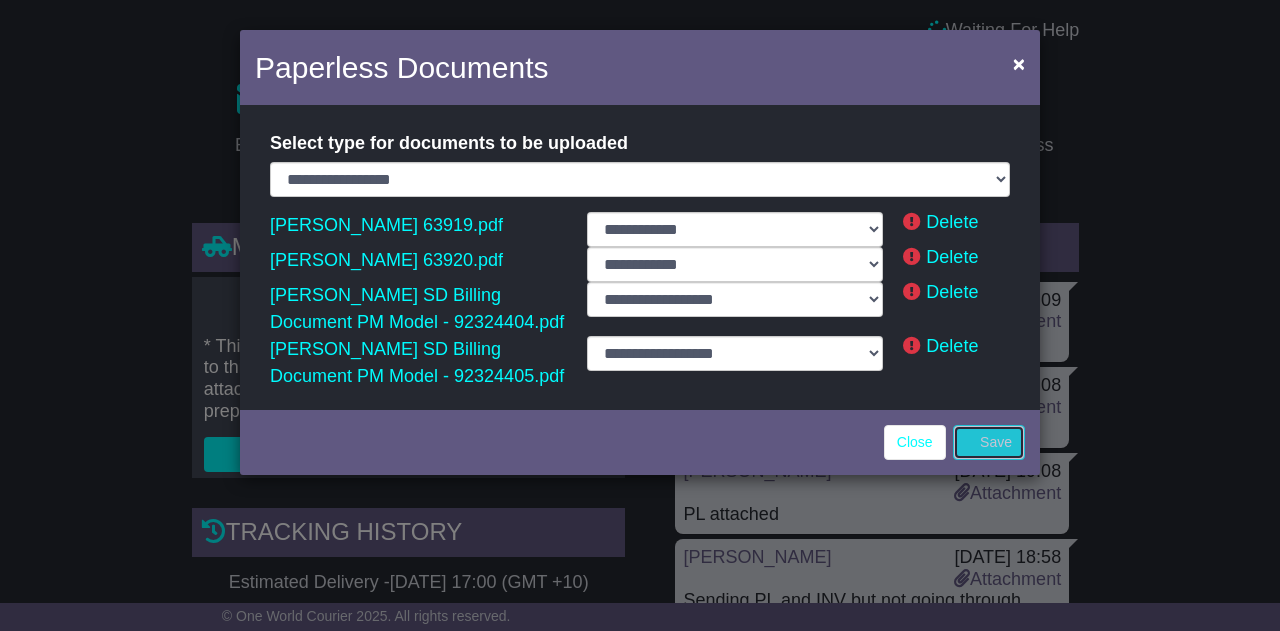 click on "Save" at bounding box center [989, 442] 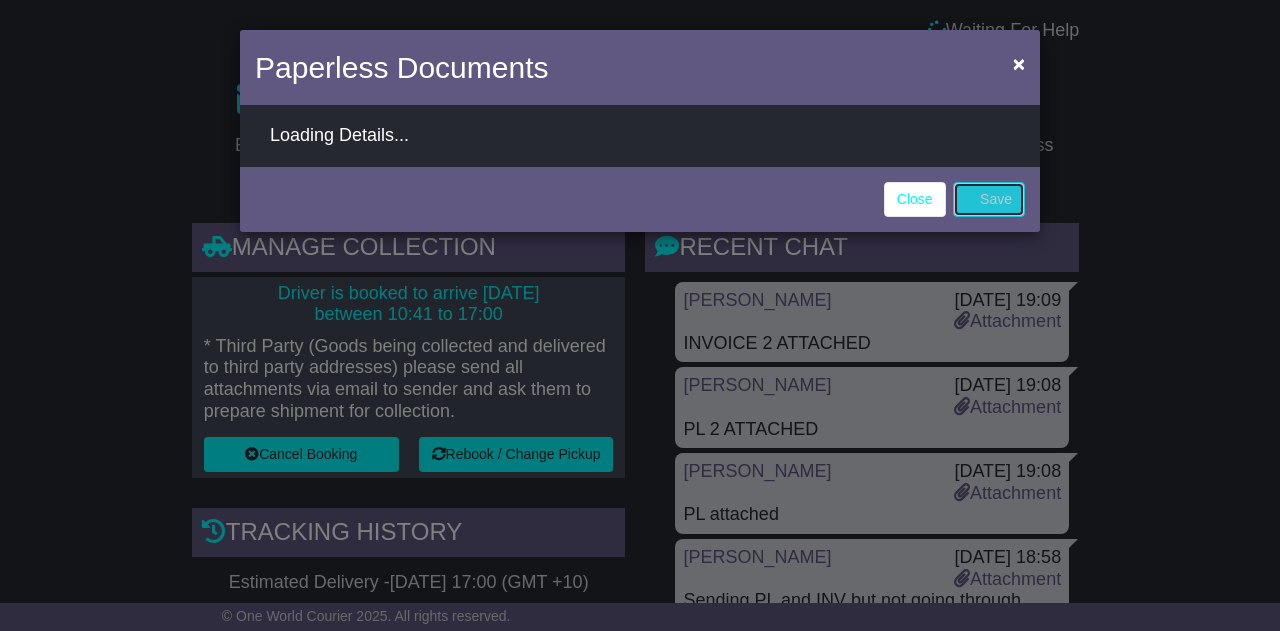 click on "Save" at bounding box center [989, 199] 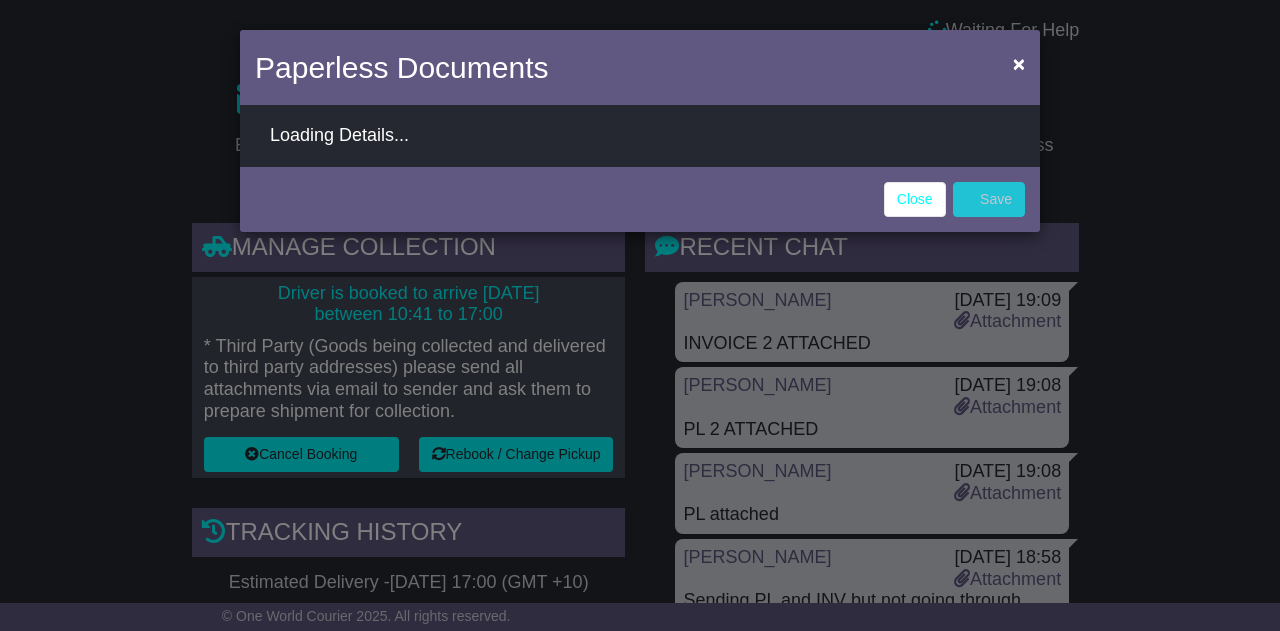 select on "**********" 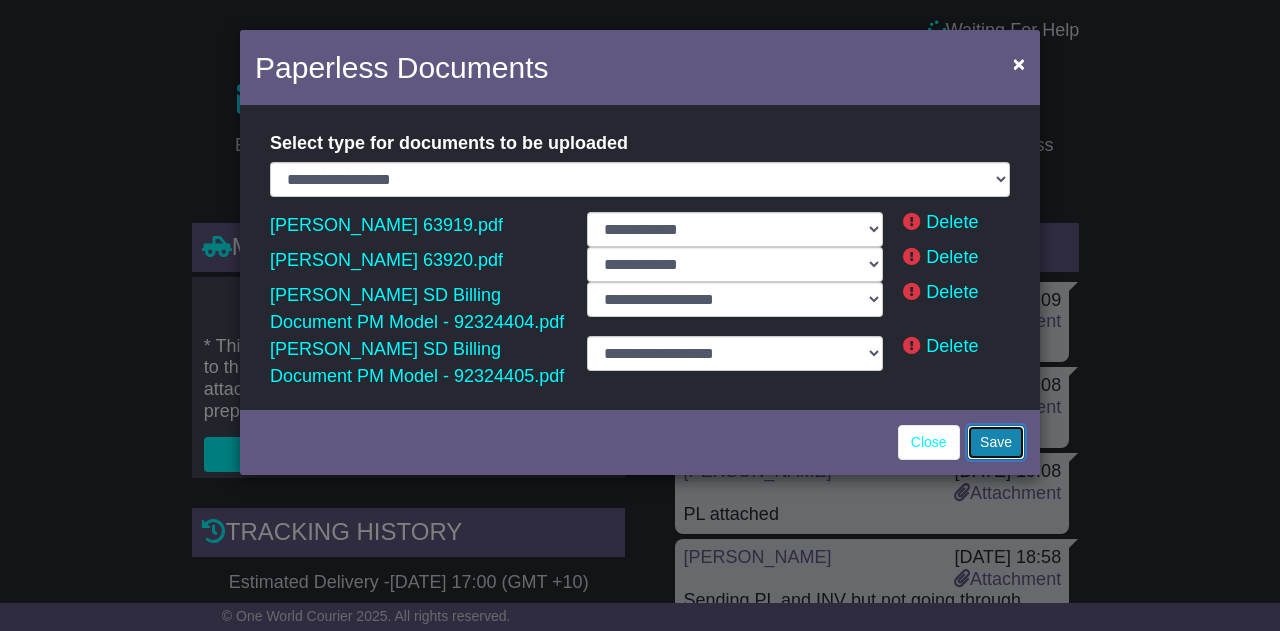 click on "Save" at bounding box center [996, 442] 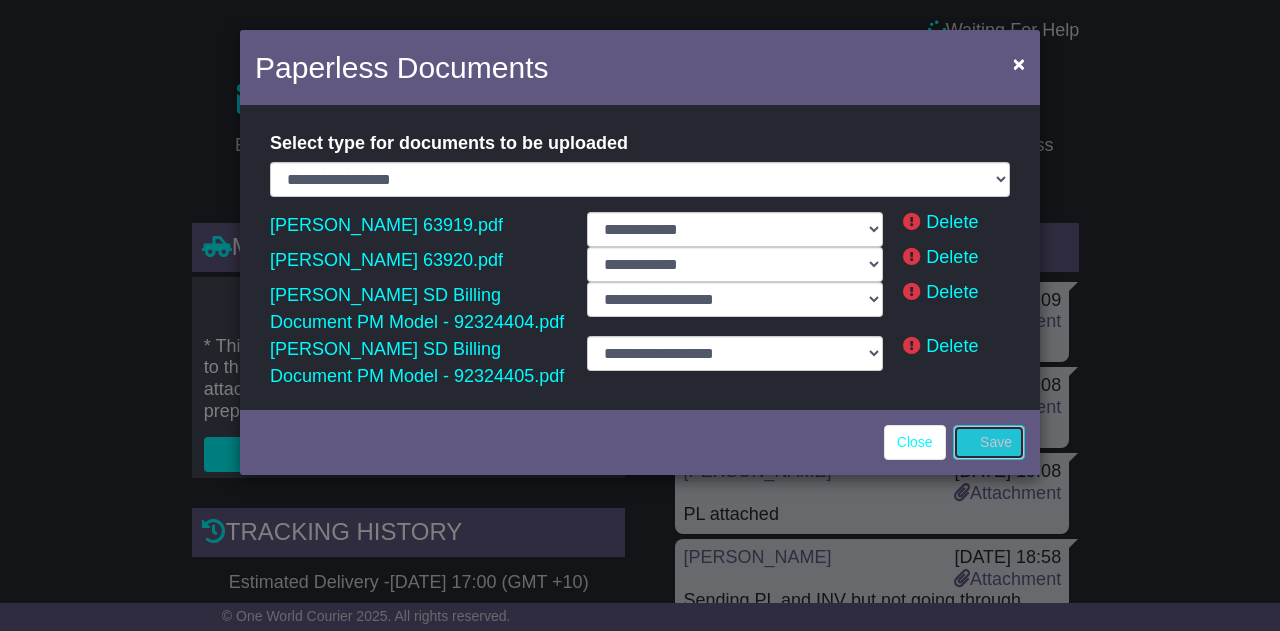click on "Save" at bounding box center [989, 442] 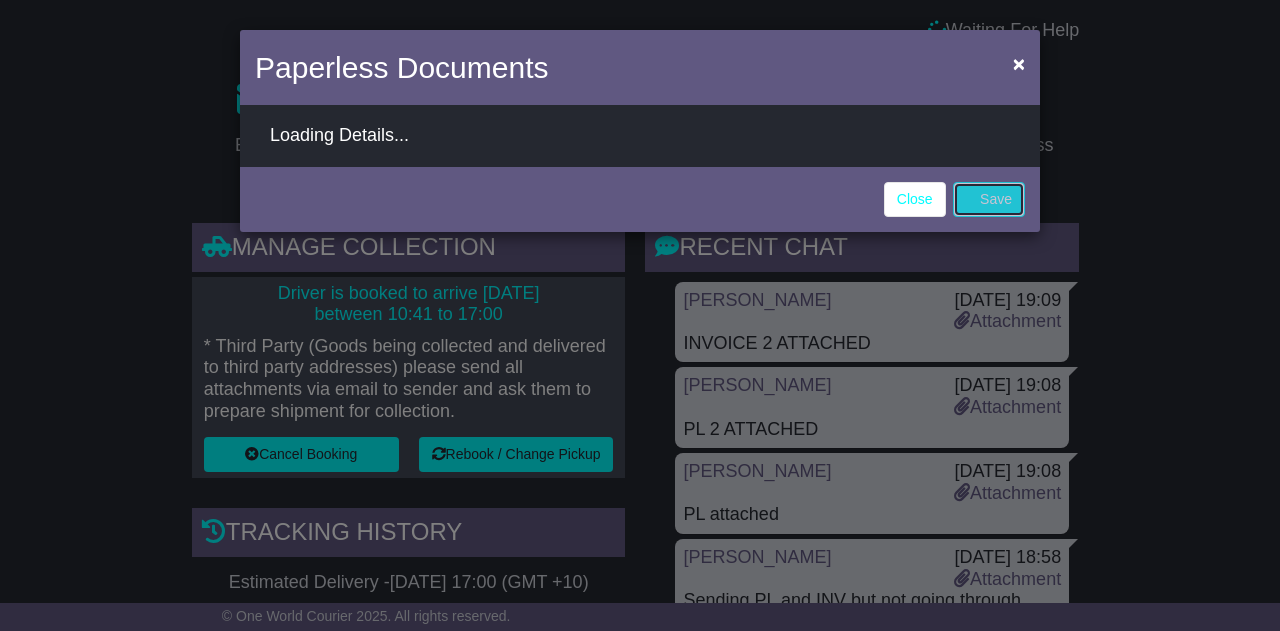 click on "Save" at bounding box center [989, 199] 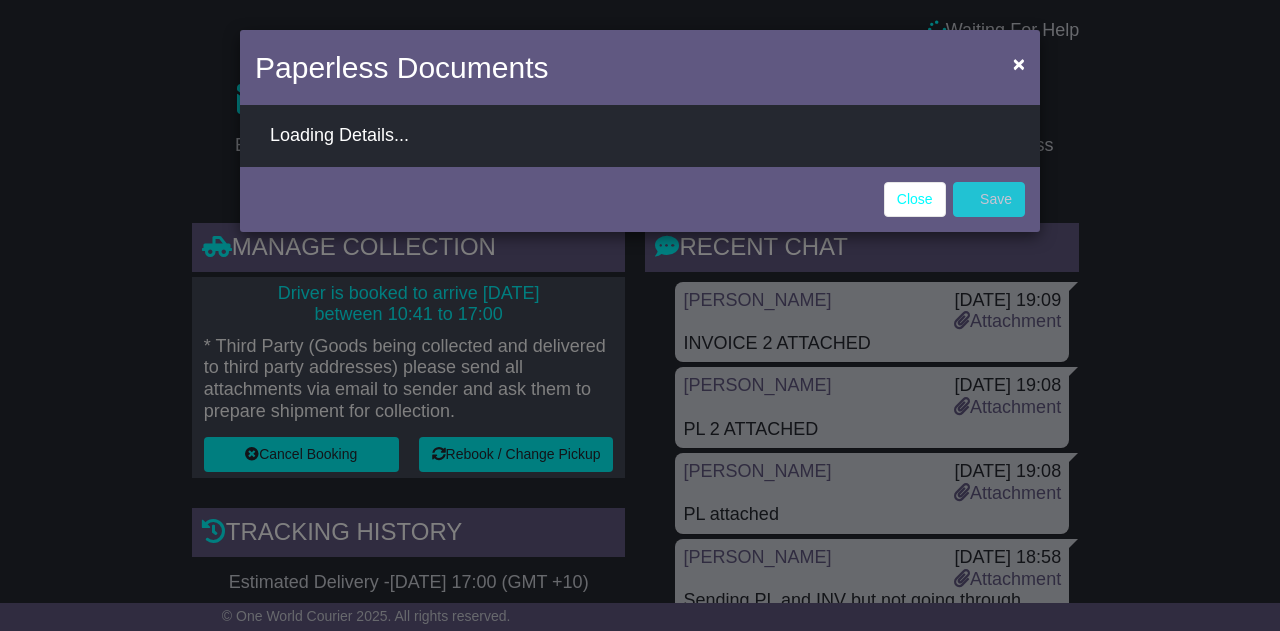 select on "**********" 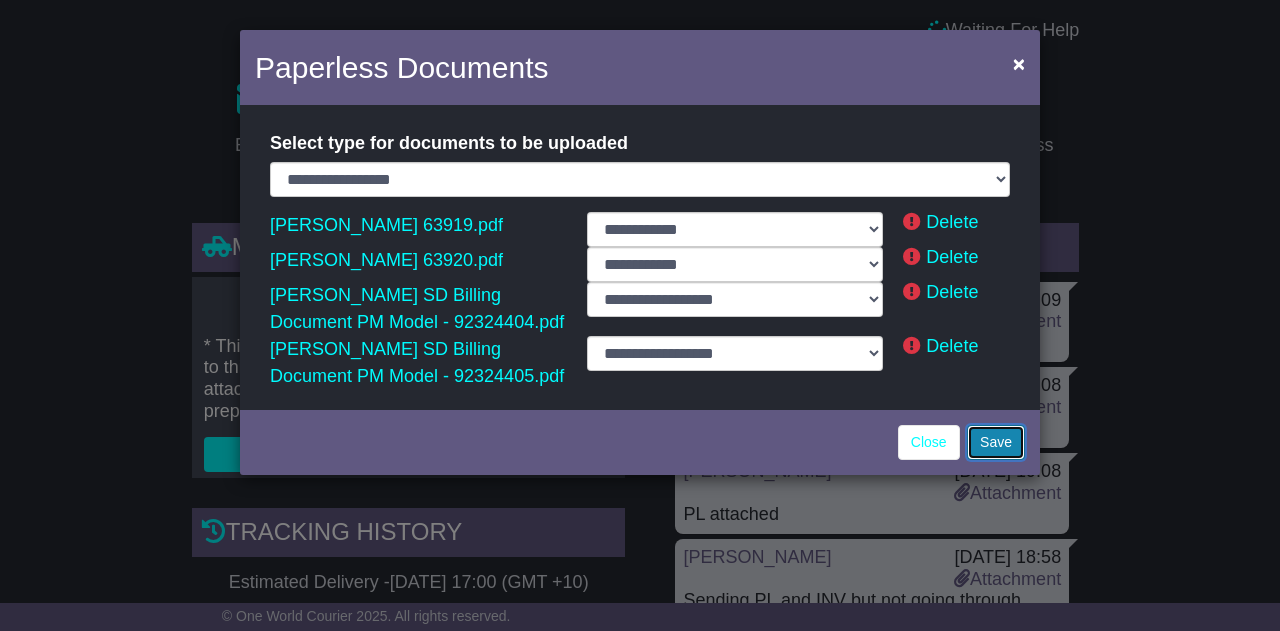 click on "Save" at bounding box center (996, 442) 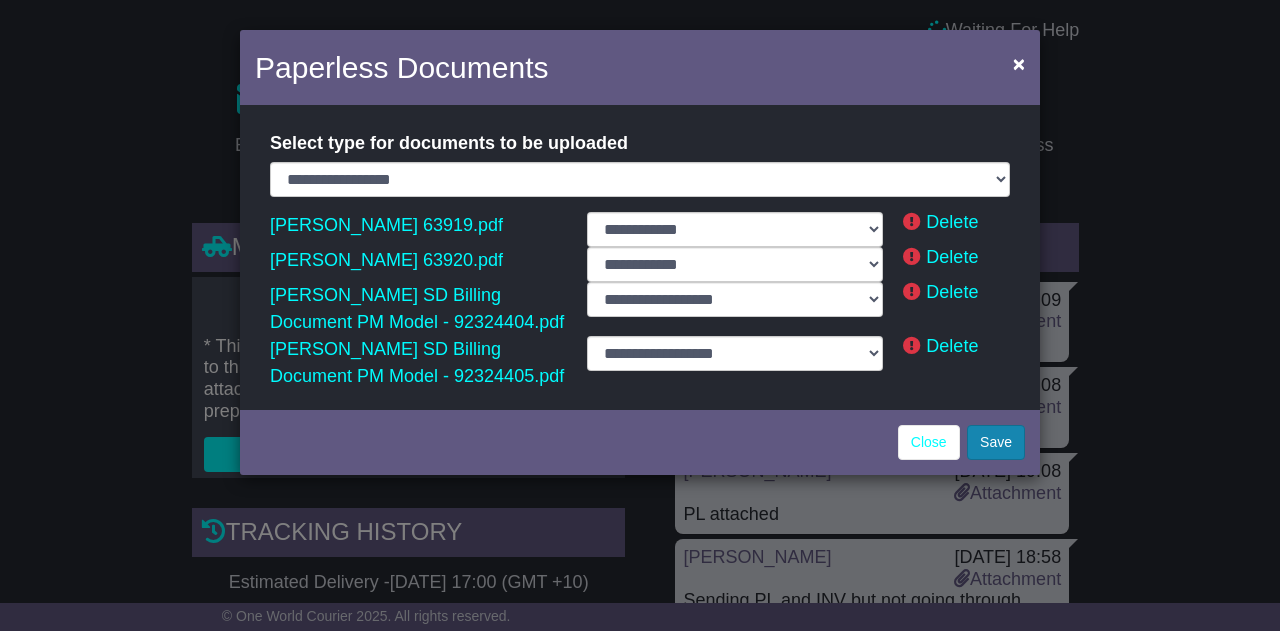 select on "**********" 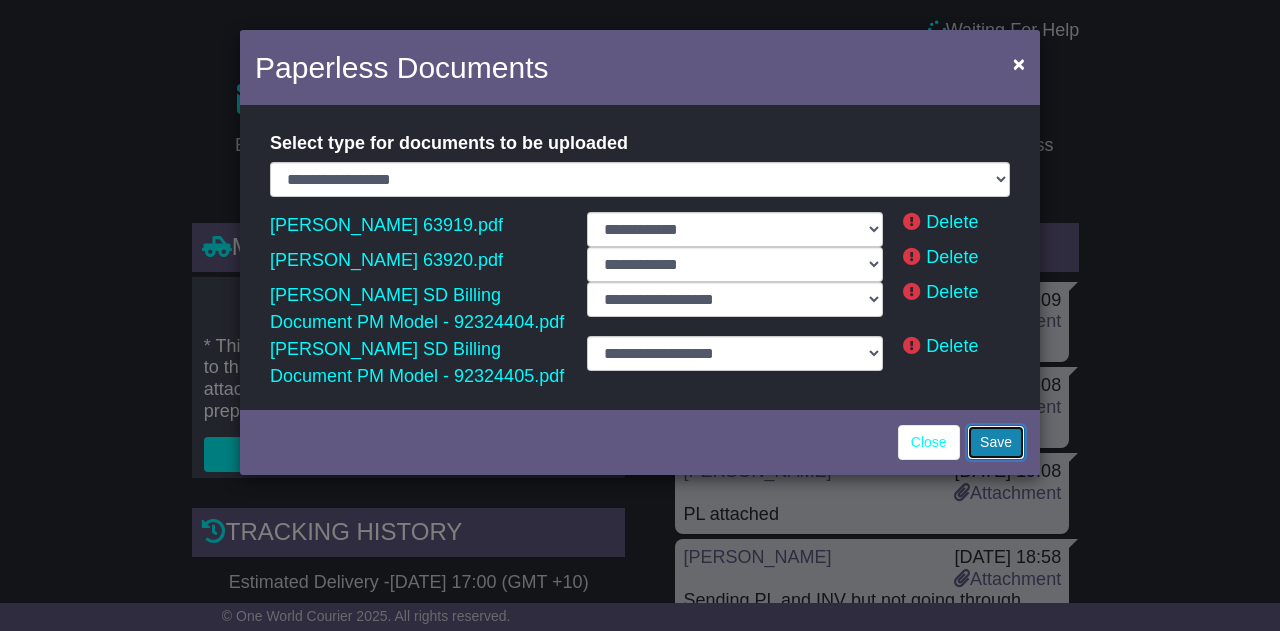 click on "Save" at bounding box center (996, 442) 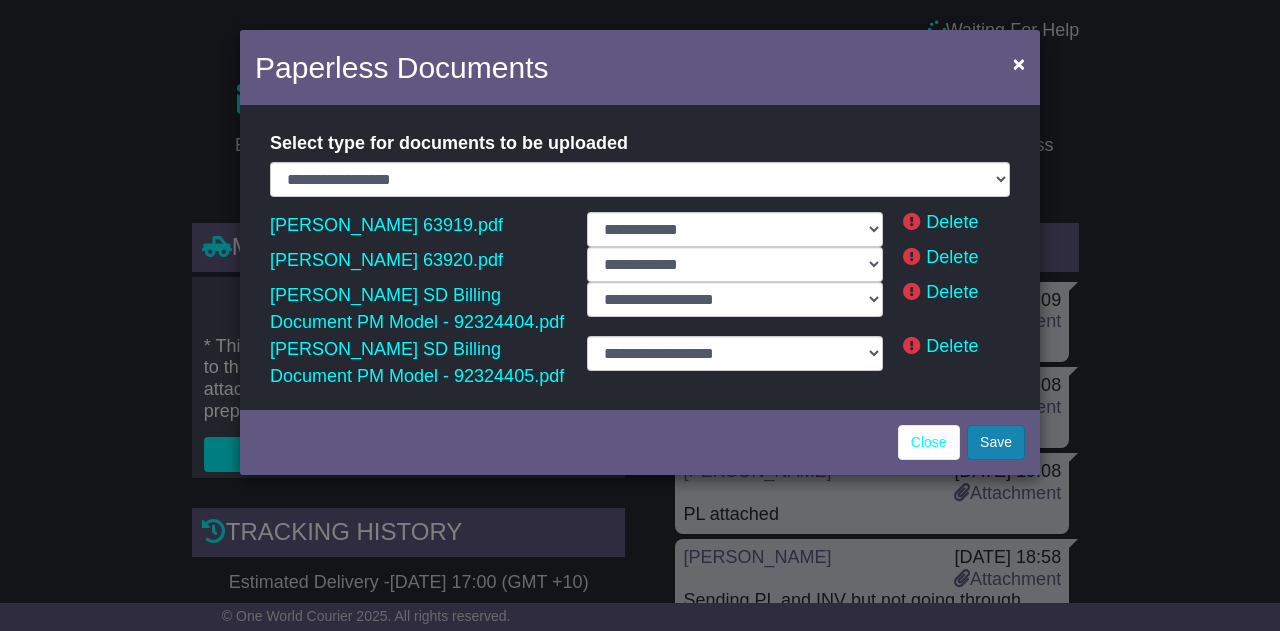 select on "**********" 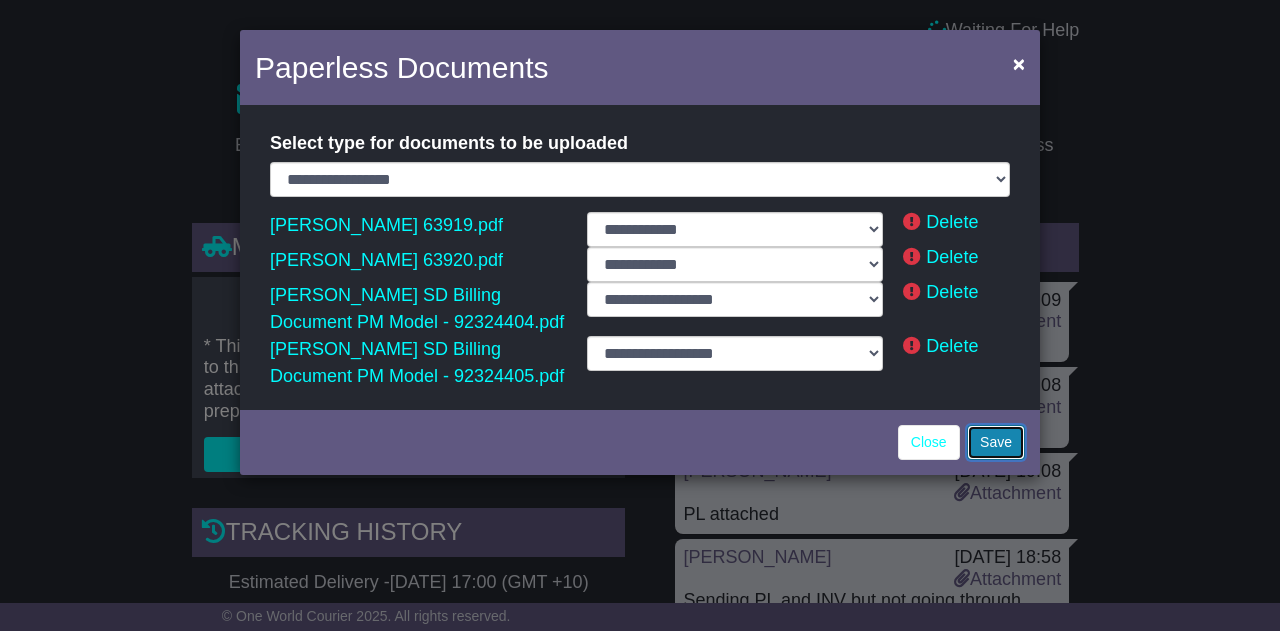 click on "Save" at bounding box center (996, 442) 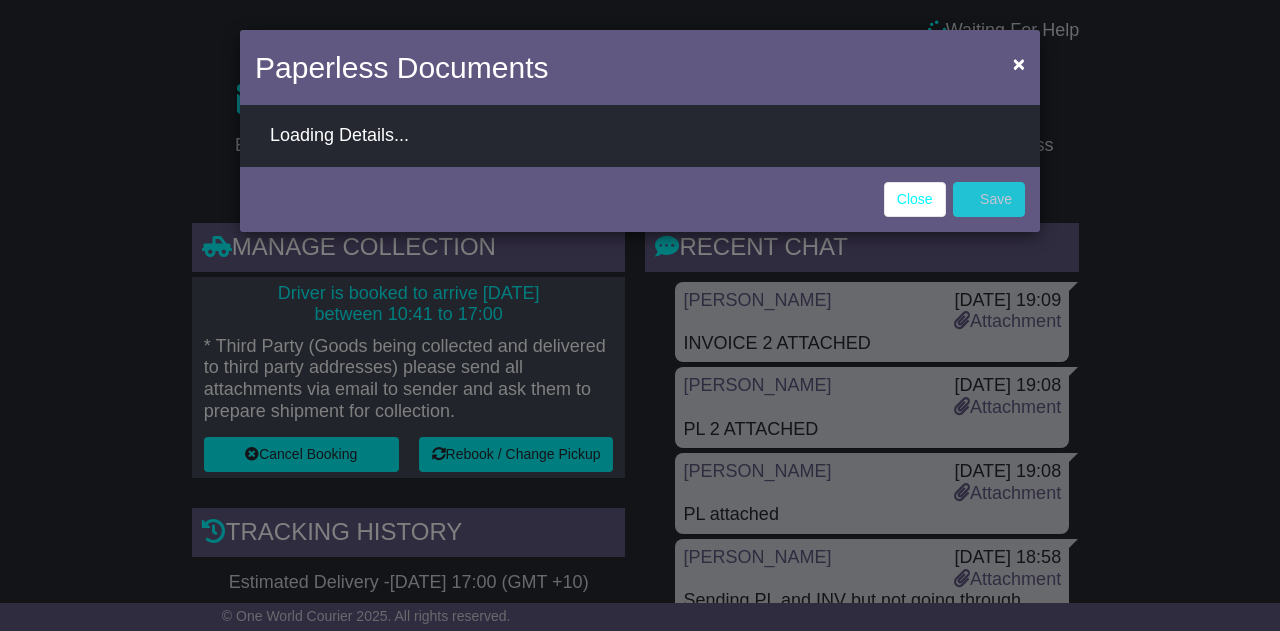 select on "**********" 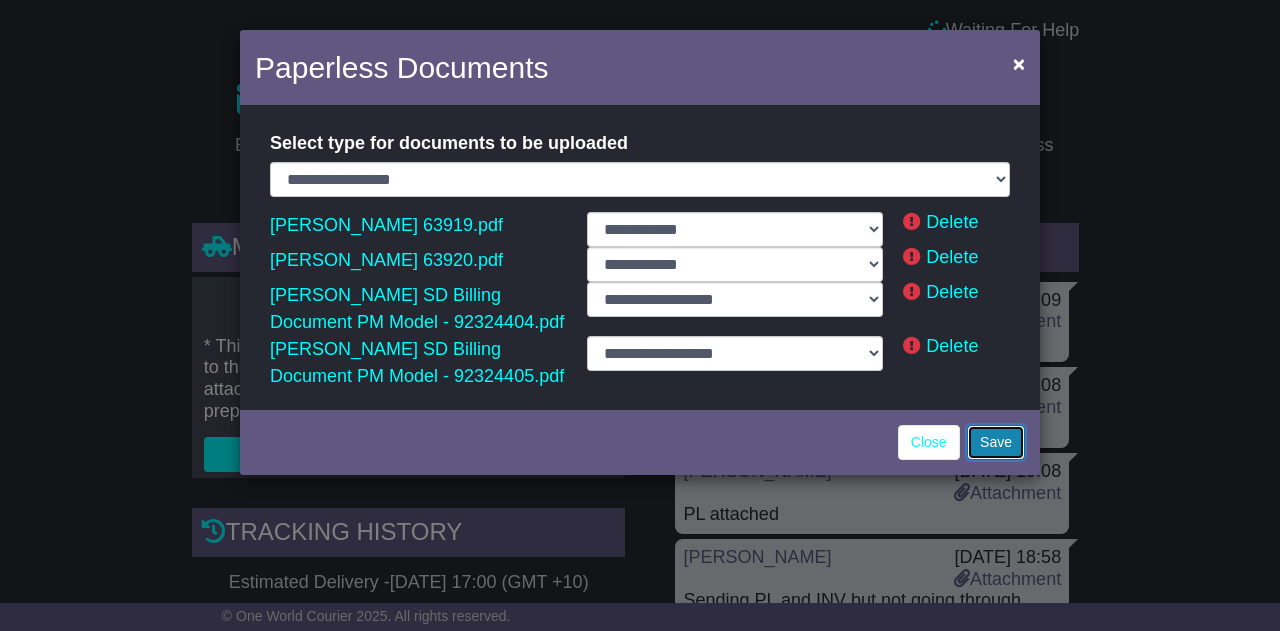 click on "Save" at bounding box center (996, 442) 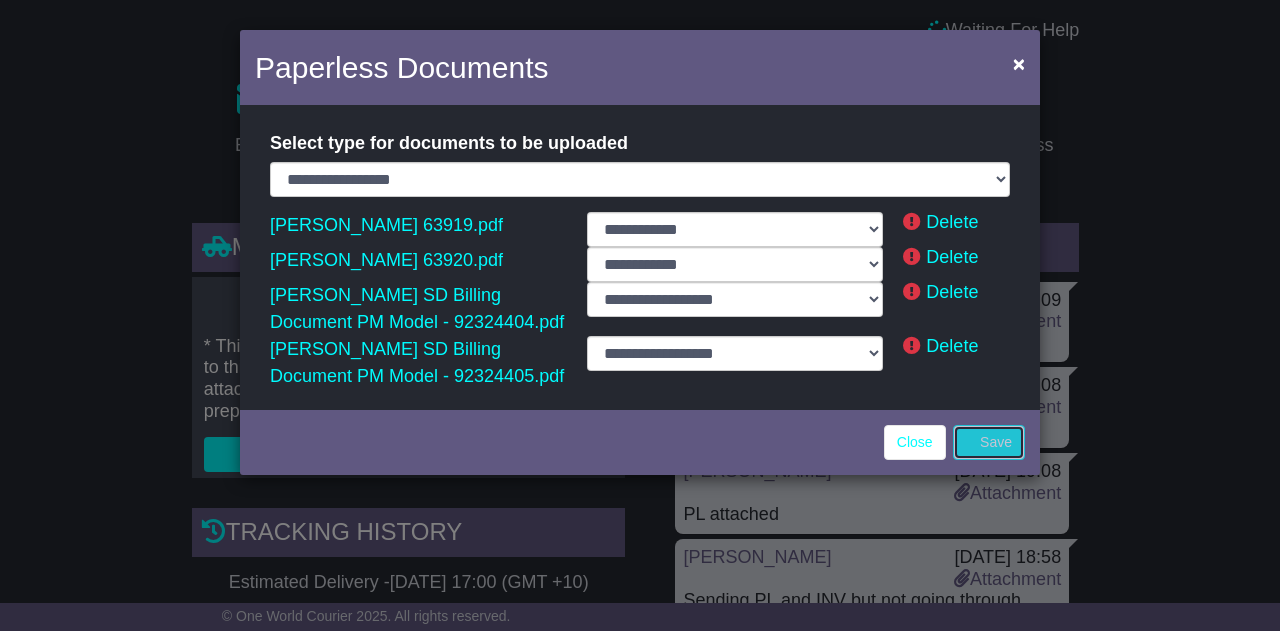 click on "Save" at bounding box center [989, 442] 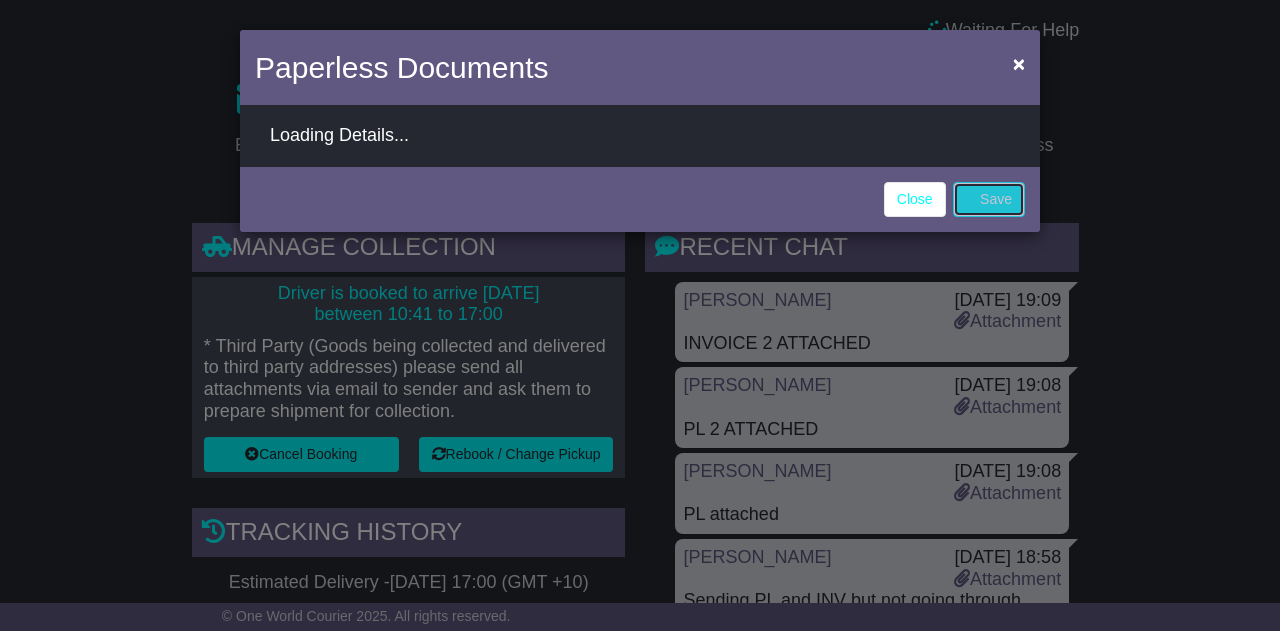 click on "Save" at bounding box center (989, 199) 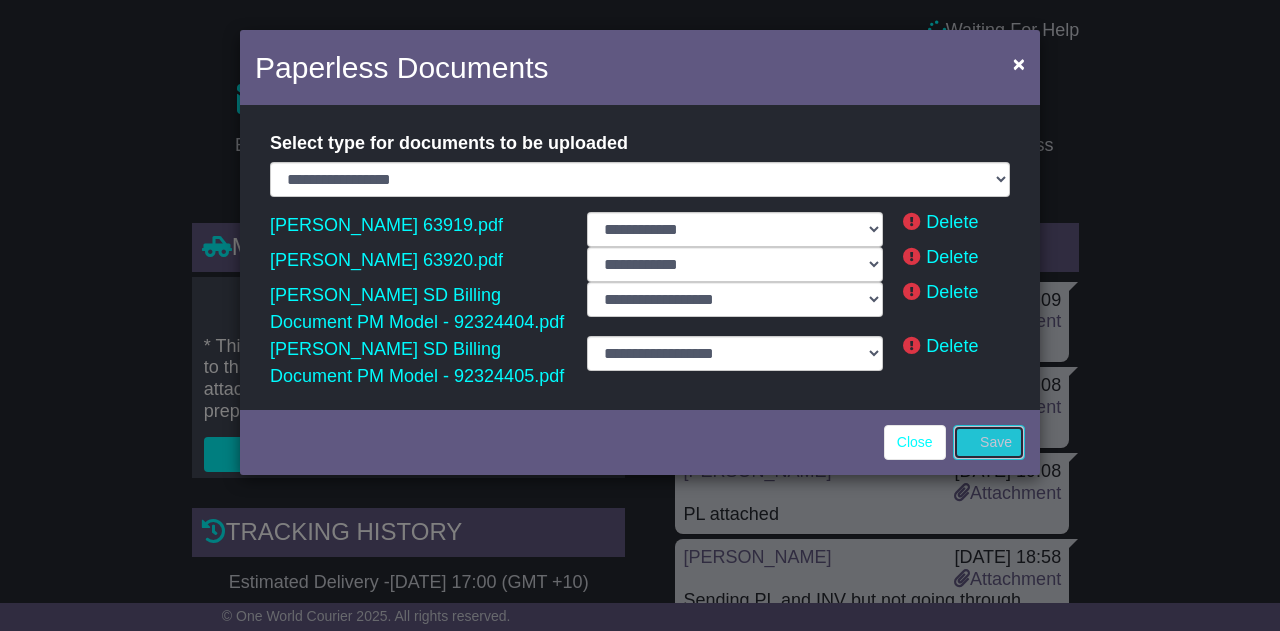 click on "Save" at bounding box center (989, 442) 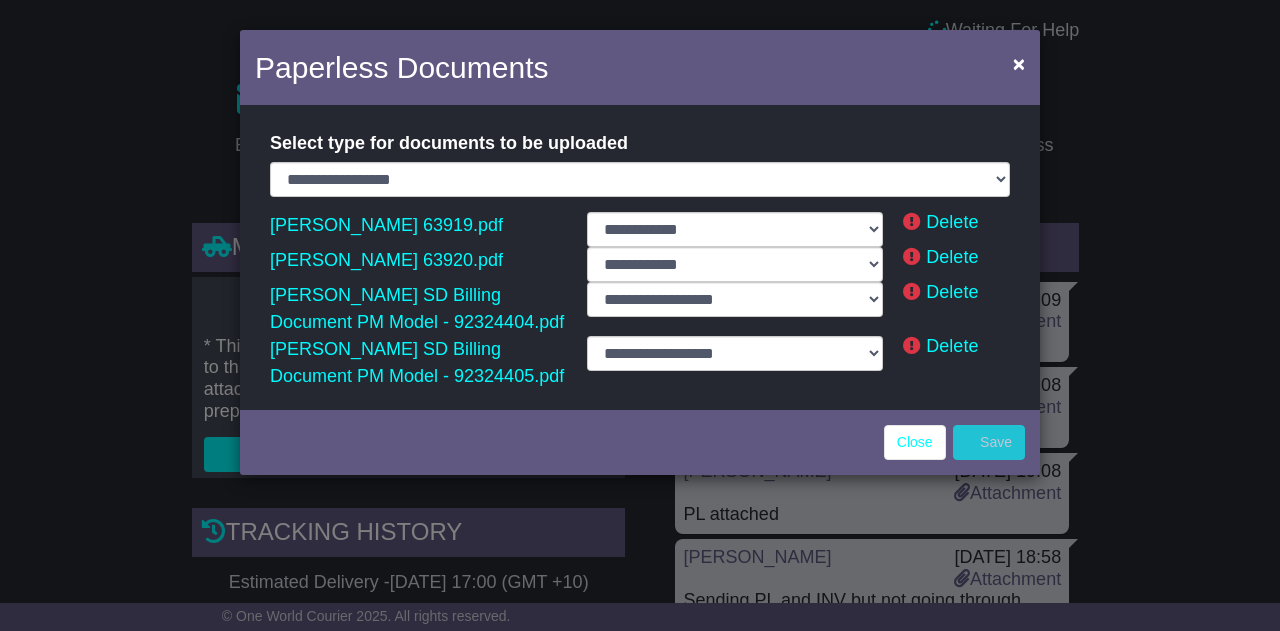 select on "**********" 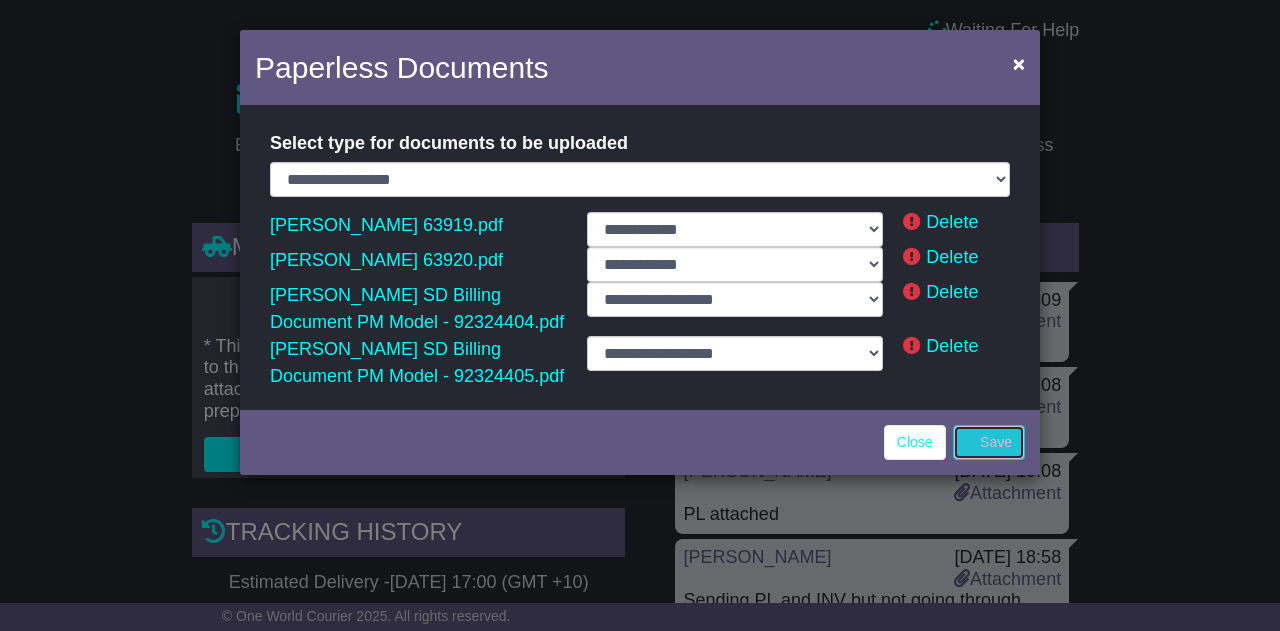 click on "Save" at bounding box center (989, 442) 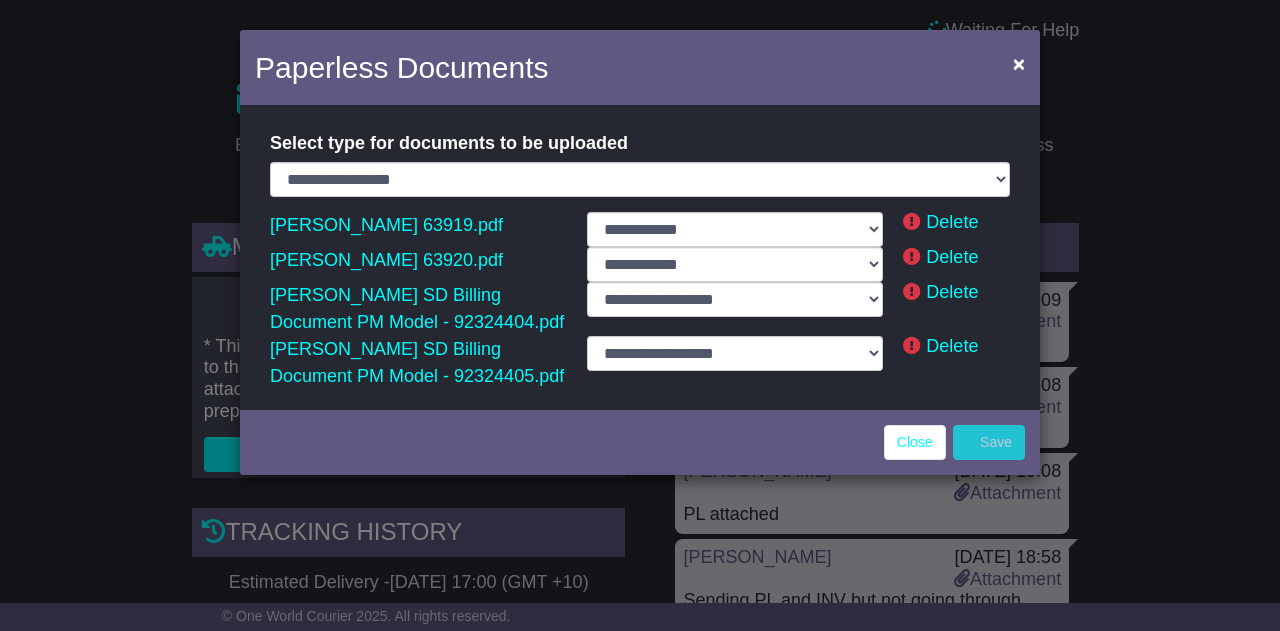 select on "**********" 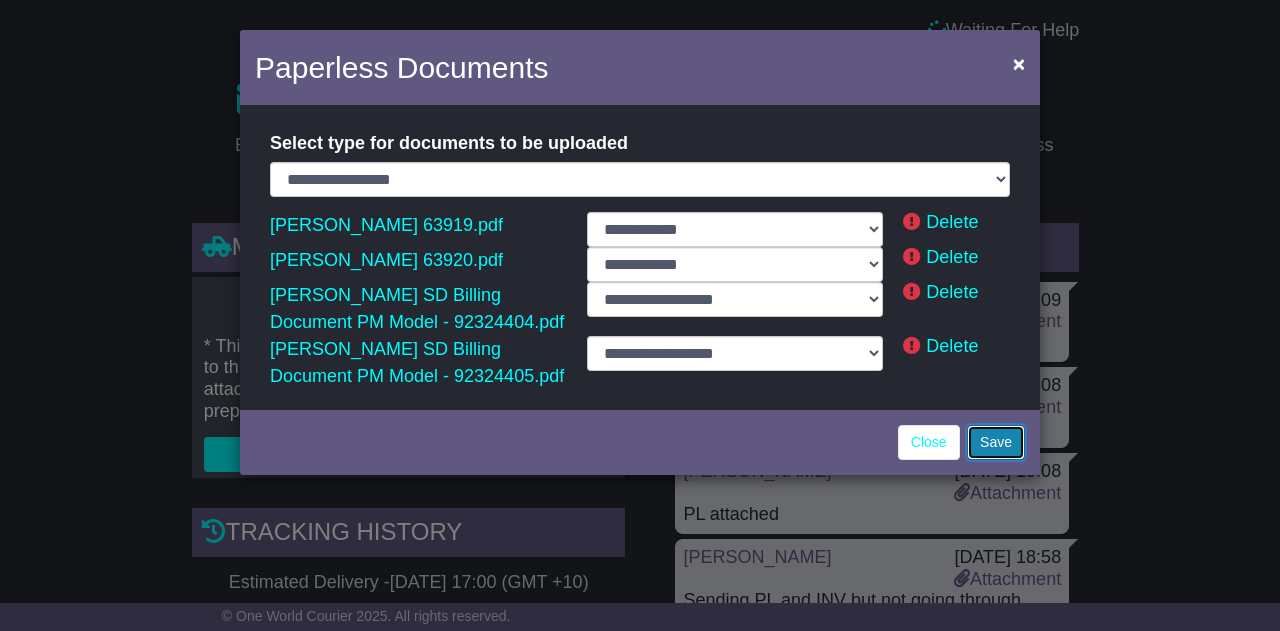 click on "Save" at bounding box center [996, 442] 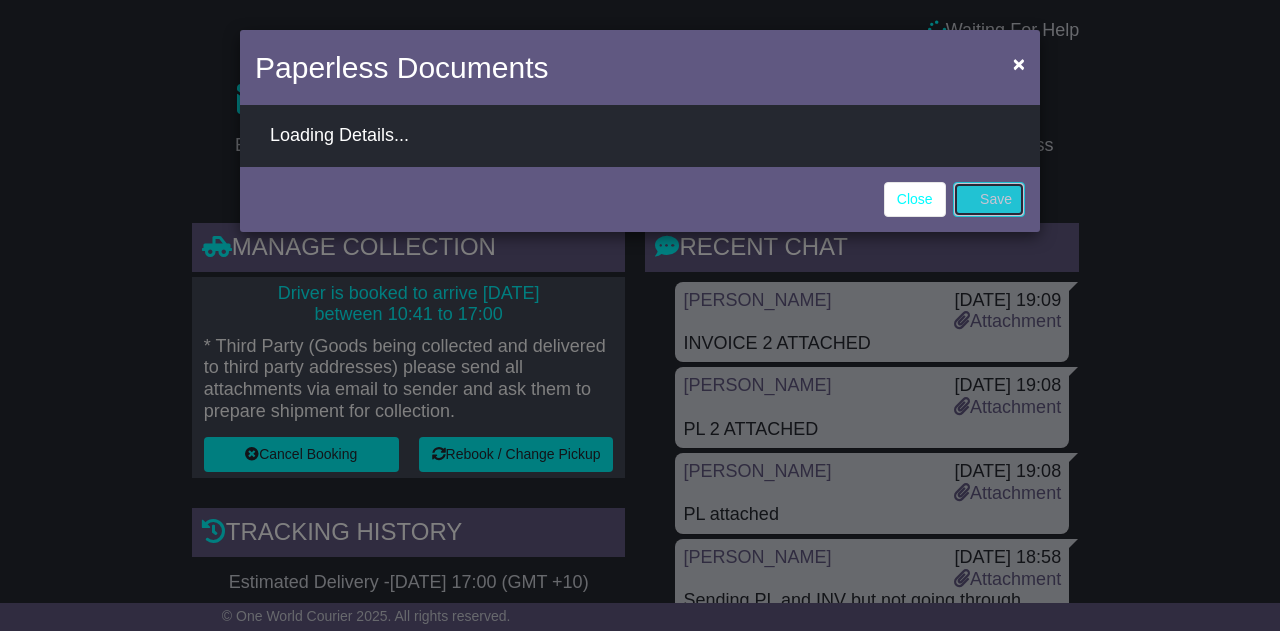 click on "Save" at bounding box center (989, 199) 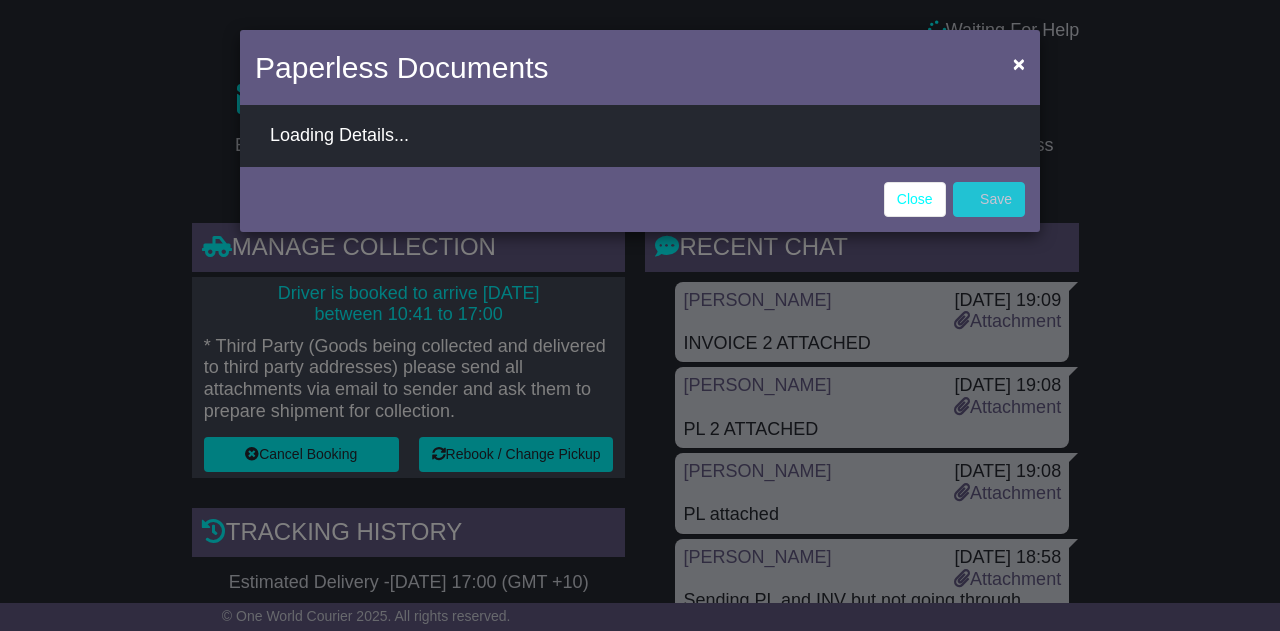 select on "**********" 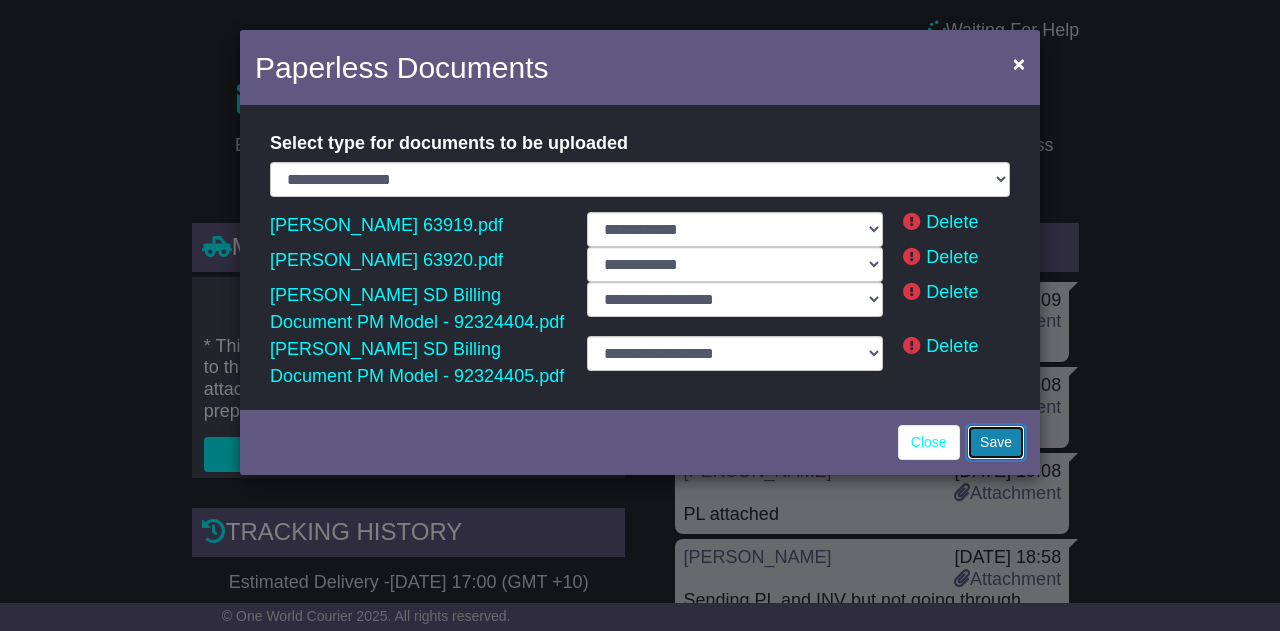 click on "Save" at bounding box center [996, 442] 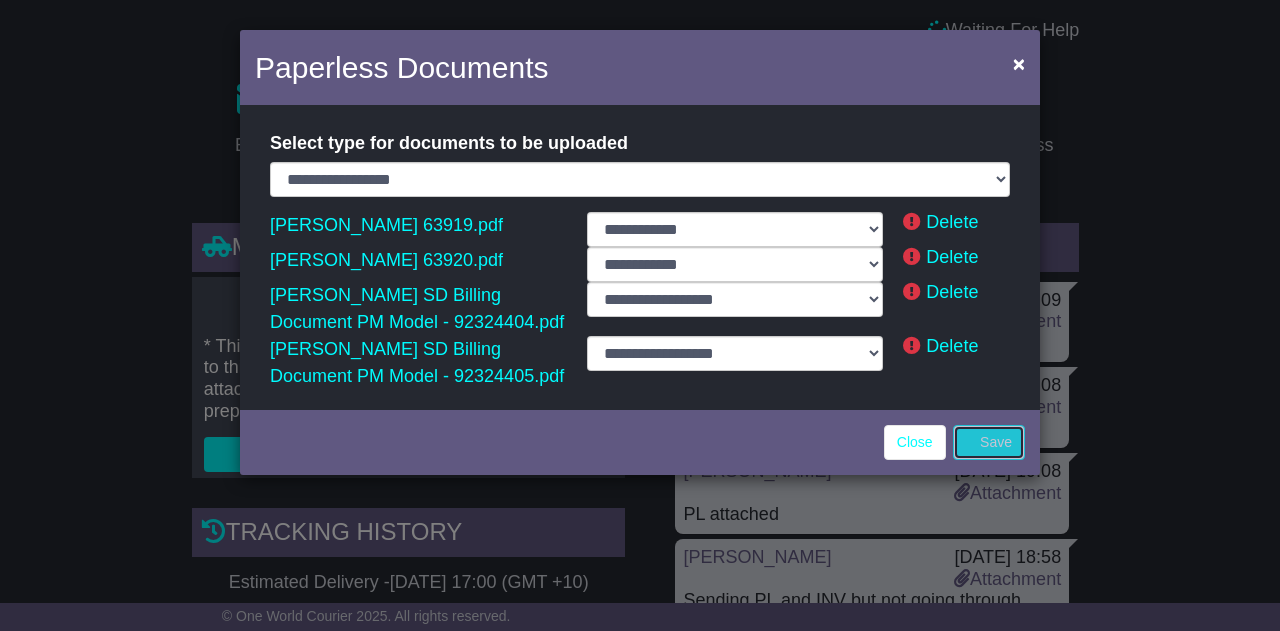 click on "Save" at bounding box center (989, 442) 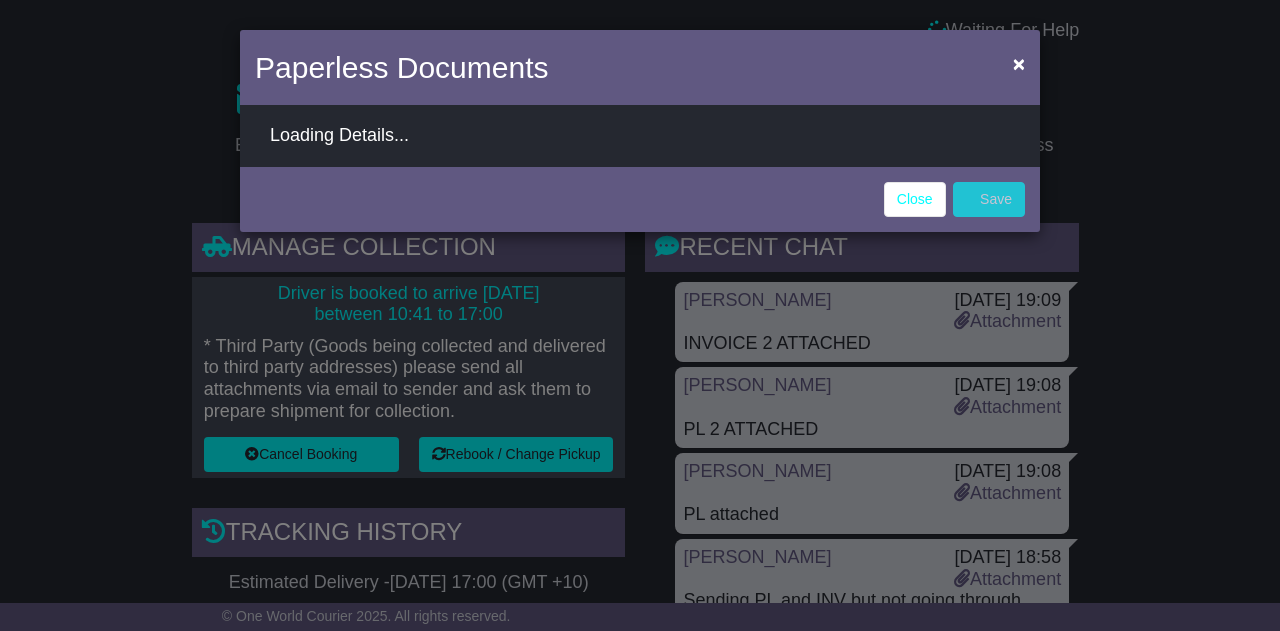 select on "**********" 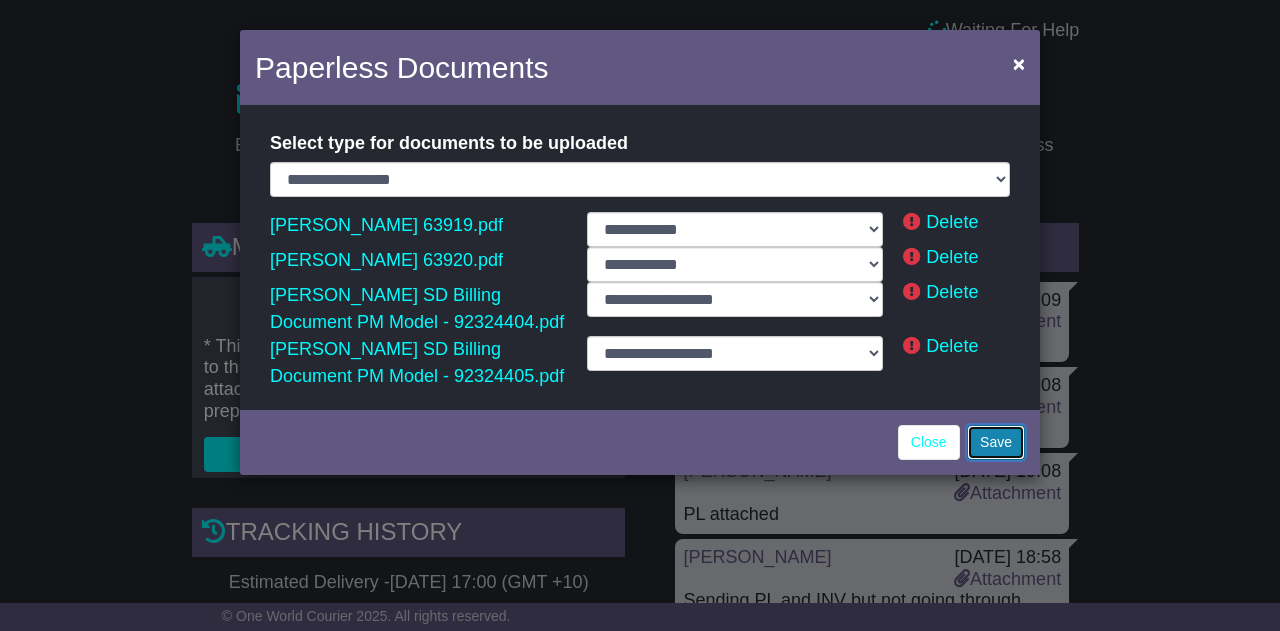 click on "Save" at bounding box center [996, 442] 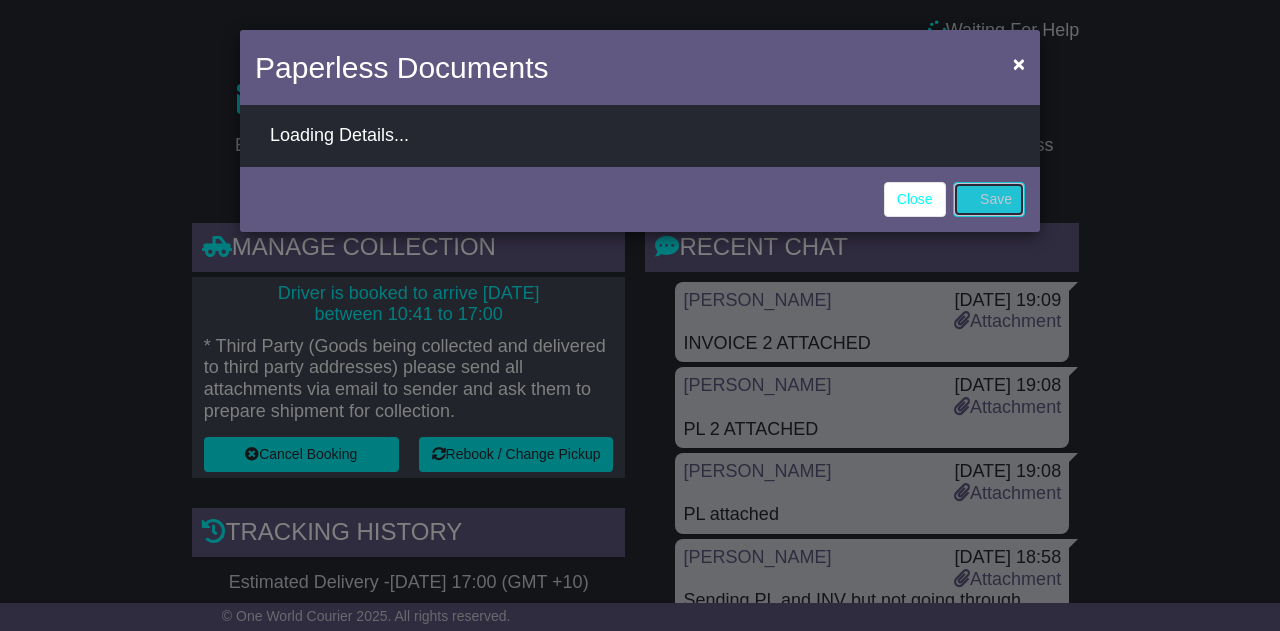 select on "**********" 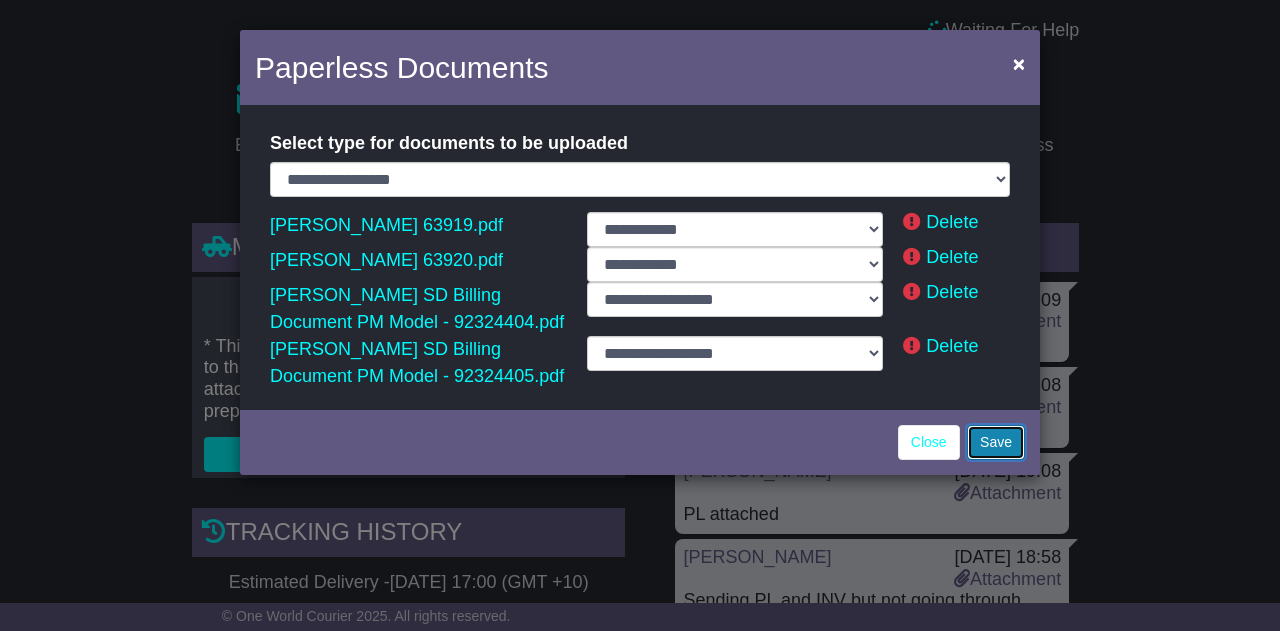 click on "Save" at bounding box center (996, 442) 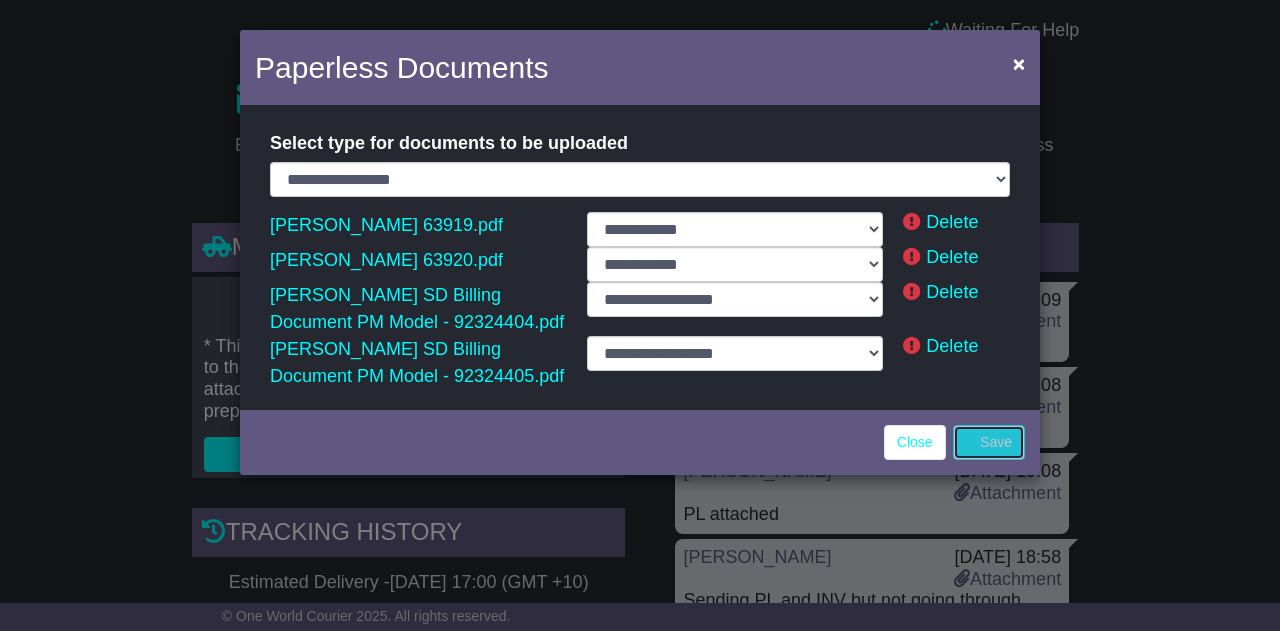 click on "Save" at bounding box center [989, 442] 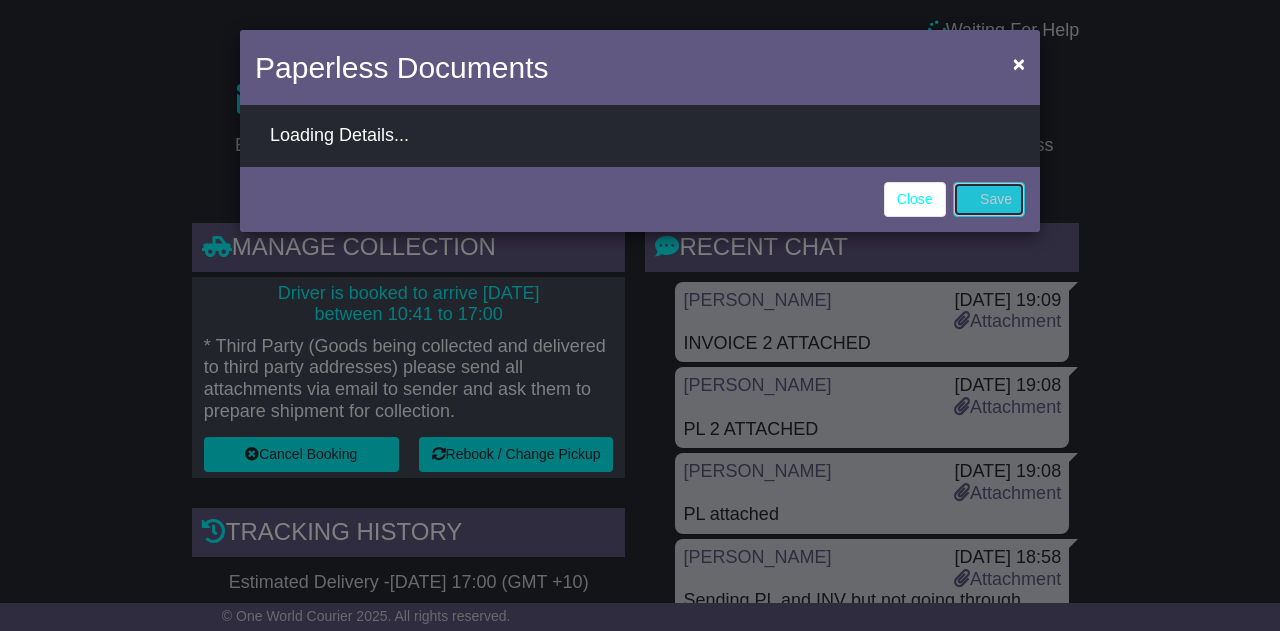 click on "Save" at bounding box center [989, 199] 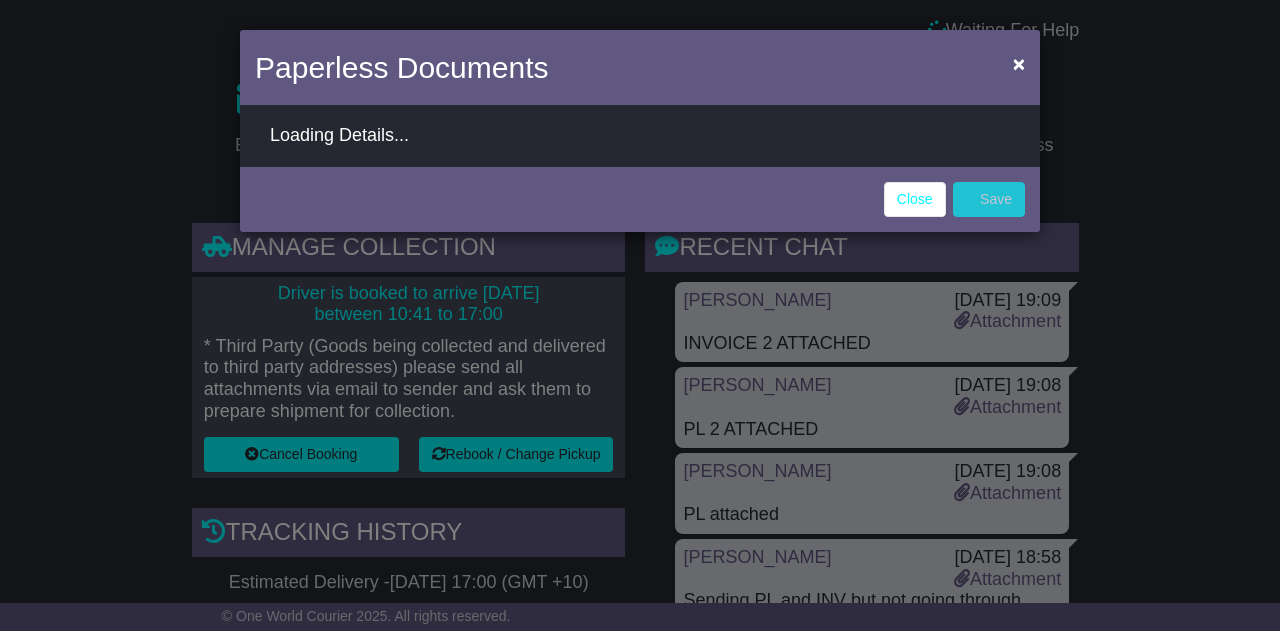 select on "**********" 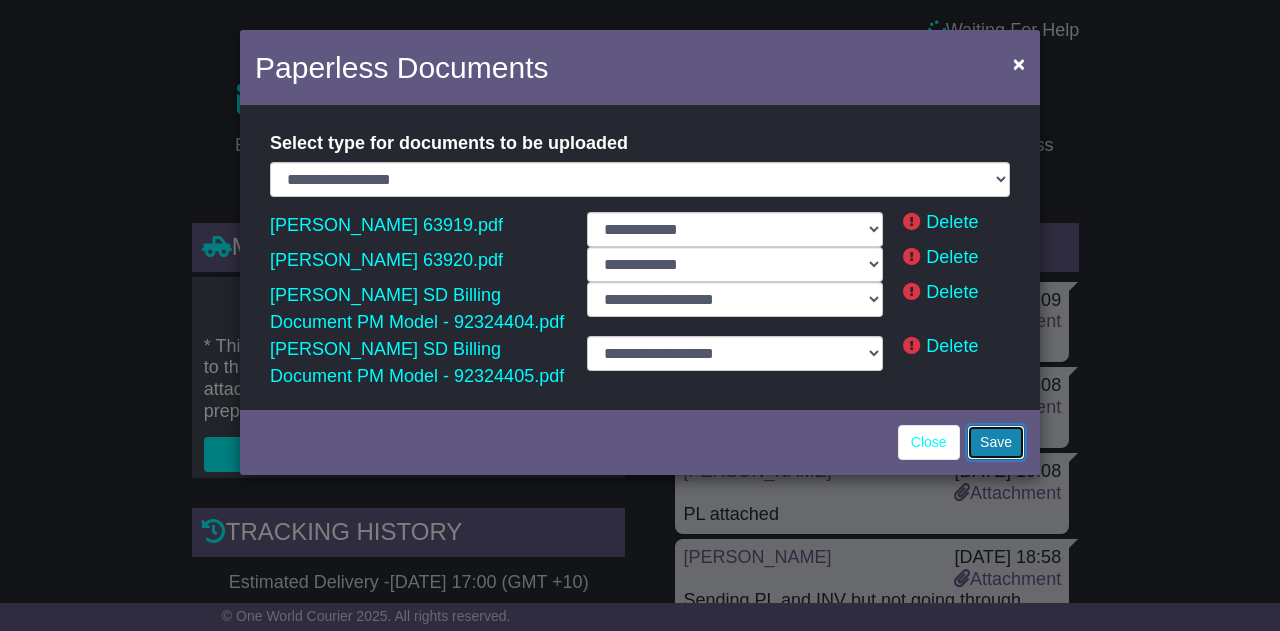 click on "Save" at bounding box center [996, 442] 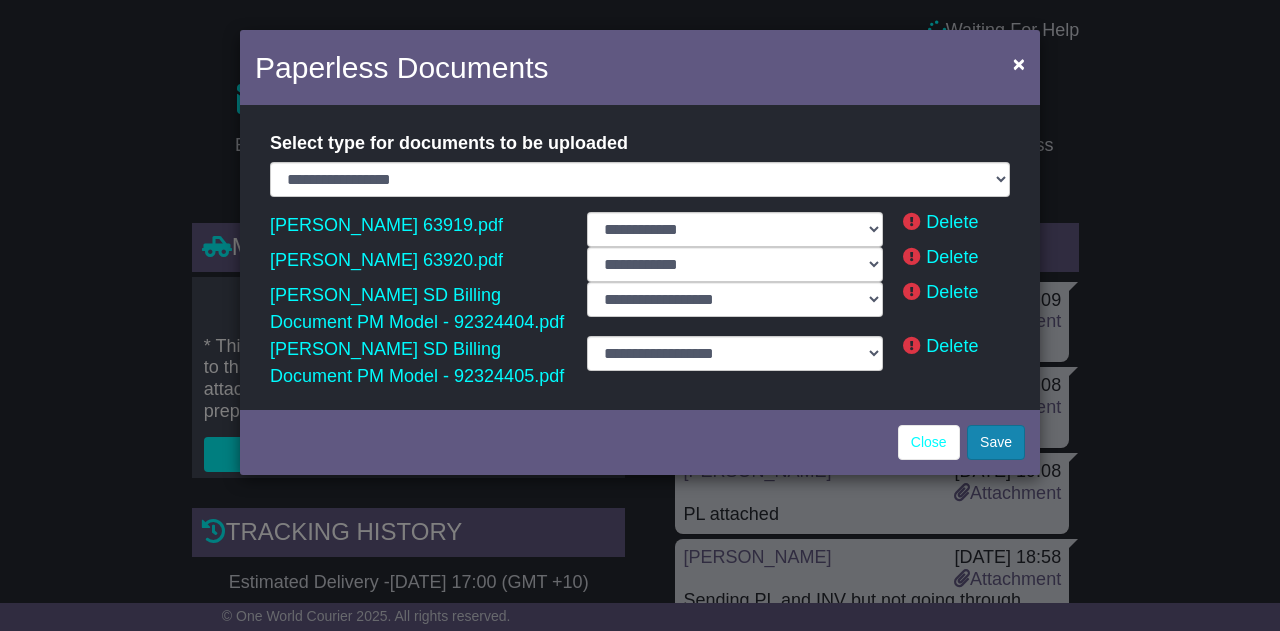 select on "**********" 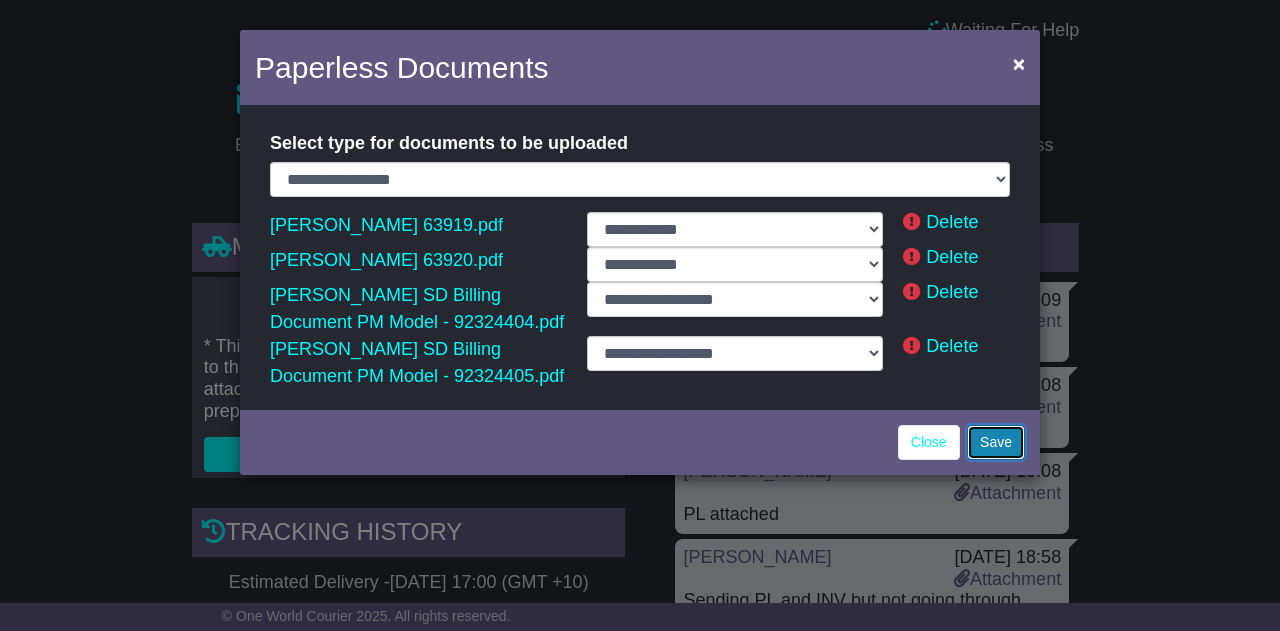 click on "Save" at bounding box center [996, 442] 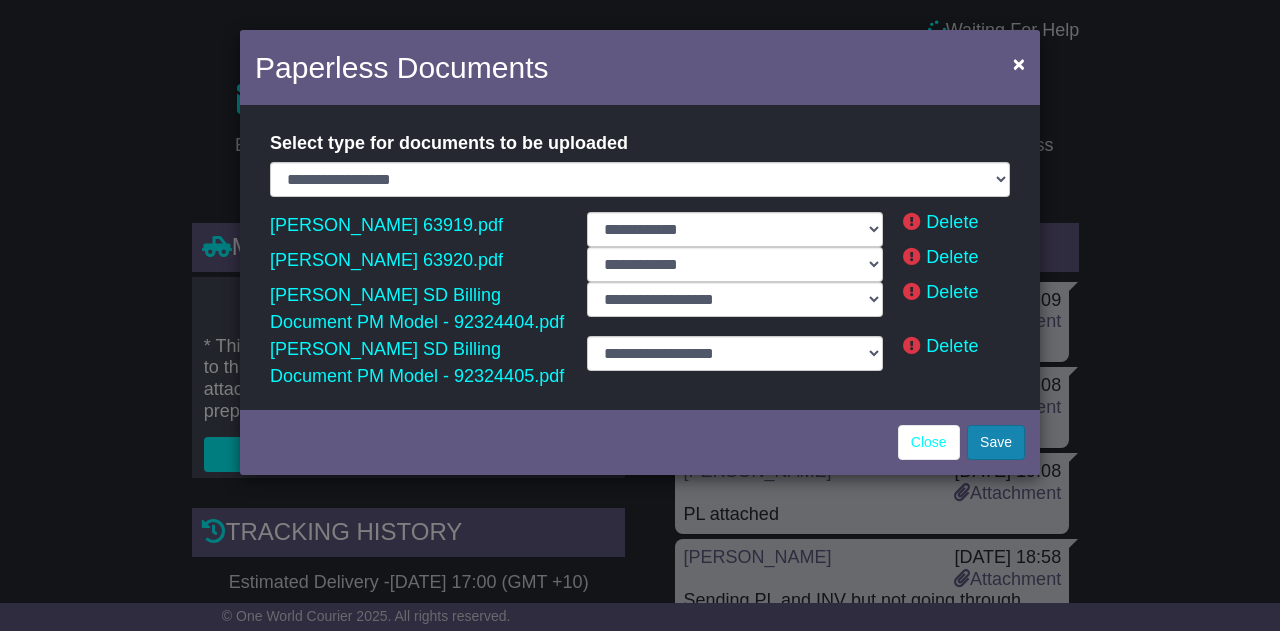 select on "**********" 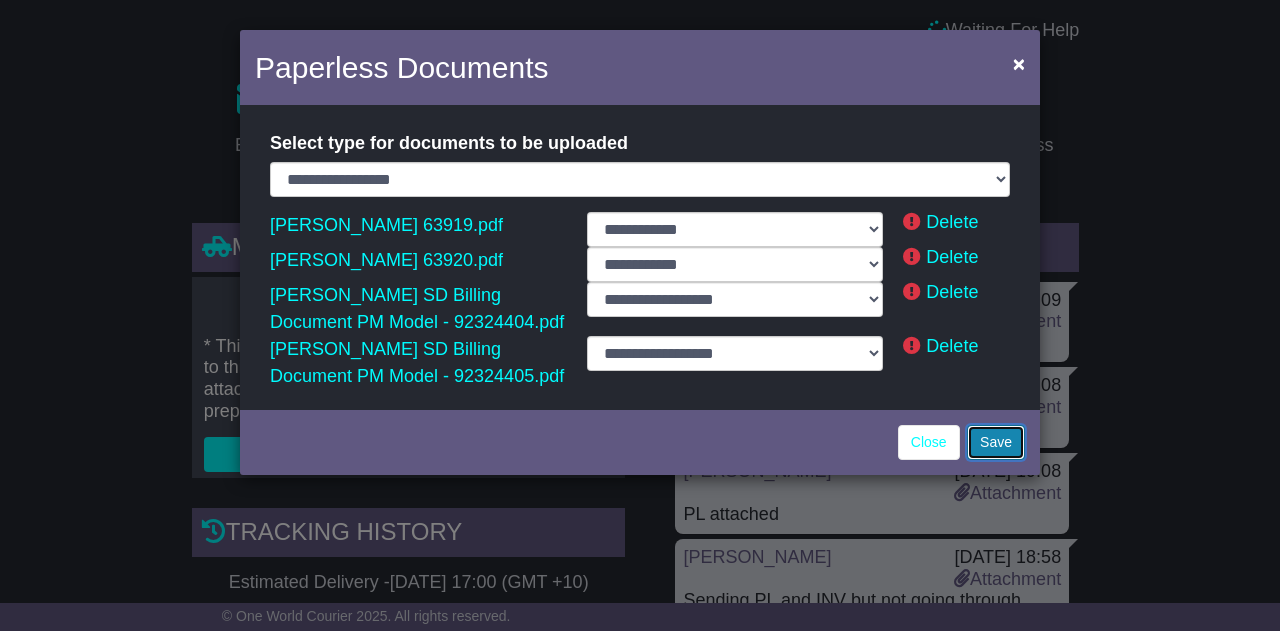 click on "Save" at bounding box center (996, 442) 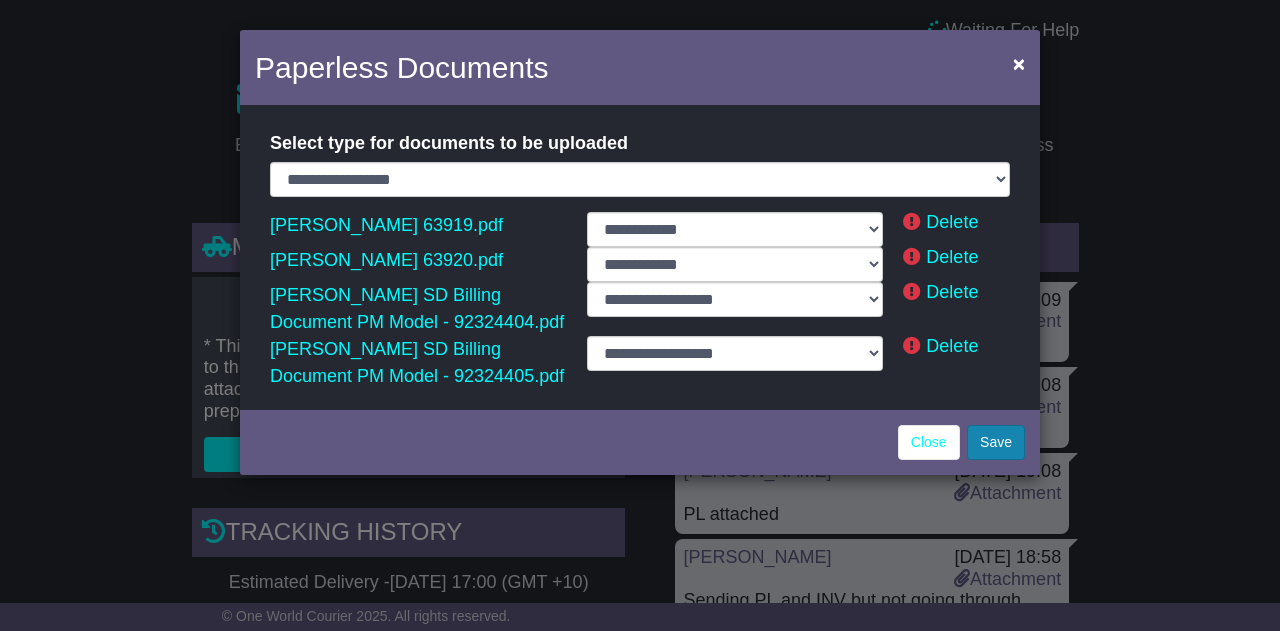 select on "**********" 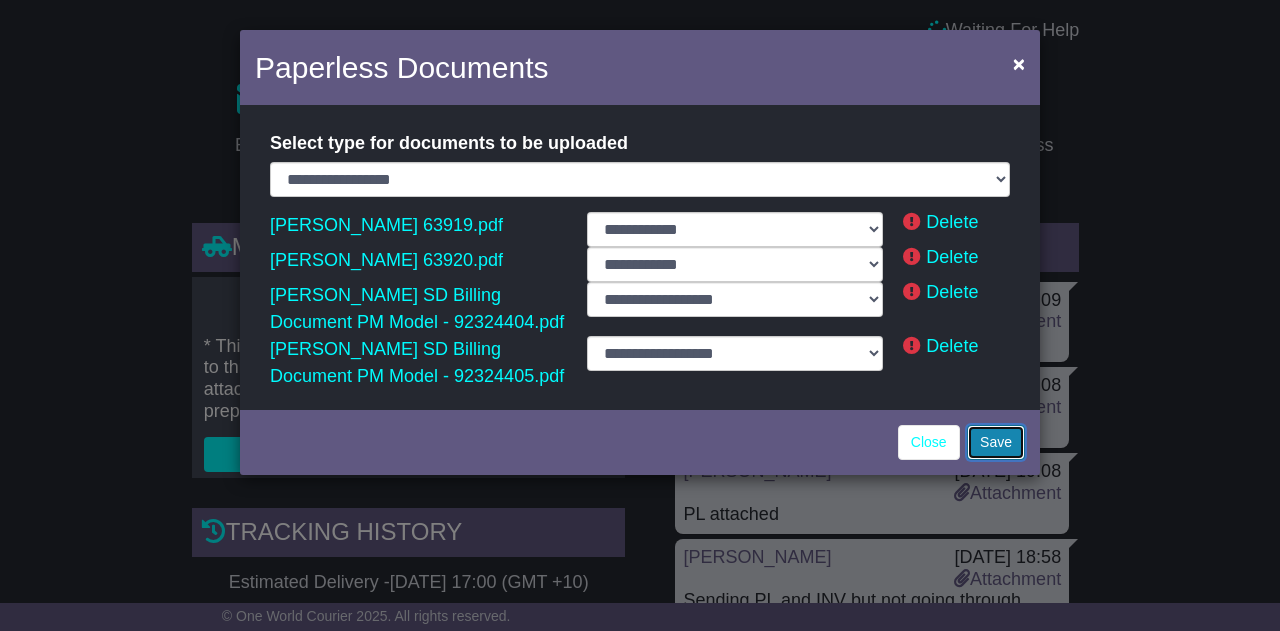 click on "Save" at bounding box center [996, 442] 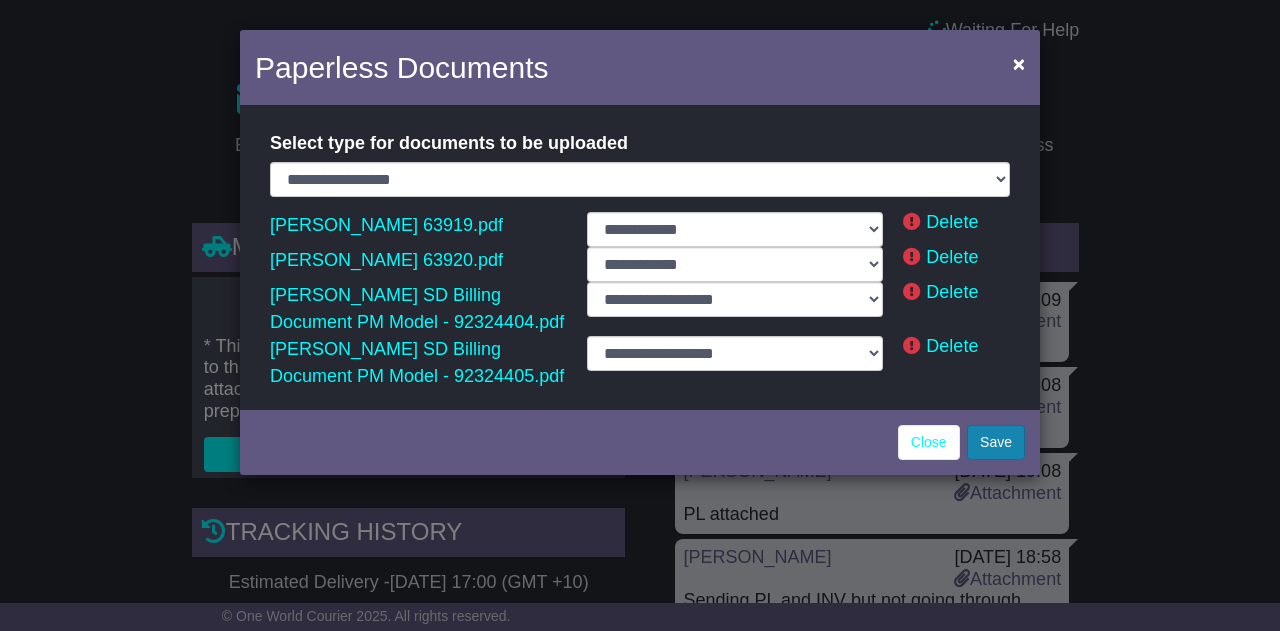 select on "**********" 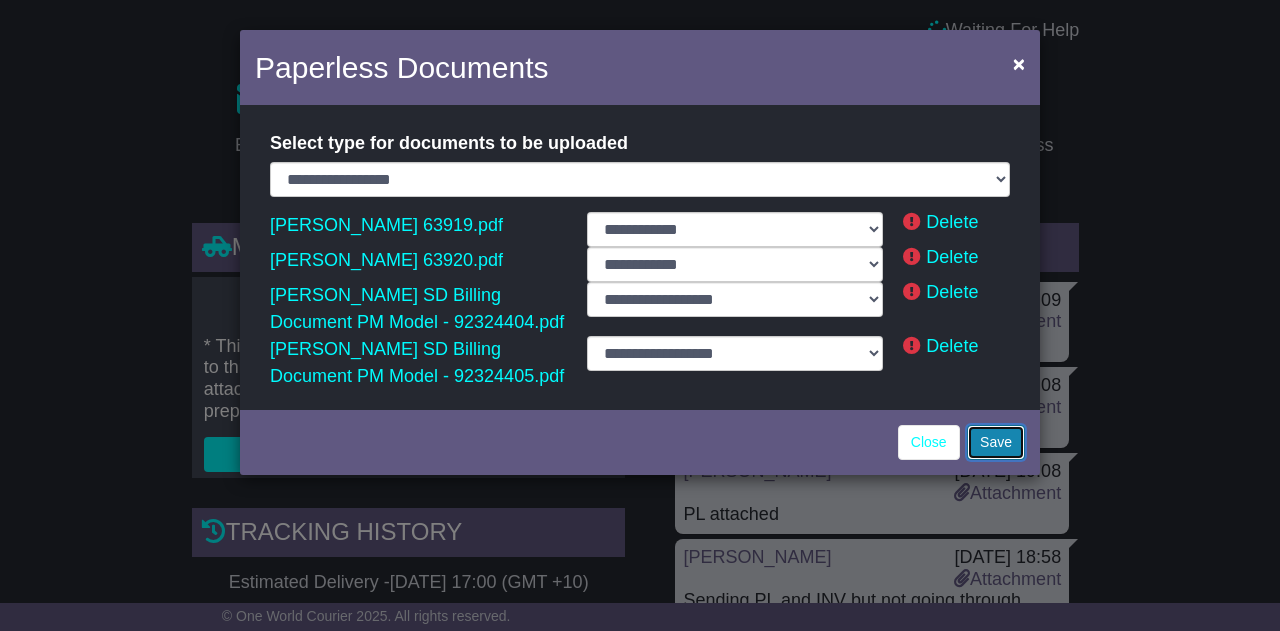 click on "Save" at bounding box center [996, 442] 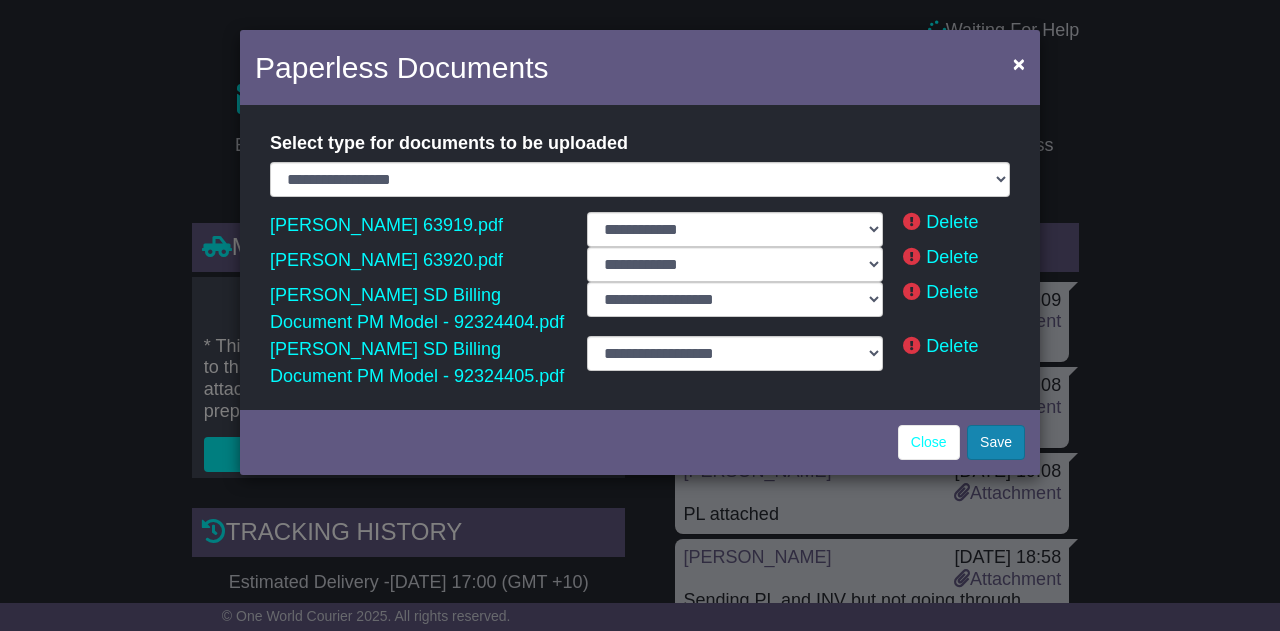 select on "**********" 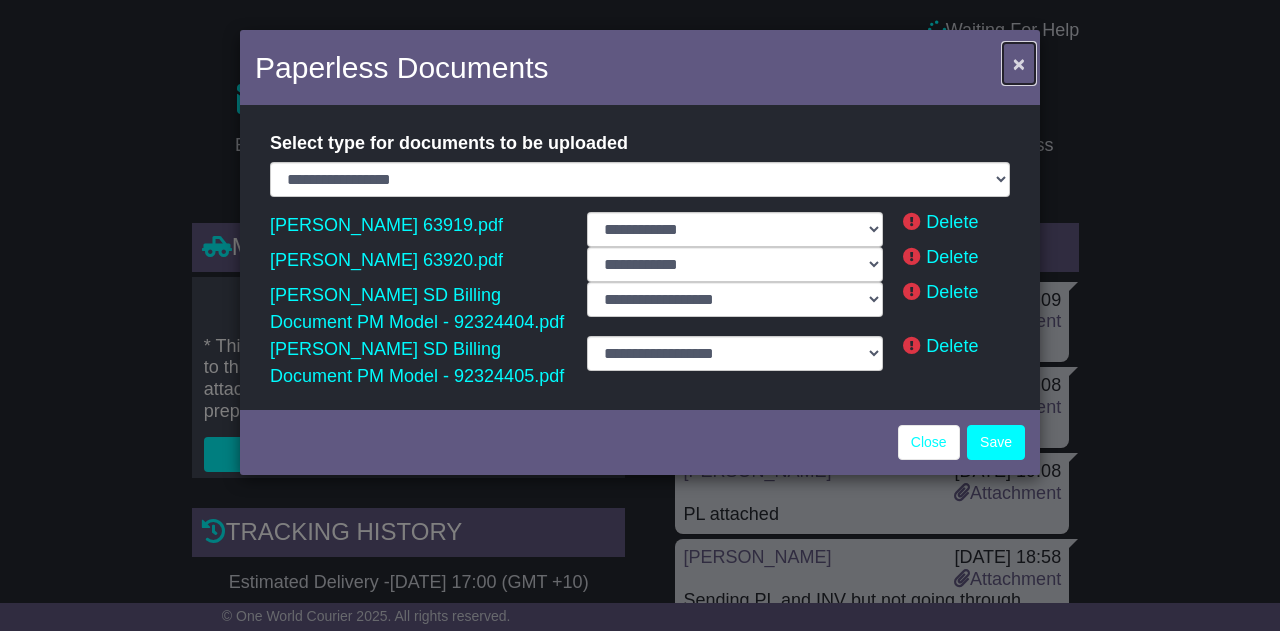 click on "×" at bounding box center (1019, 63) 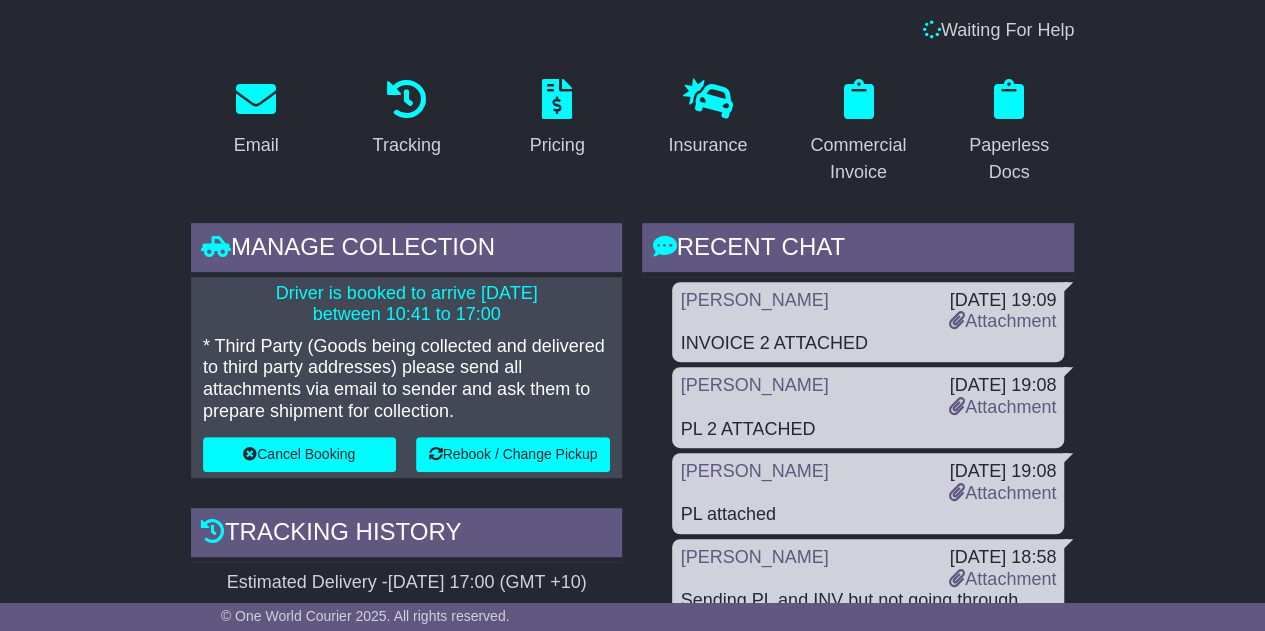 scroll, scrollTop: 0, scrollLeft: 0, axis: both 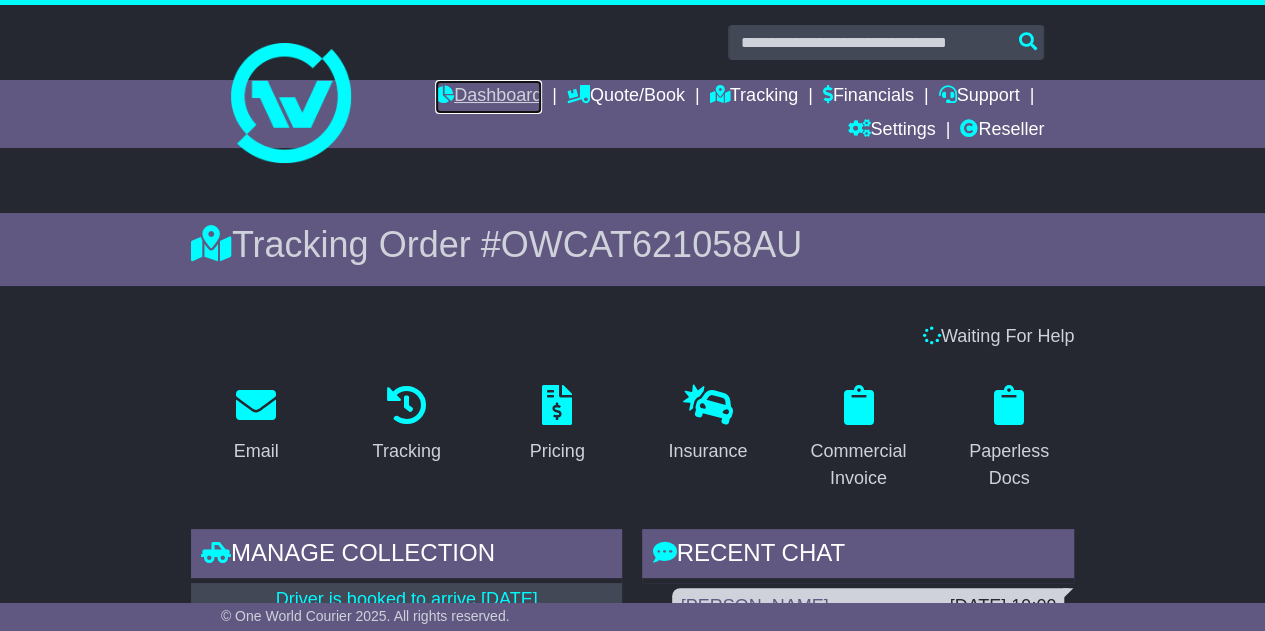 click on "Dashboard" at bounding box center [488, 97] 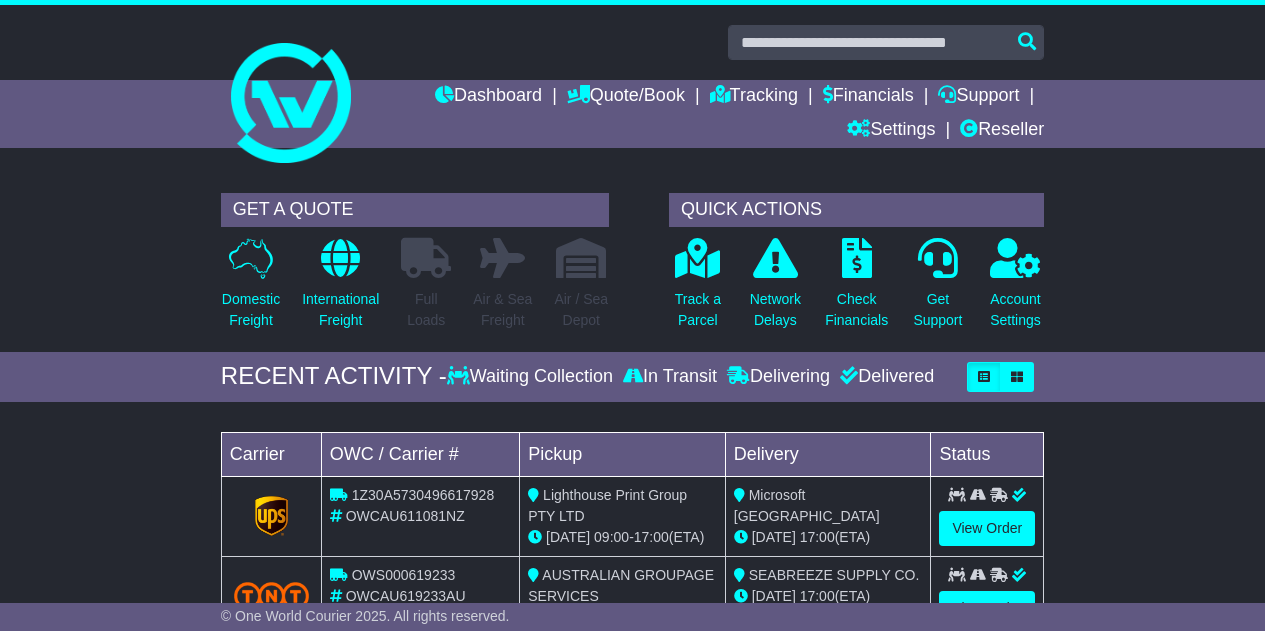 scroll, scrollTop: 0, scrollLeft: 0, axis: both 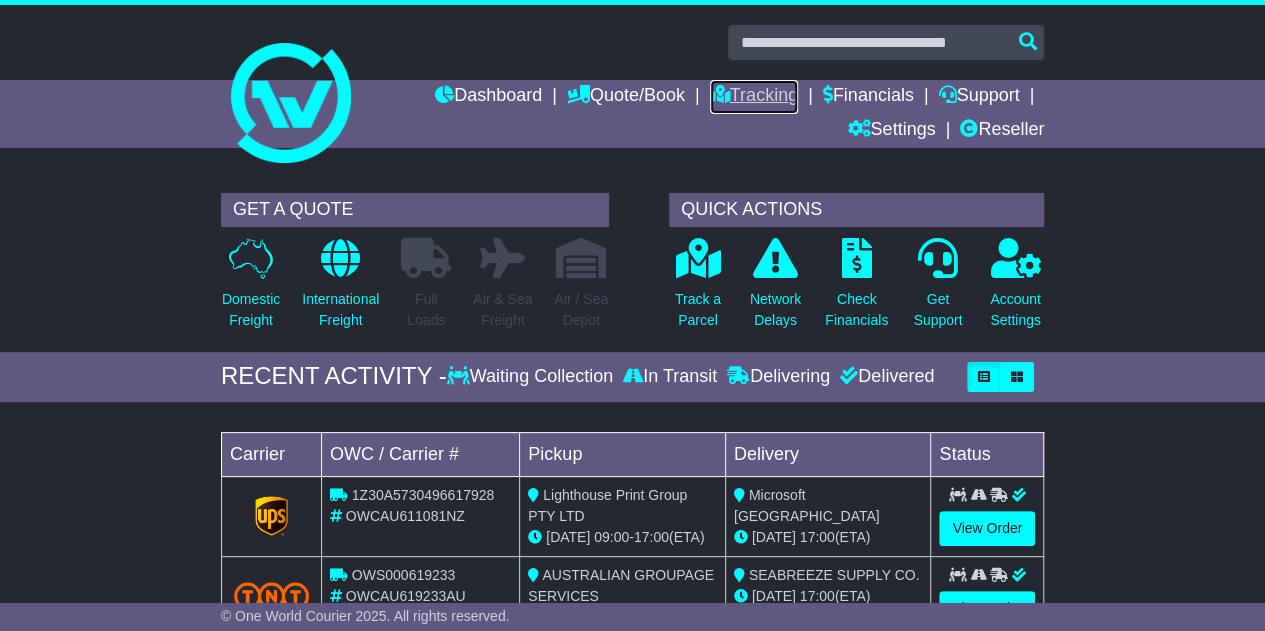 click at bounding box center [720, 94] 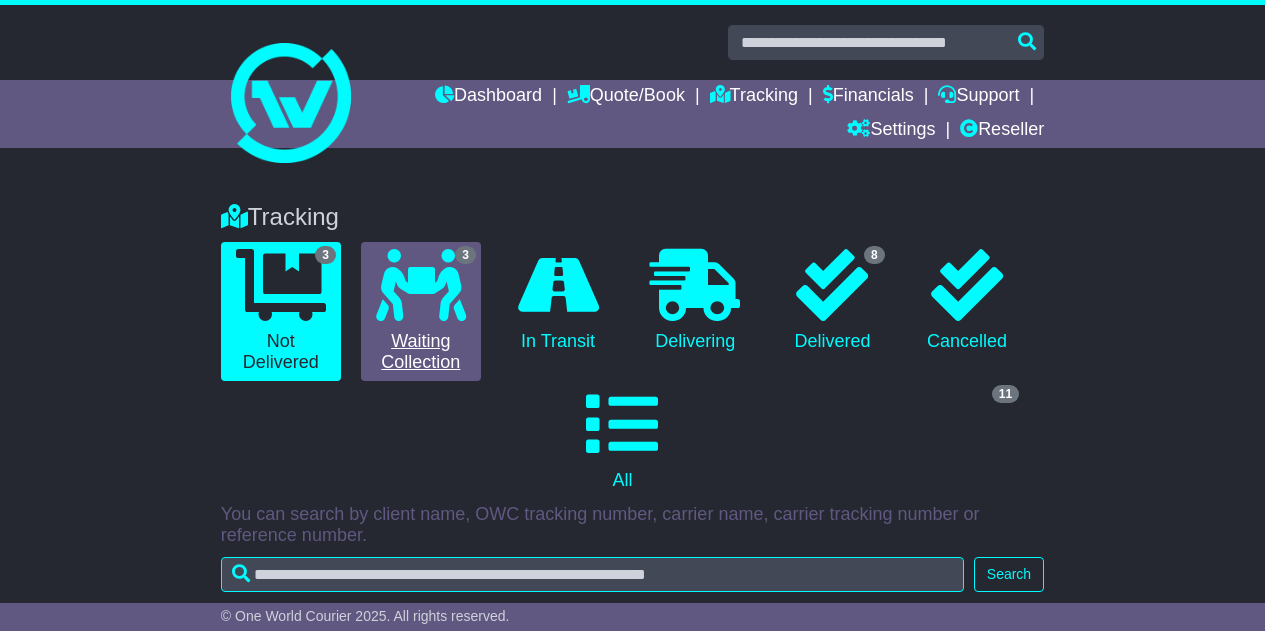 scroll, scrollTop: 0, scrollLeft: 0, axis: both 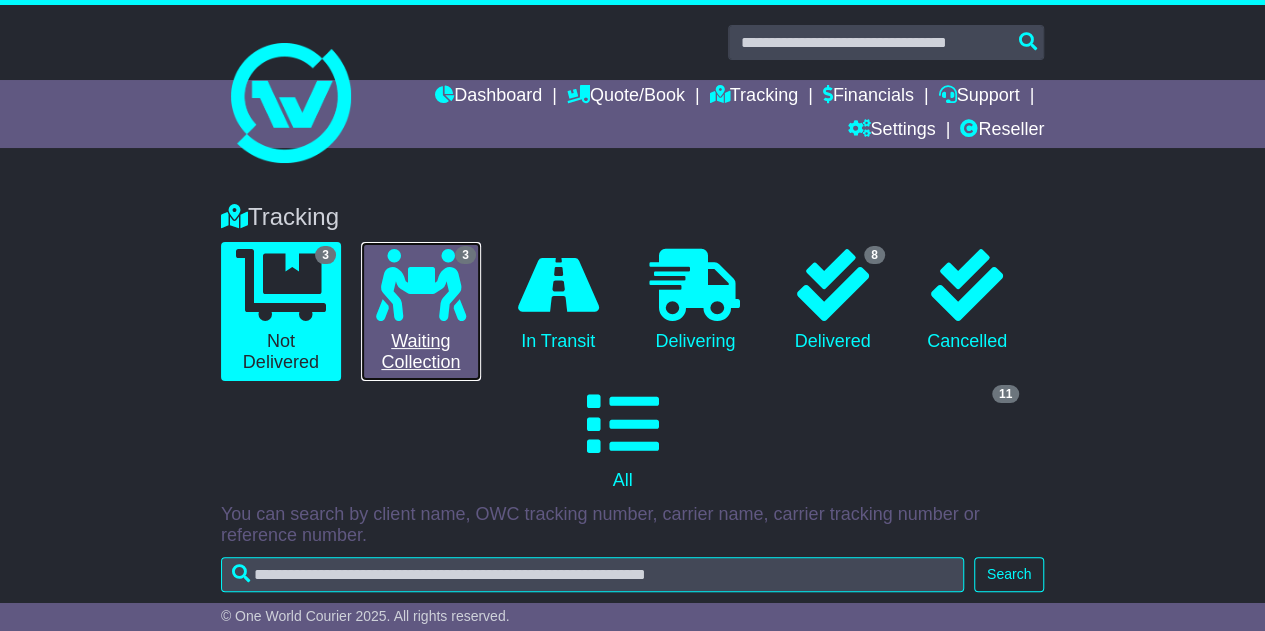 click on "3
Waiting Collection" at bounding box center (421, 311) 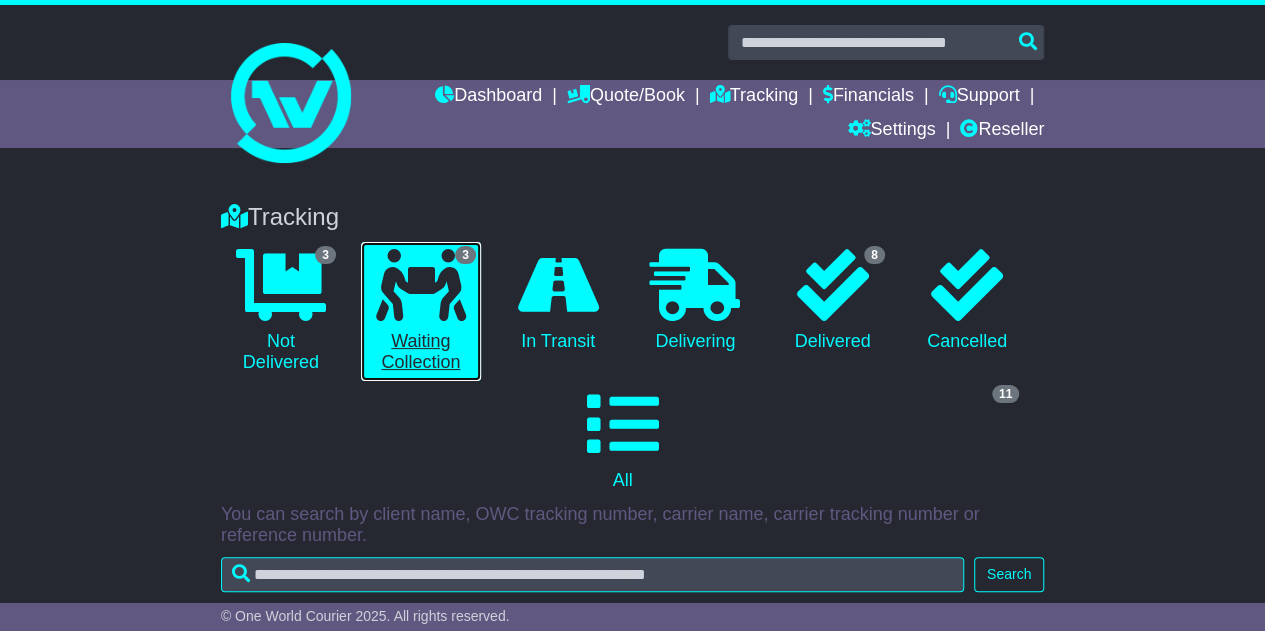 click on "3
Waiting Collection" at bounding box center (421, 311) 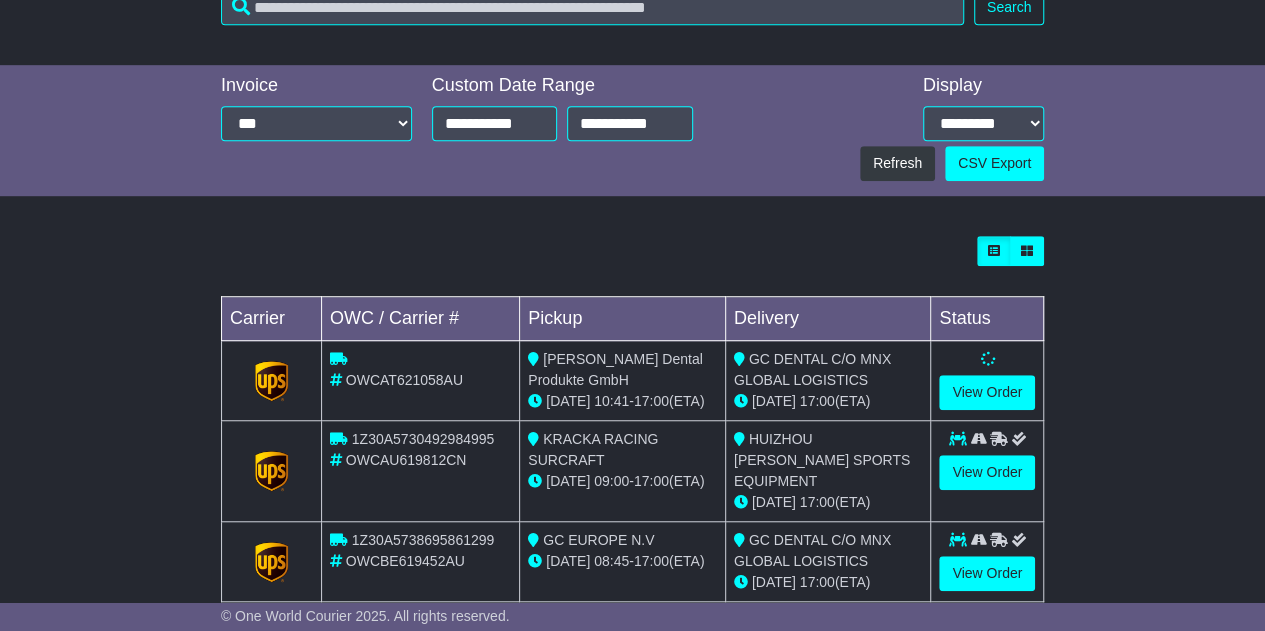 scroll, scrollTop: 584, scrollLeft: 0, axis: vertical 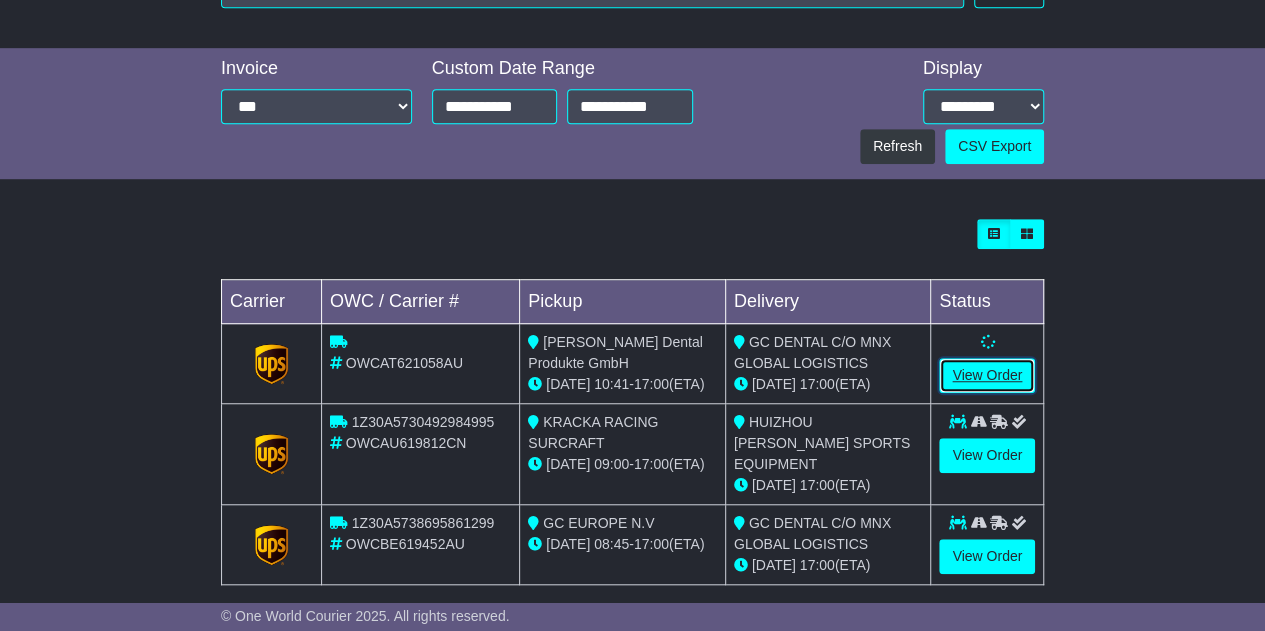 click on "View Order" at bounding box center [987, 375] 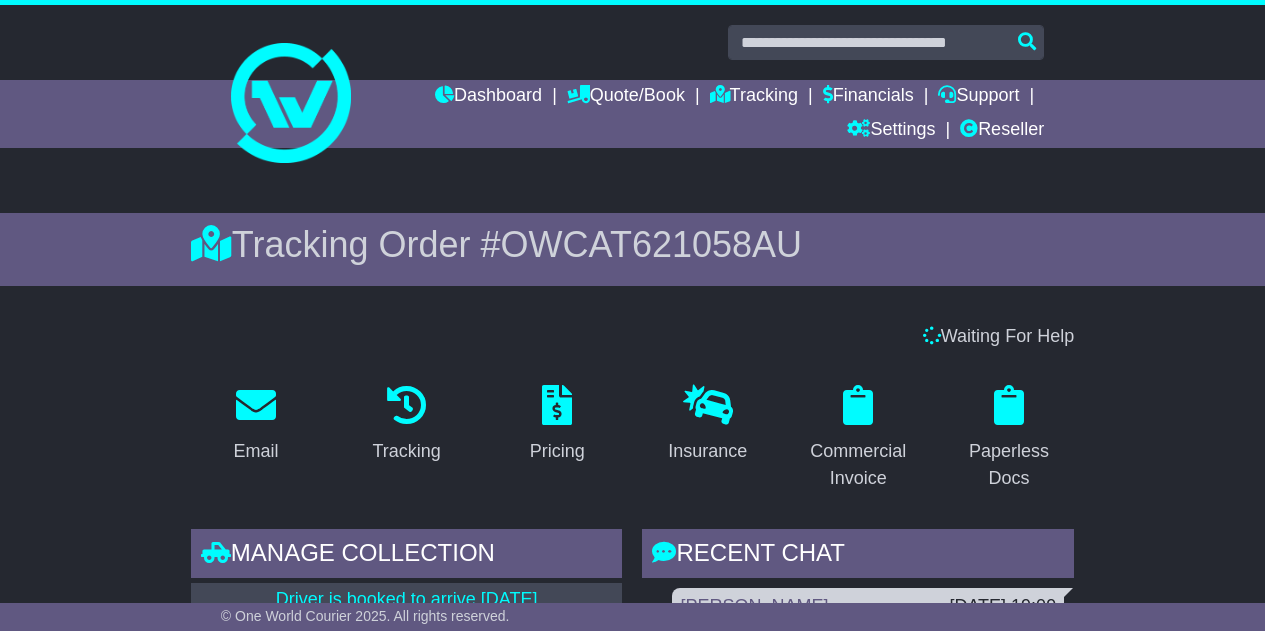 scroll, scrollTop: 0, scrollLeft: 0, axis: both 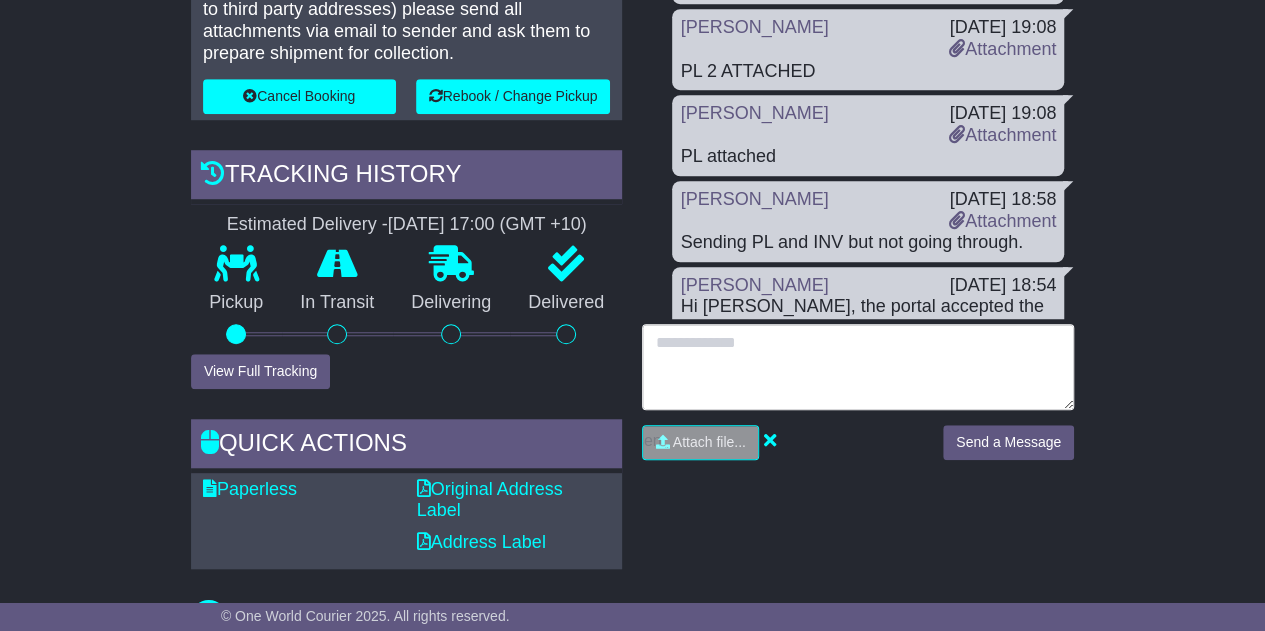 click at bounding box center [858, 367] 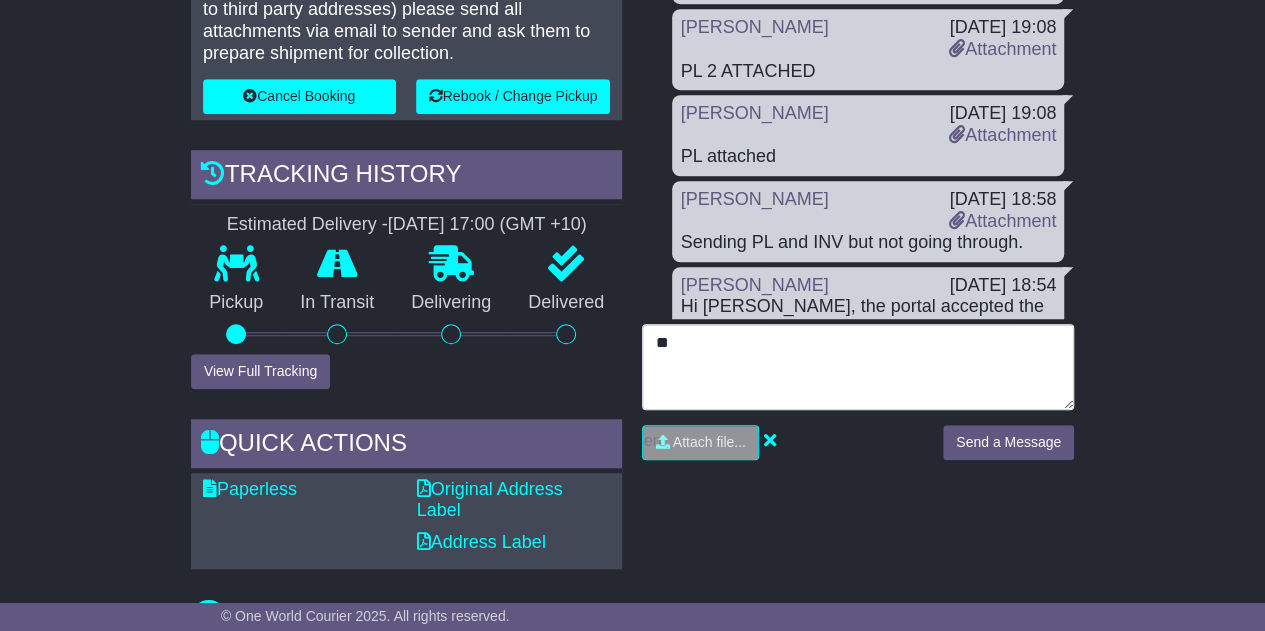 type on "*" 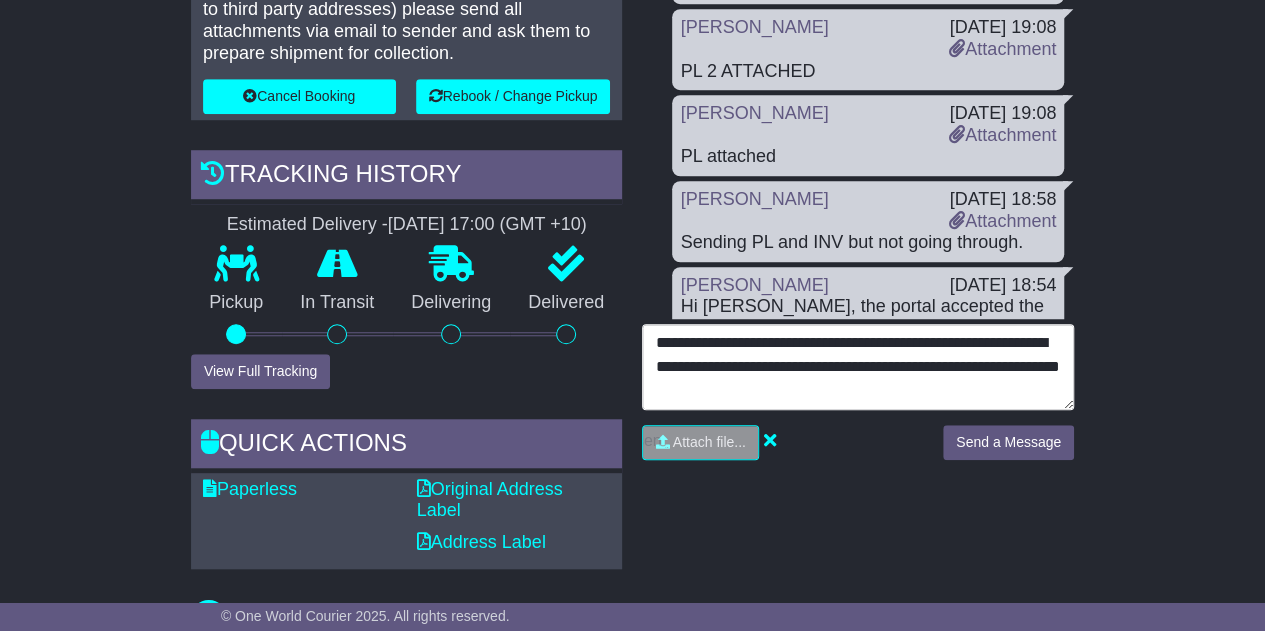 type on "**********" 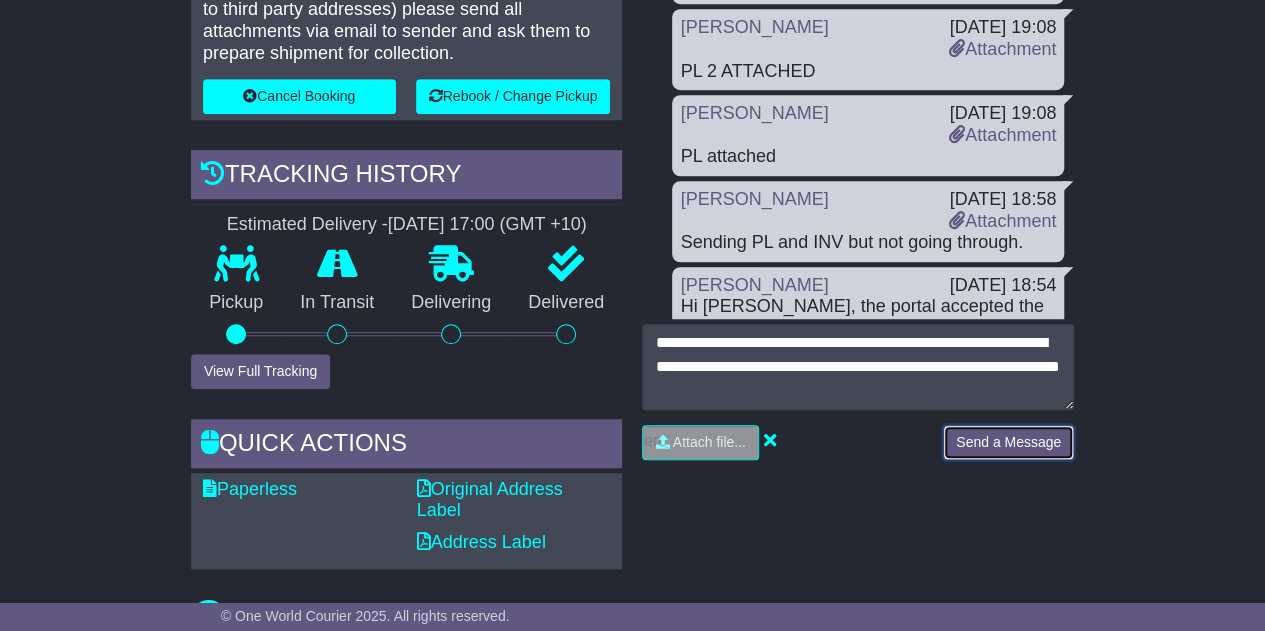 click on "Send a Message" at bounding box center (1008, 442) 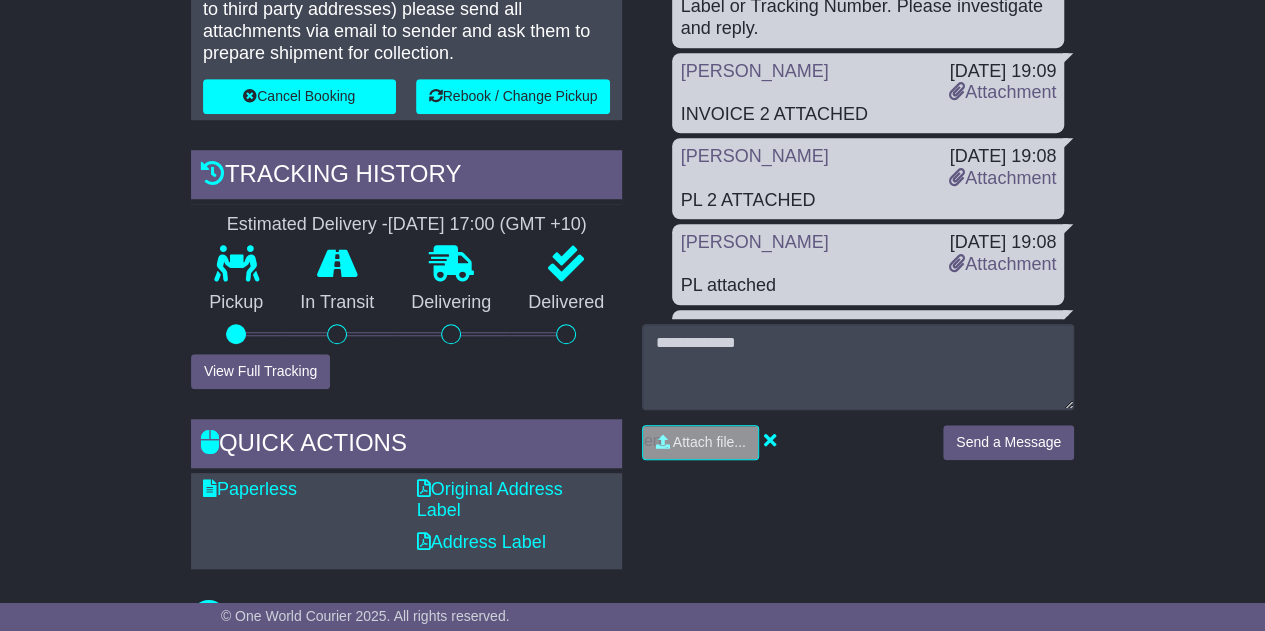 scroll, scrollTop: 0, scrollLeft: 0, axis: both 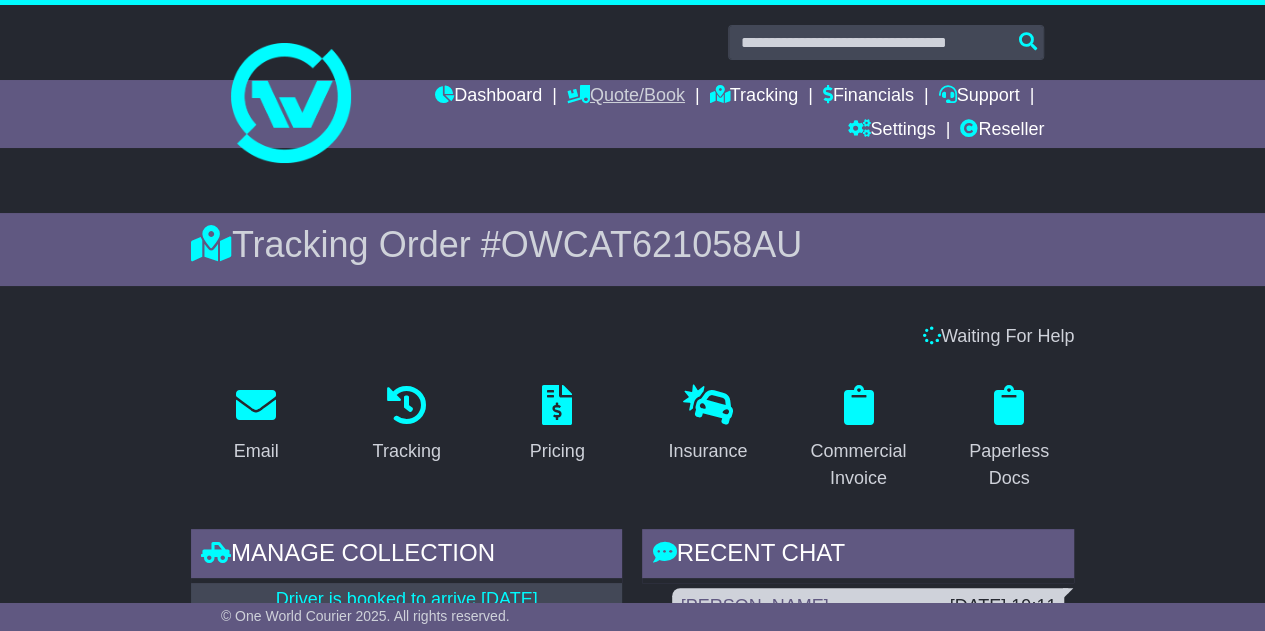 click on "Quote/Book" at bounding box center [626, 97] 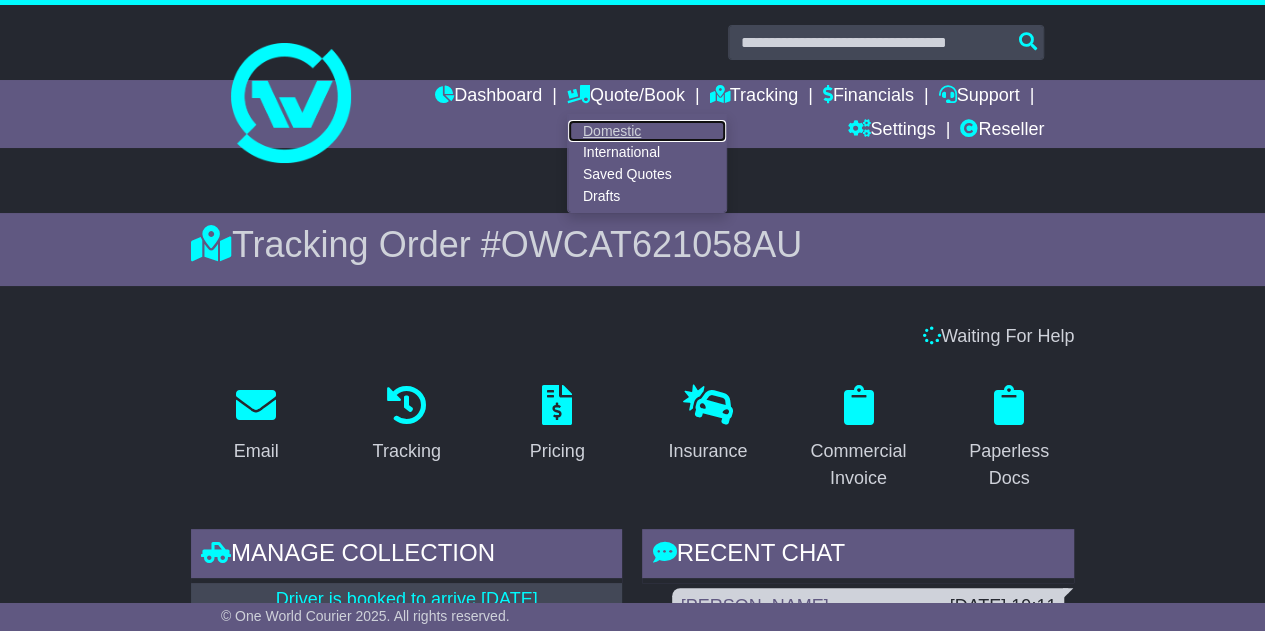 click on "Domestic" at bounding box center (647, 131) 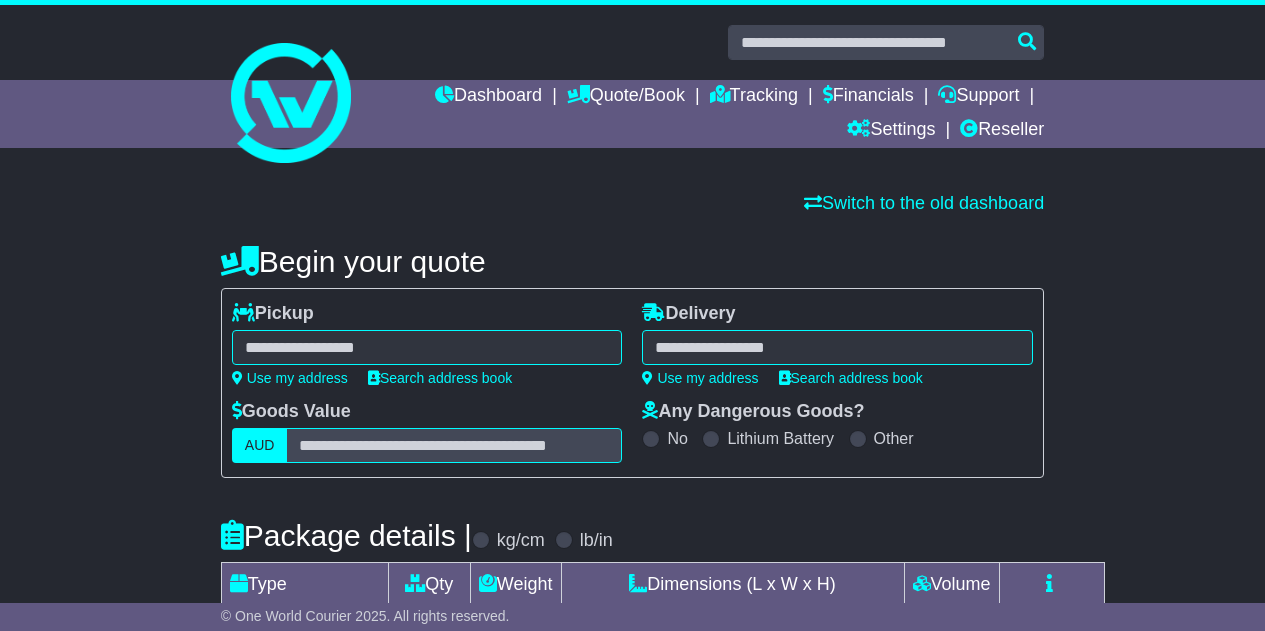 scroll, scrollTop: 0, scrollLeft: 0, axis: both 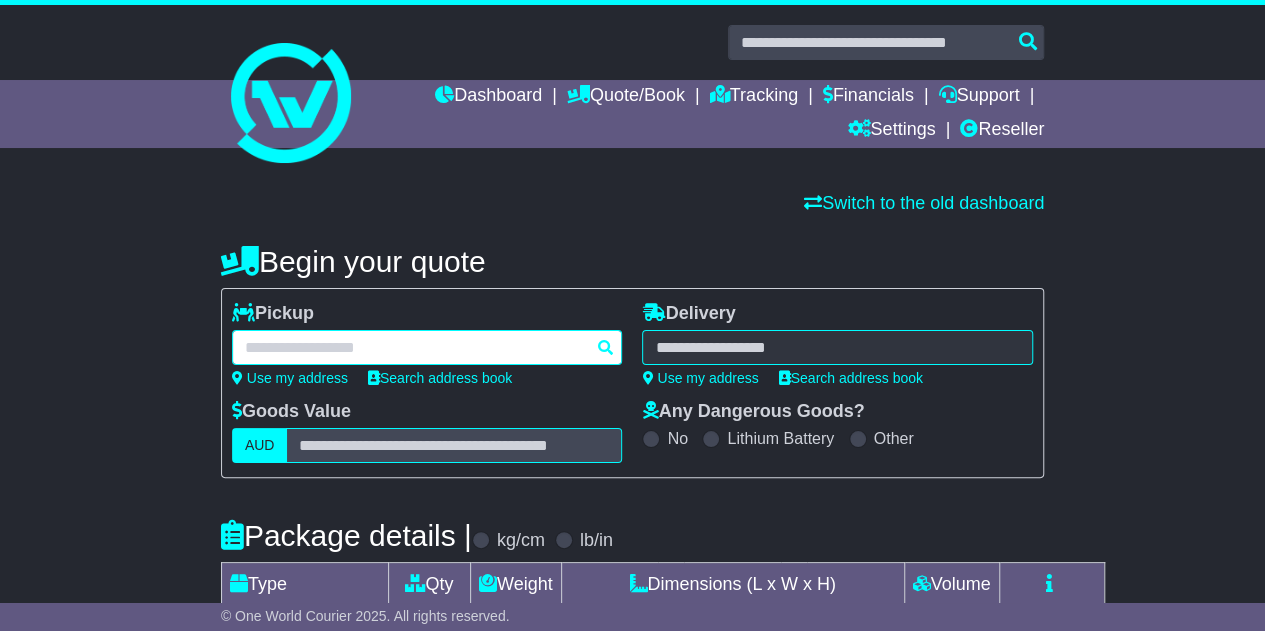click at bounding box center (427, 347) 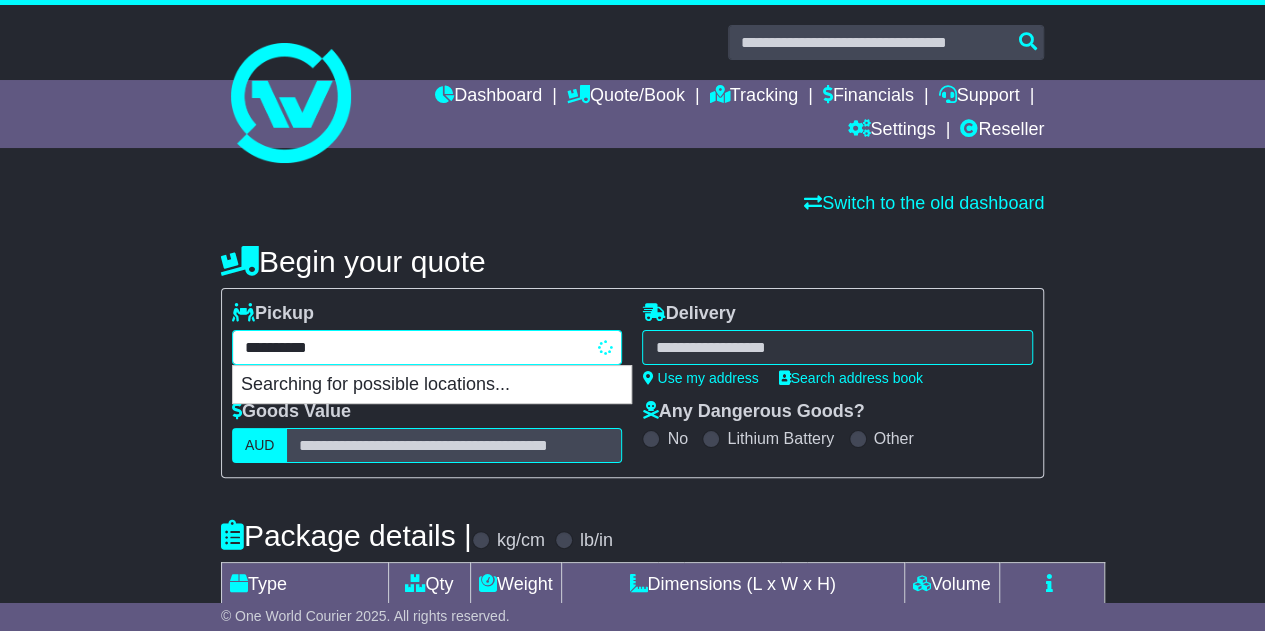 type on "**********" 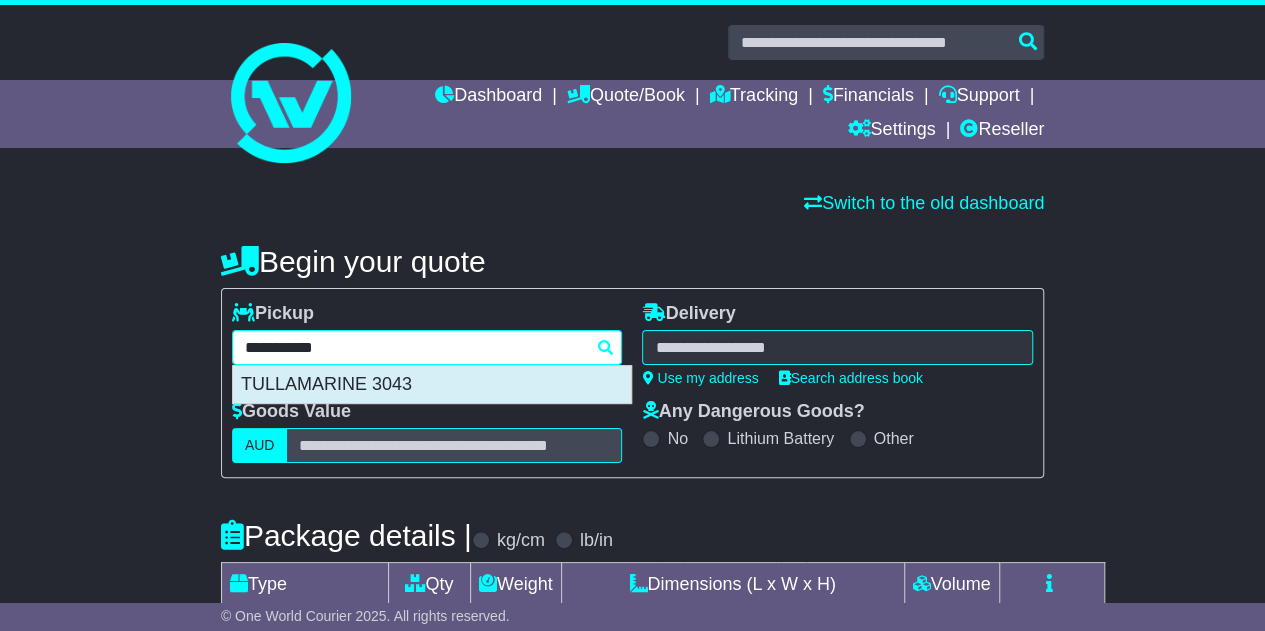 click on "TULLAMARINE 3043" at bounding box center (432, 385) 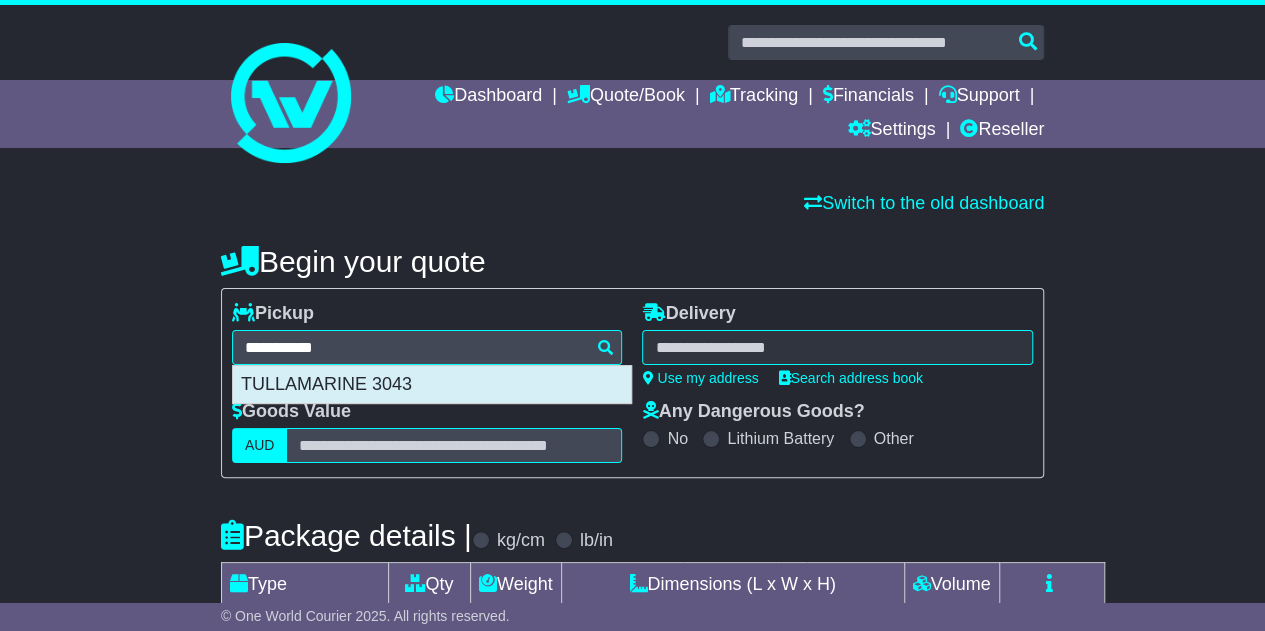 type on "**********" 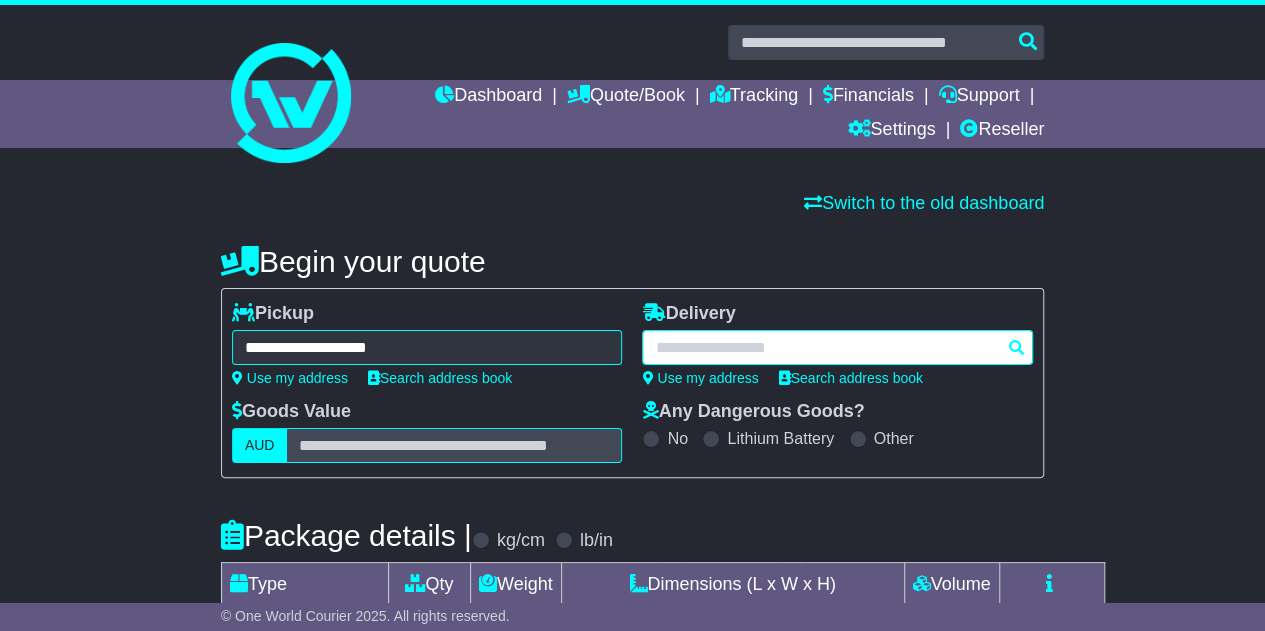 click at bounding box center [837, 347] 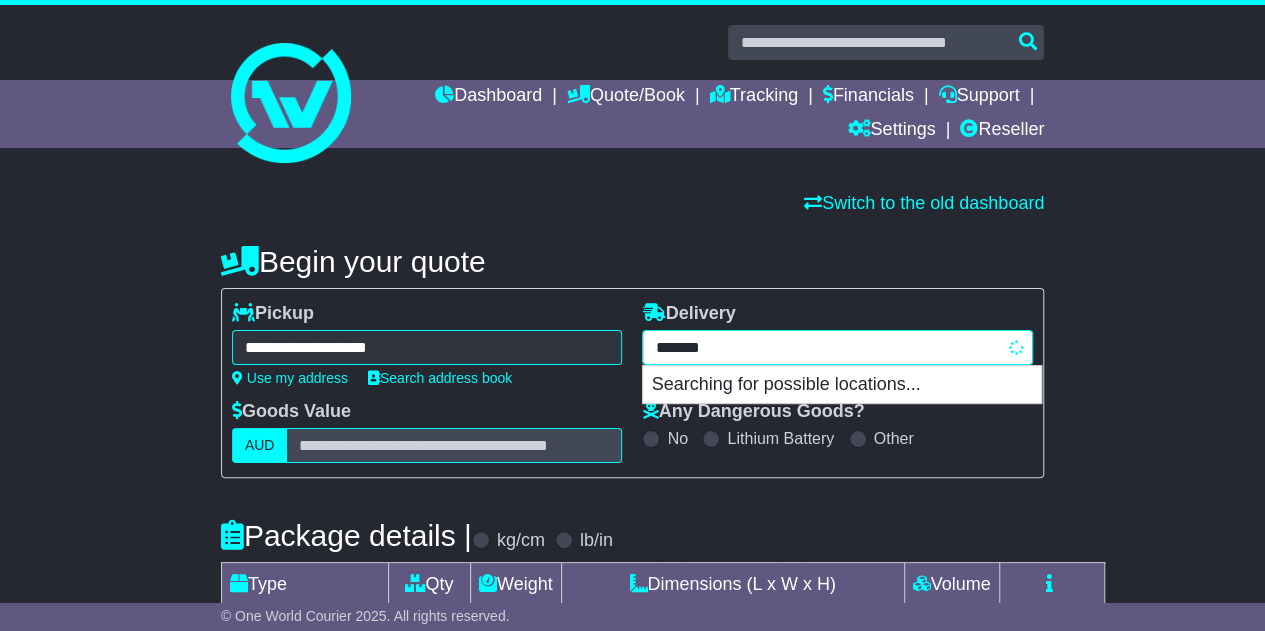 type on "********" 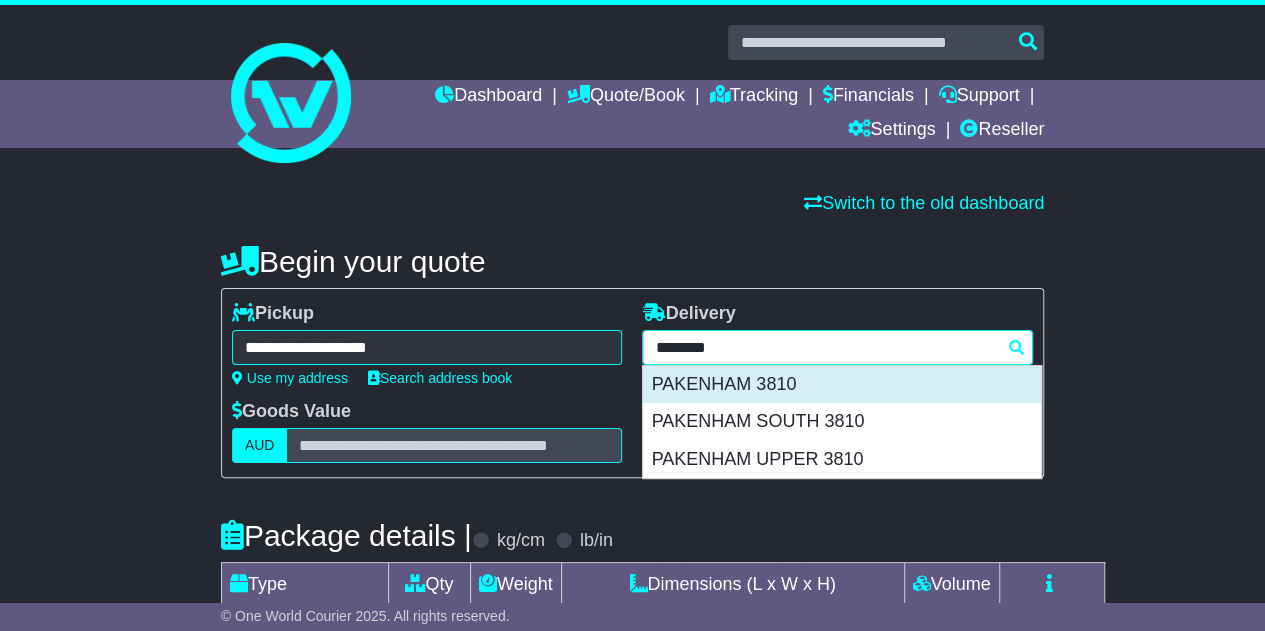 click on "PAKENHAM 3810" at bounding box center (842, 385) 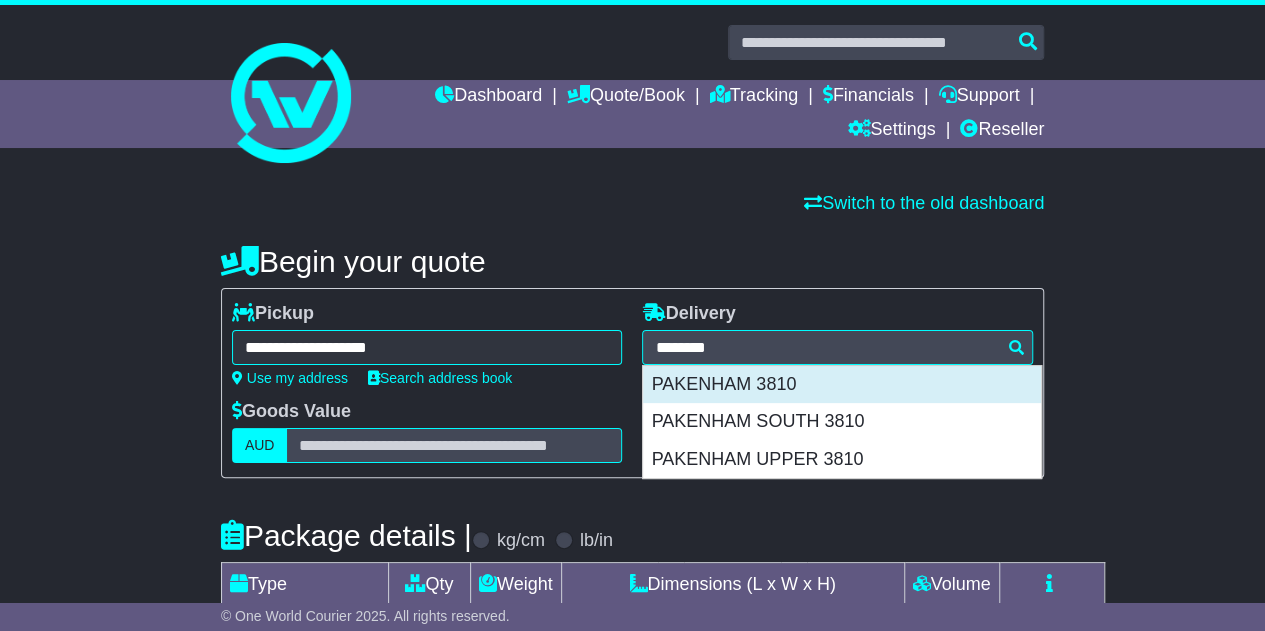 type on "**********" 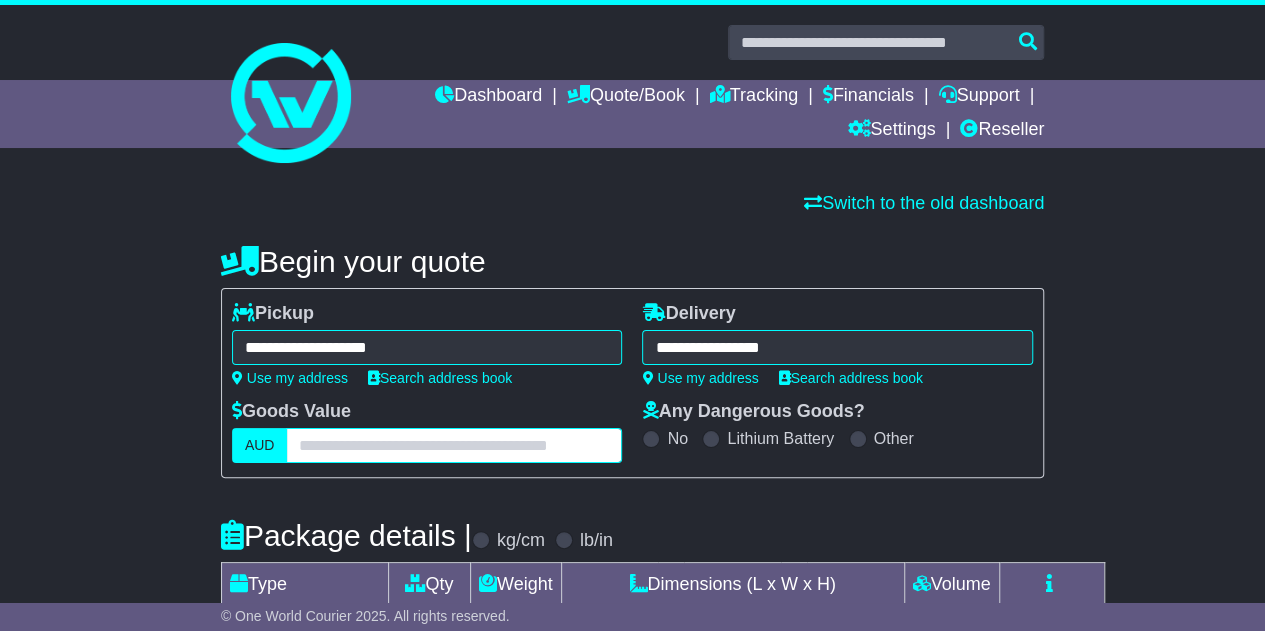 click at bounding box center (454, 445) 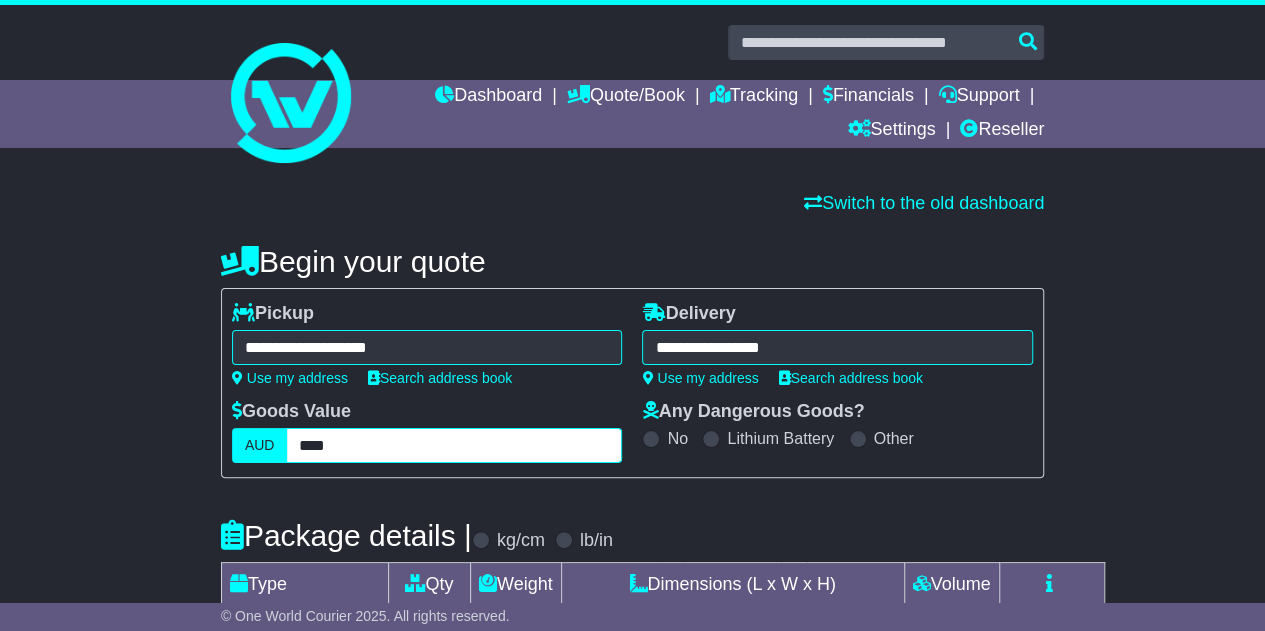 type on "****" 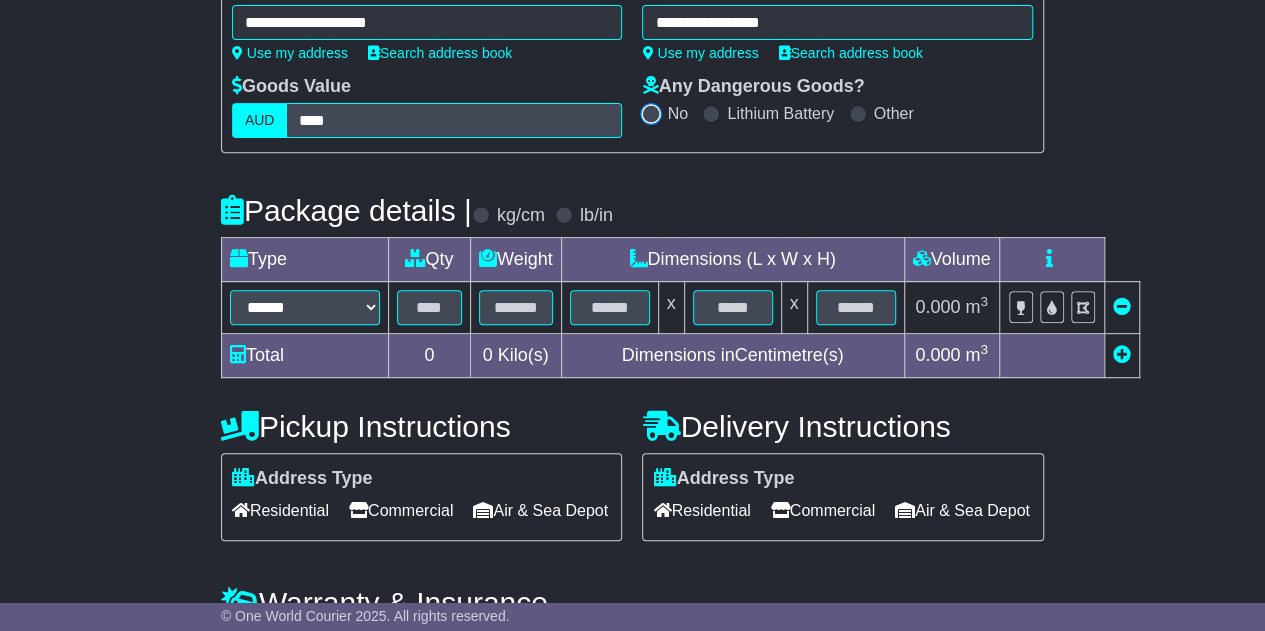 scroll, scrollTop: 326, scrollLeft: 0, axis: vertical 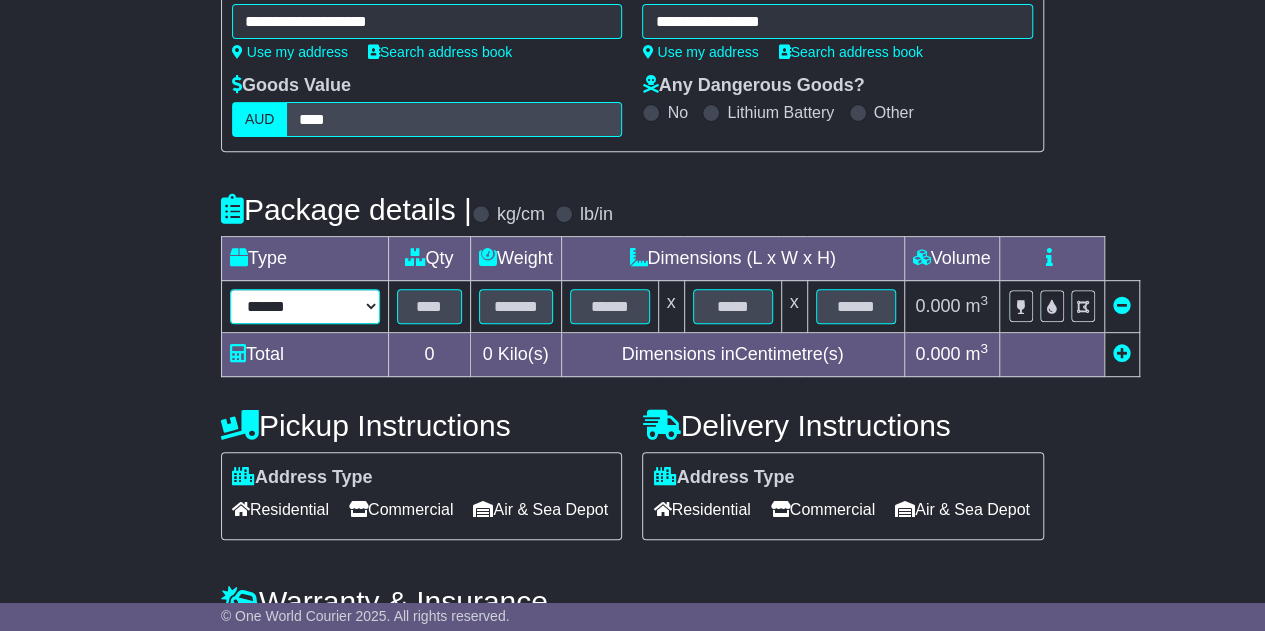 click on "****** ****** *** ******** ***** **** **** ****** *** *******" at bounding box center (305, 306) 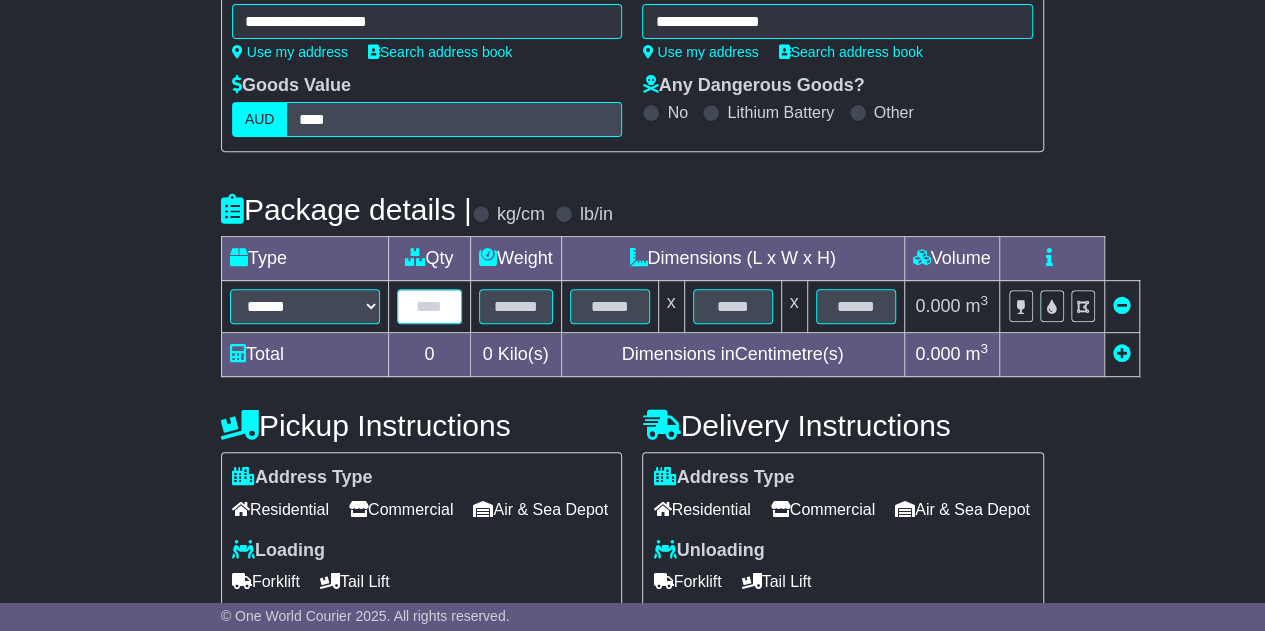 click at bounding box center [429, 306] 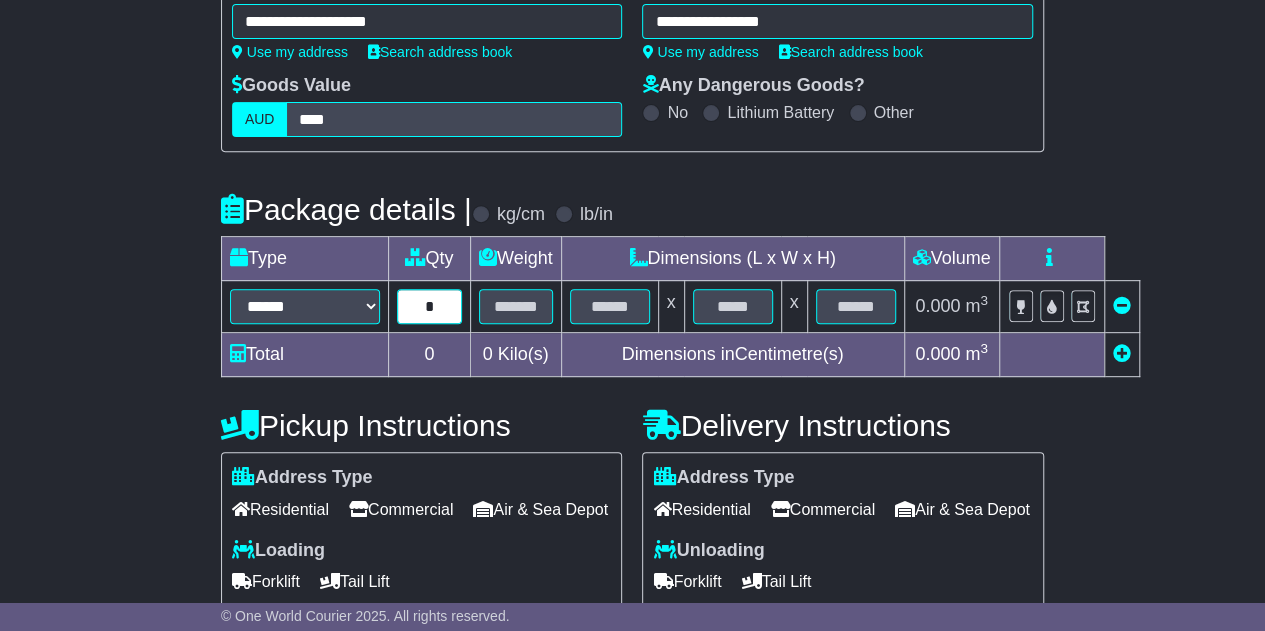 type on "*" 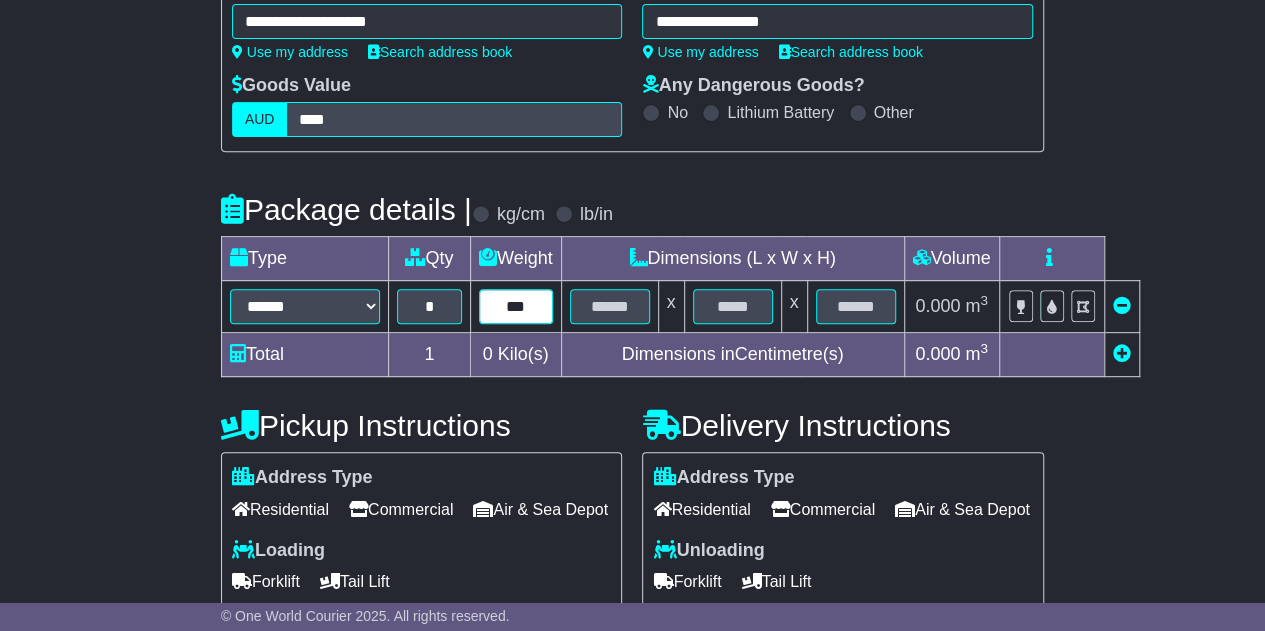type on "***" 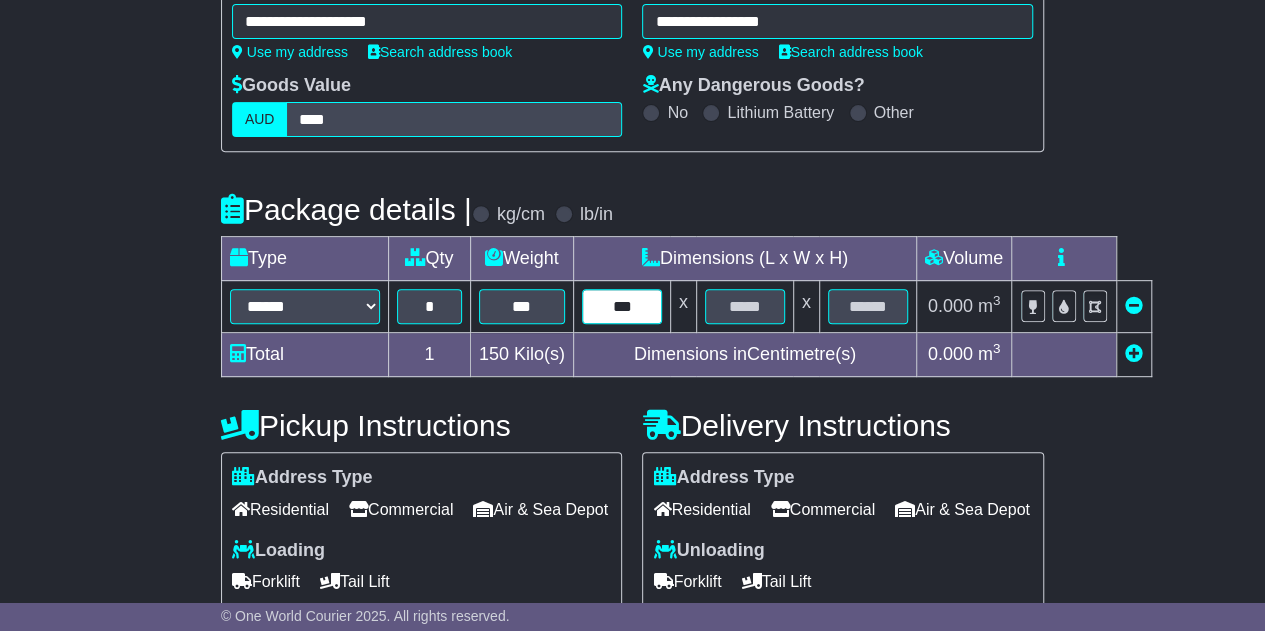 type on "***" 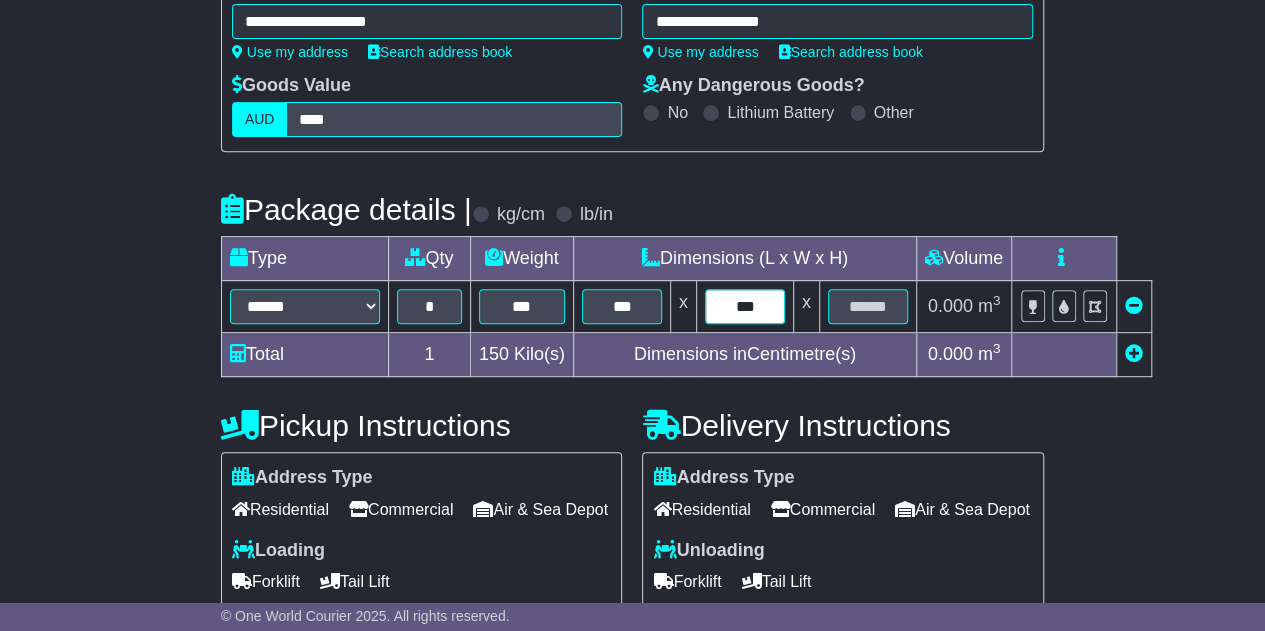 type on "***" 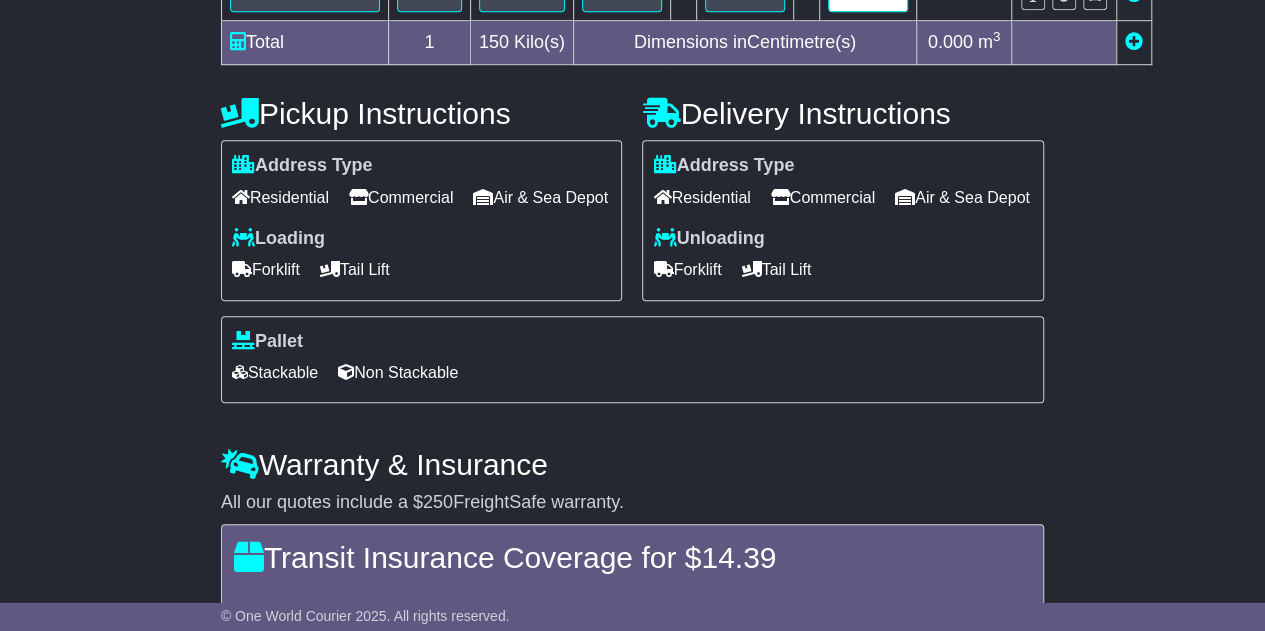 scroll, scrollTop: 667, scrollLeft: 0, axis: vertical 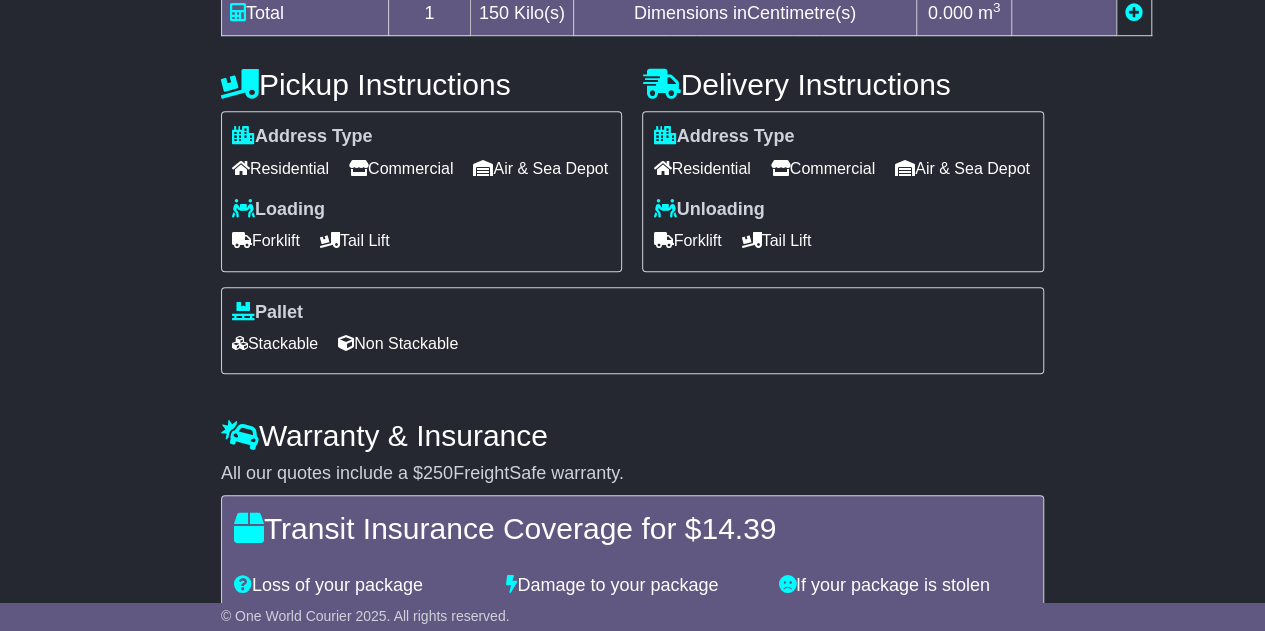 type on "**" 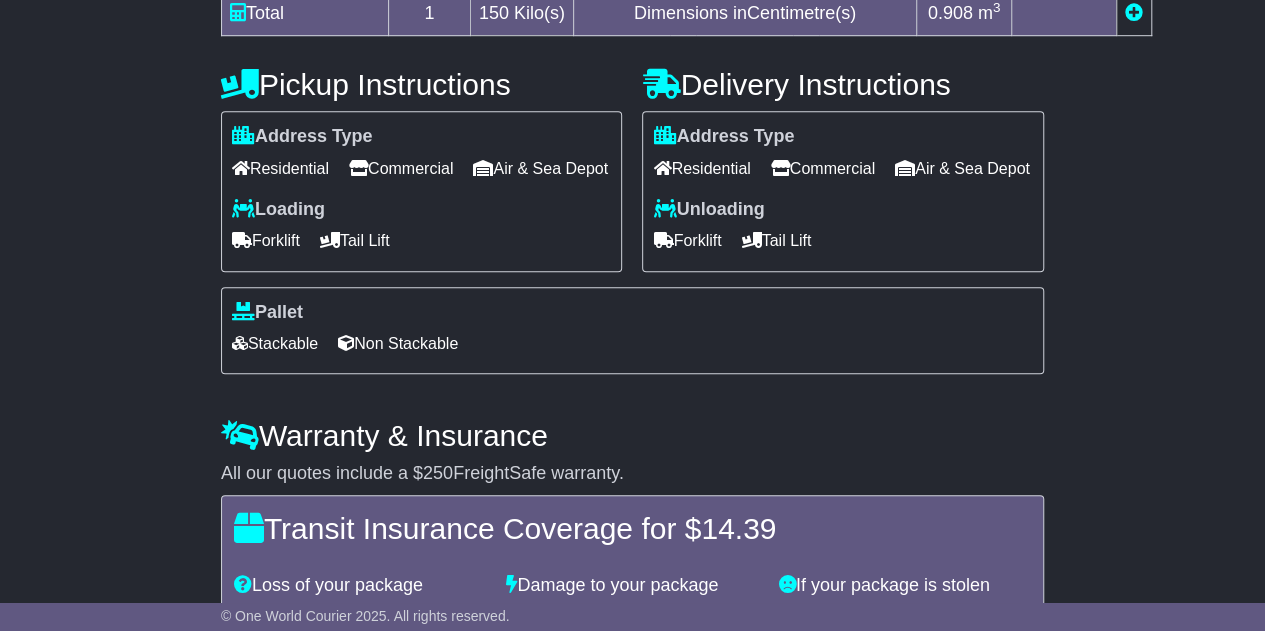 click on "Commercial" at bounding box center [823, 168] 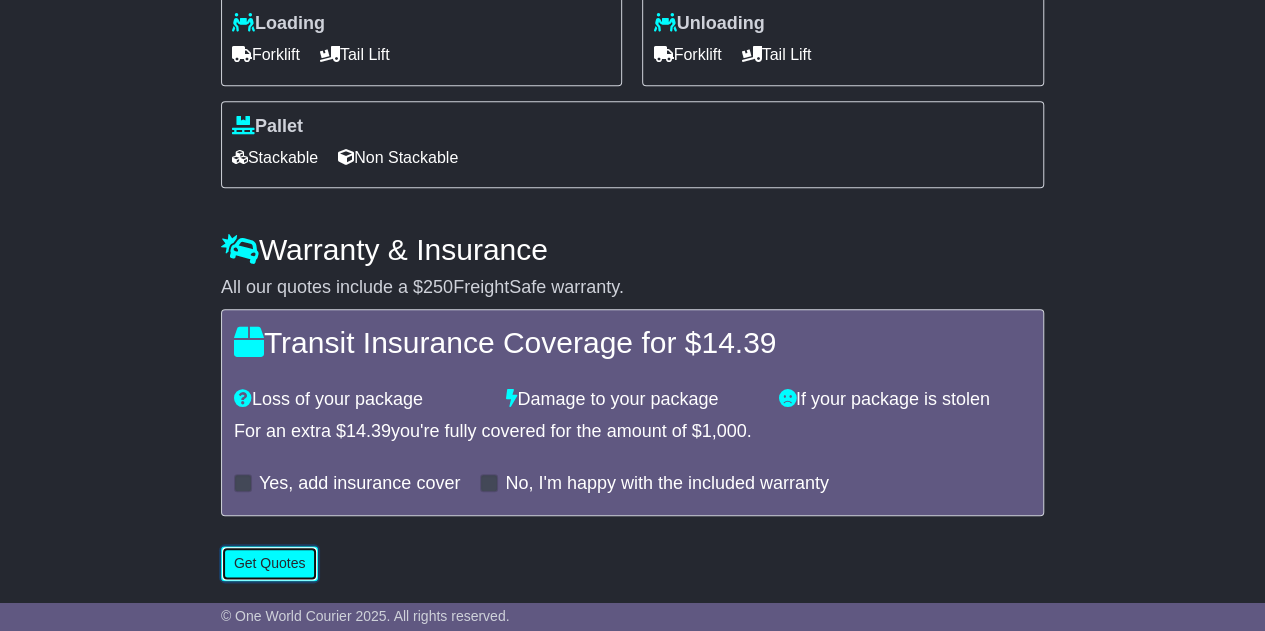 click on "Get Quotes" at bounding box center [270, 563] 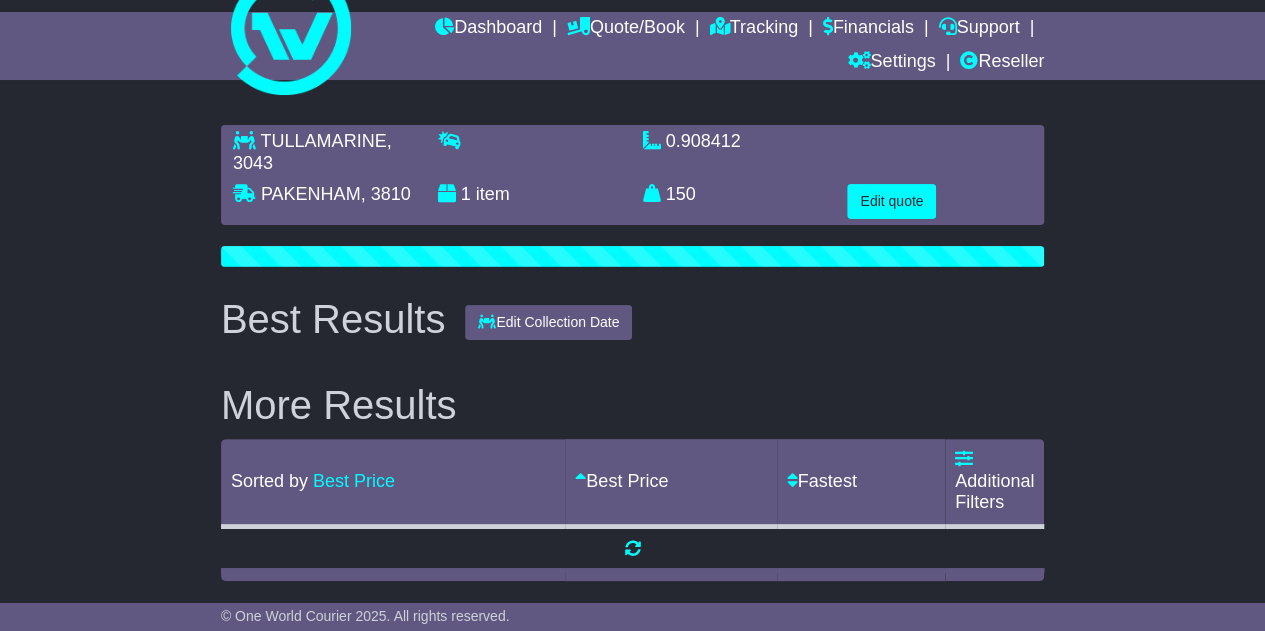 scroll, scrollTop: 0, scrollLeft: 0, axis: both 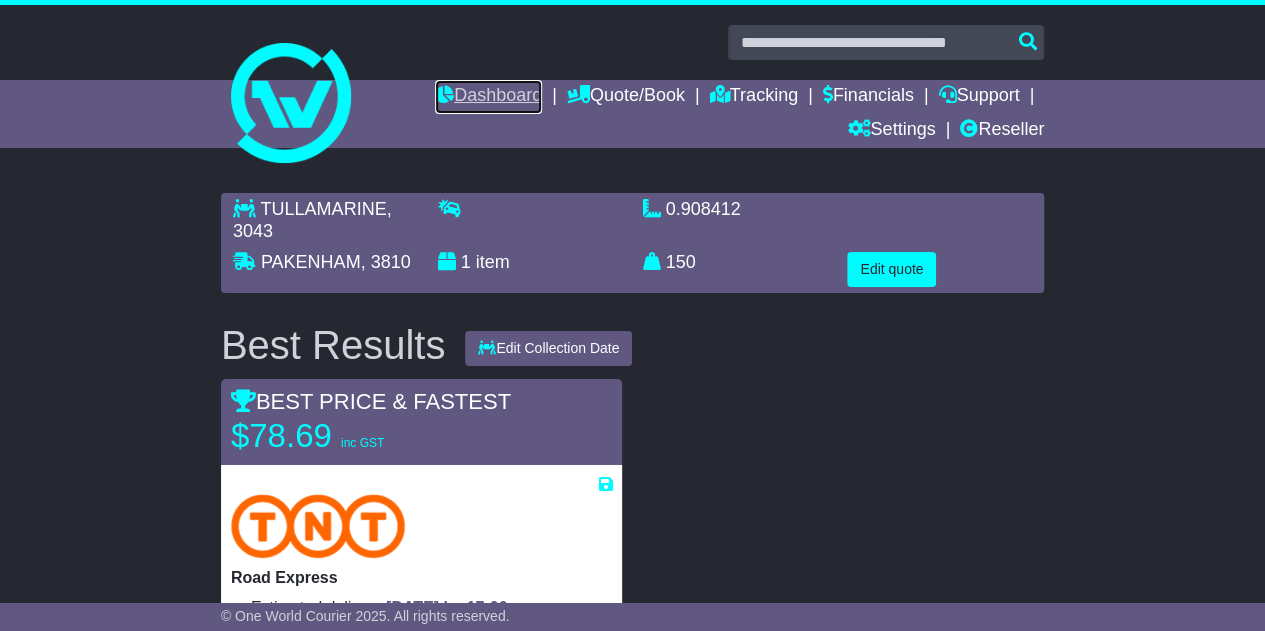 click on "Dashboard" at bounding box center [488, 97] 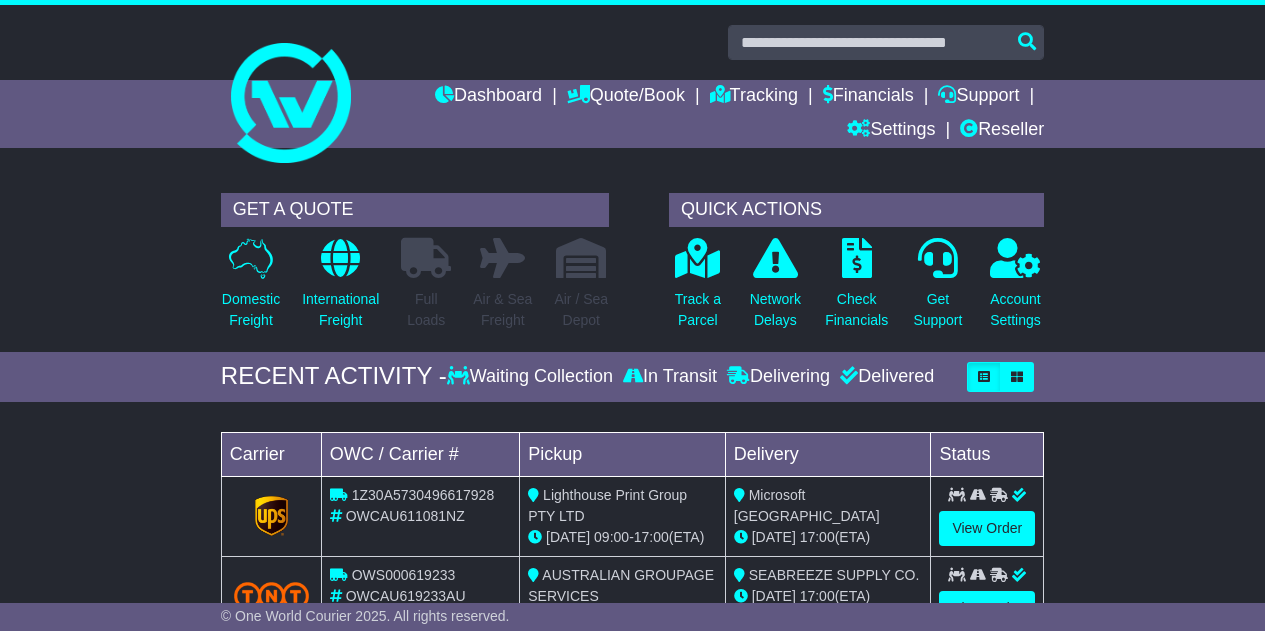 scroll, scrollTop: 0, scrollLeft: 0, axis: both 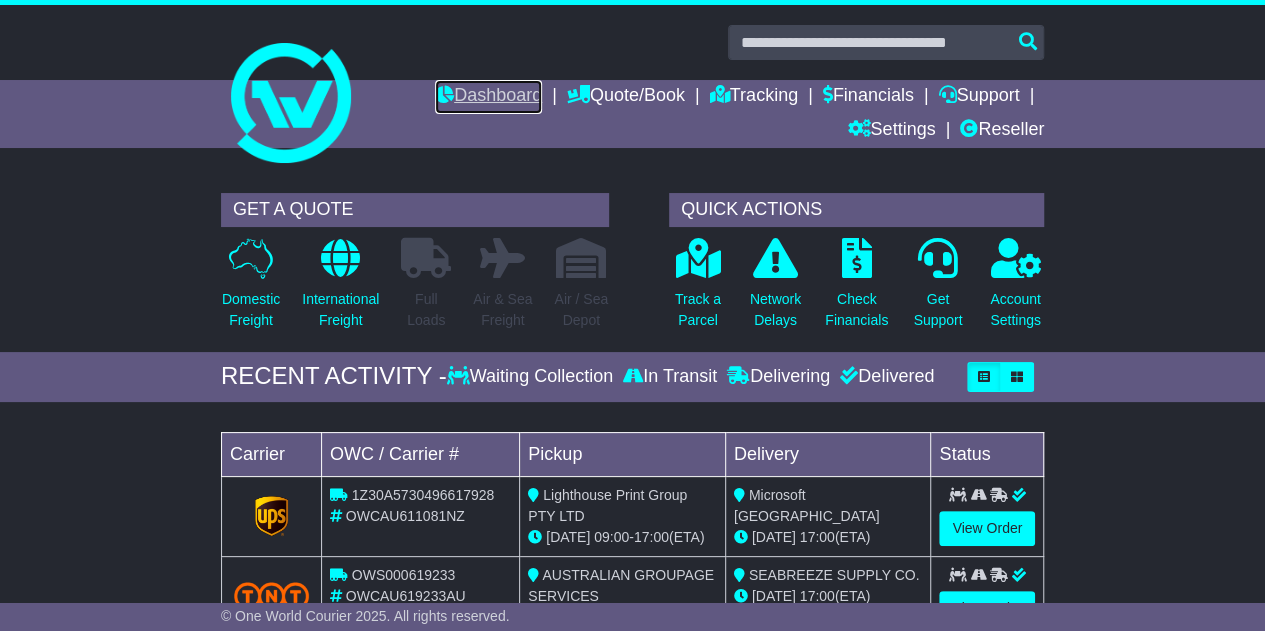click on "Dashboard" at bounding box center (488, 97) 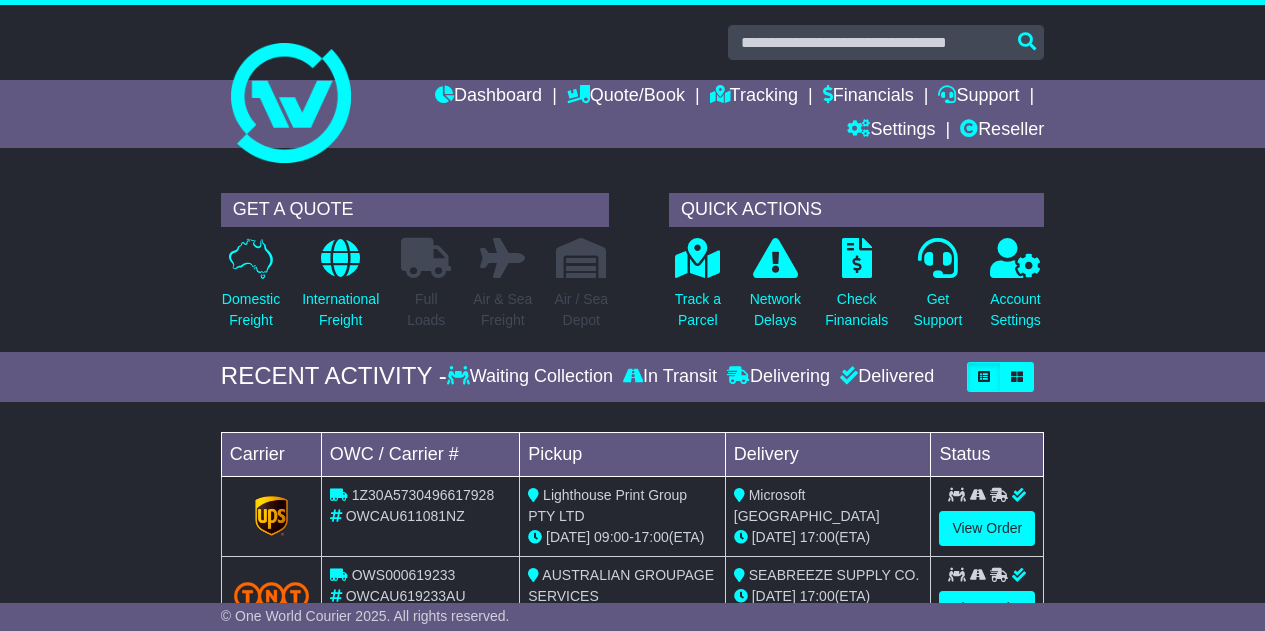 scroll, scrollTop: 0, scrollLeft: 0, axis: both 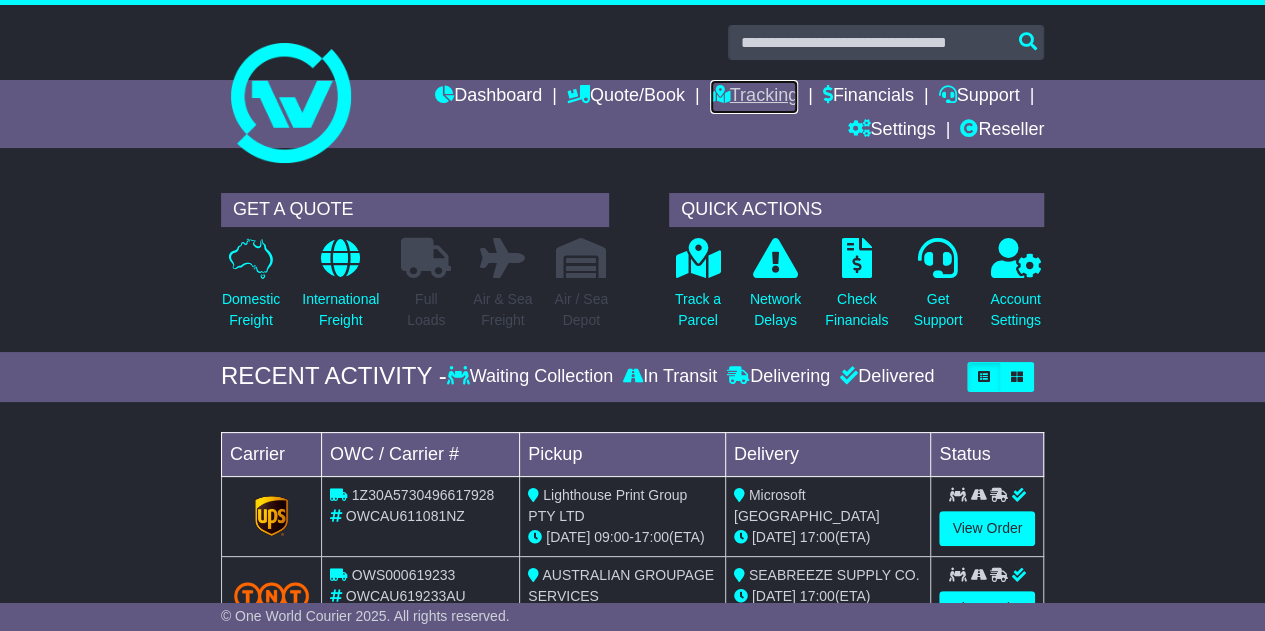 click on "Tracking" at bounding box center [754, 97] 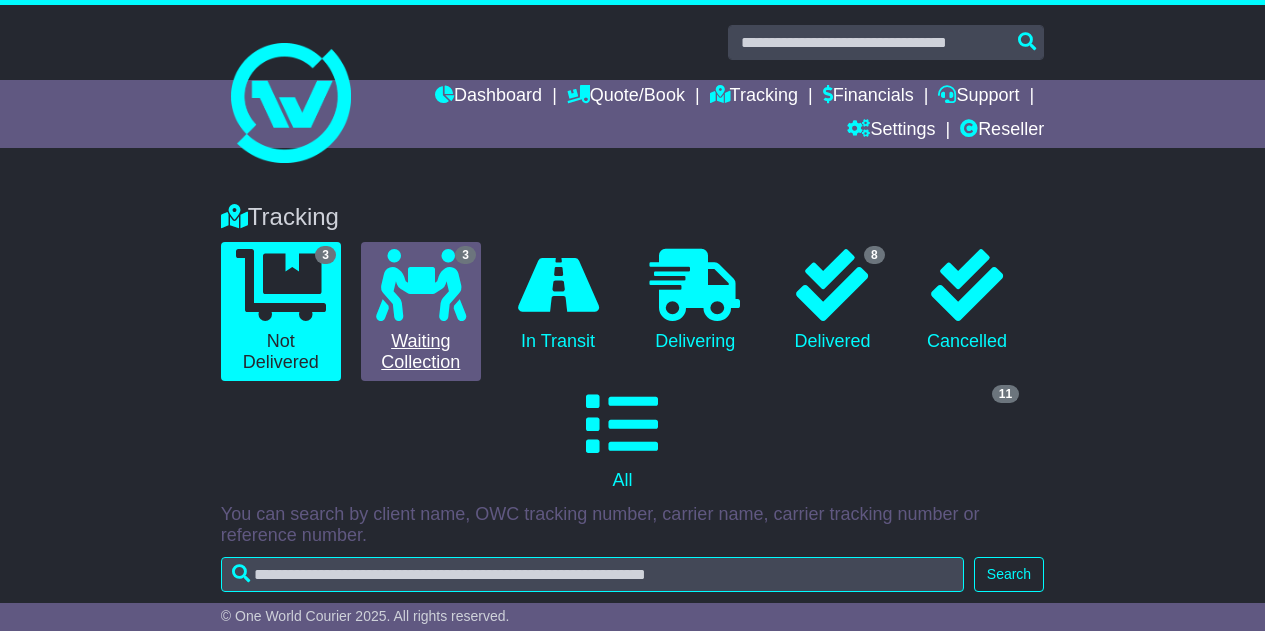 scroll, scrollTop: 0, scrollLeft: 0, axis: both 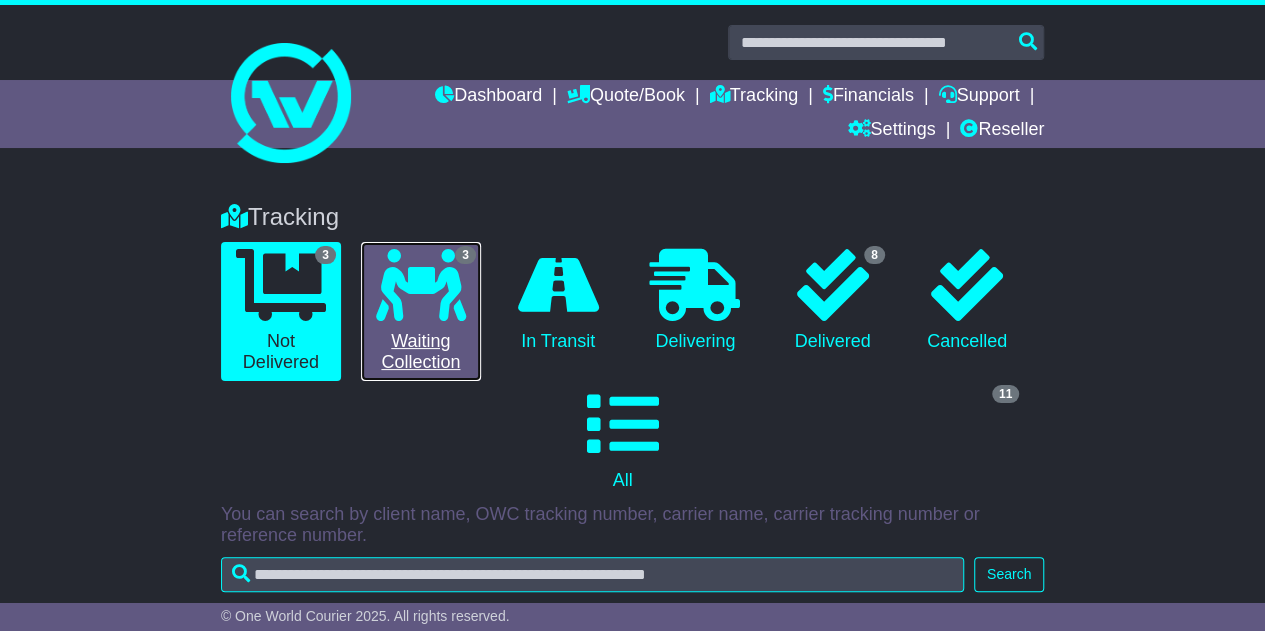 click on "3
Waiting Collection" at bounding box center [421, 311] 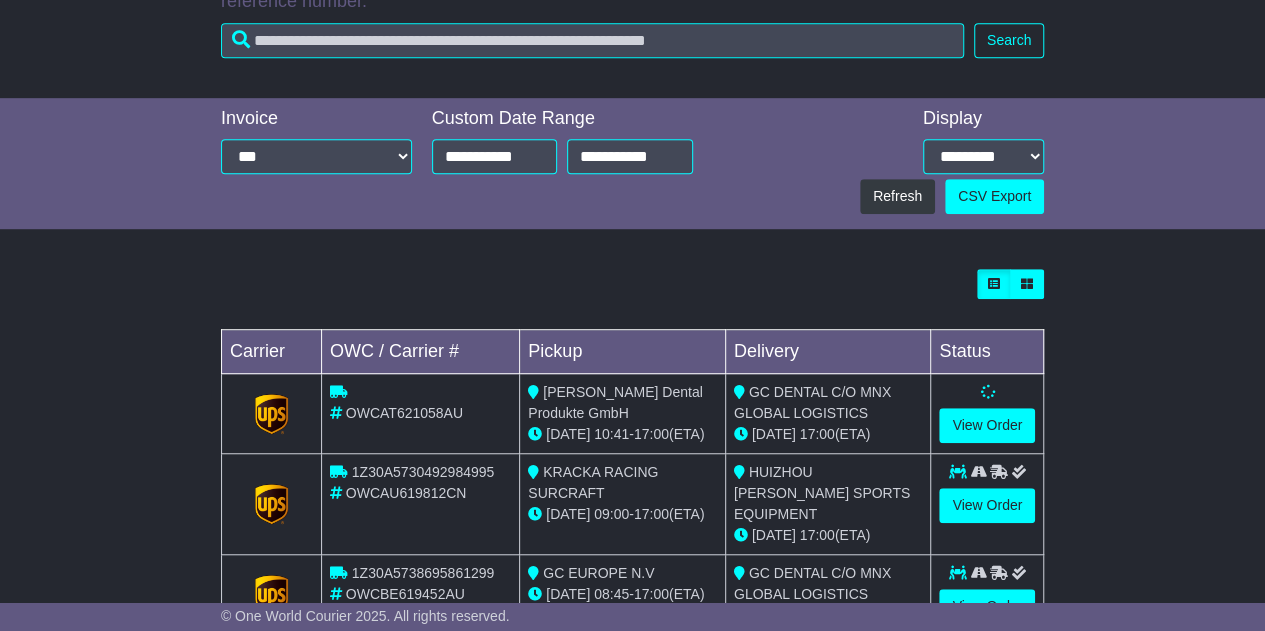 scroll, scrollTop: 548, scrollLeft: 0, axis: vertical 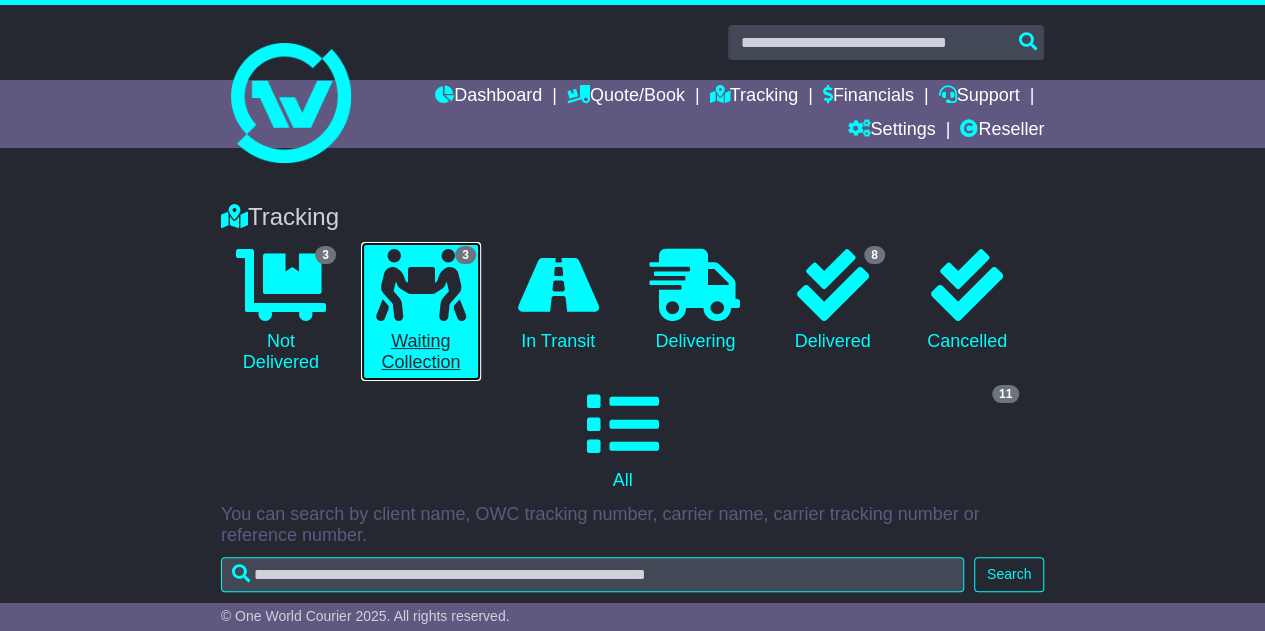 click at bounding box center [421, 285] 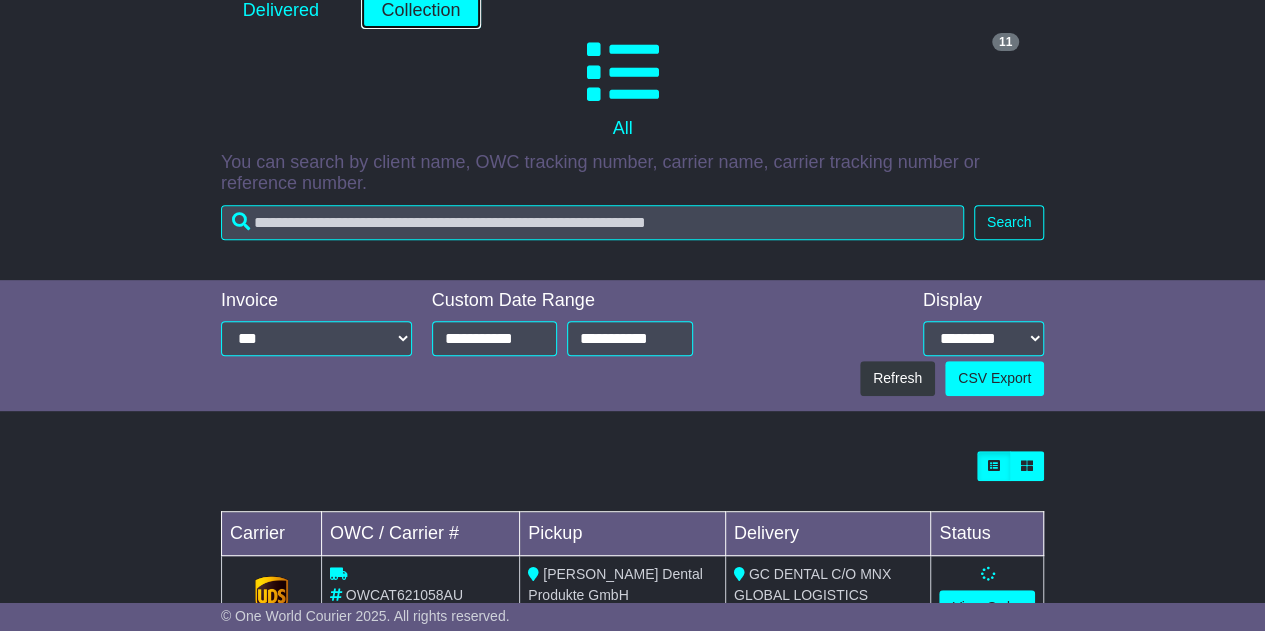scroll, scrollTop: 353, scrollLeft: 0, axis: vertical 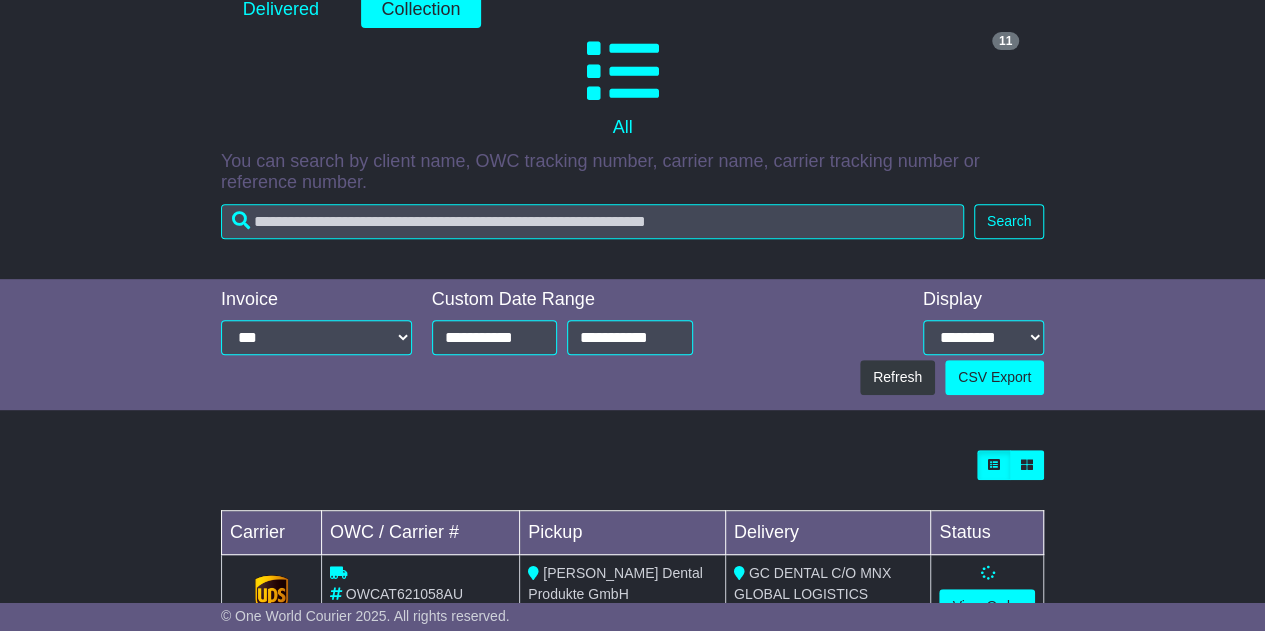 click on "© One World Courier 2025. All rights reserved." at bounding box center (632, 617) 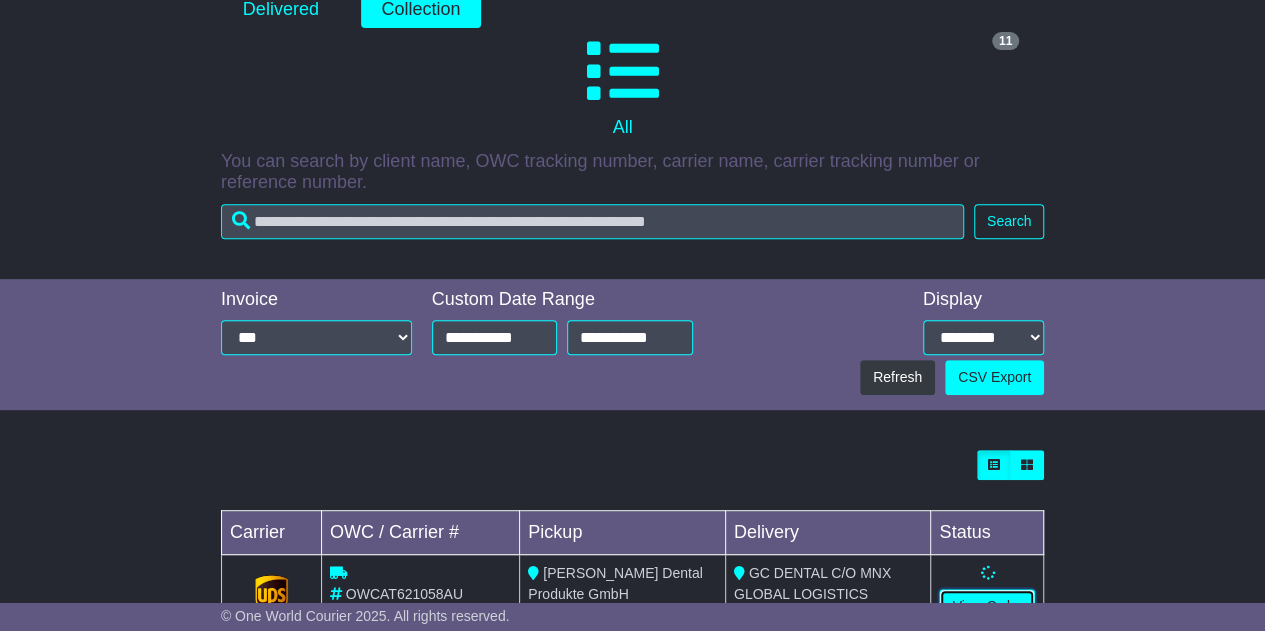 click on "View Order" at bounding box center [987, 606] 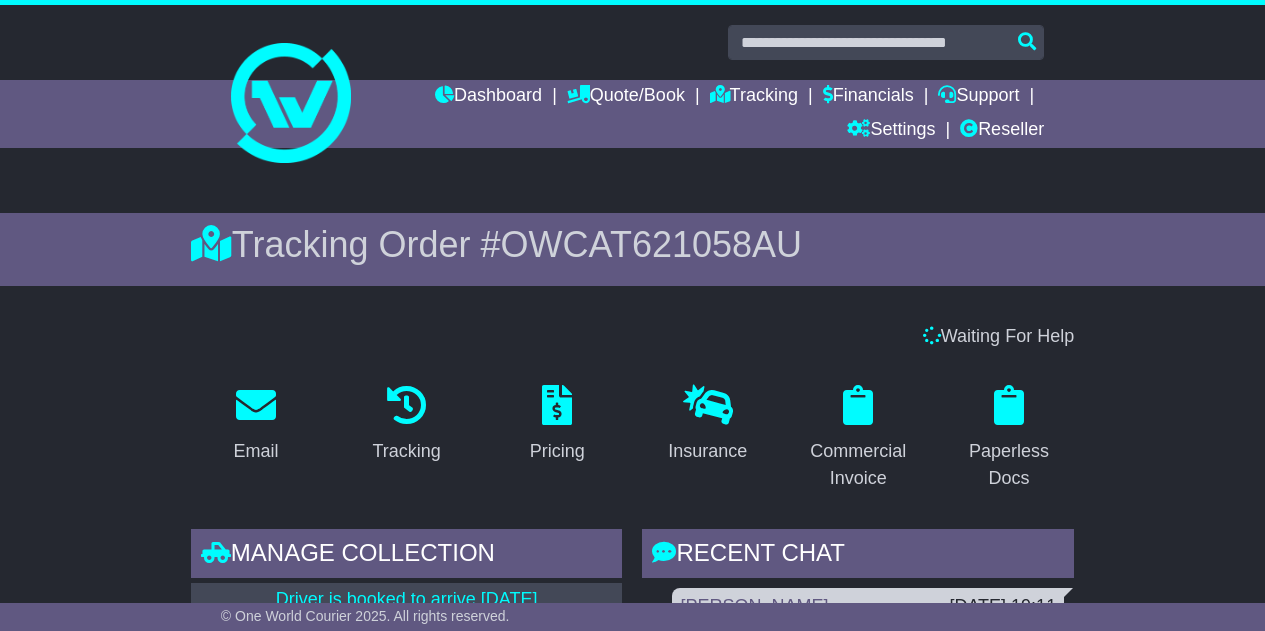 scroll, scrollTop: 0, scrollLeft: 0, axis: both 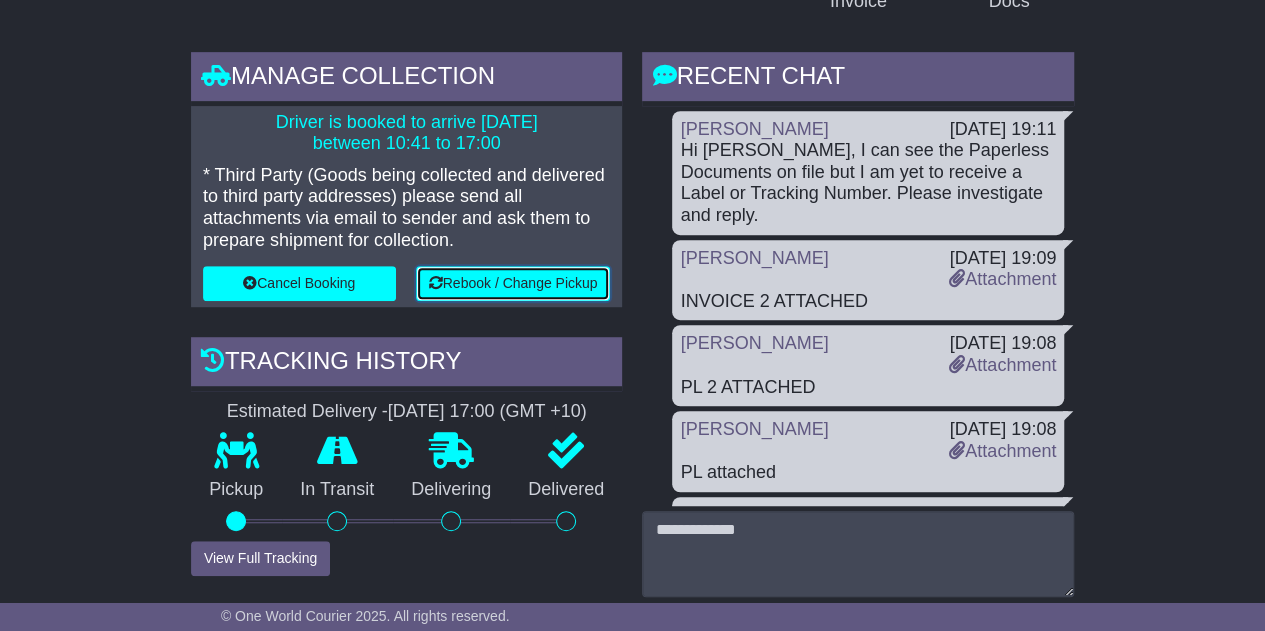 click on "Rebook / Change Pickup" at bounding box center [513, 283] 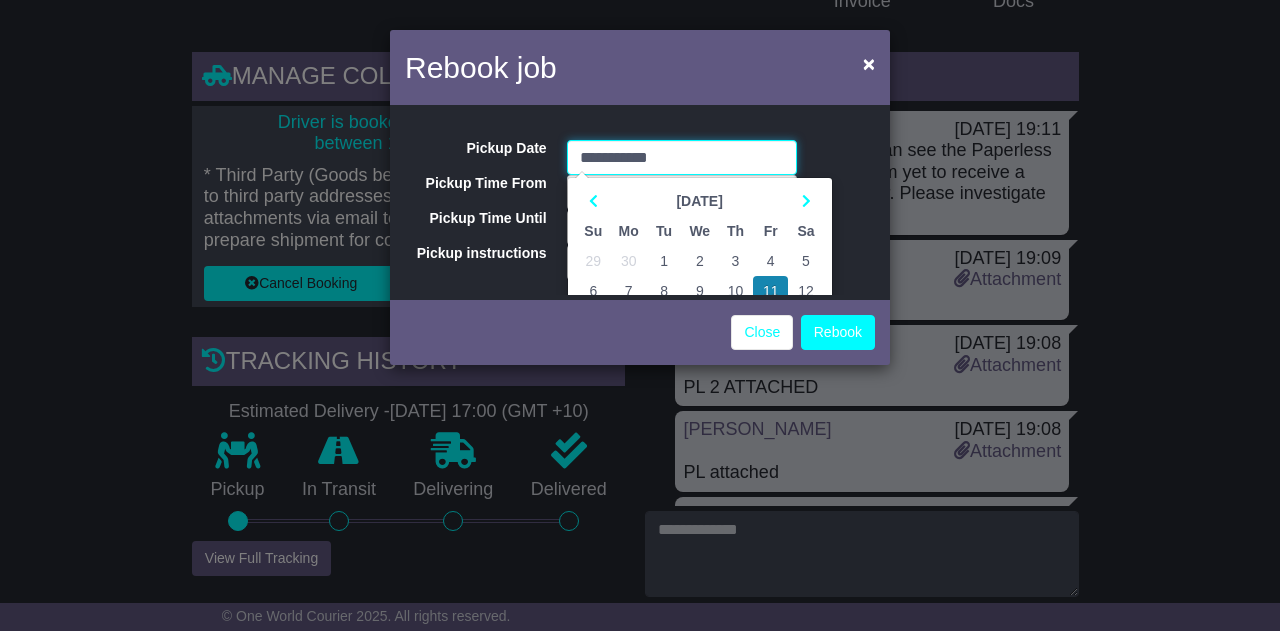 click on "**********" at bounding box center [682, 157] 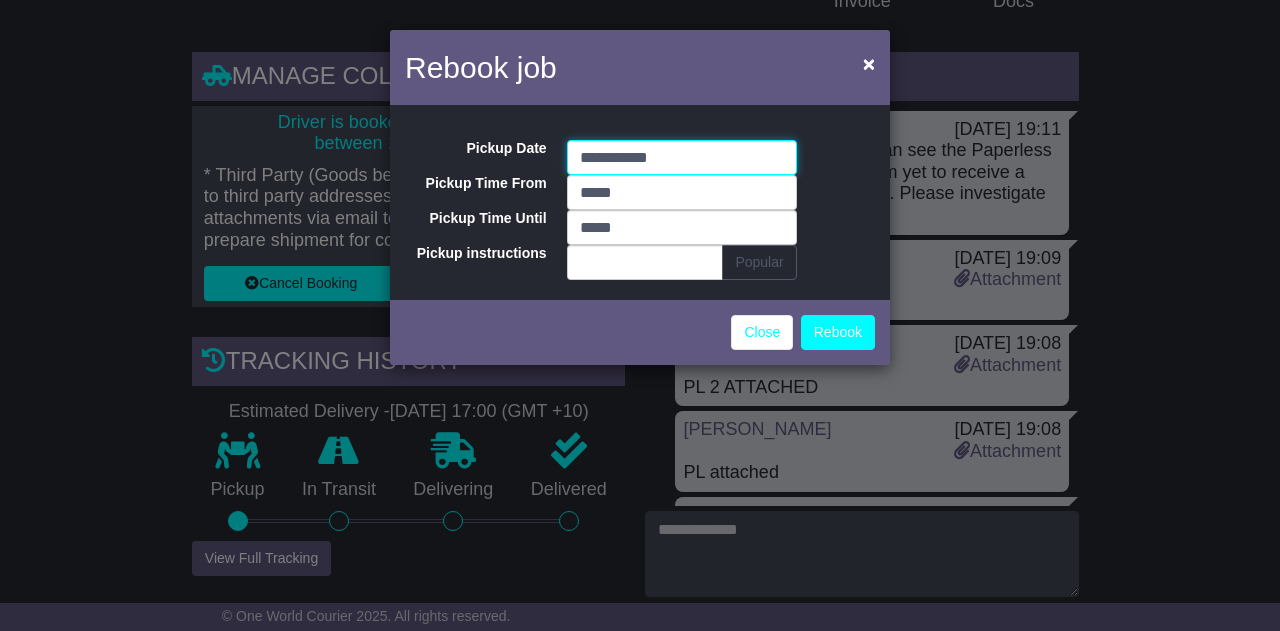 click on "**********" at bounding box center [682, 157] 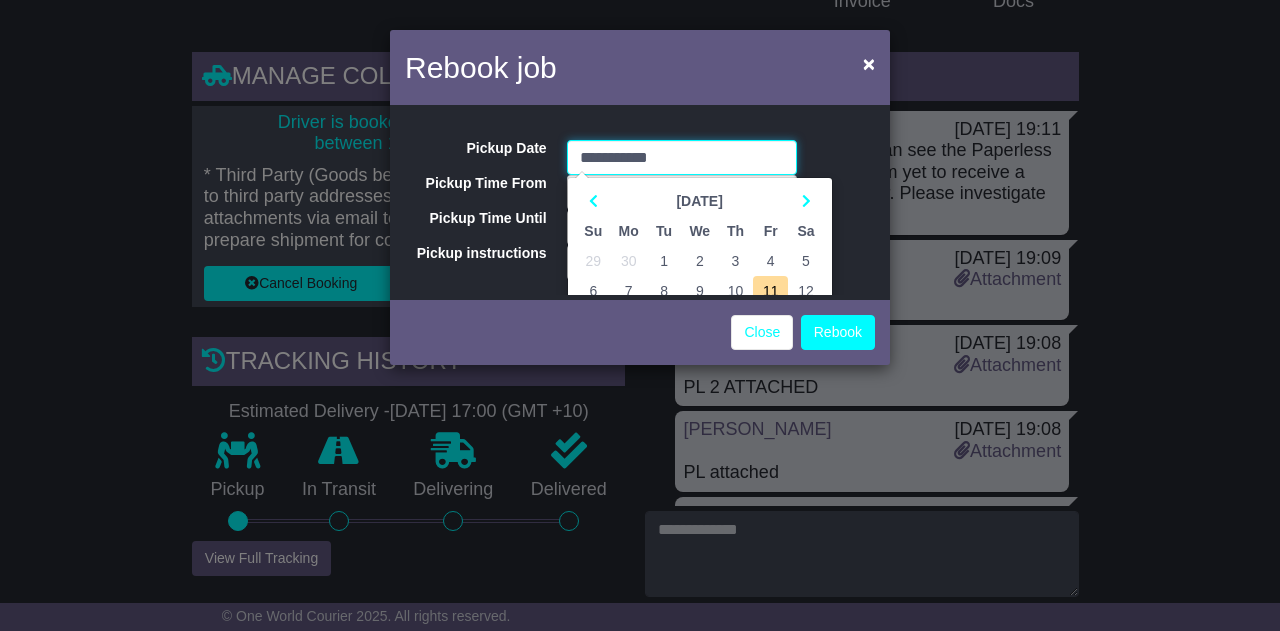 type on "**********" 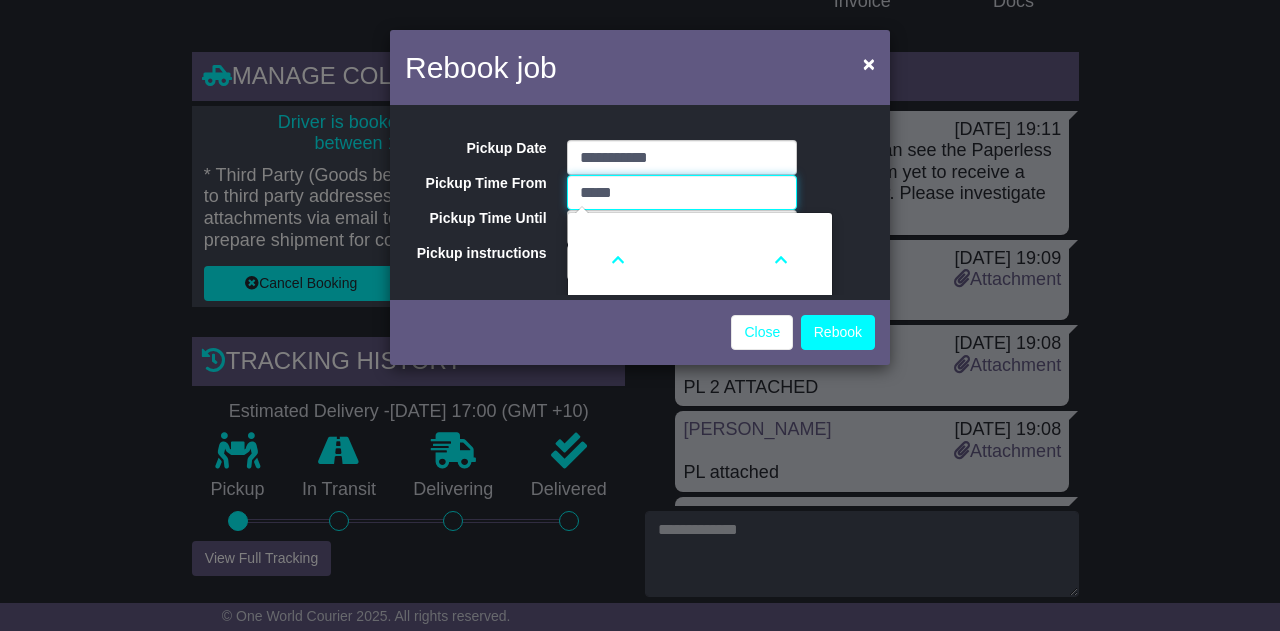 click on "*****" at bounding box center (682, 192) 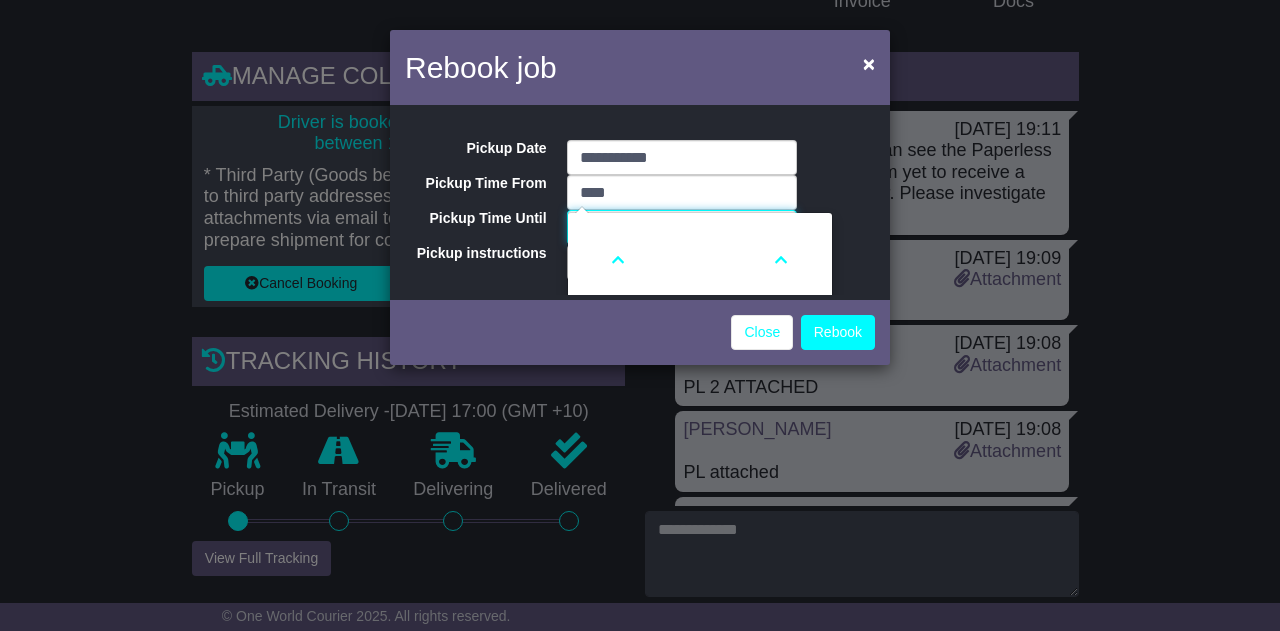 type on "*****" 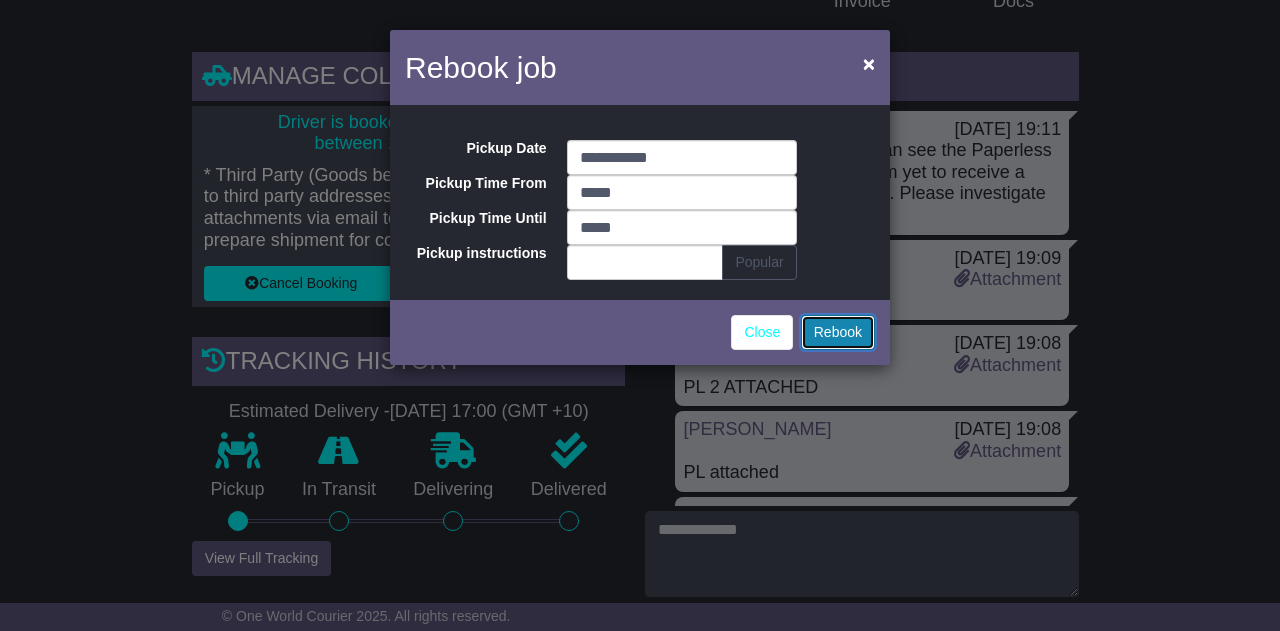 click on "Rebook" at bounding box center (838, 332) 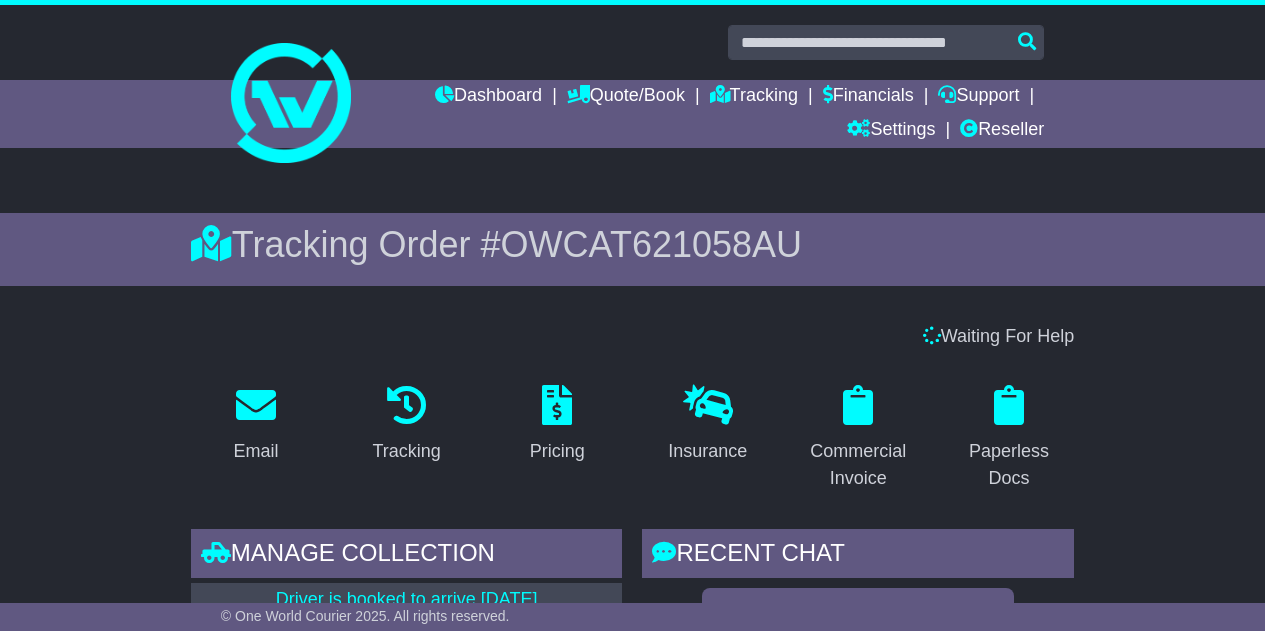 scroll, scrollTop: 0, scrollLeft: 0, axis: both 